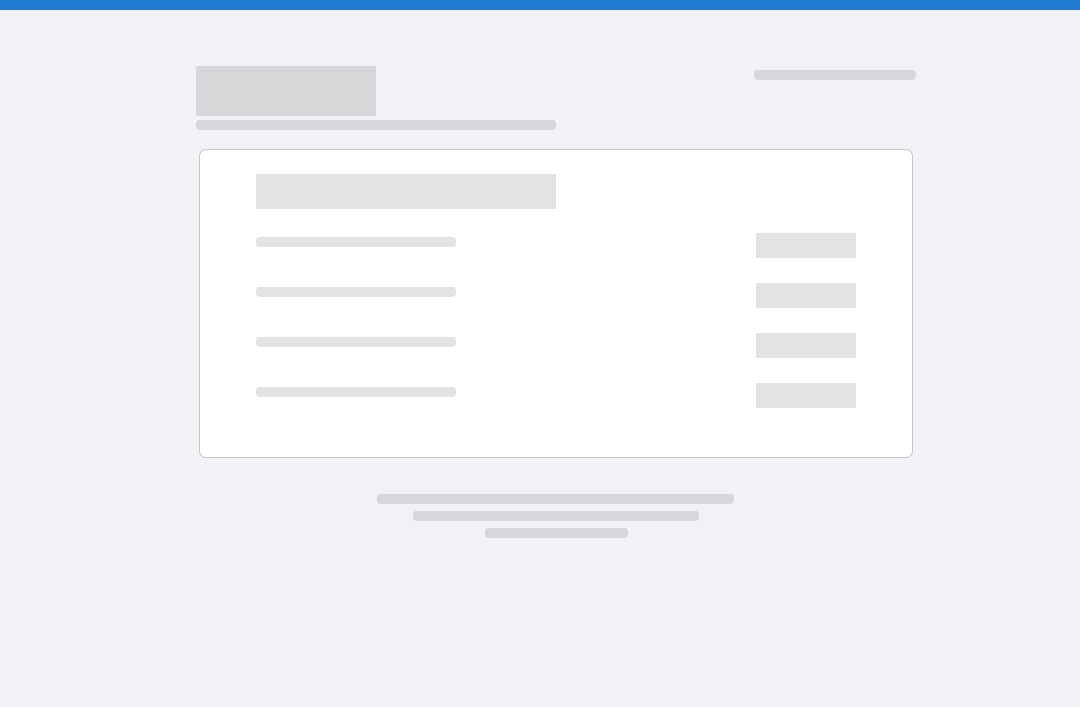 scroll, scrollTop: 0, scrollLeft: 0, axis: both 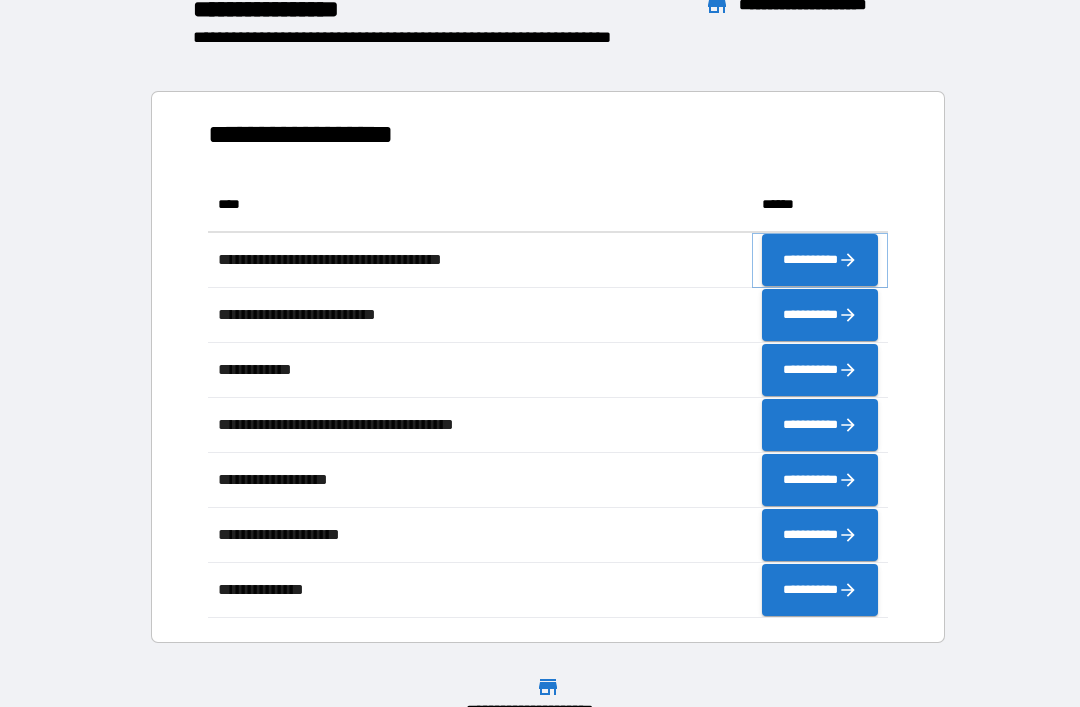 click on "**********" at bounding box center [820, 260] 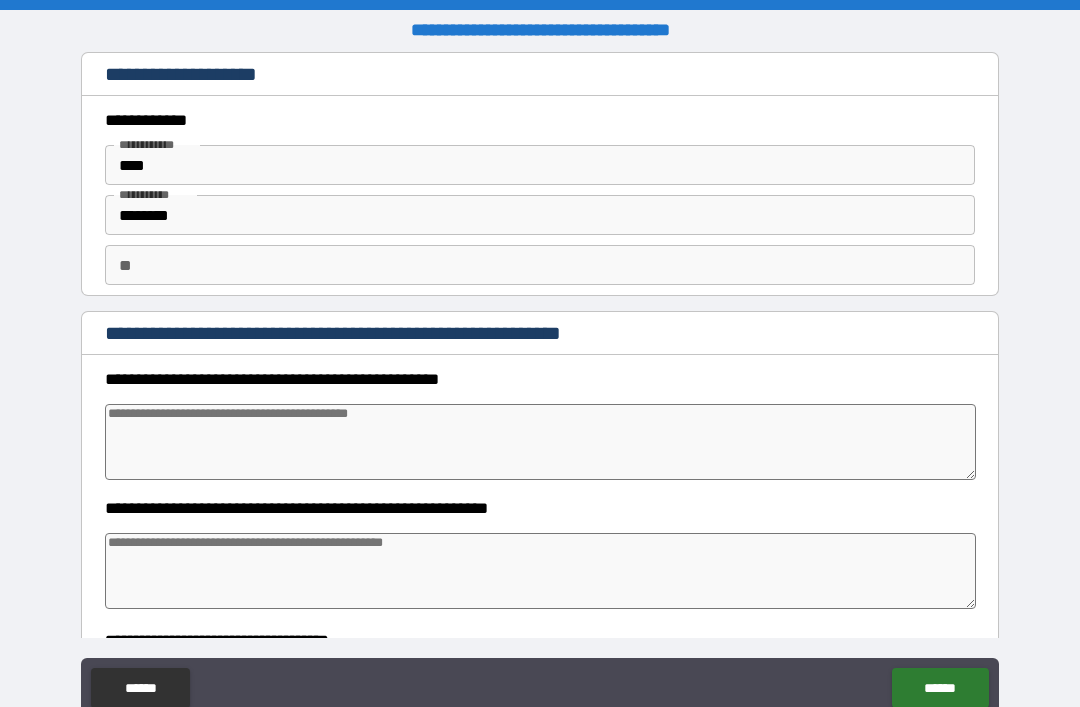 type on "*" 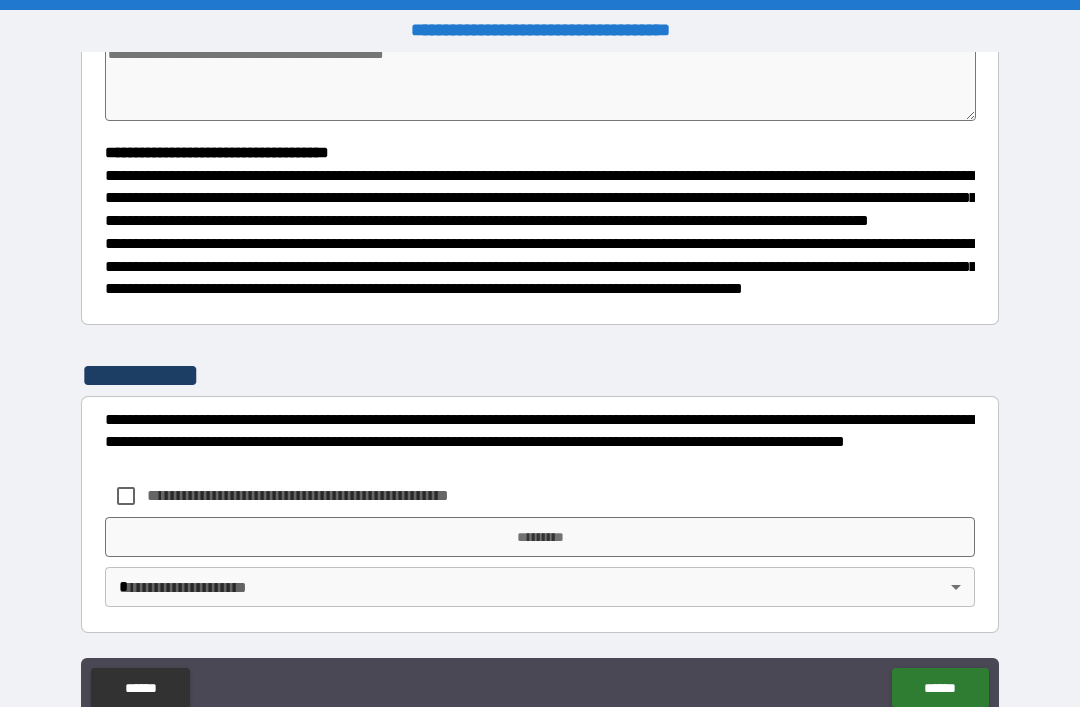 scroll, scrollTop: 526, scrollLeft: 0, axis: vertical 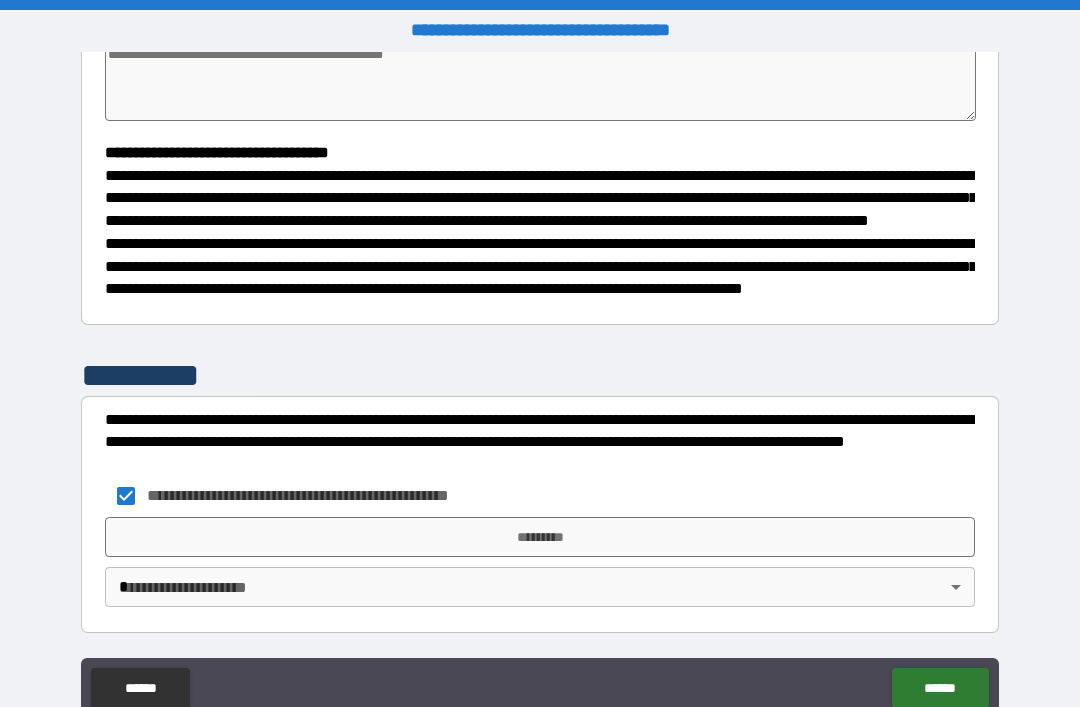 type on "*" 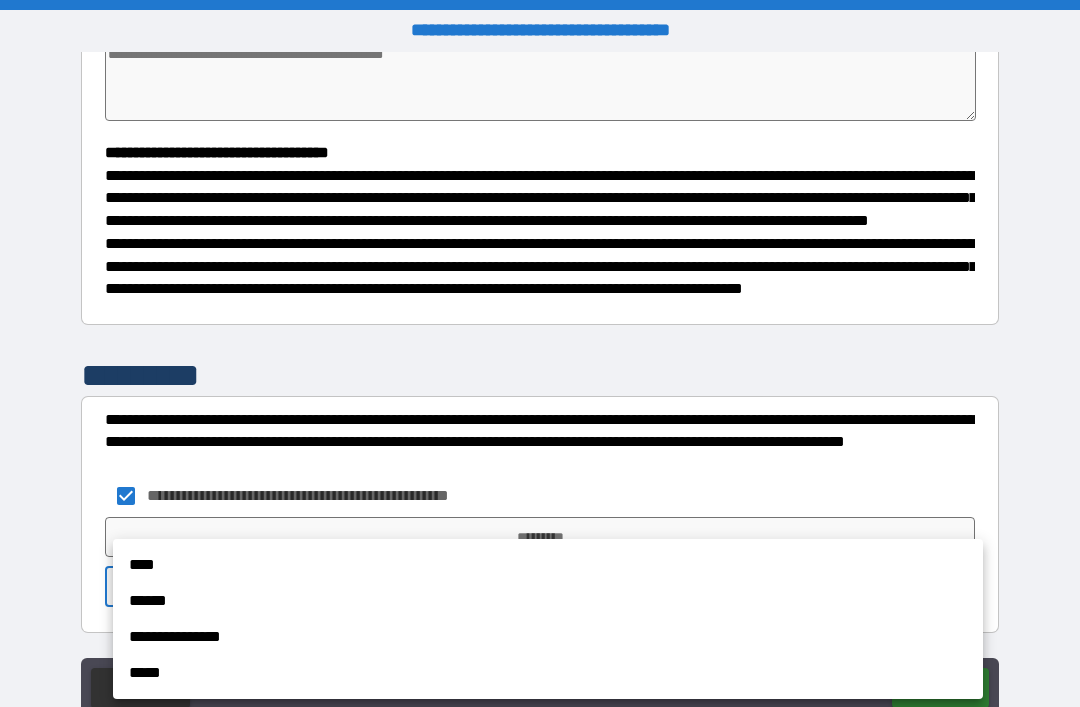 click on "****" at bounding box center (548, 565) 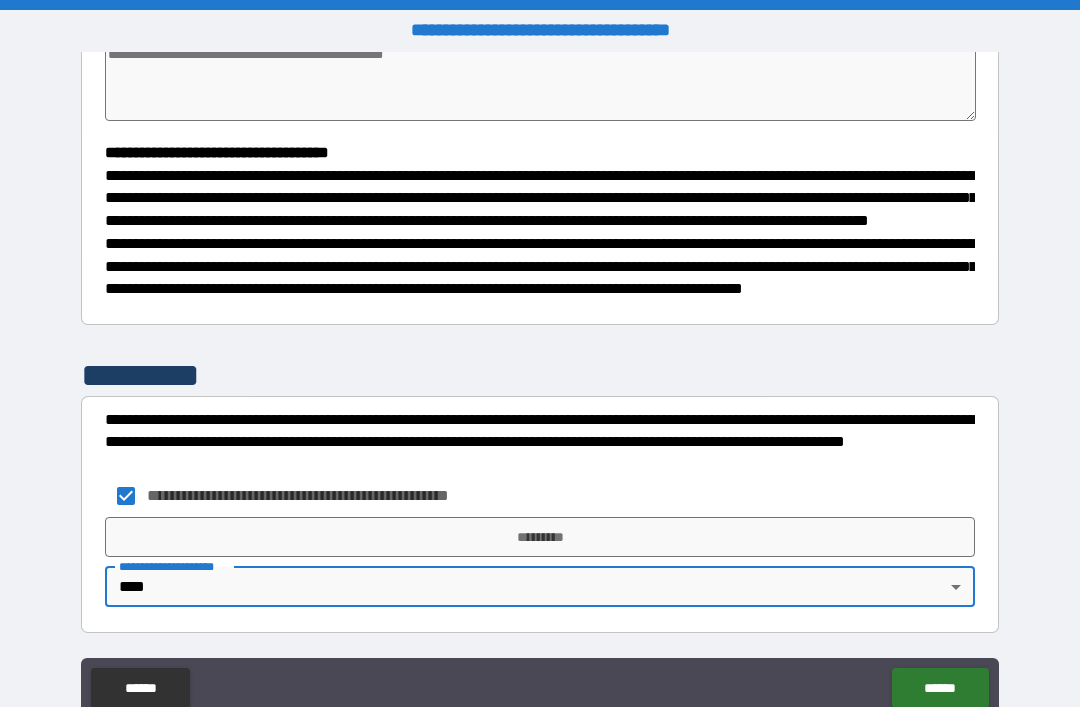 type on "*" 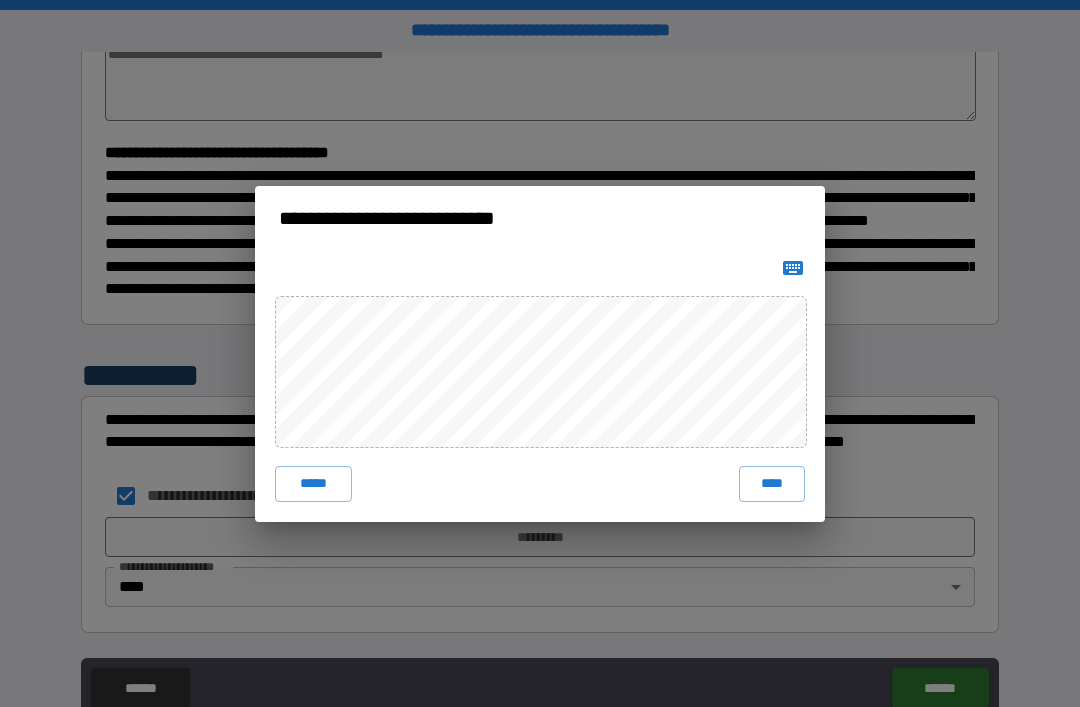 click on "****" at bounding box center (772, 484) 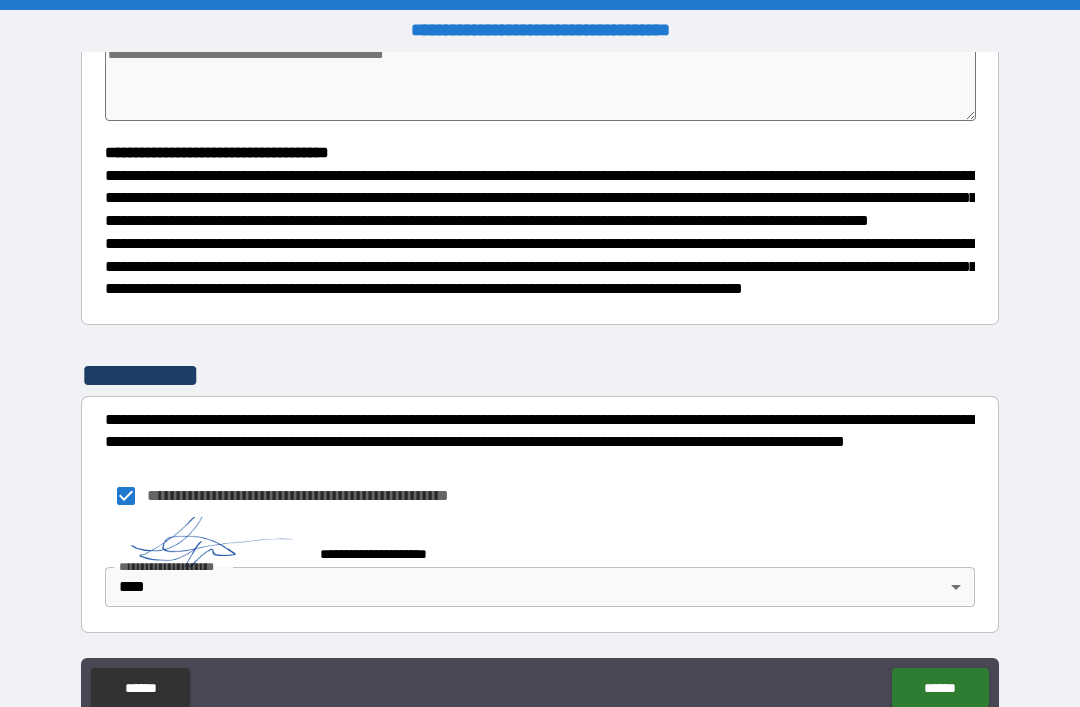 type on "*" 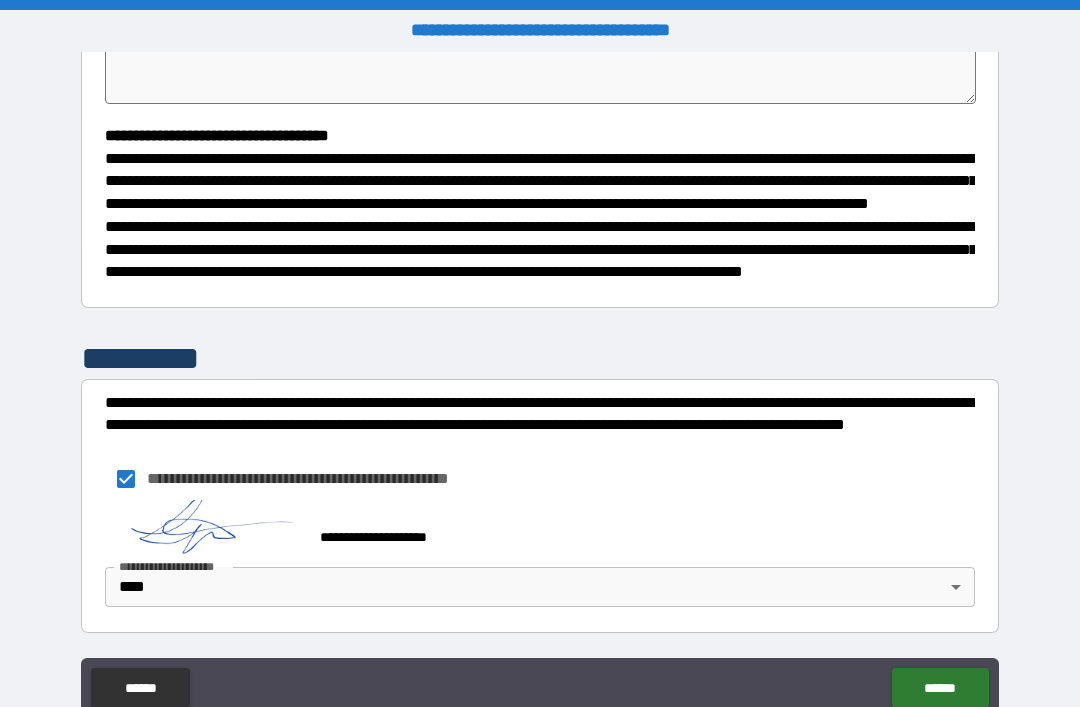 click on "******" at bounding box center (940, 688) 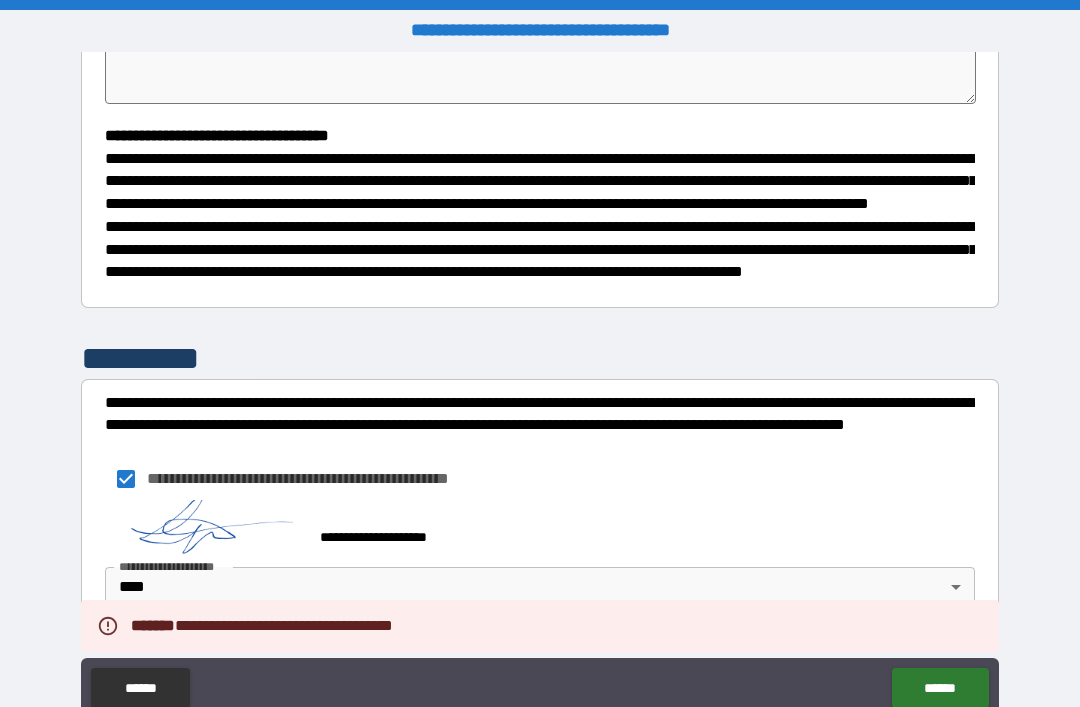 type on "*" 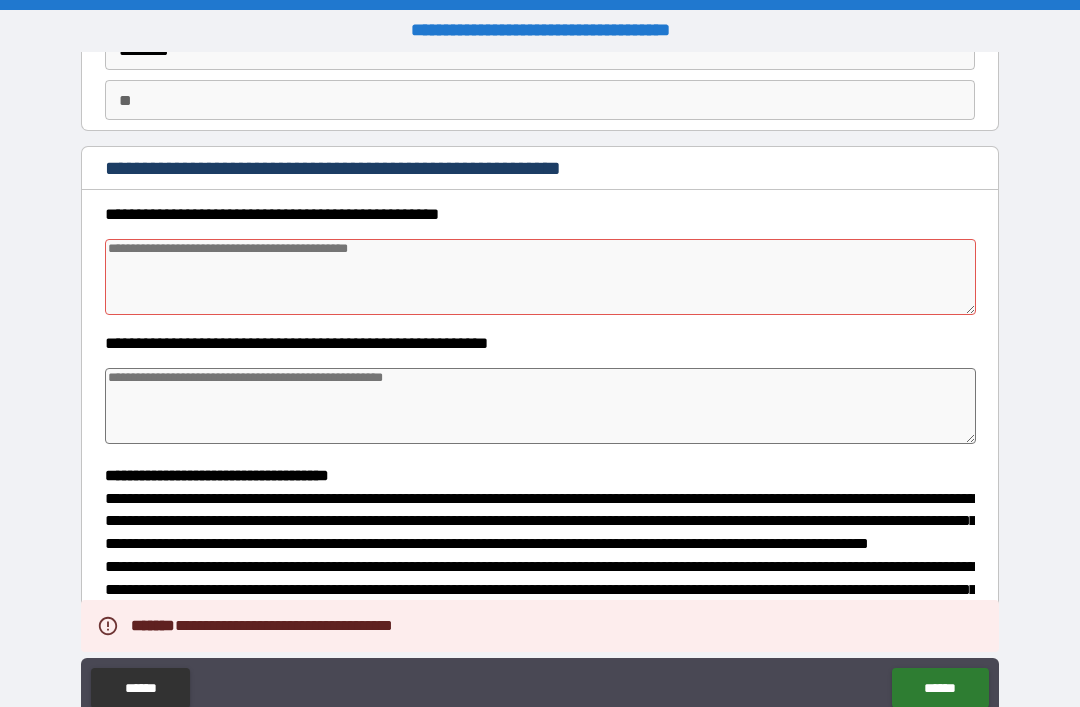 scroll, scrollTop: 82, scrollLeft: 0, axis: vertical 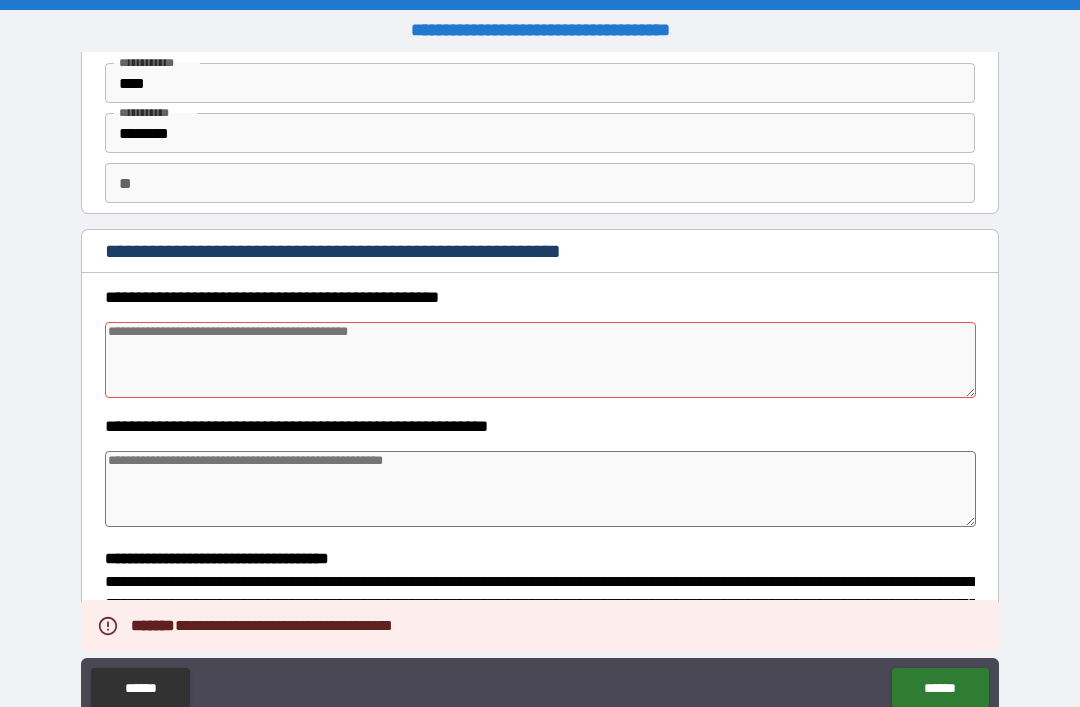 click at bounding box center (540, 360) 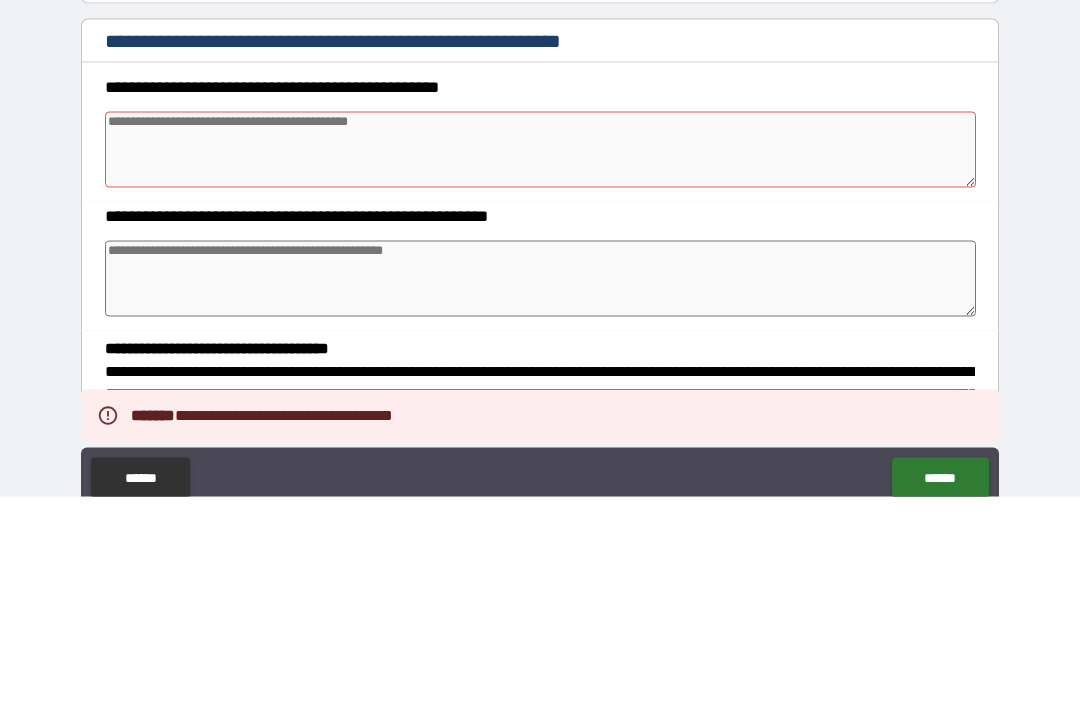 type on "*" 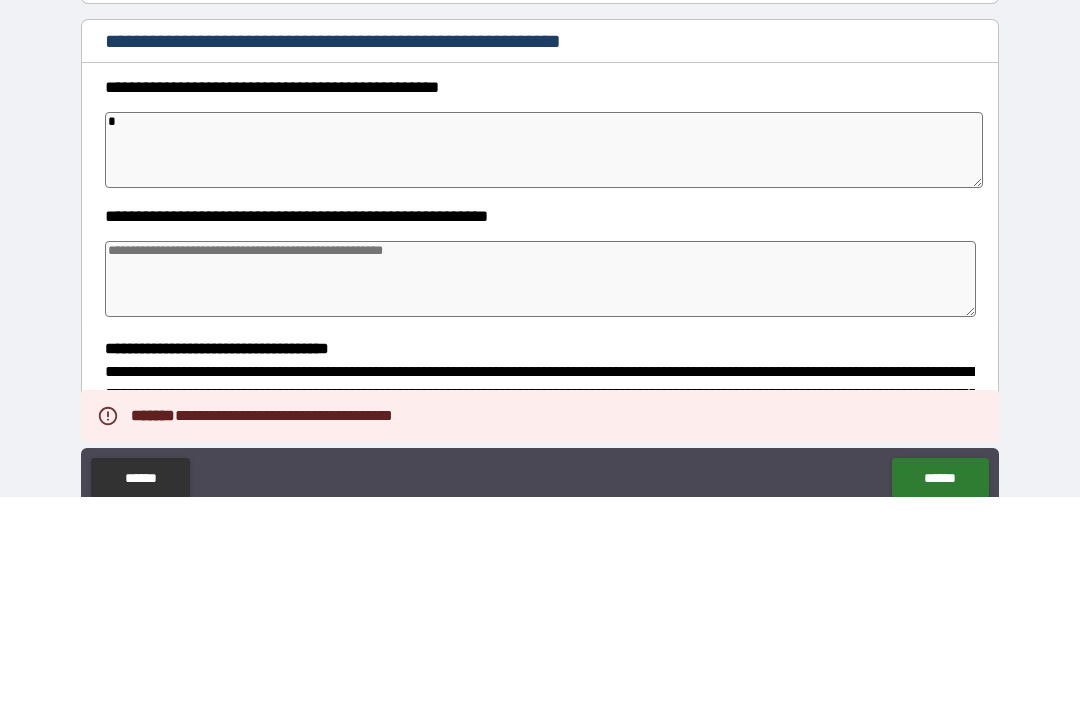 type on "*" 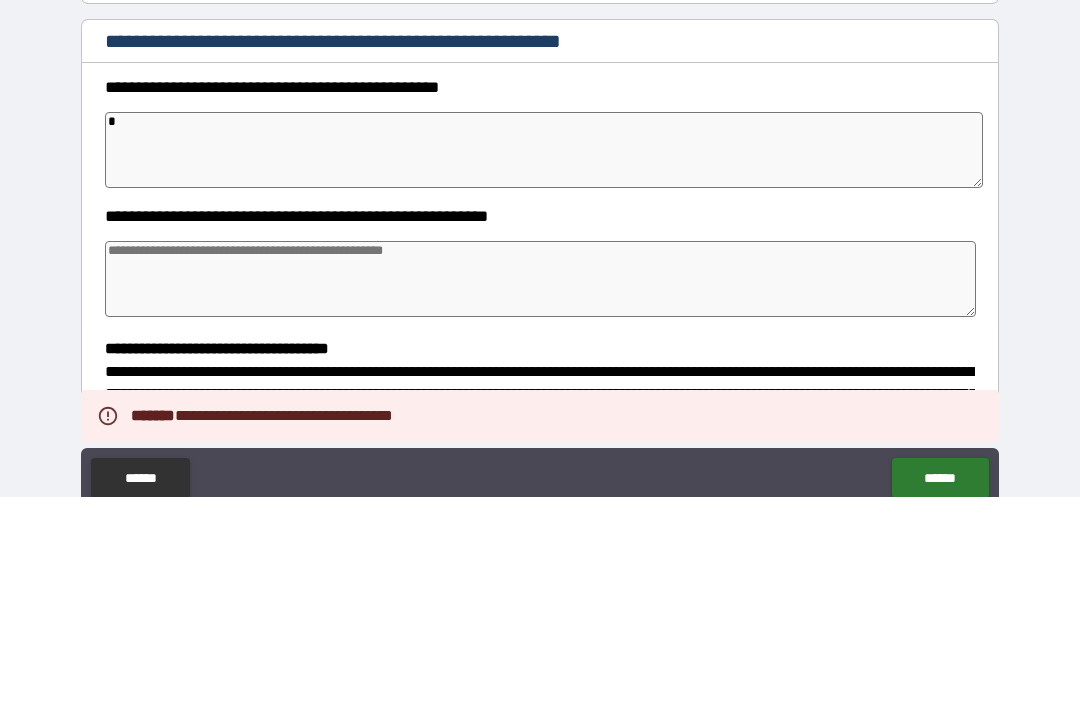 type on "*" 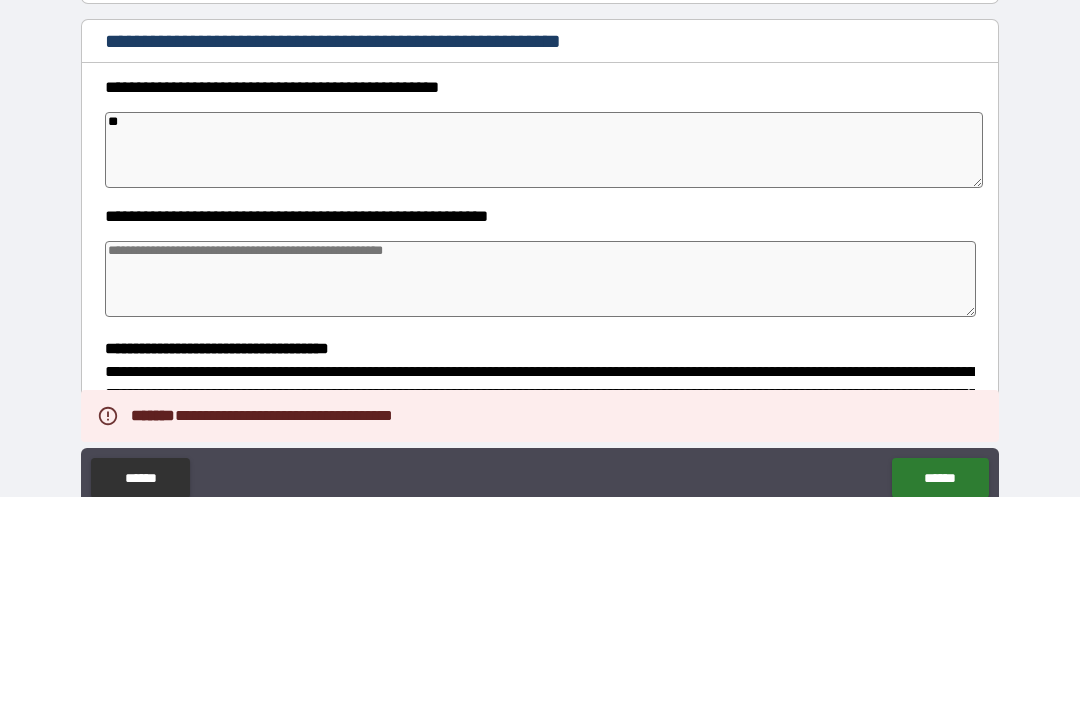type on "***" 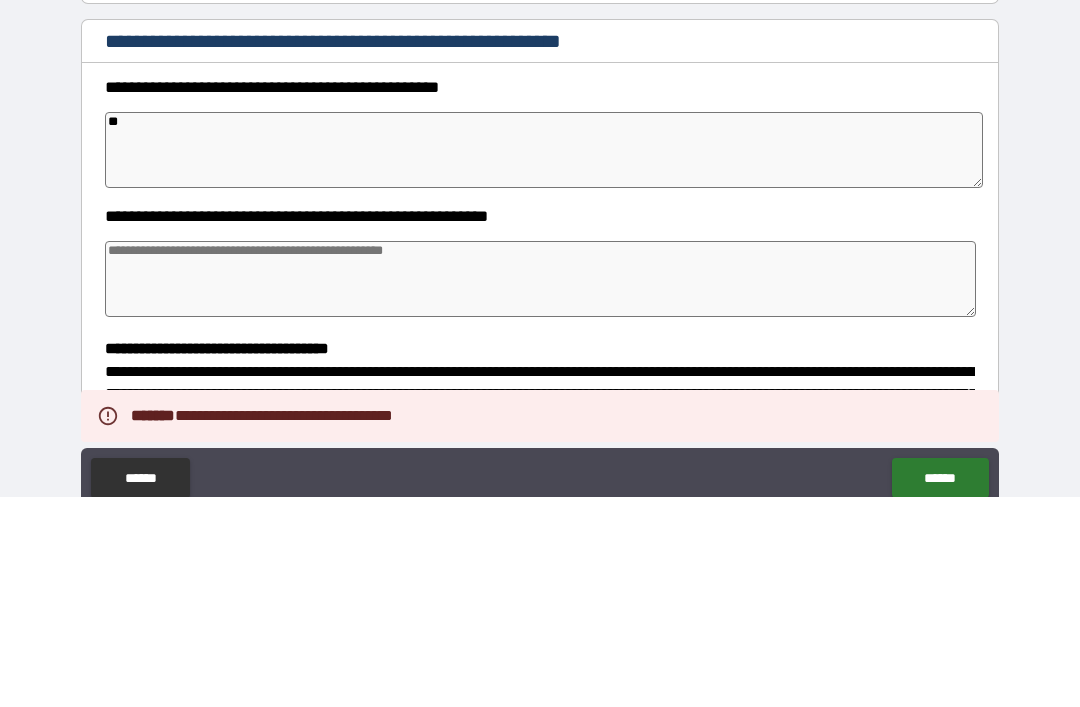 type on "*" 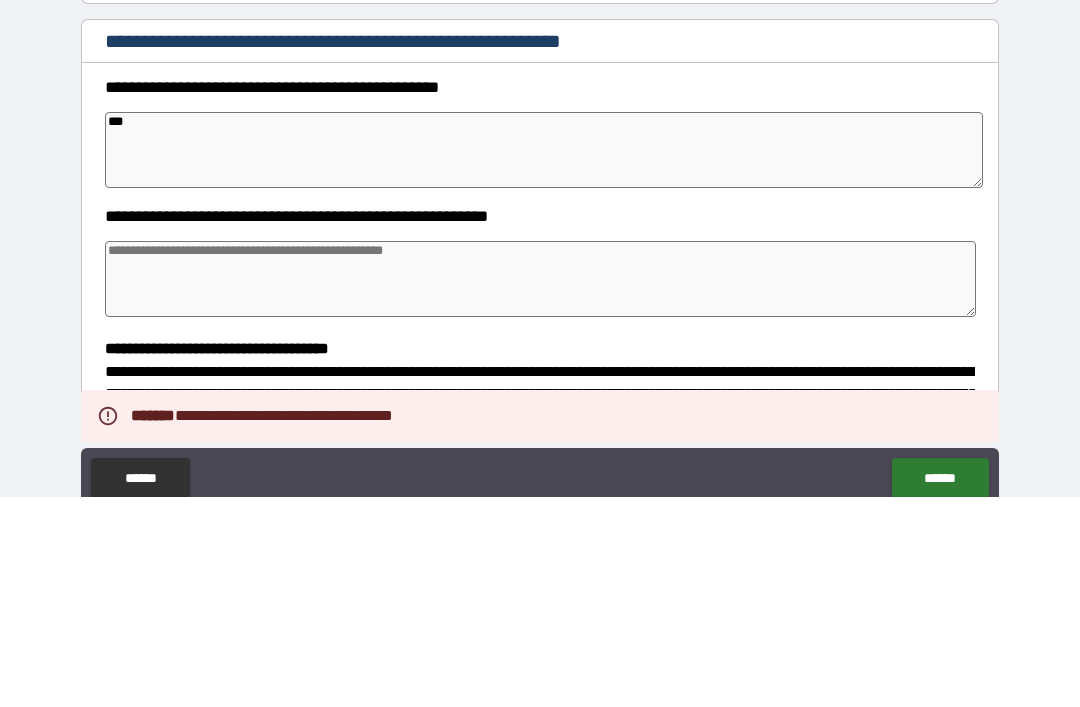 type on "****" 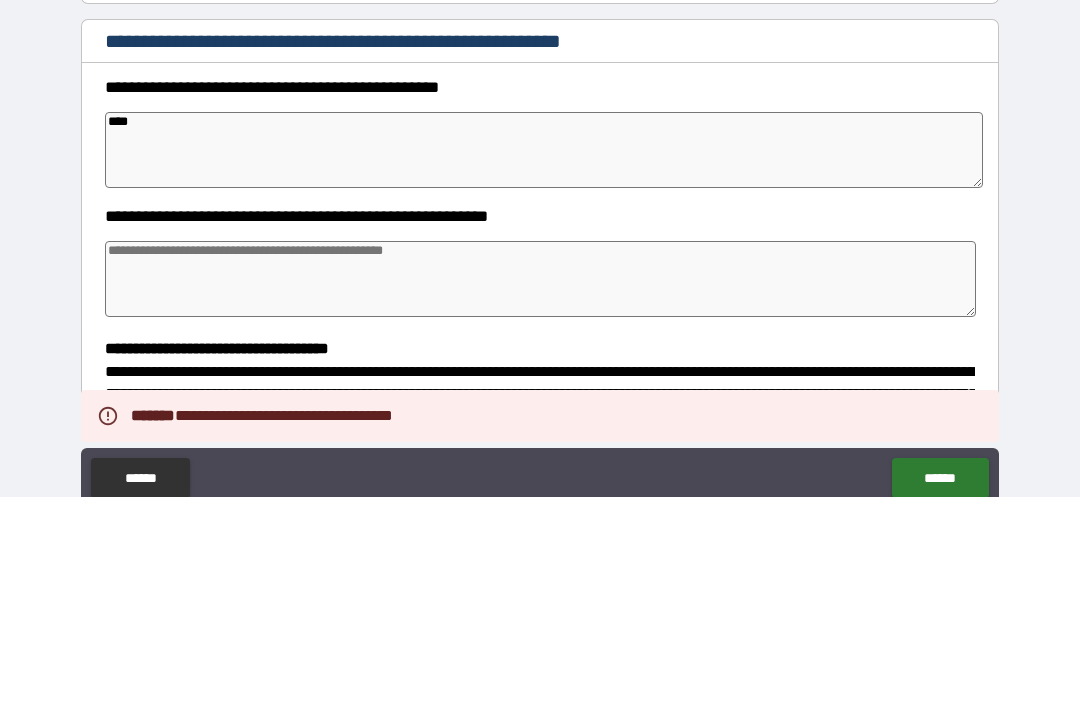 type on "*****" 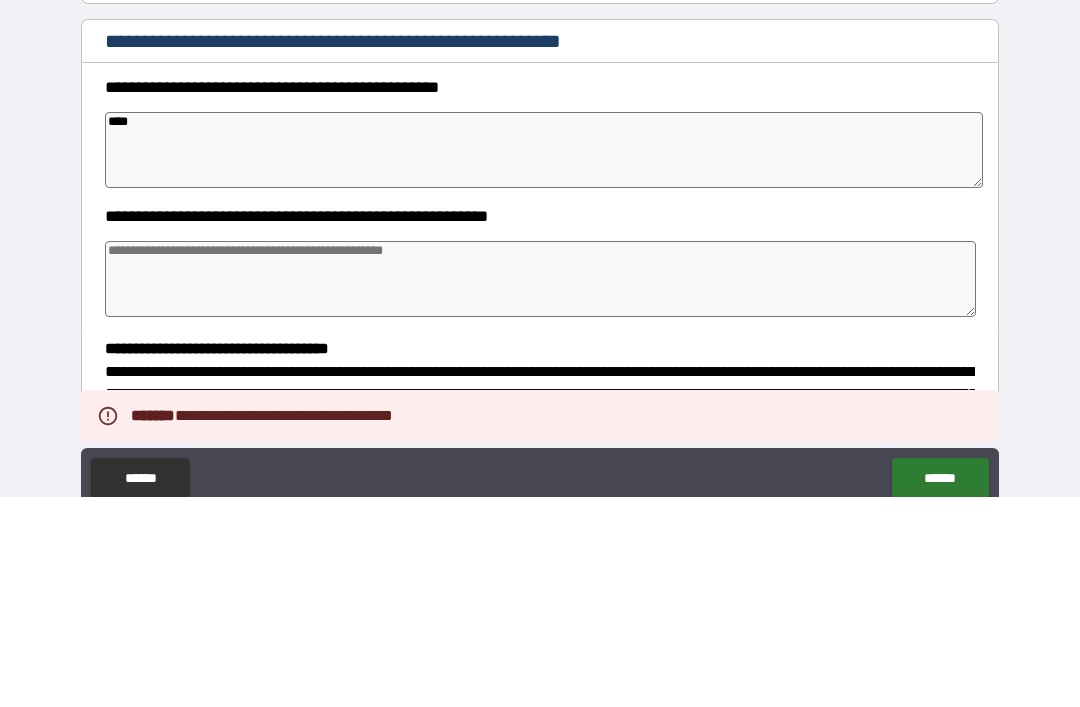 type on "*" 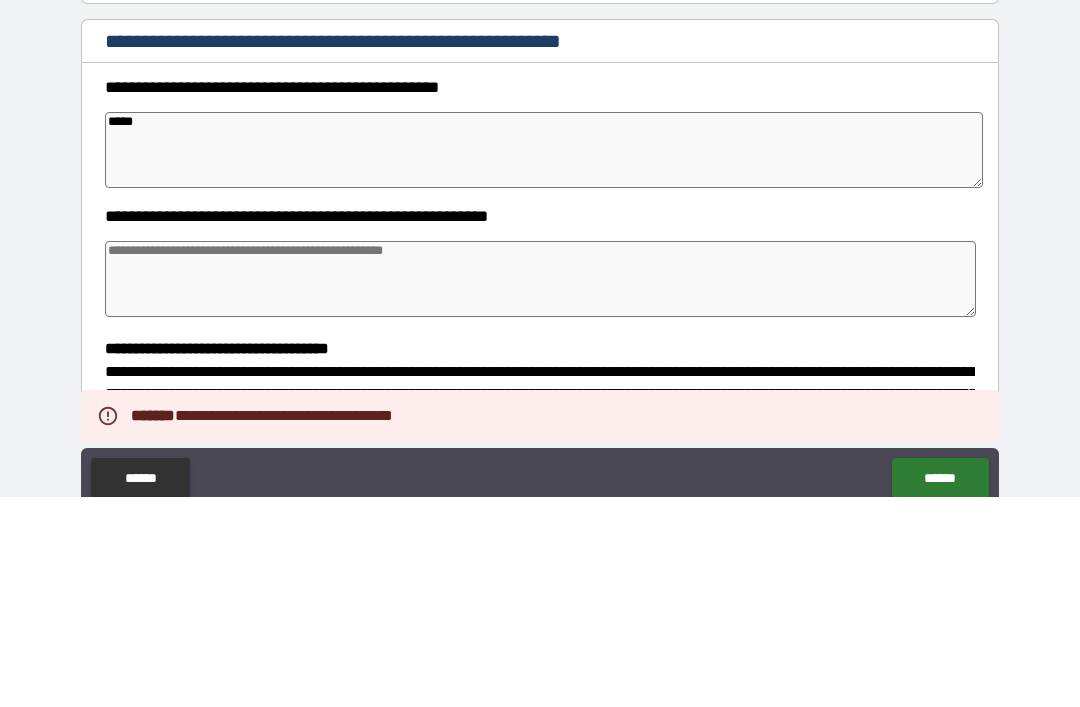 type on "******" 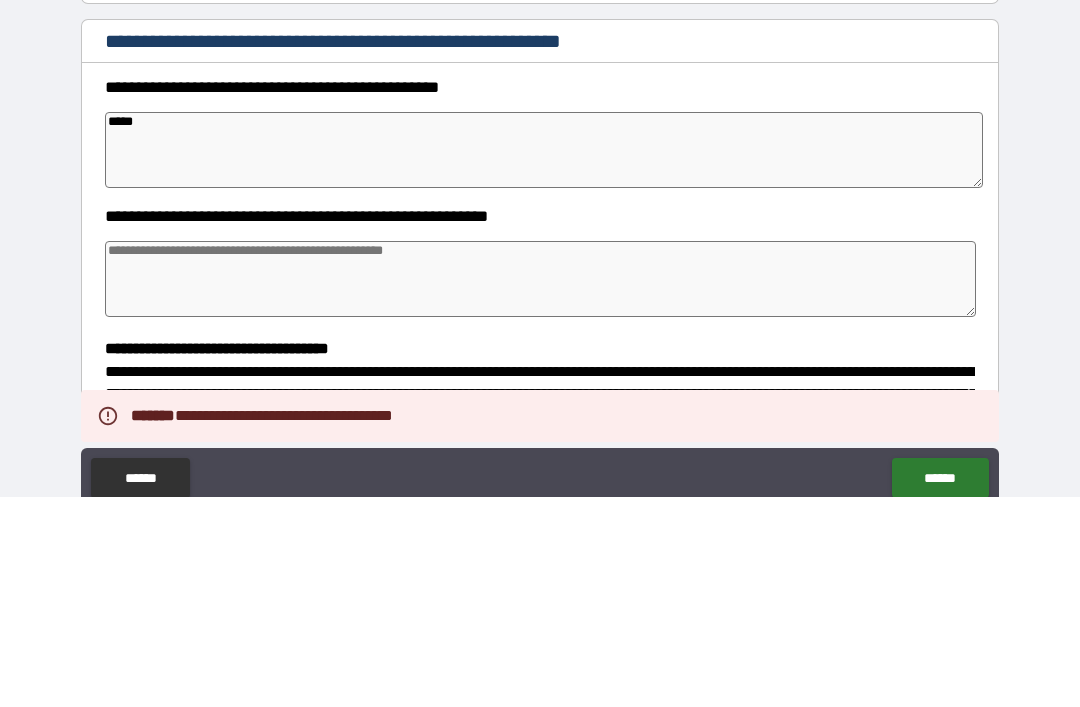 type on "*" 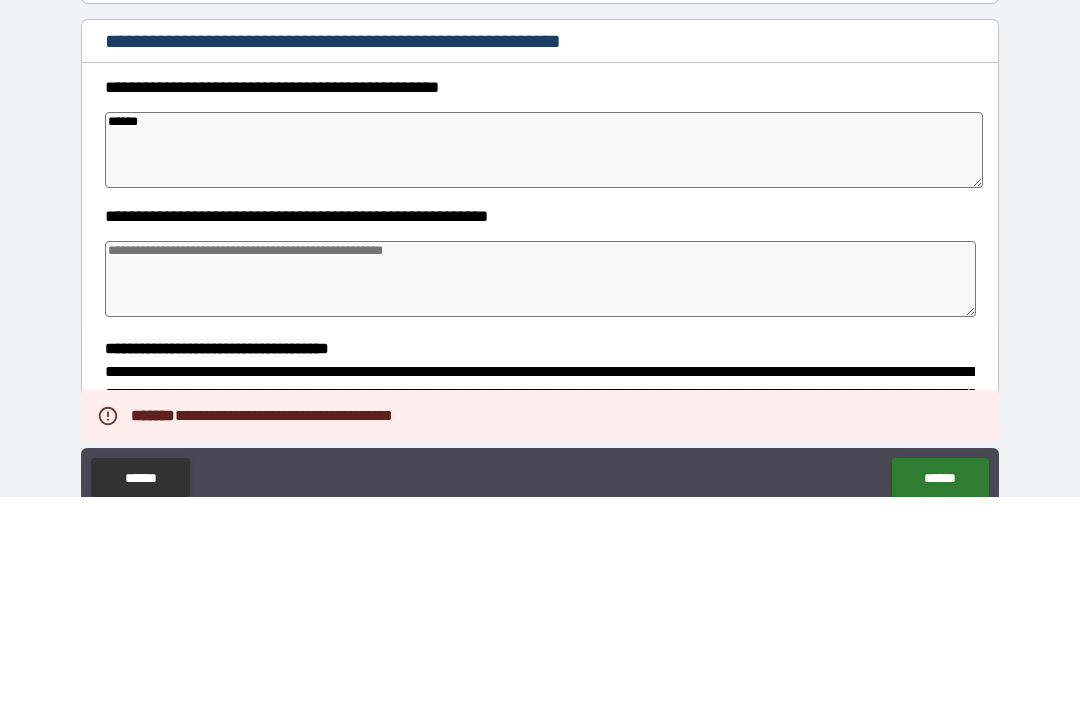 type on "******" 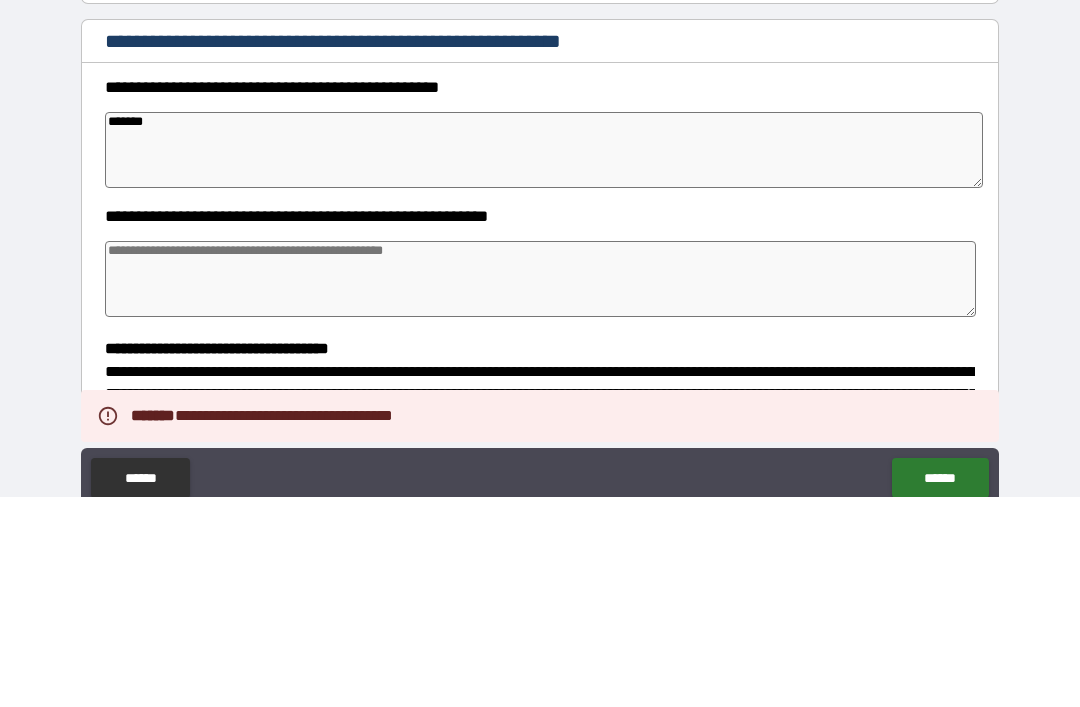 type on "*" 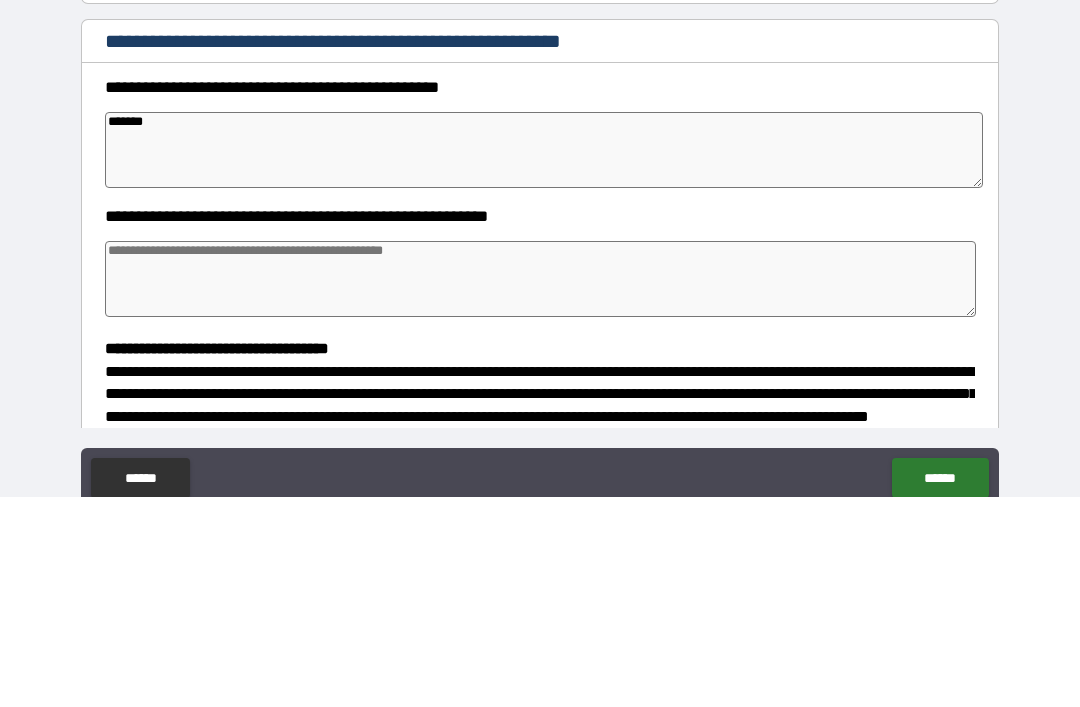 type on "*" 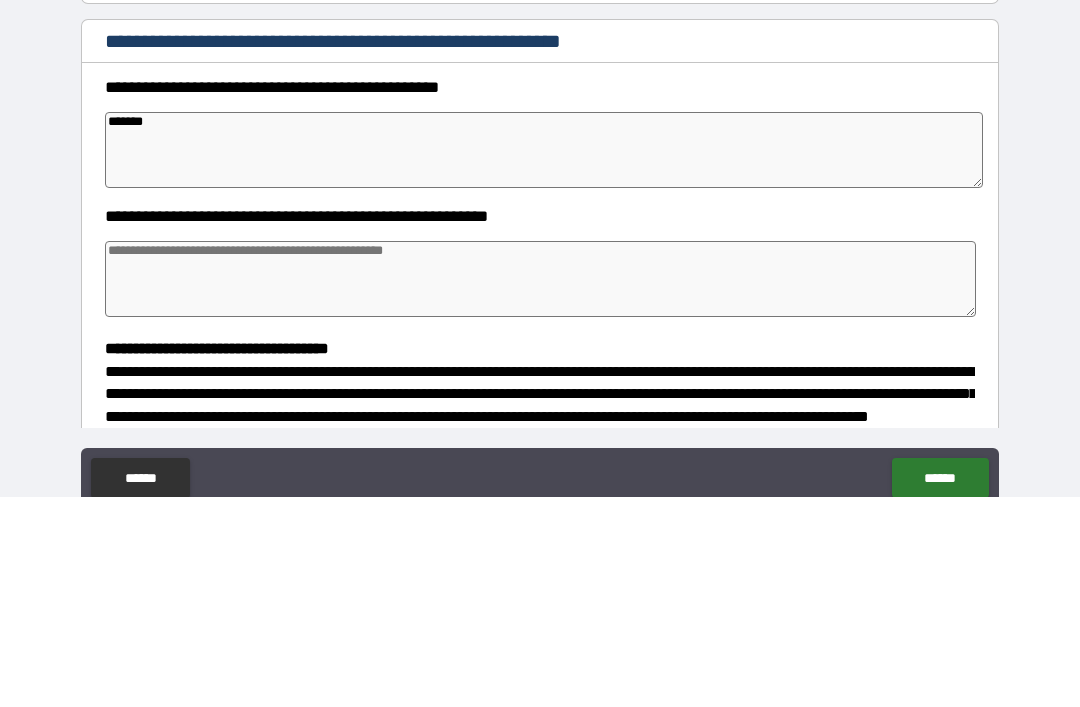type on "*" 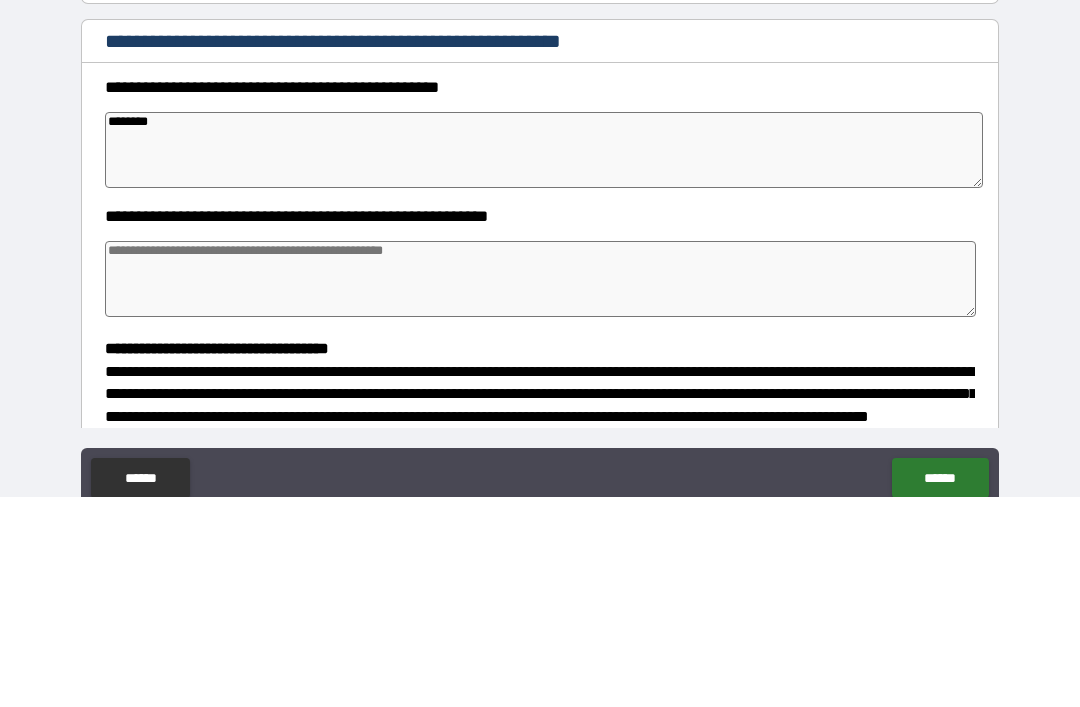 type on "*" 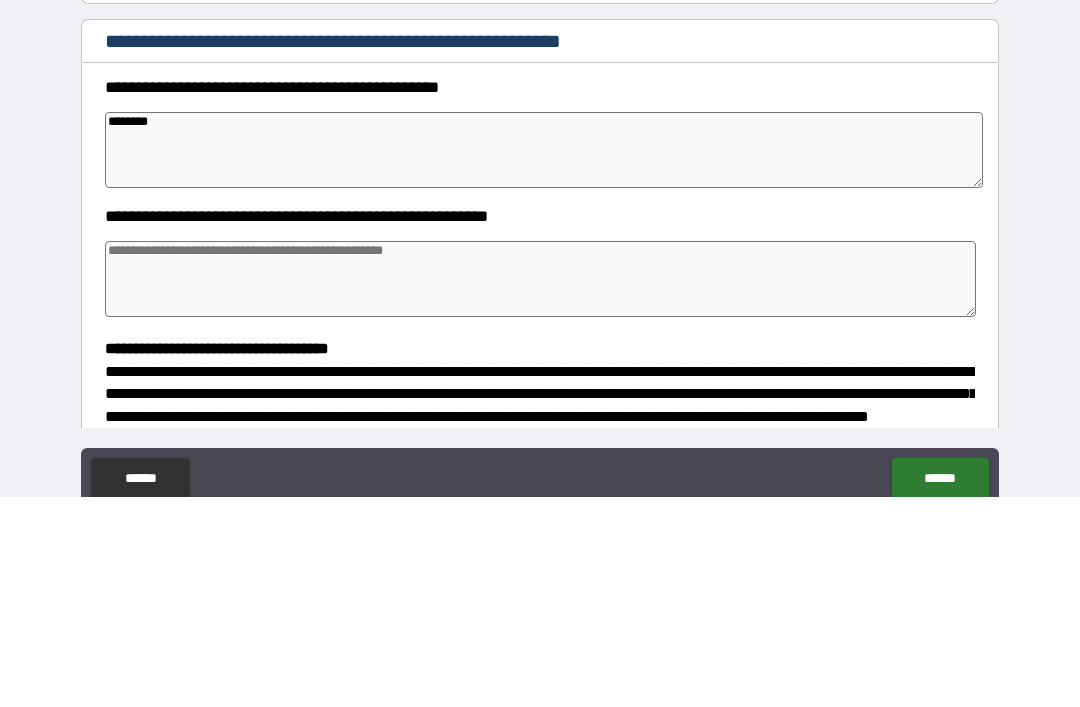 type on "*********" 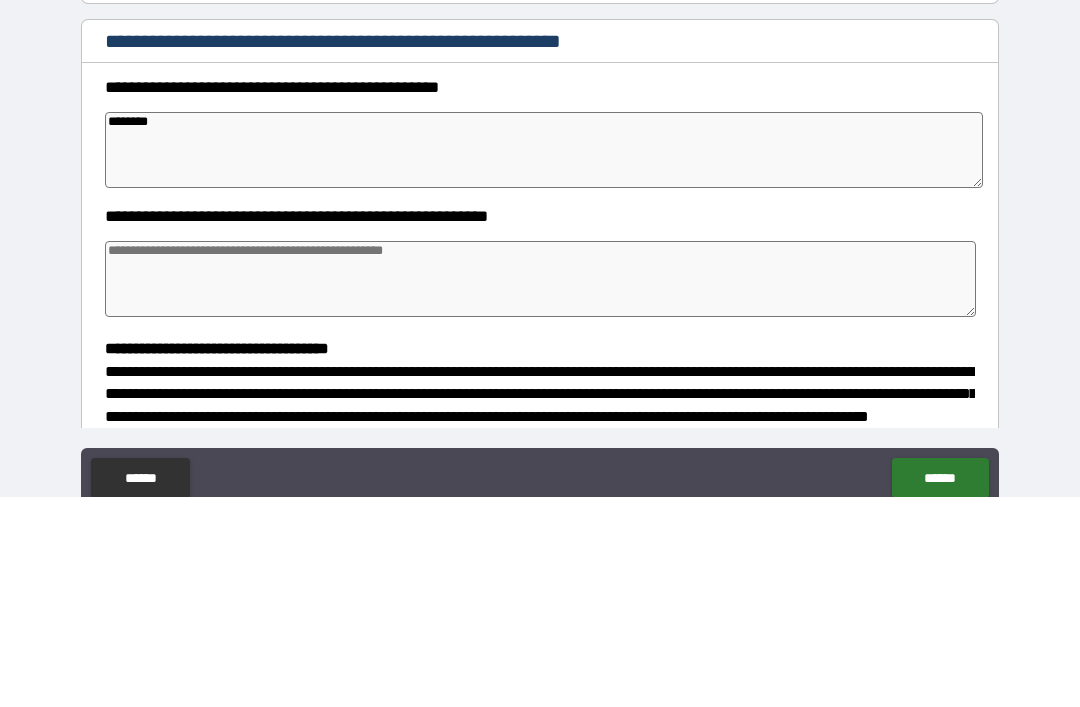 type on "*" 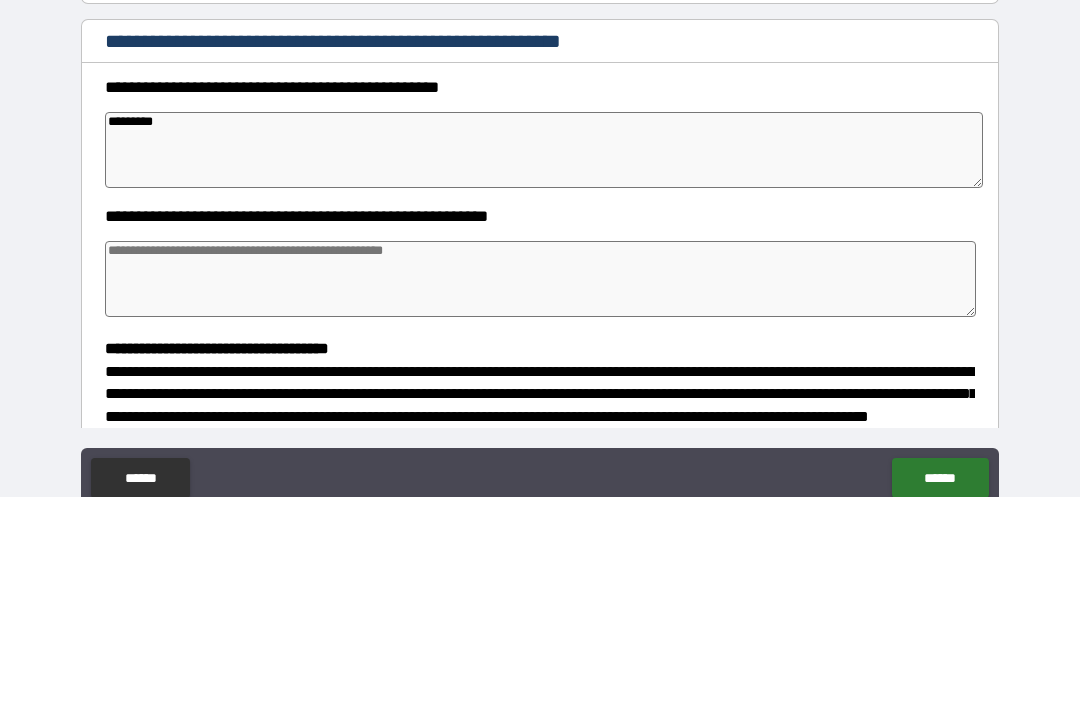 type on "**********" 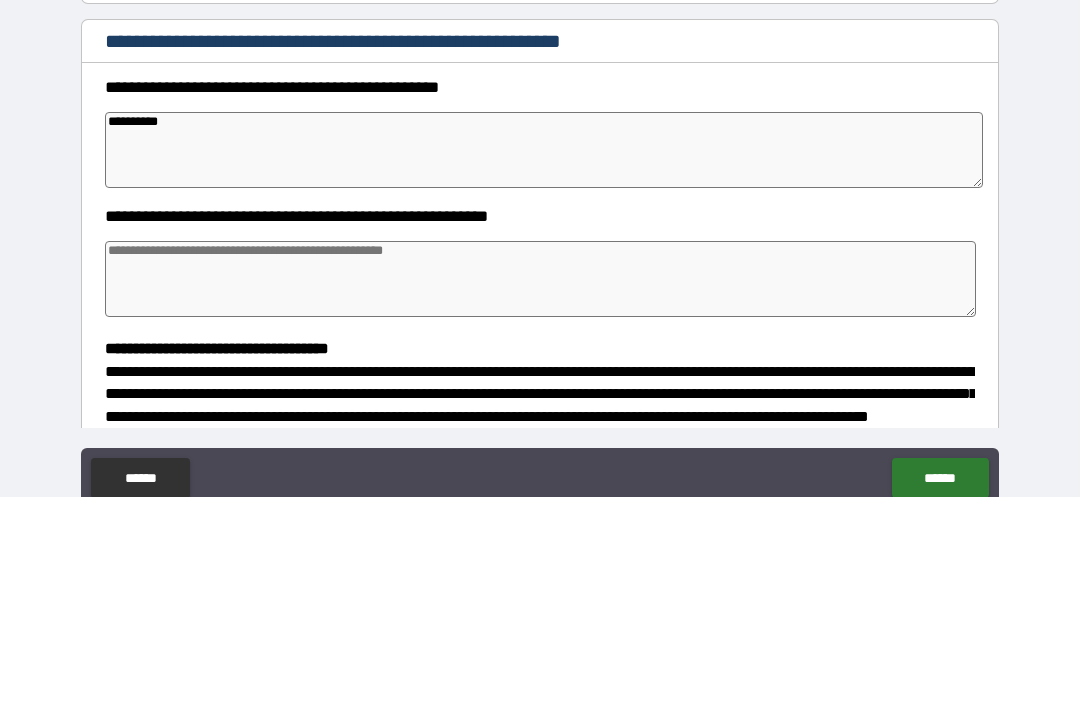 type on "**********" 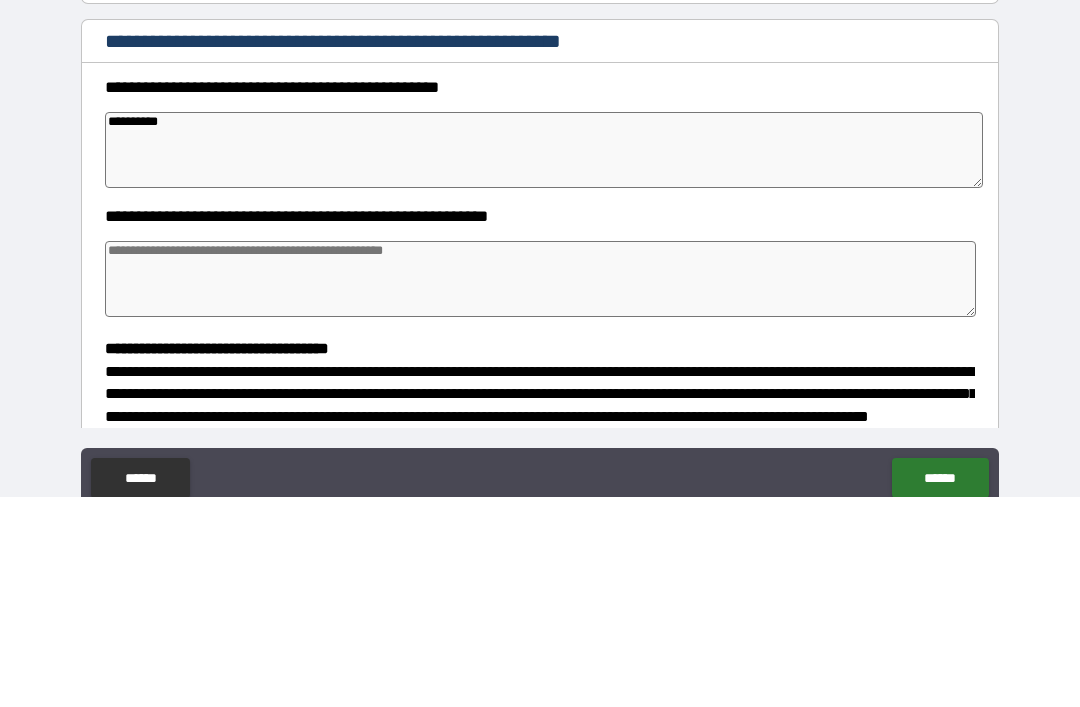 type on "*" 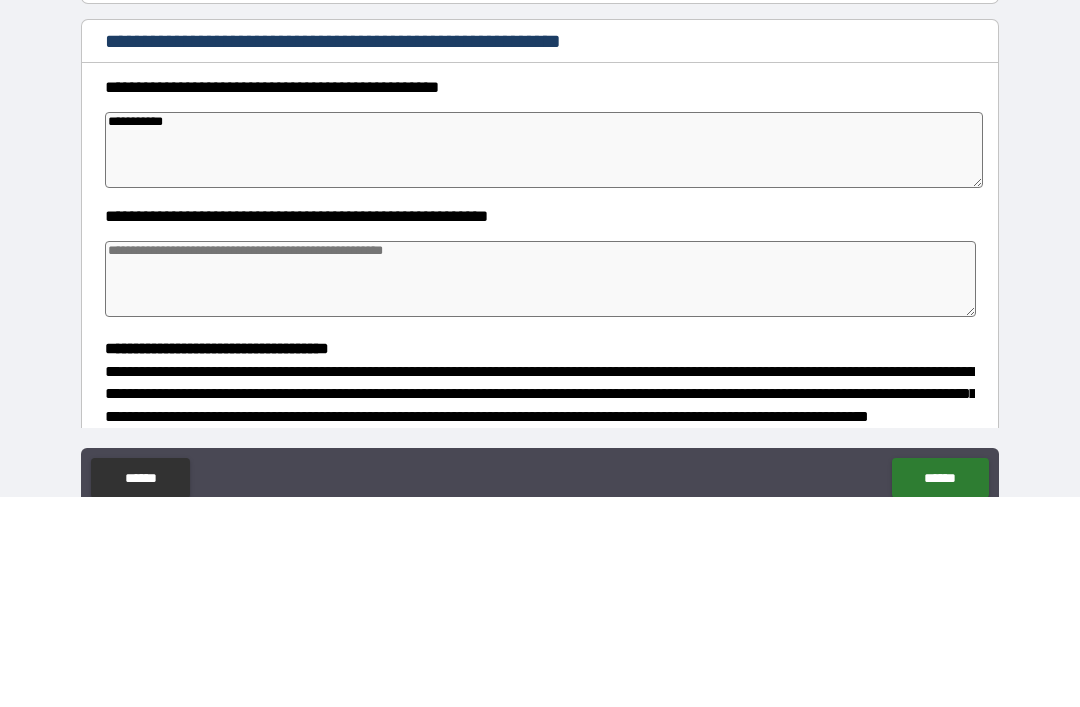 type on "**********" 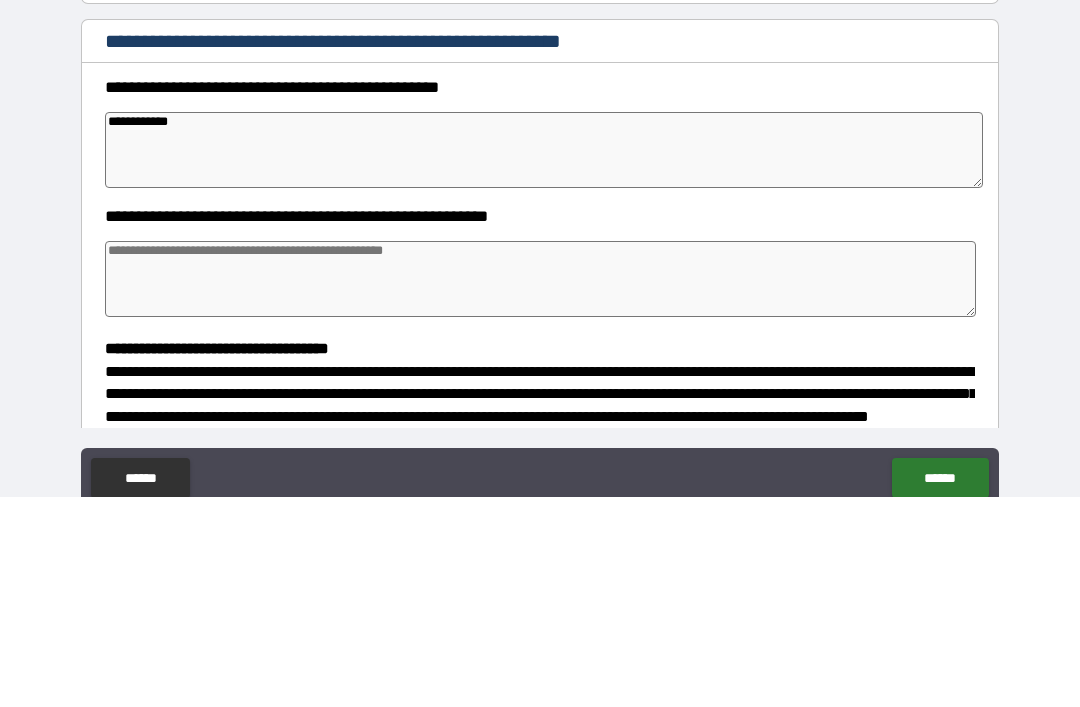 type on "*" 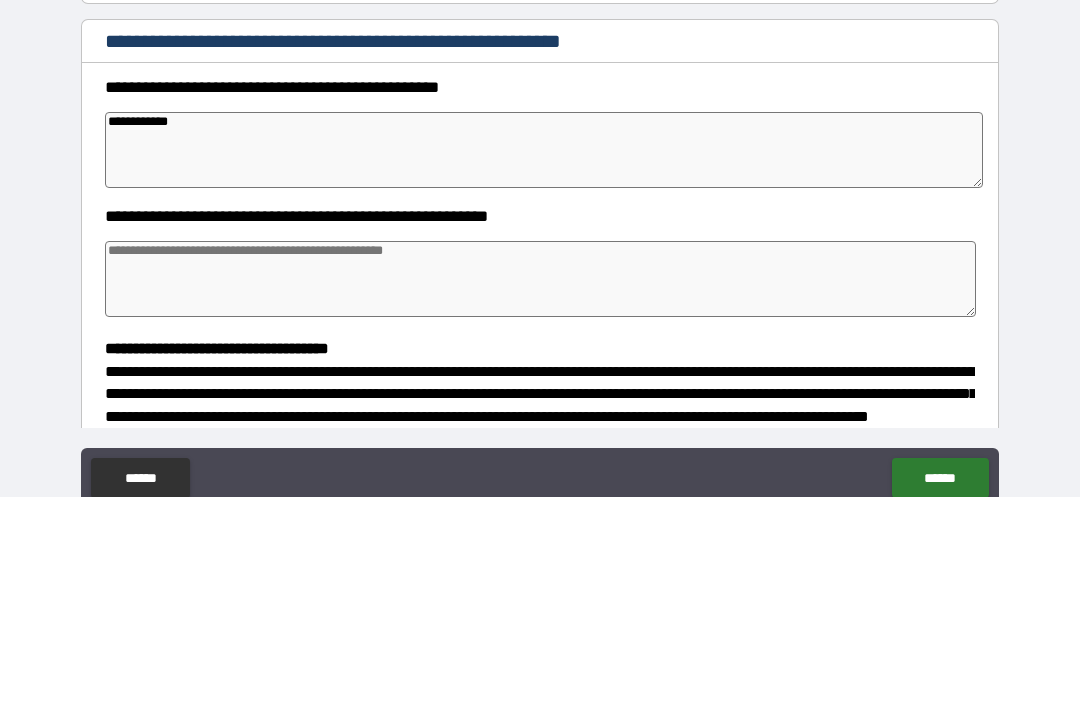type on "**********" 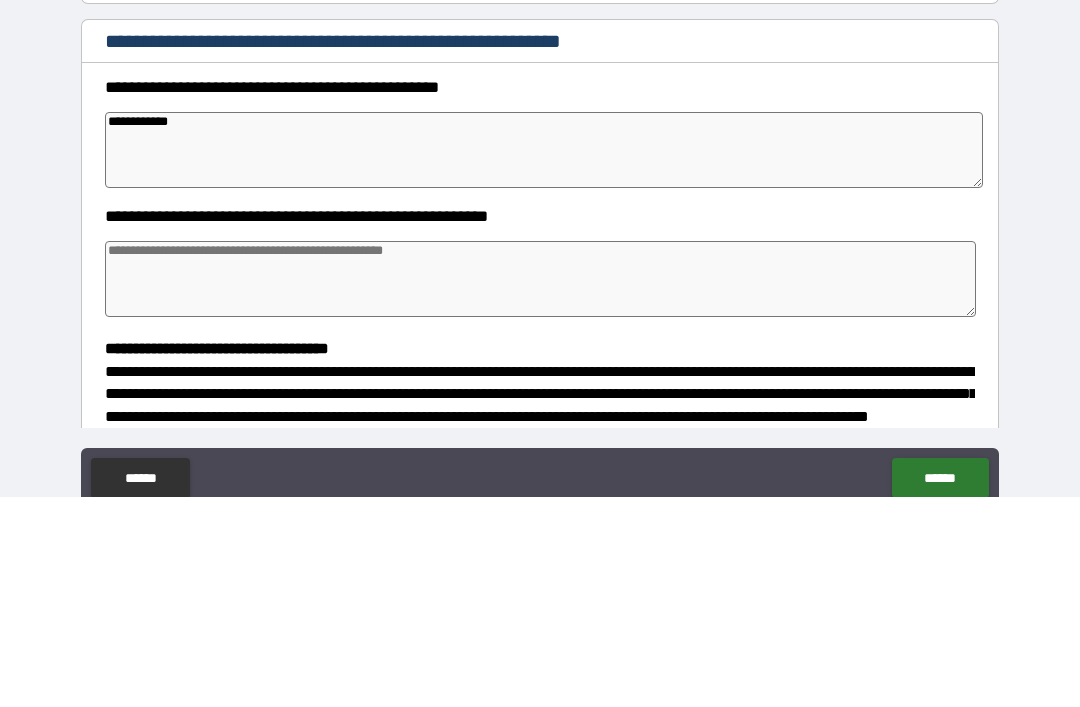 type on "*" 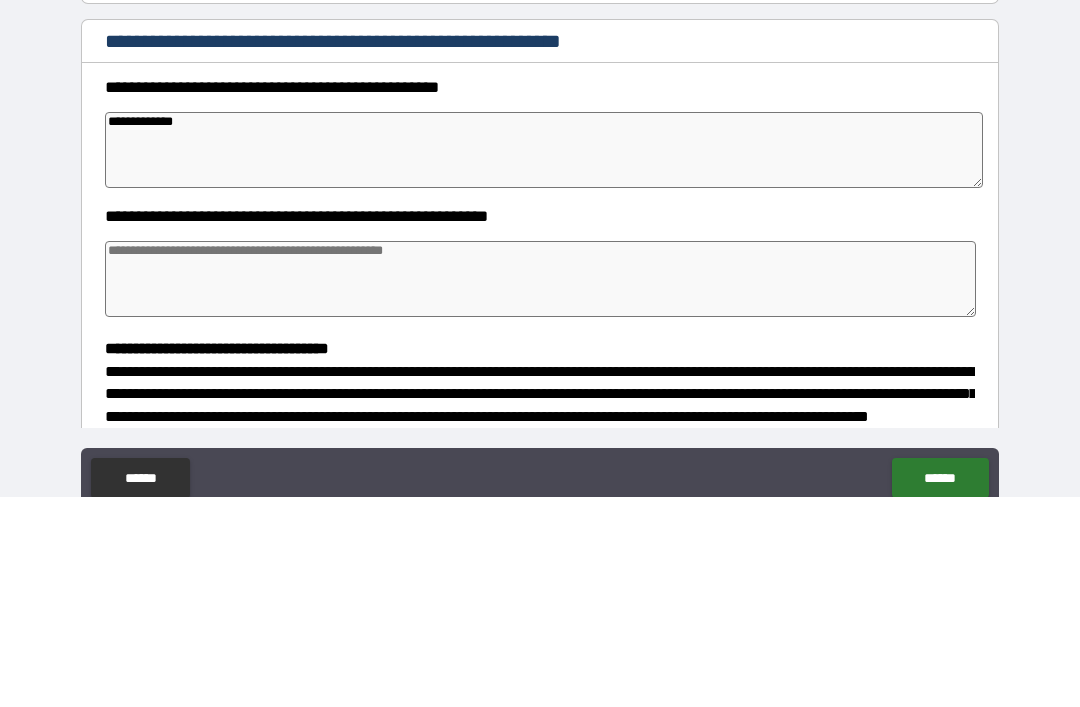 type on "*" 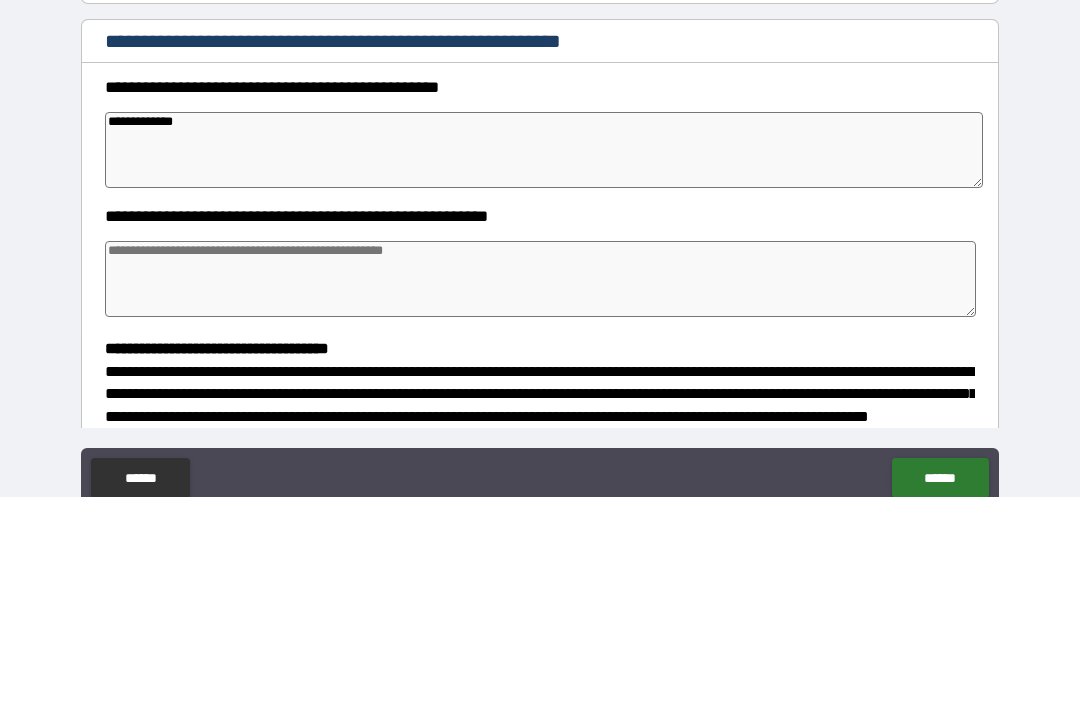 type on "*" 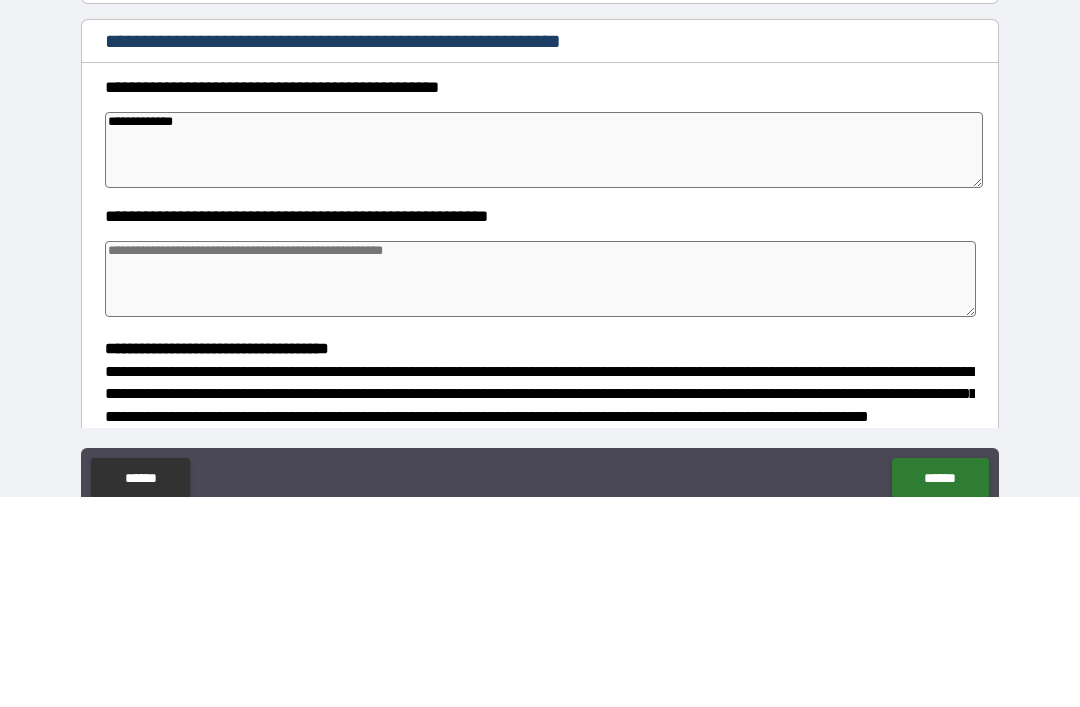 type on "**********" 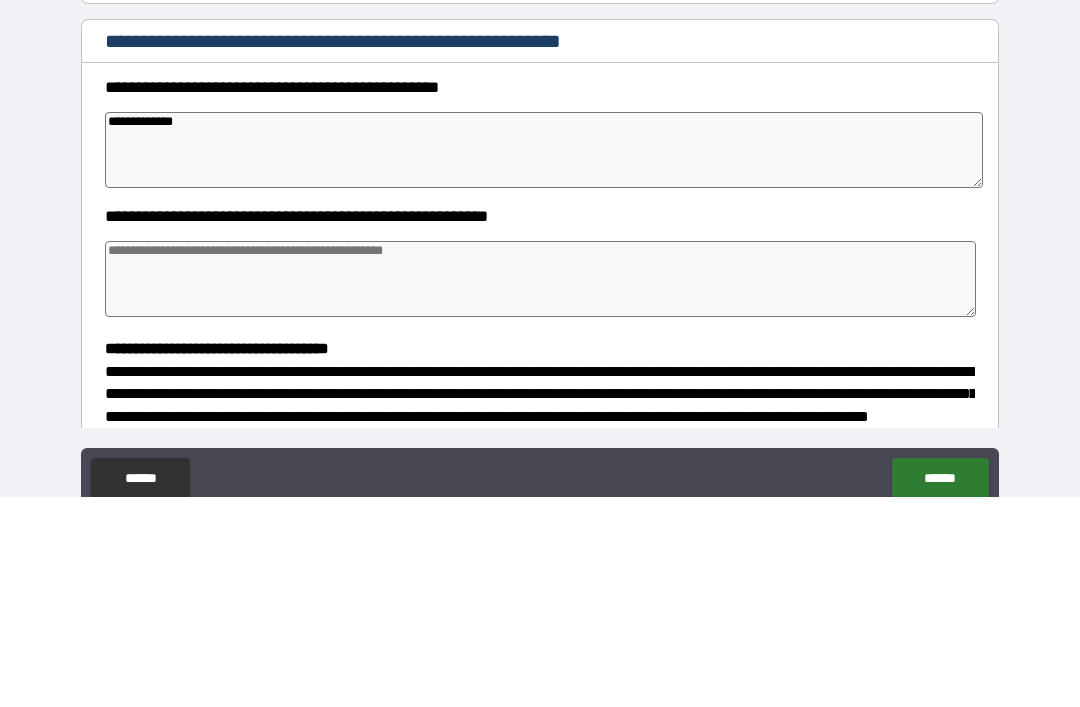 type on "*" 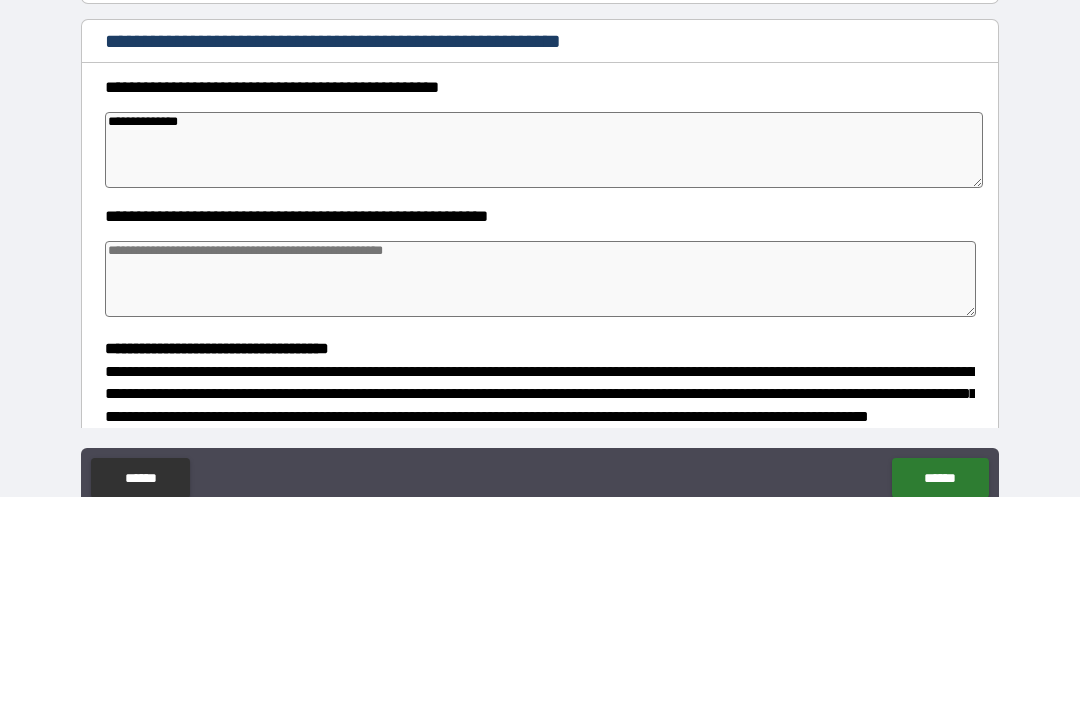 type on "**********" 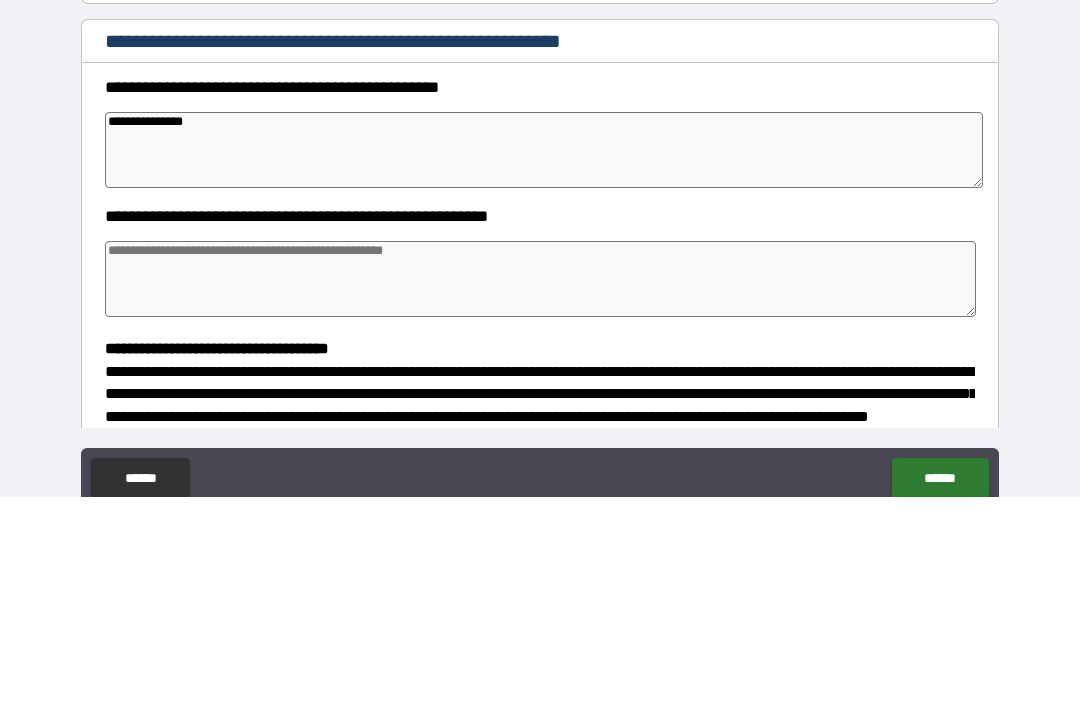 type on "*" 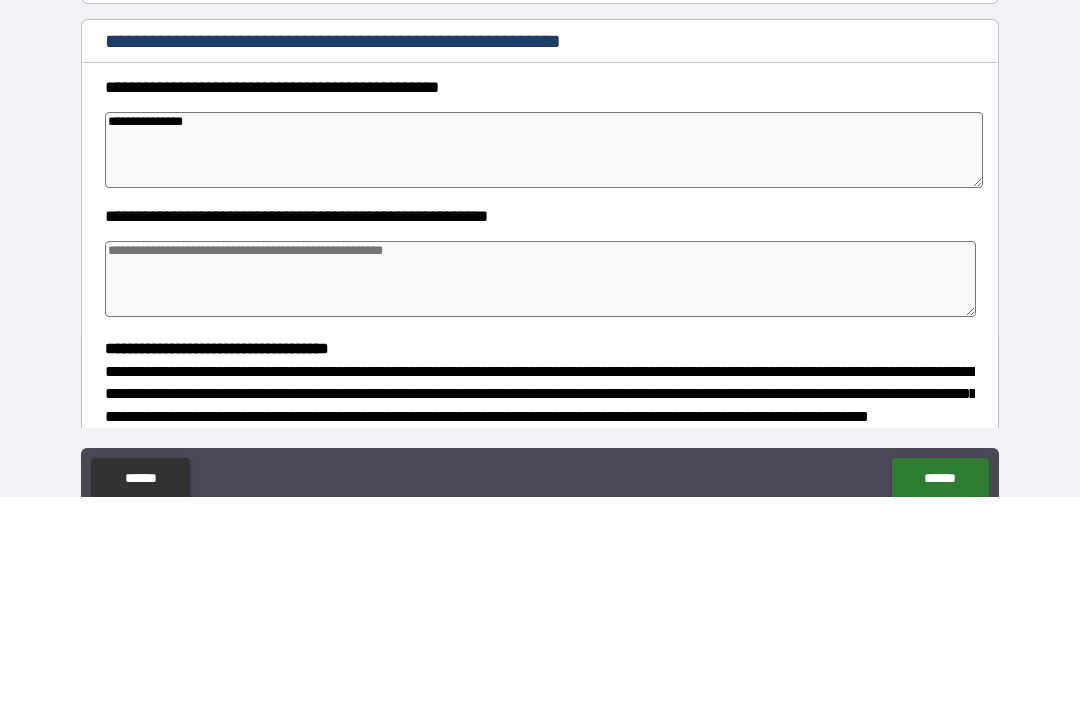 type on "**********" 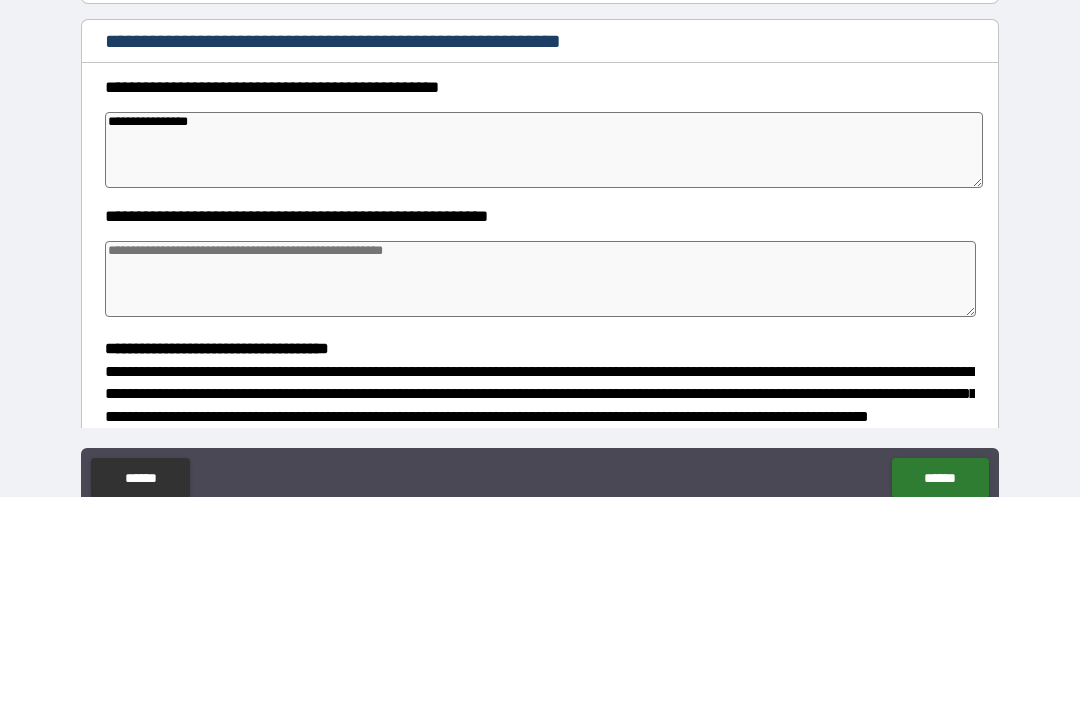 type on "*" 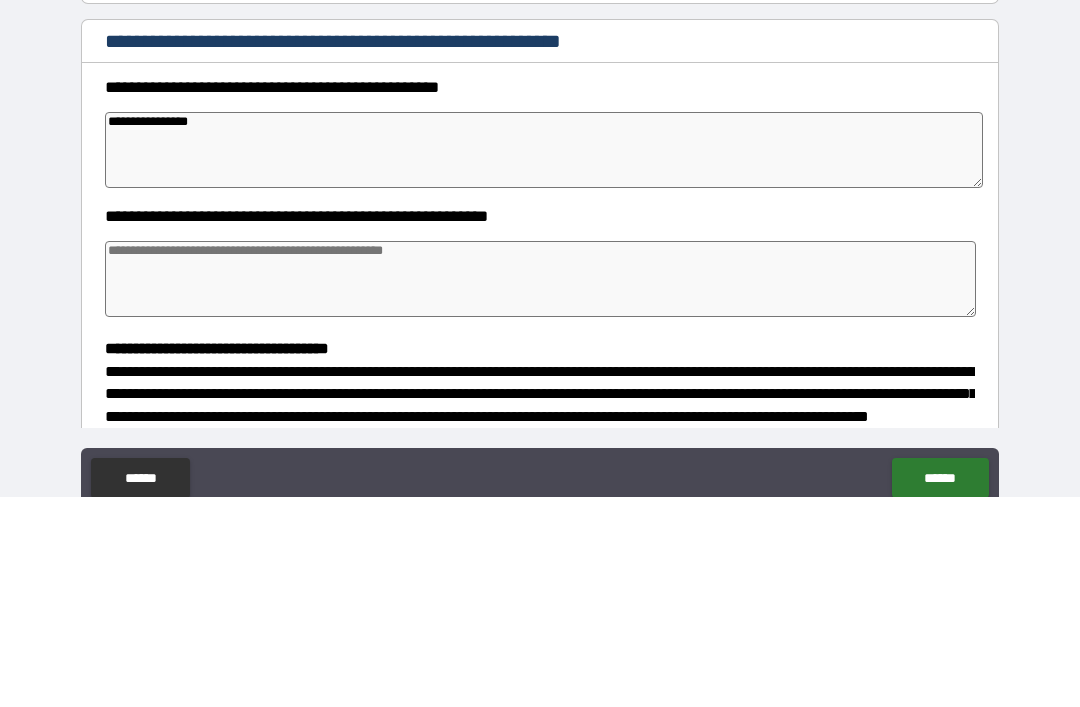 type on "*" 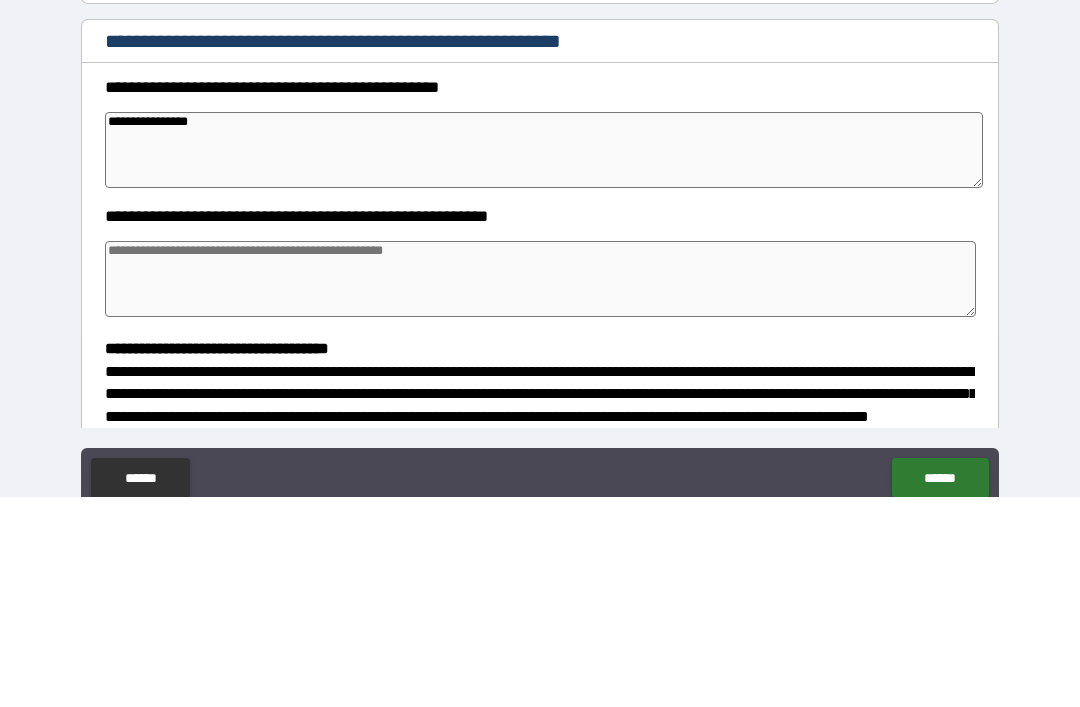 type on "*" 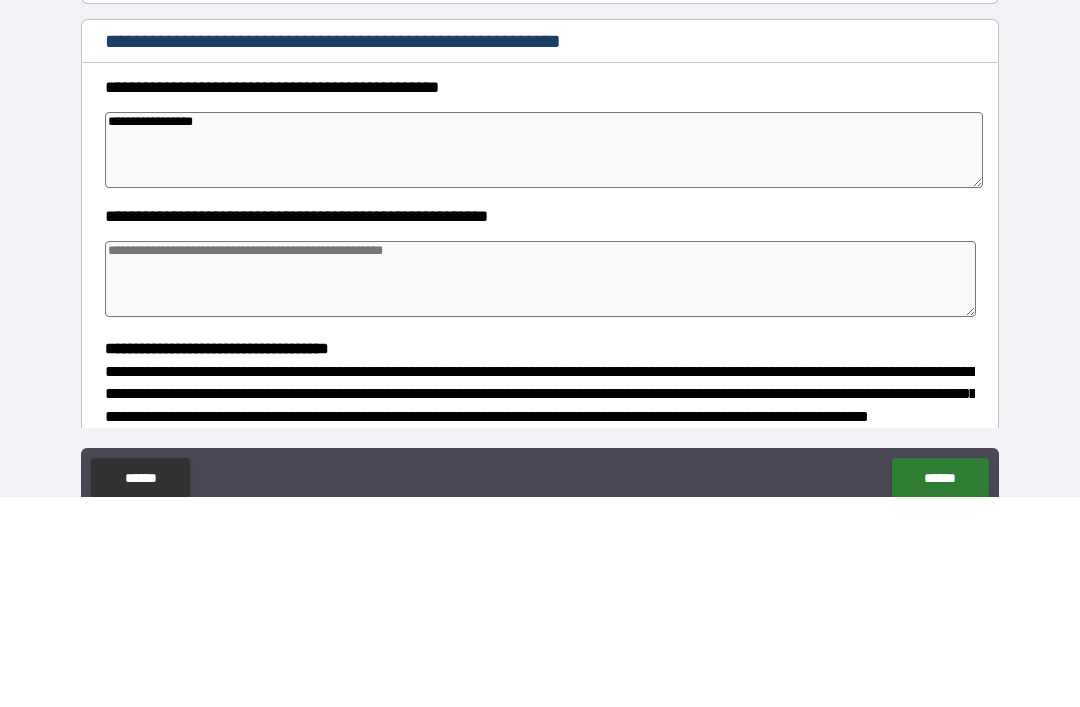 type on "**********" 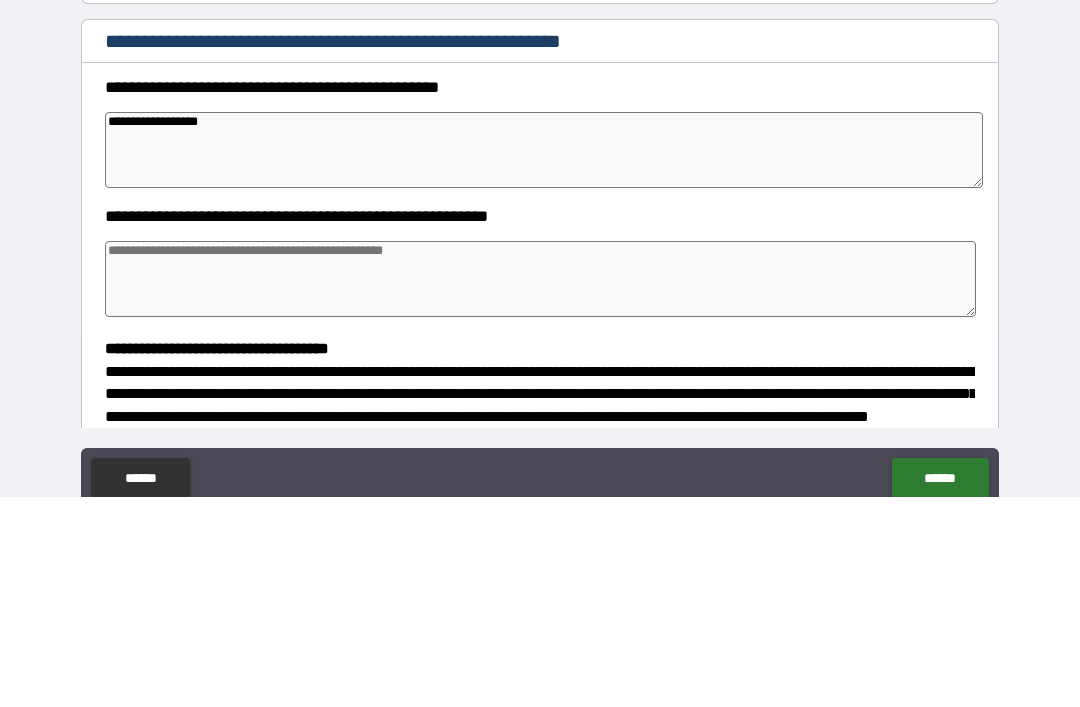type on "*" 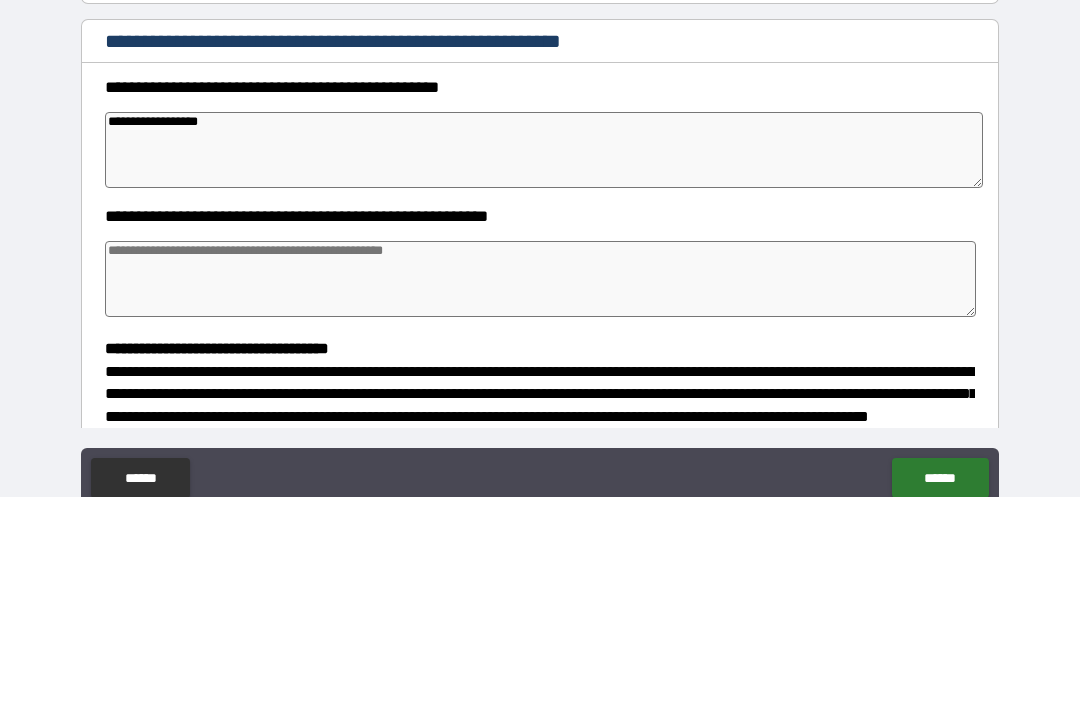 type on "**********" 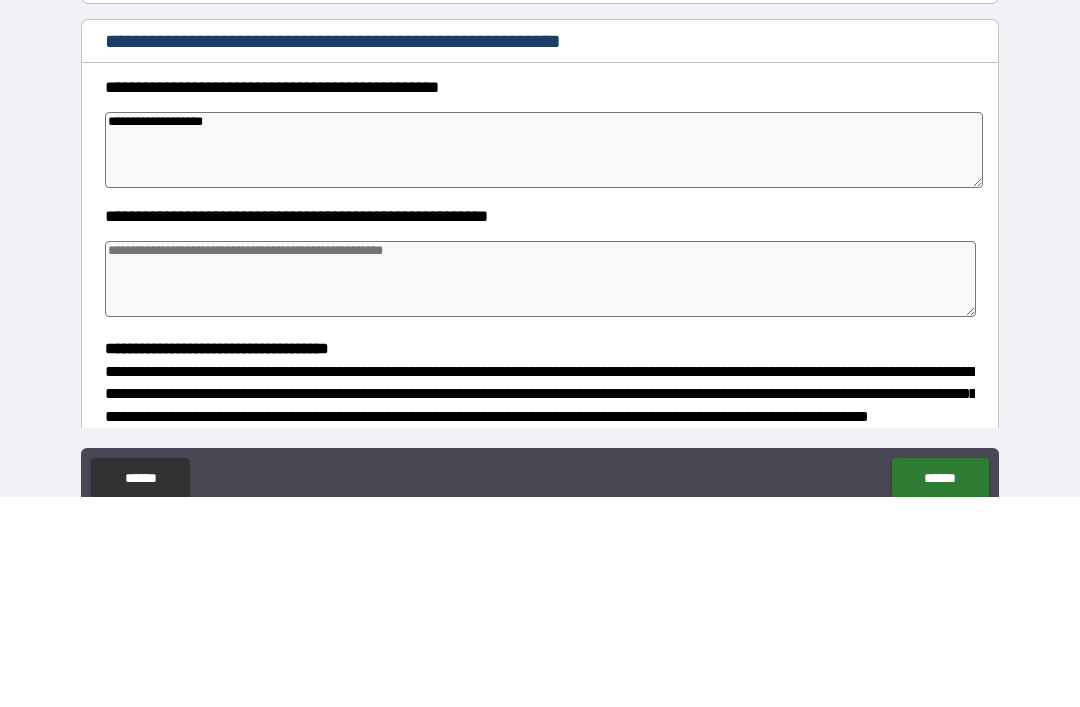 type on "*" 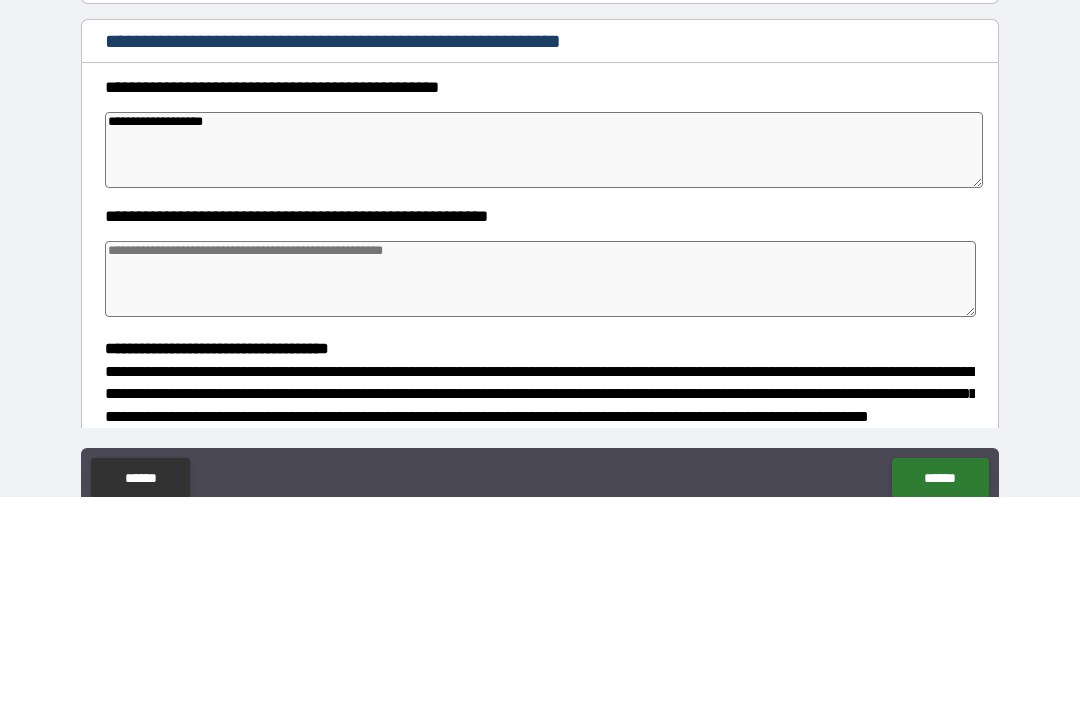 type on "**********" 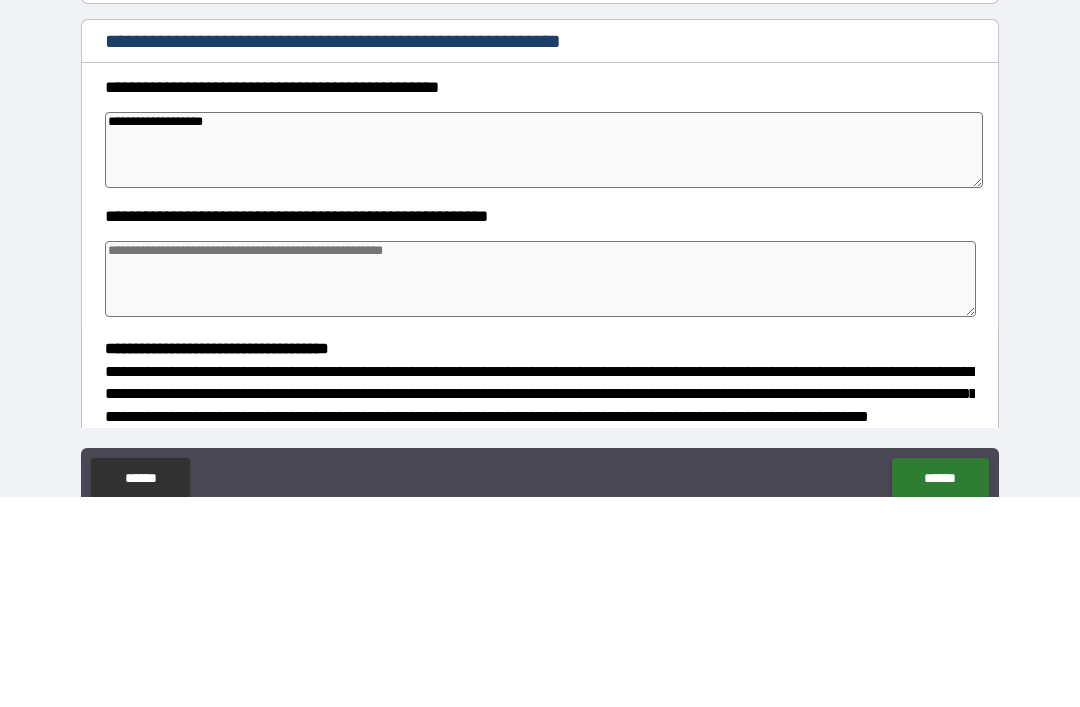 type on "*" 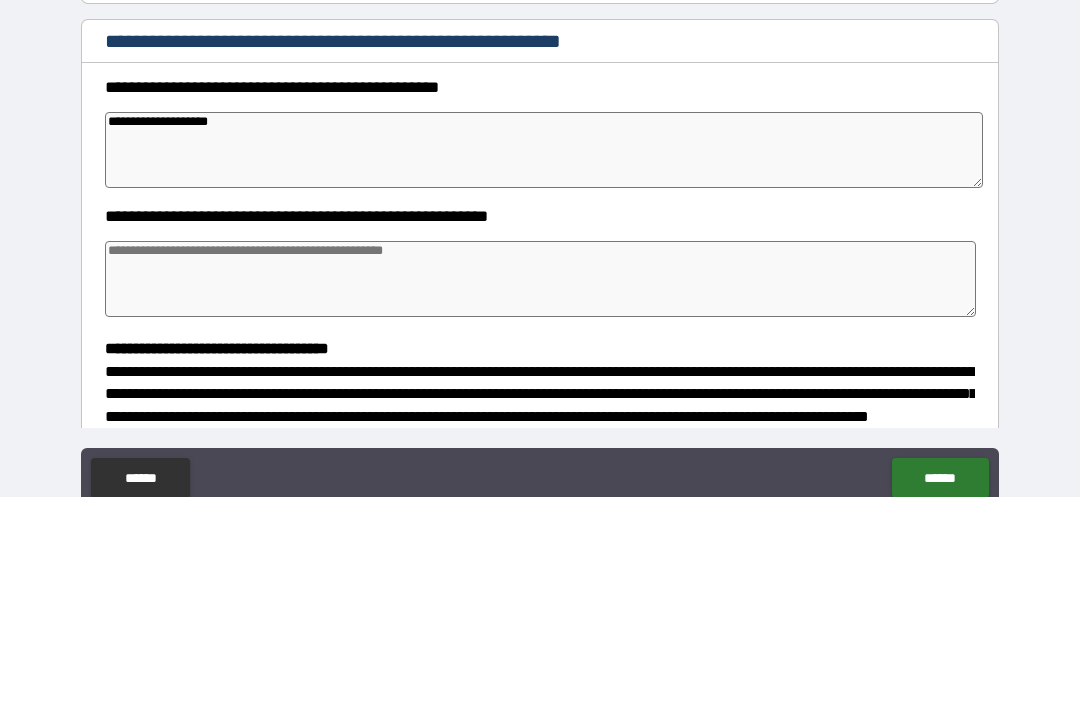 type on "**********" 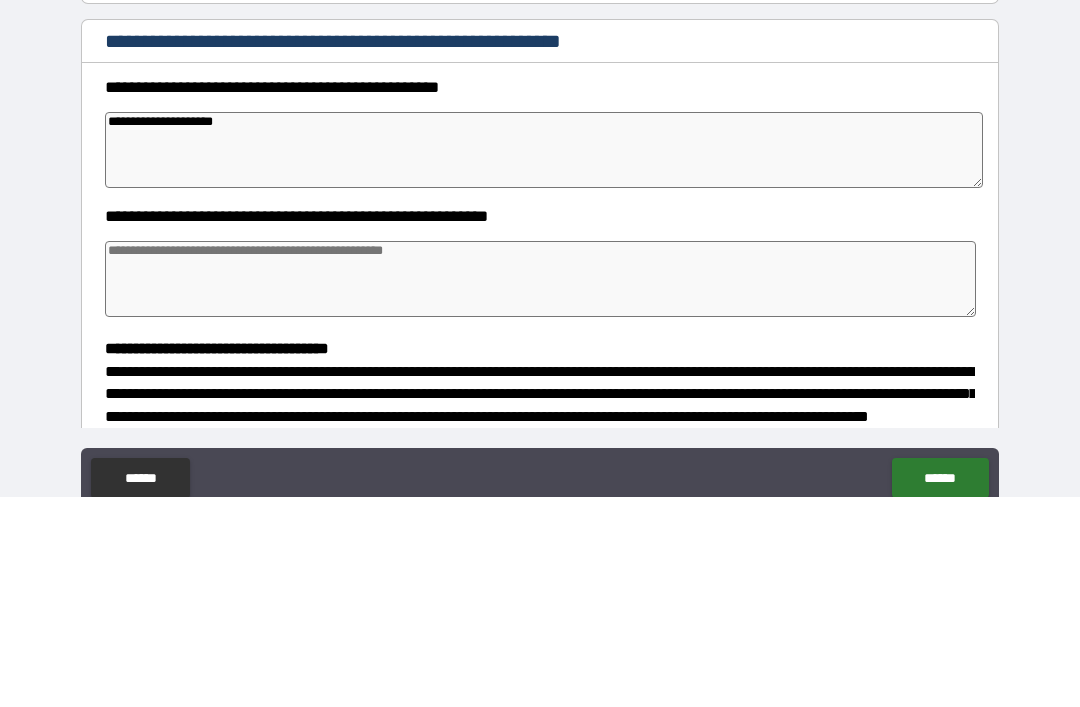 type on "*" 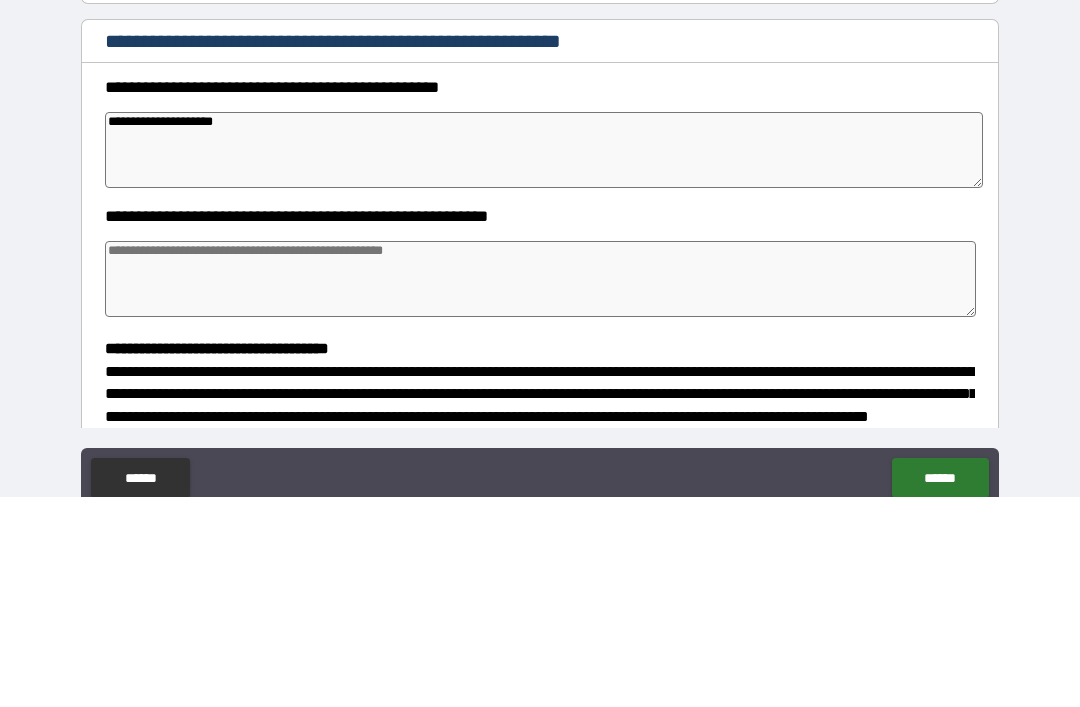 type on "**********" 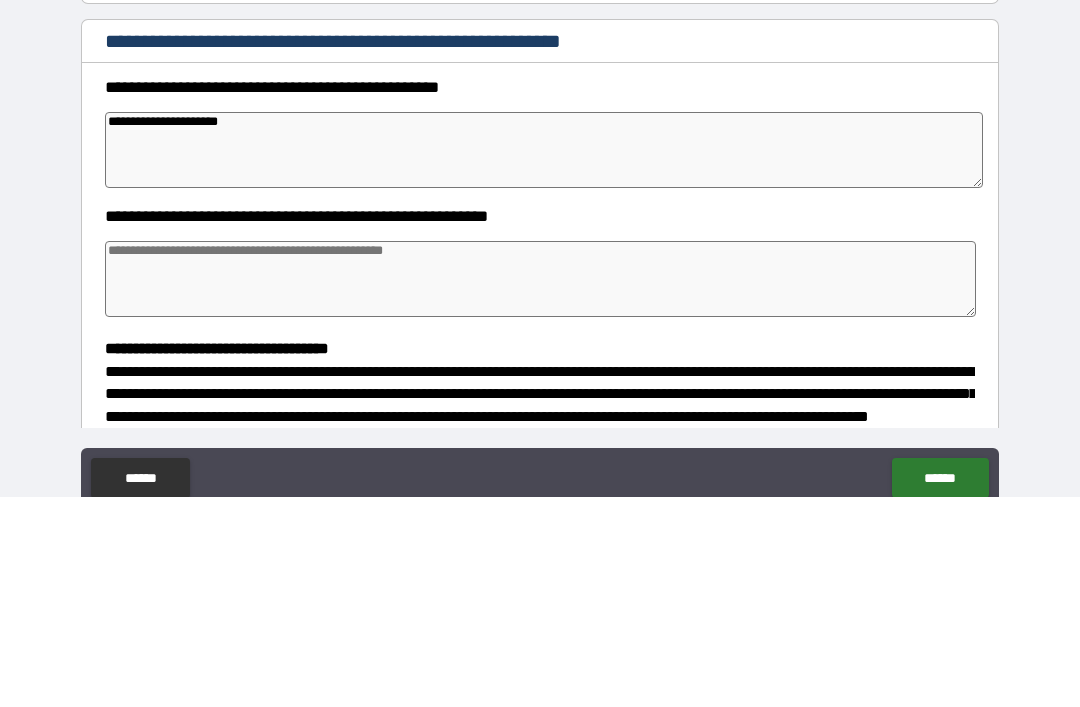 type on "*" 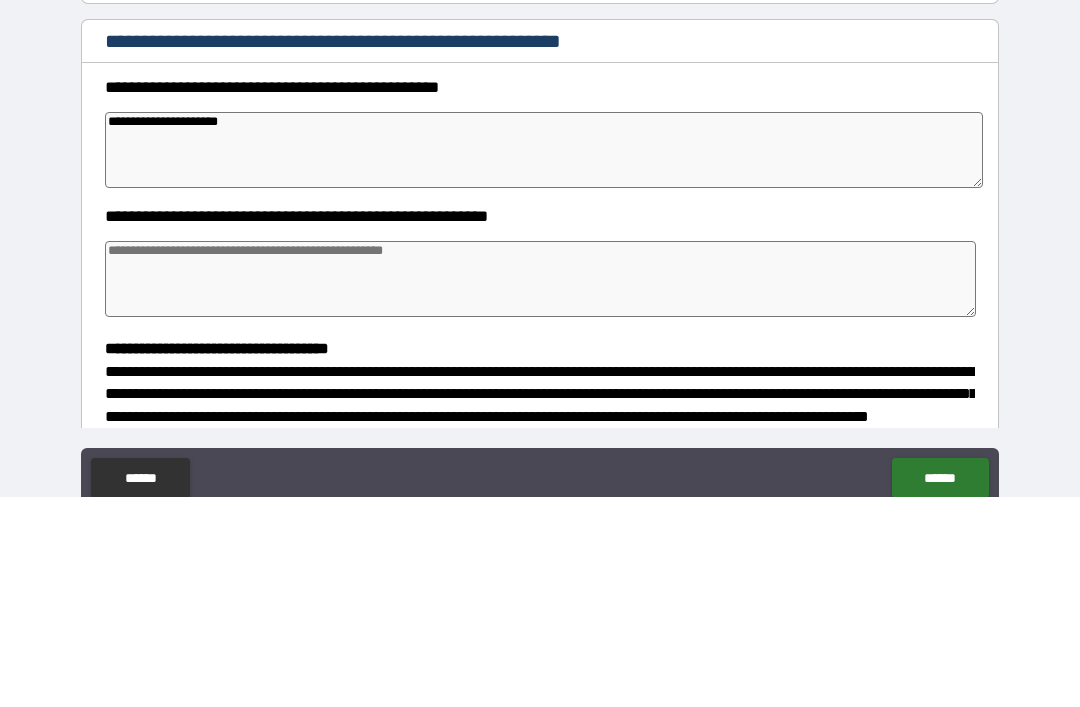 type on "*" 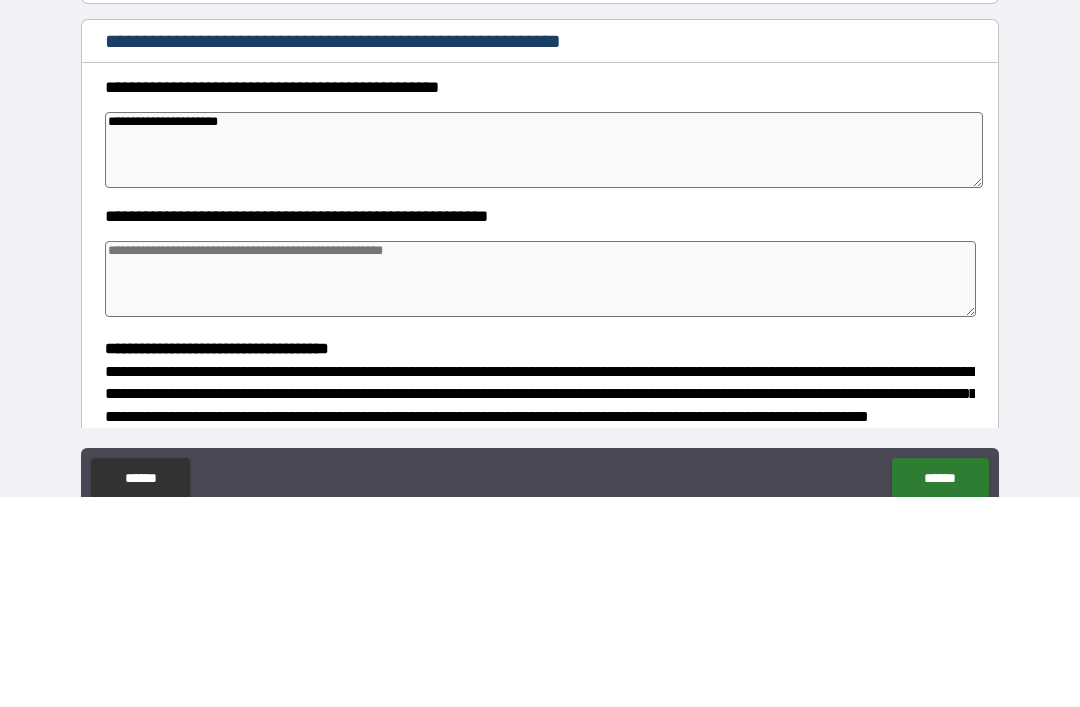 type on "*" 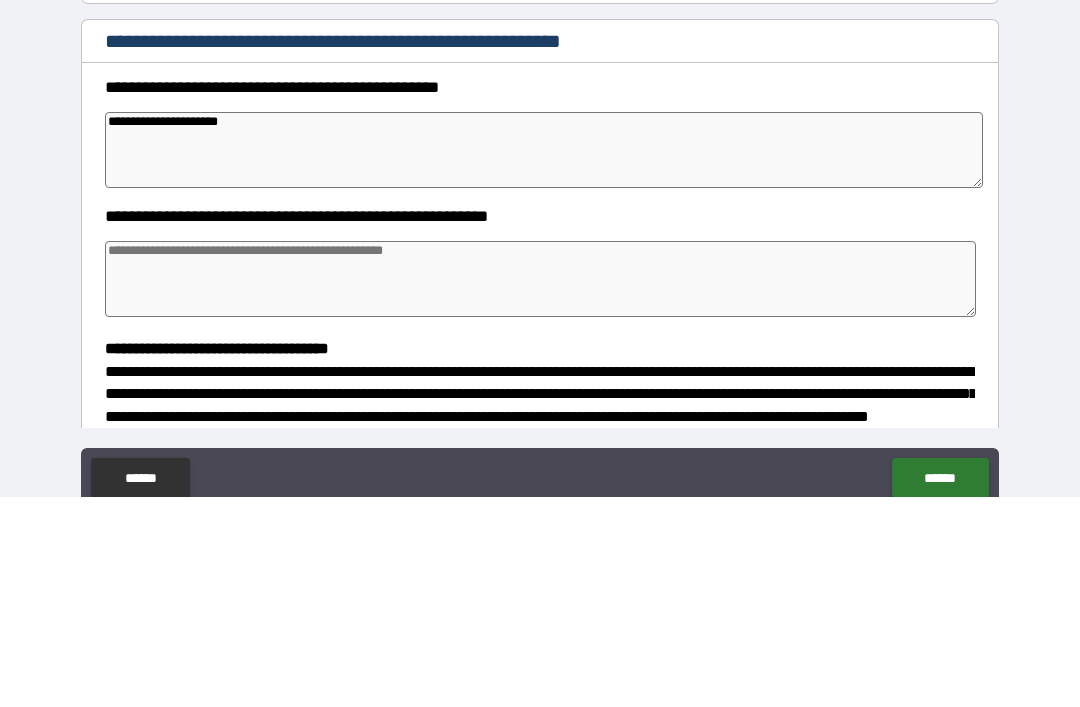 type on "**********" 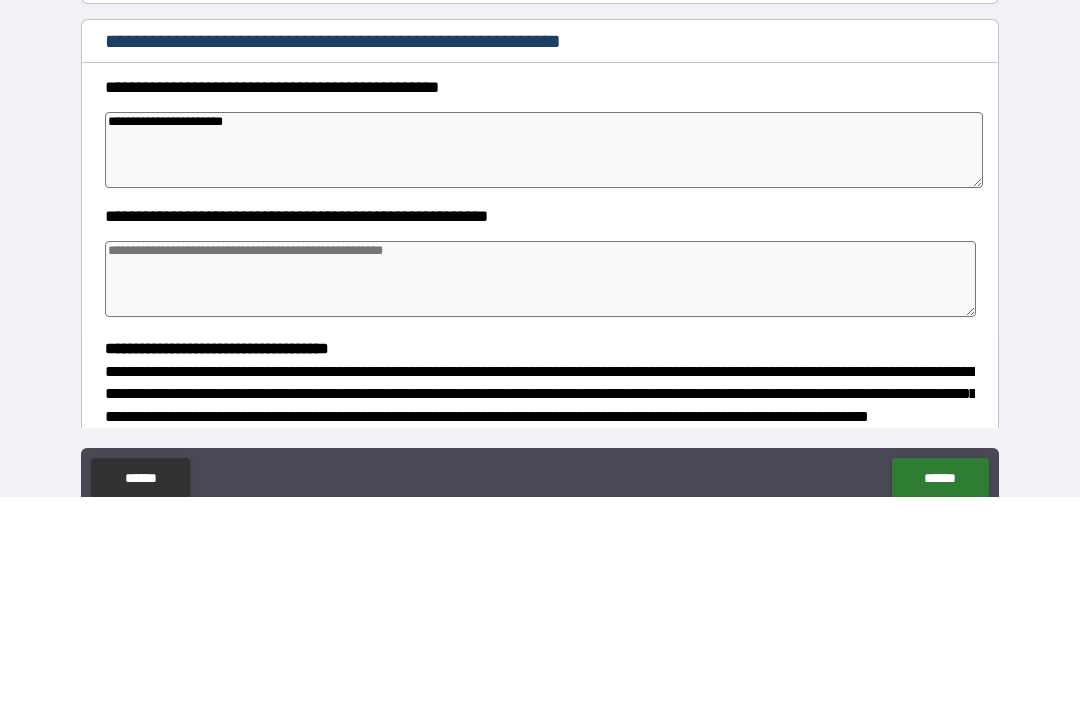 type on "*" 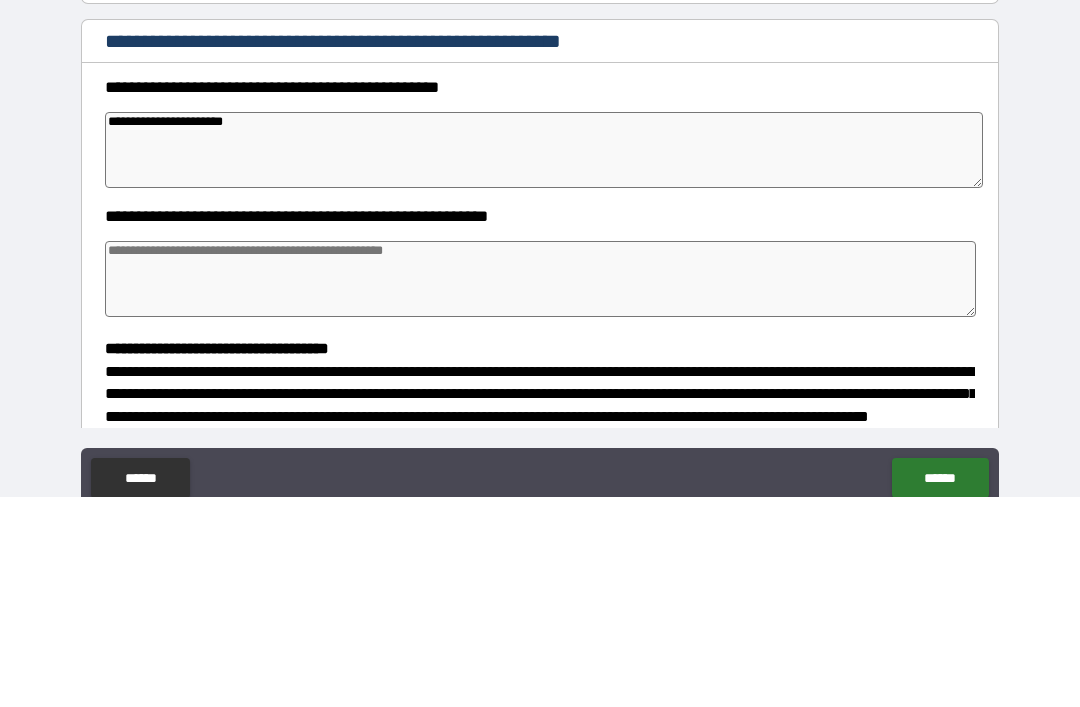 type on "*" 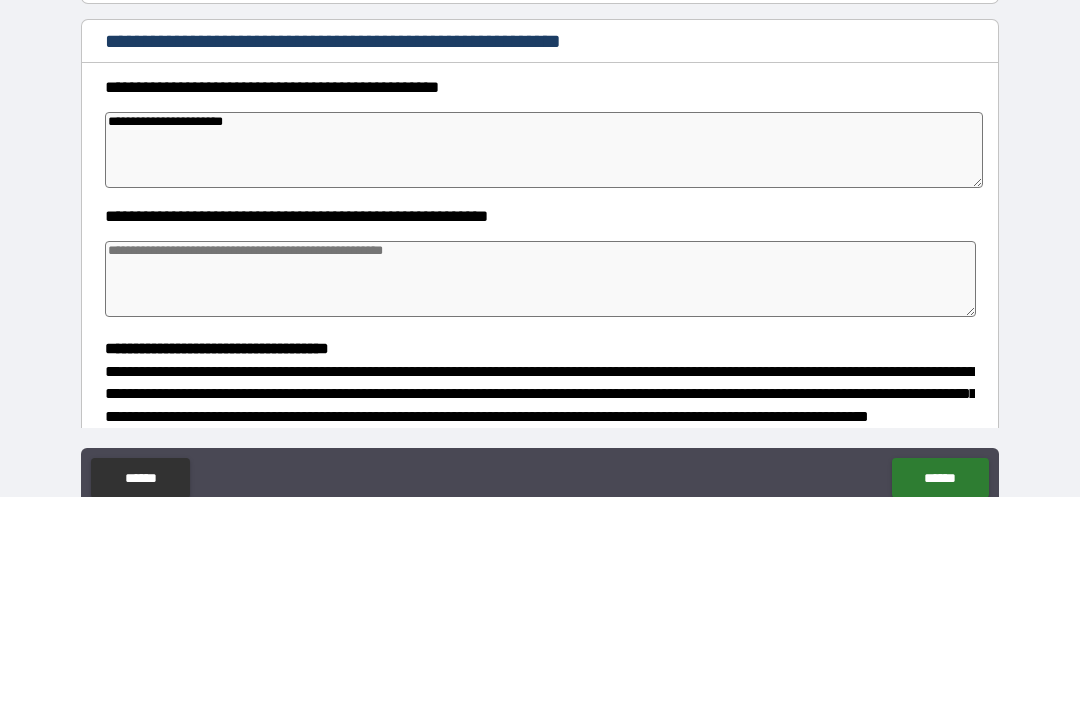 type on "*" 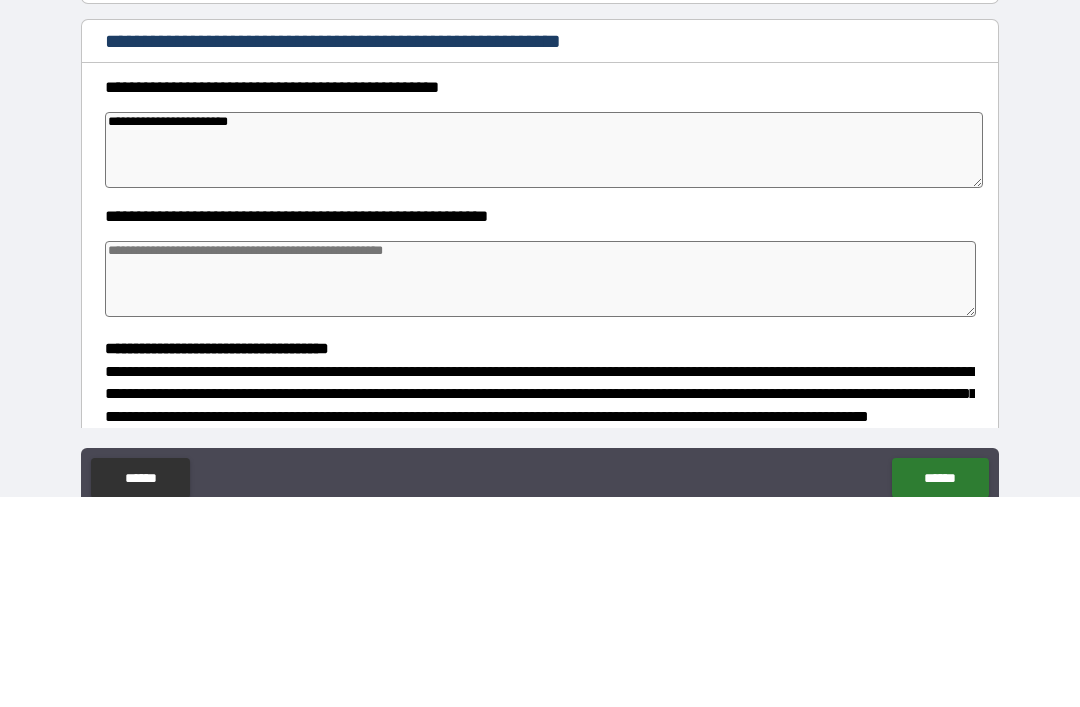 type on "*" 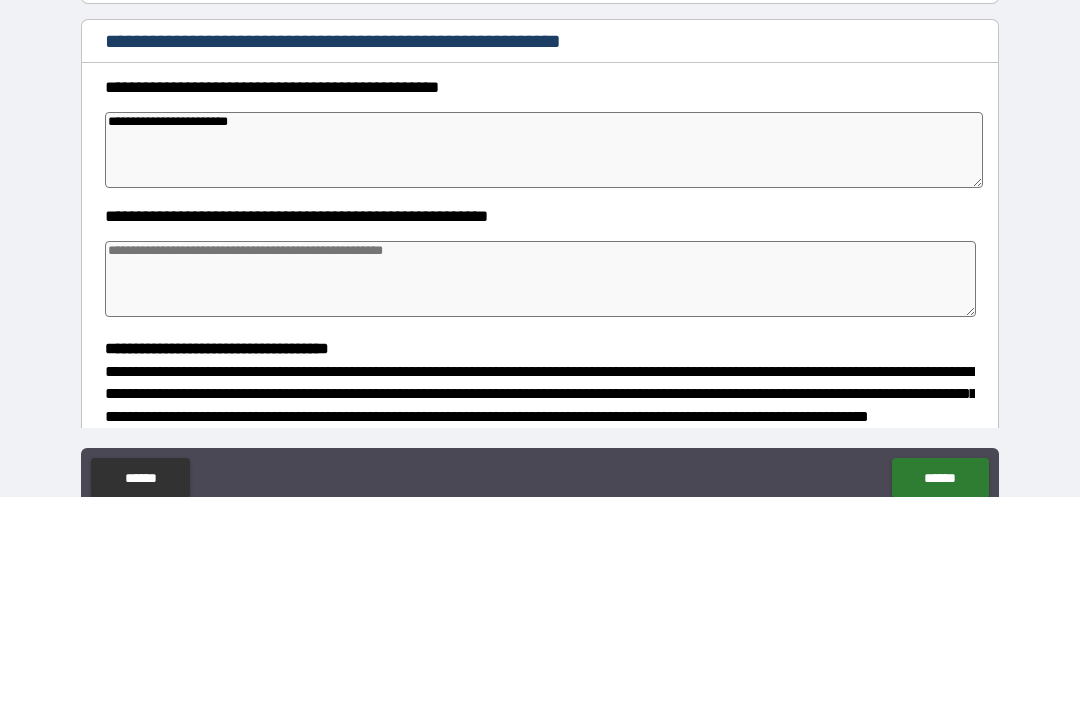 type on "*" 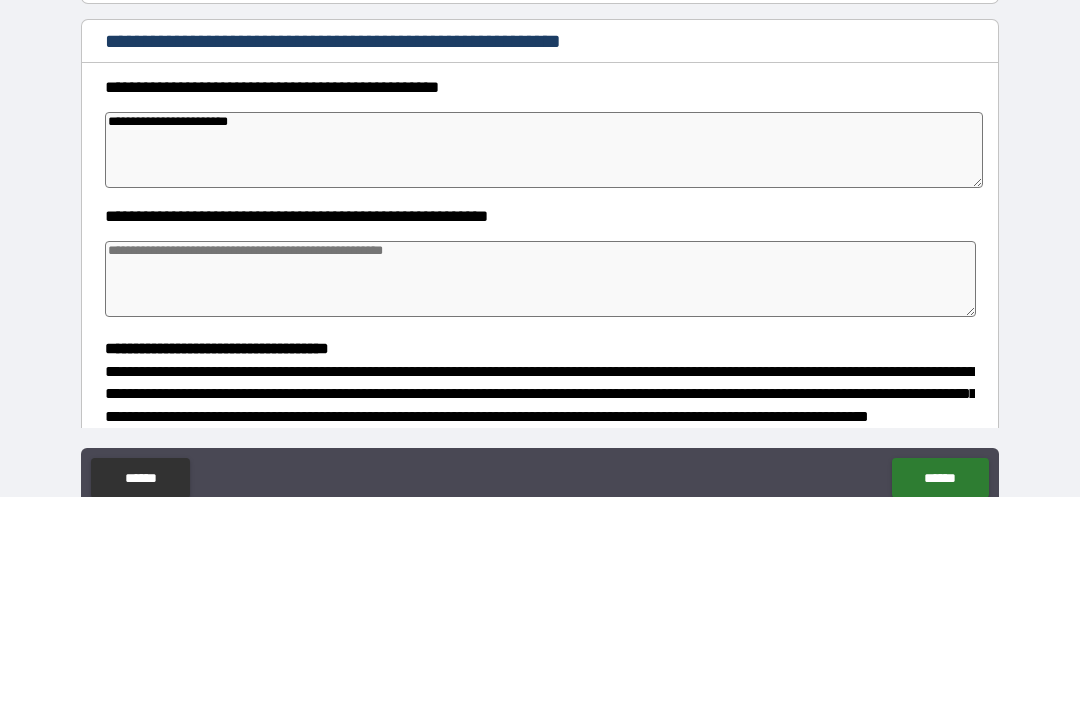 type on "*" 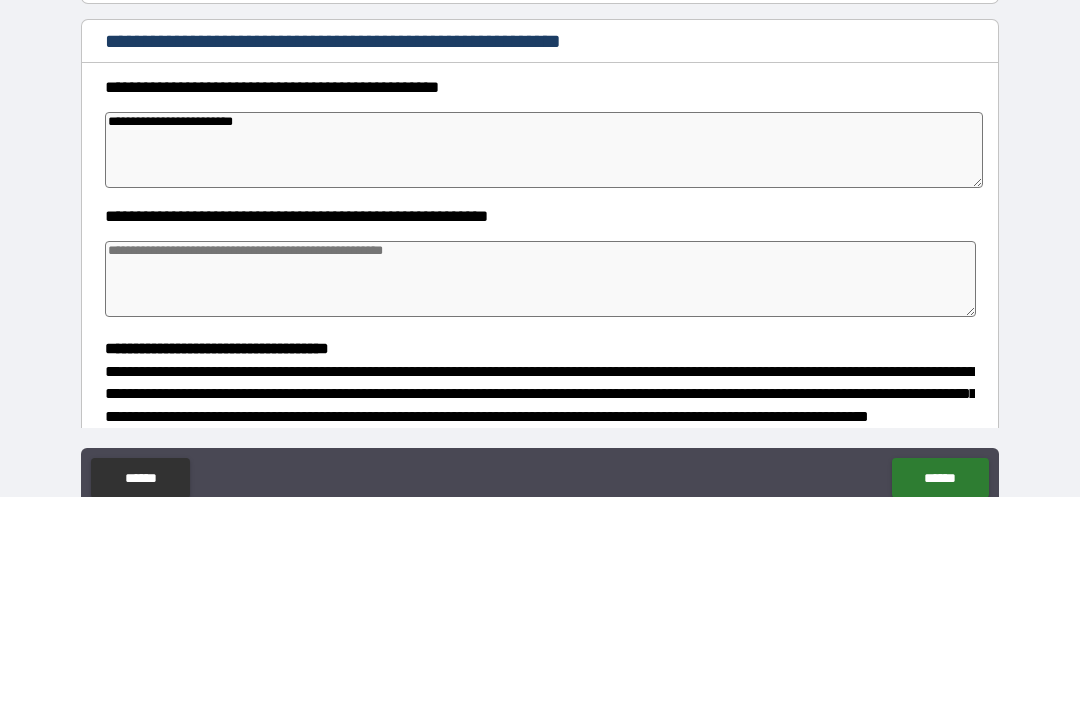 type on "*" 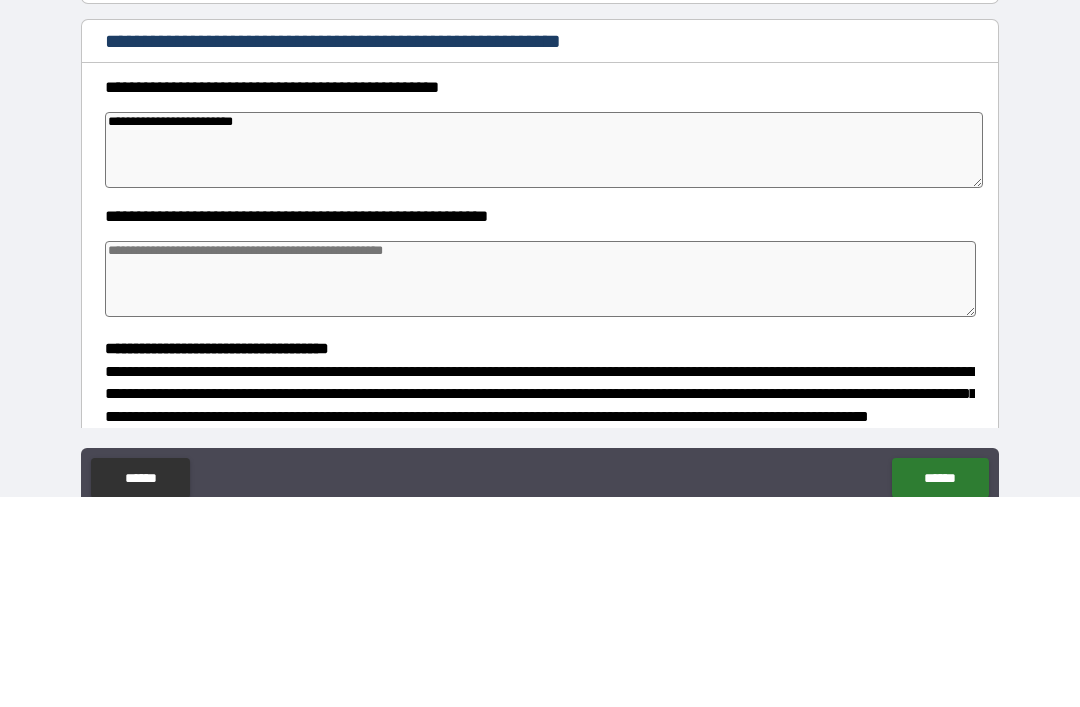 type on "*" 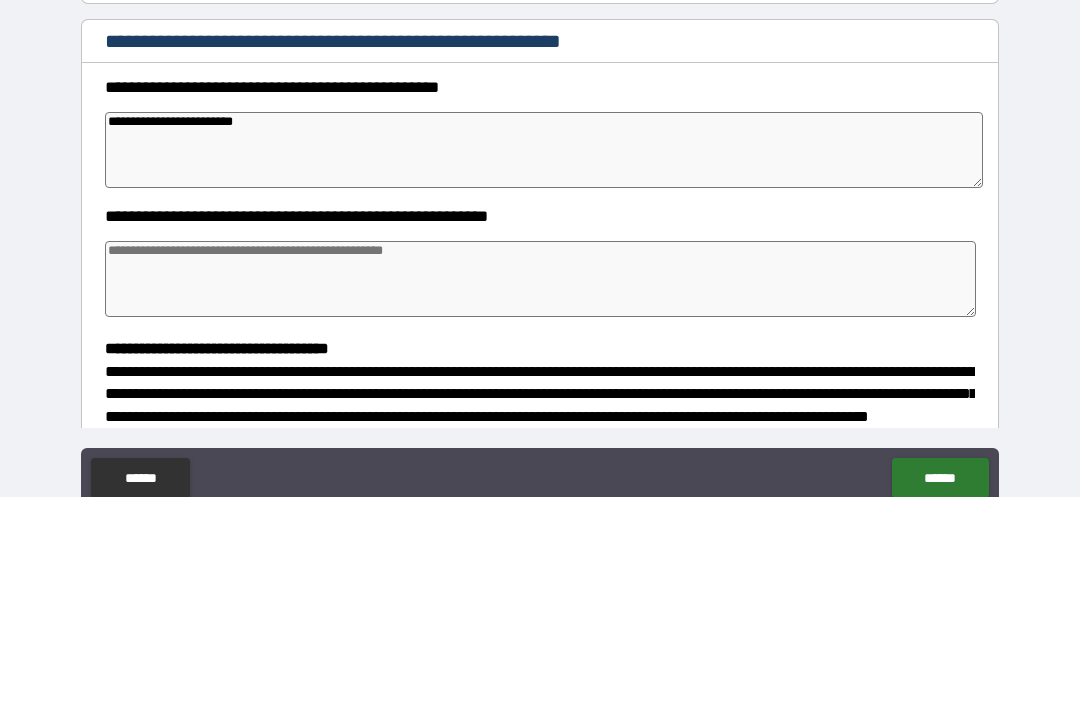 type on "*" 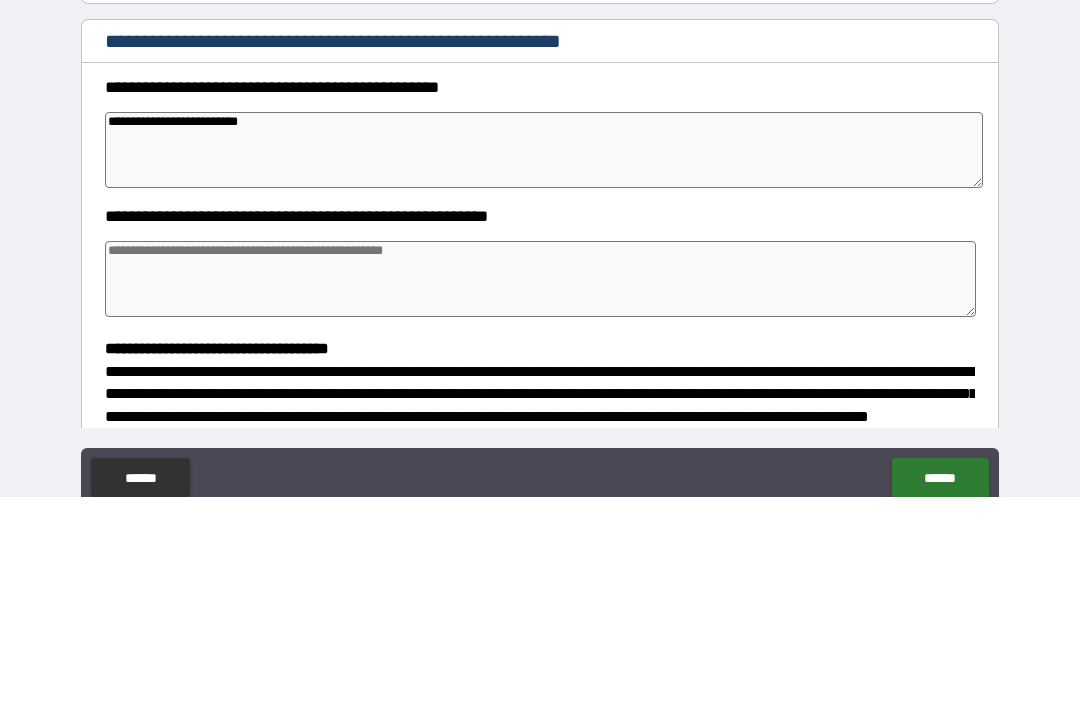 type on "*" 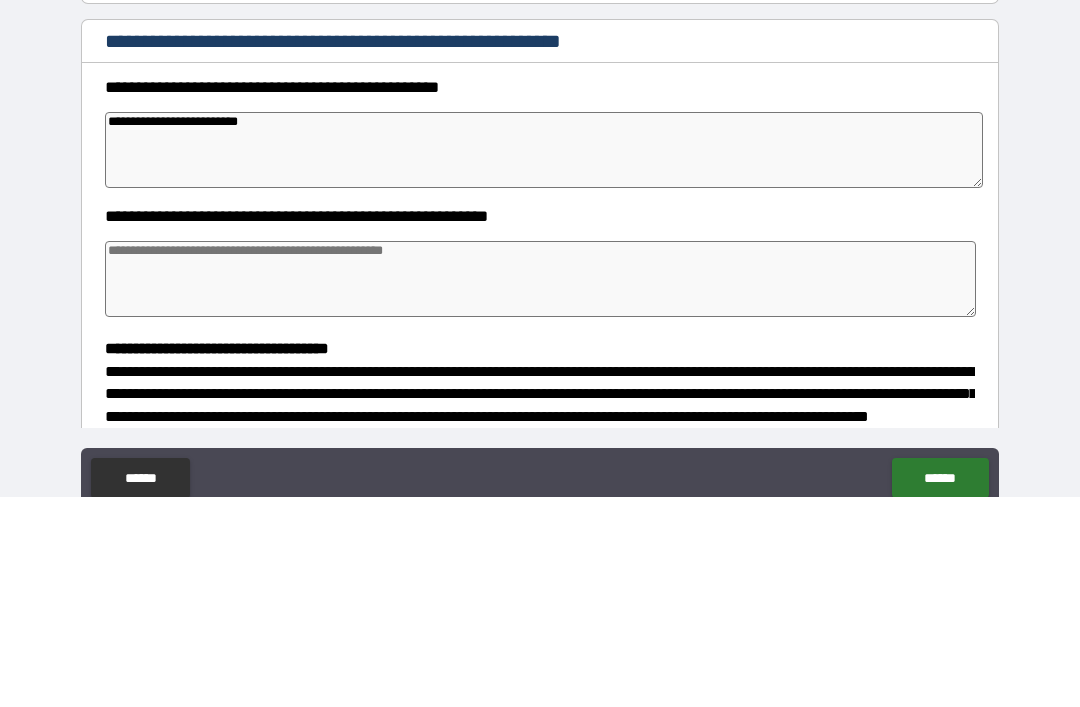 type on "*" 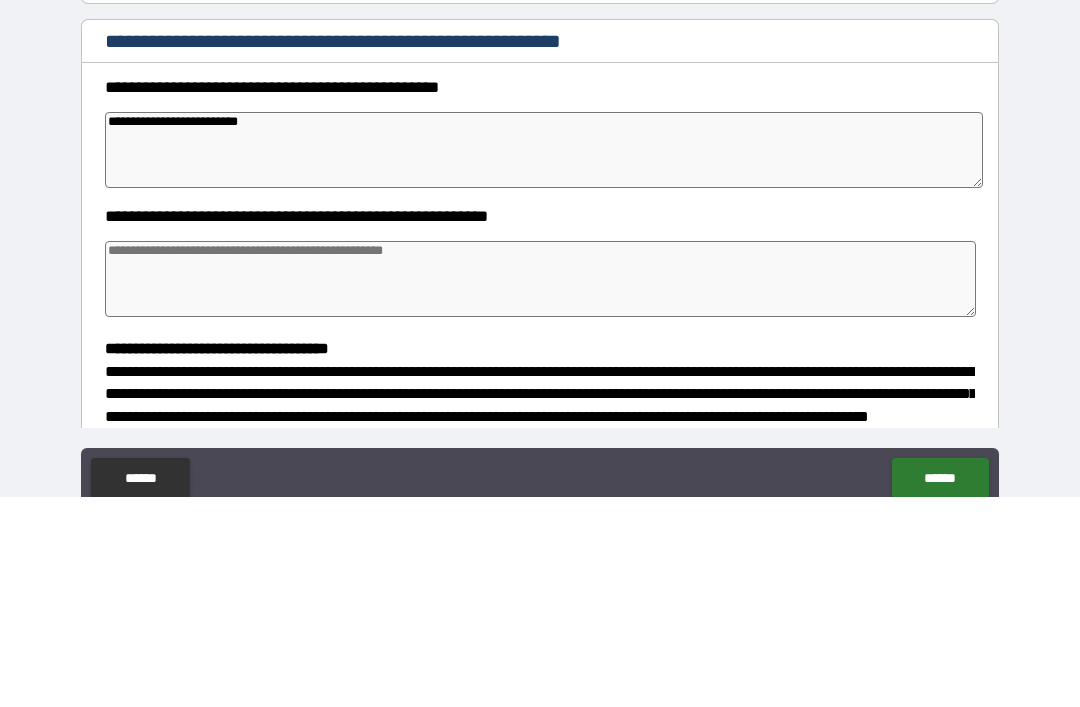 type on "*" 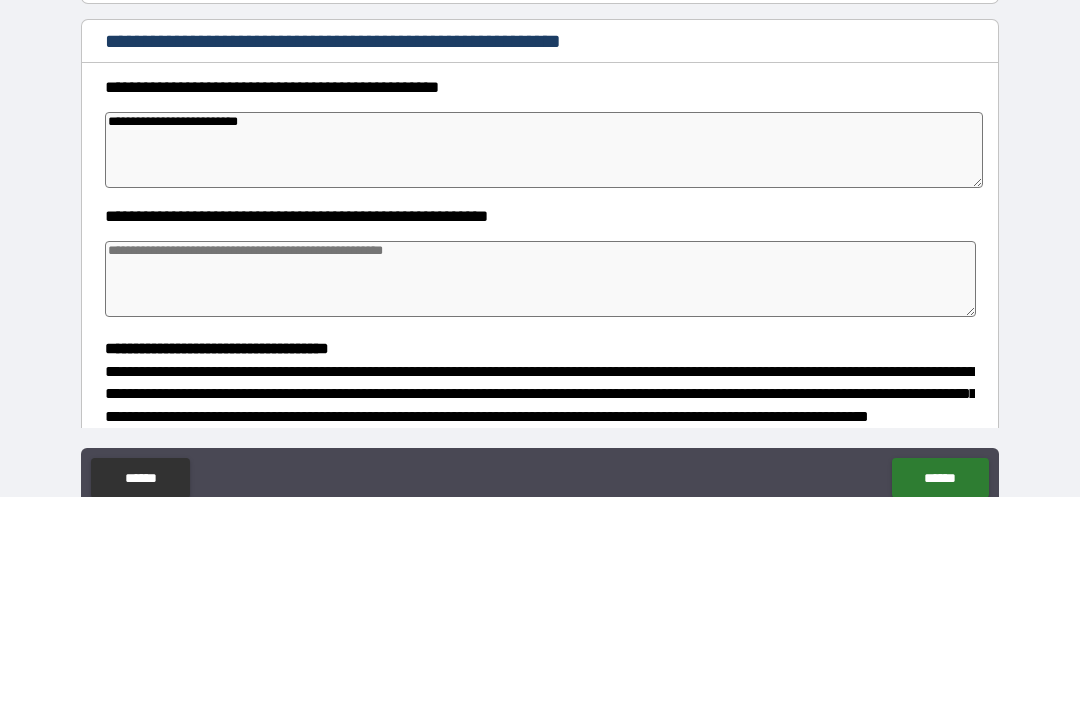 type on "**********" 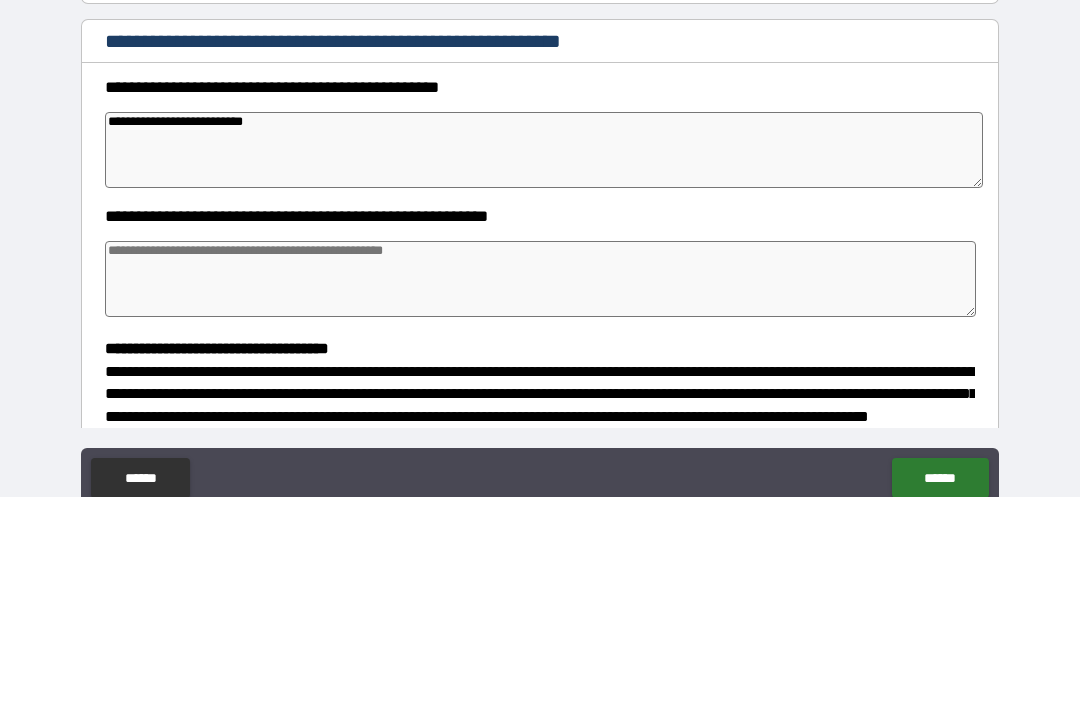 type on "*" 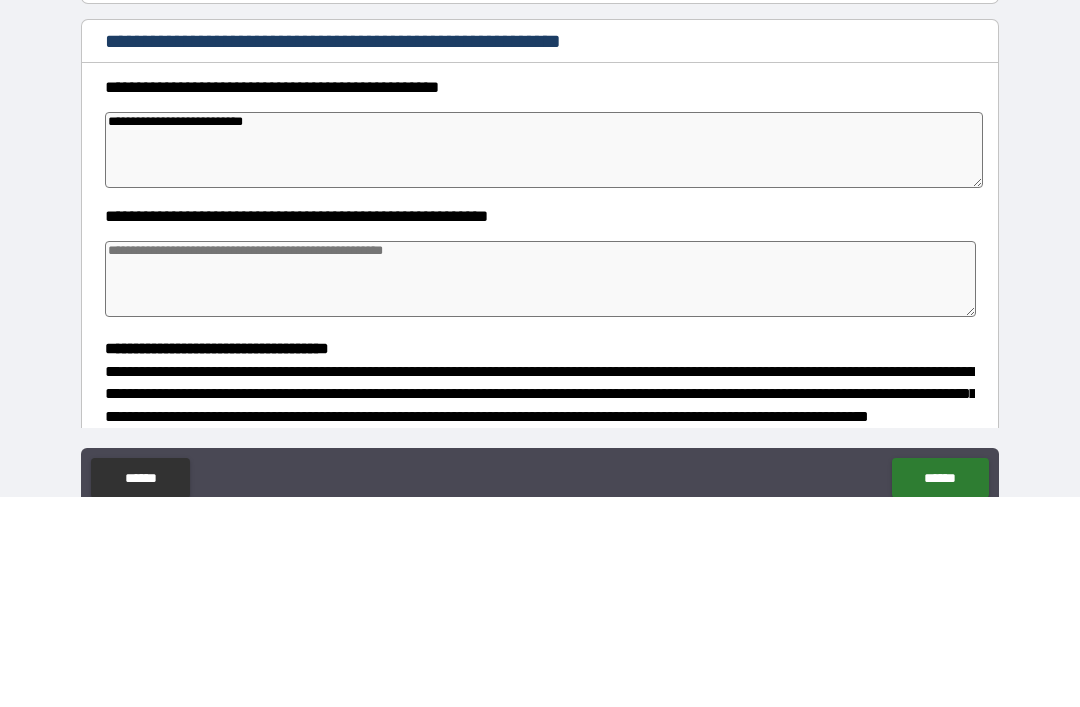 type on "*" 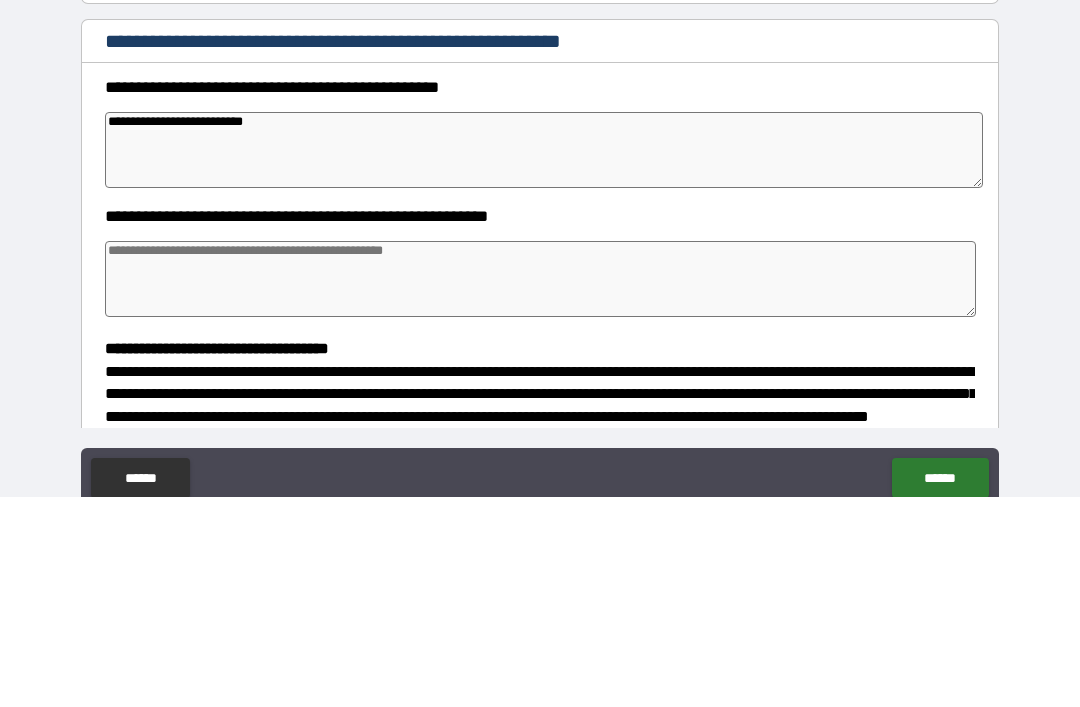 type on "*" 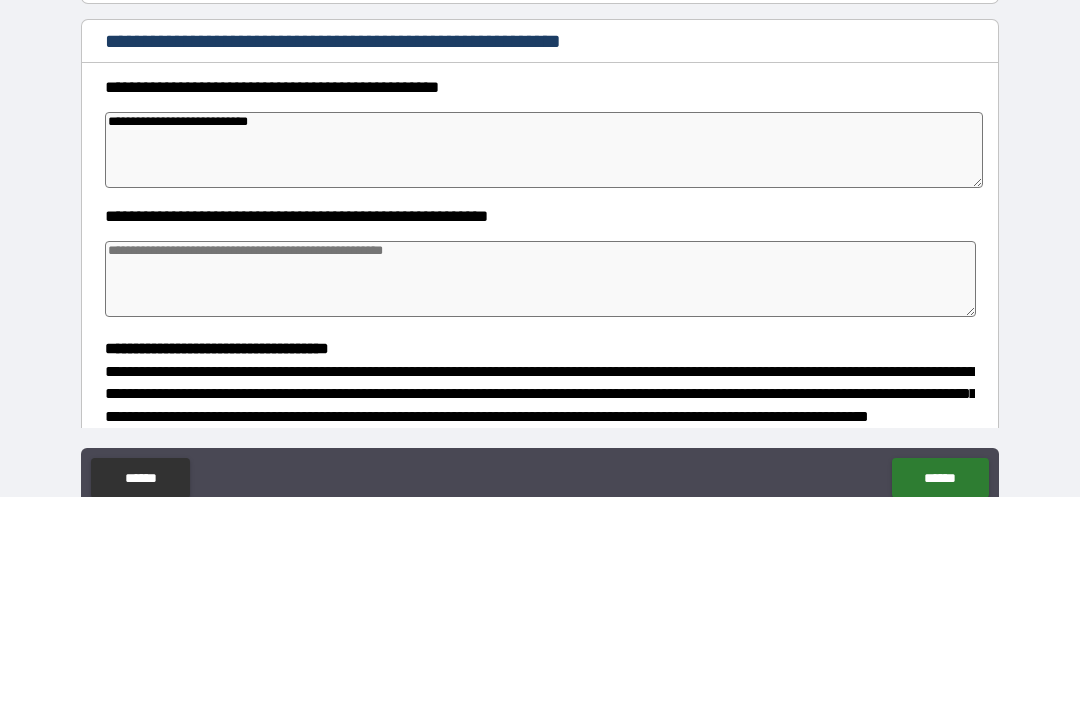type on "*" 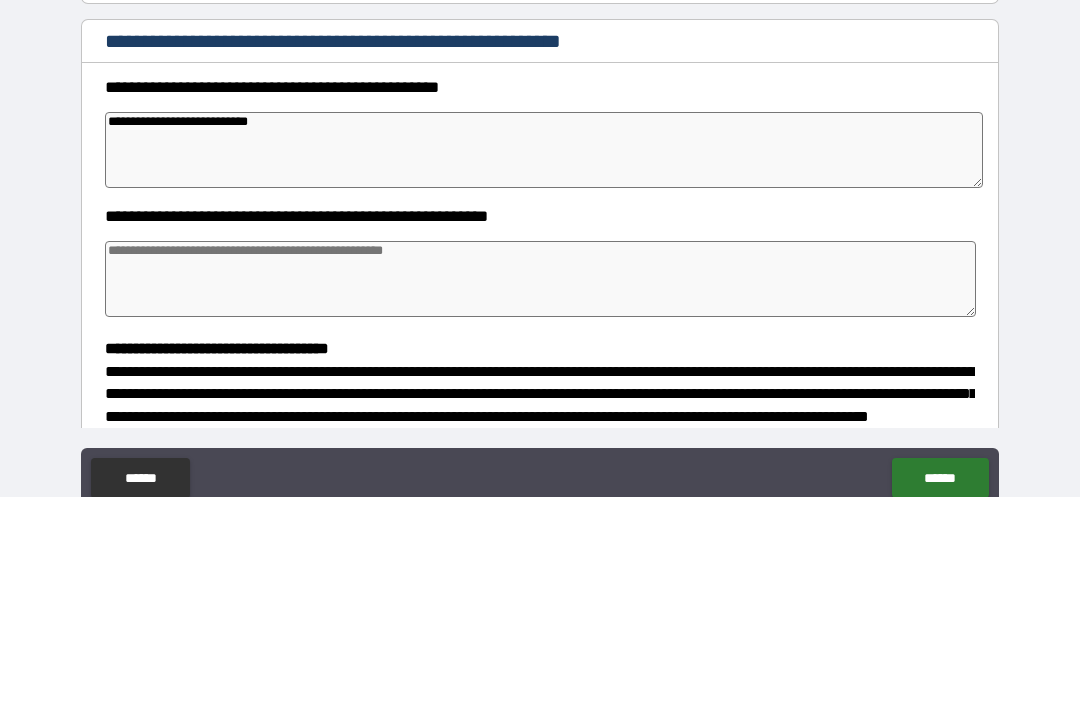 type on "**********" 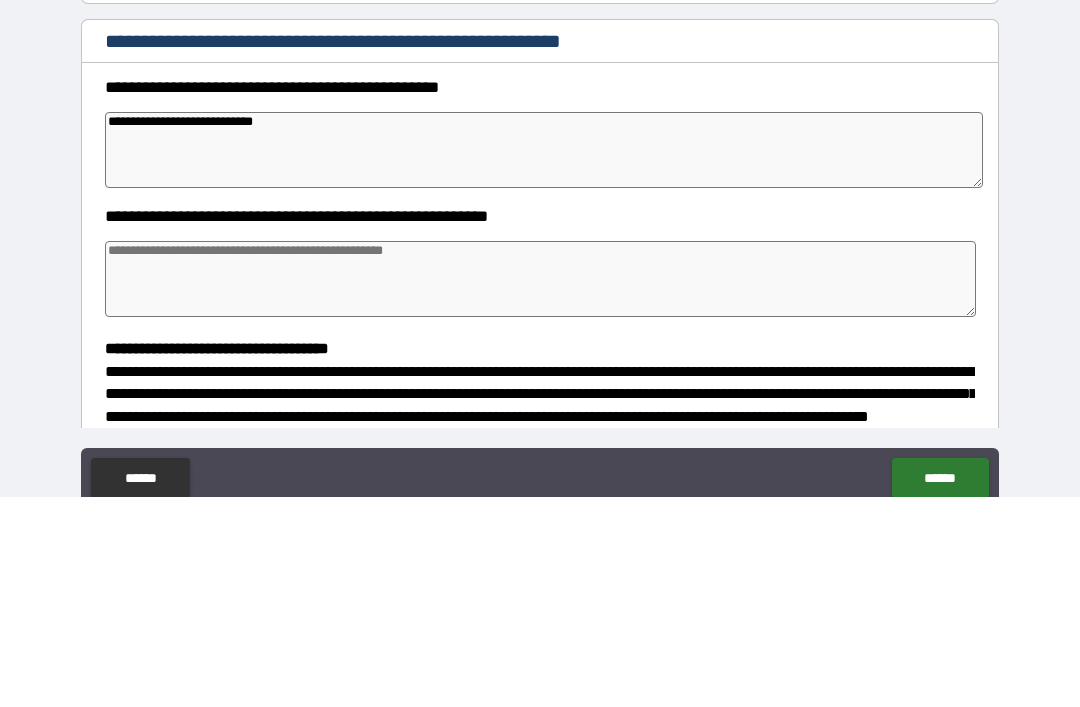 type on "*" 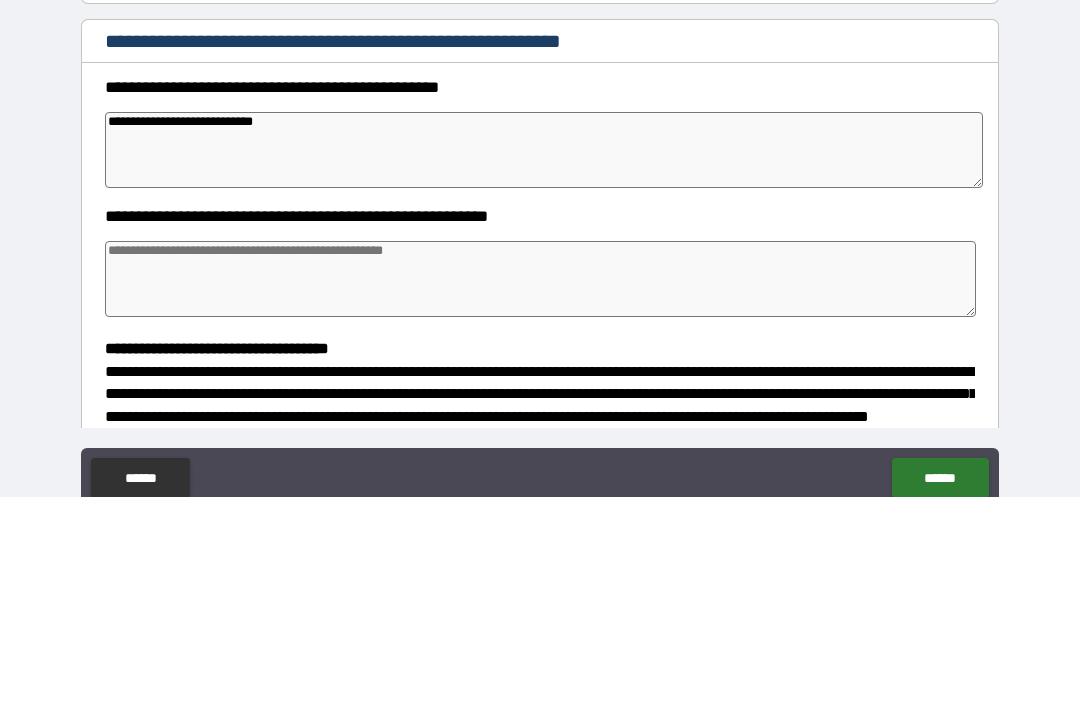 type on "*" 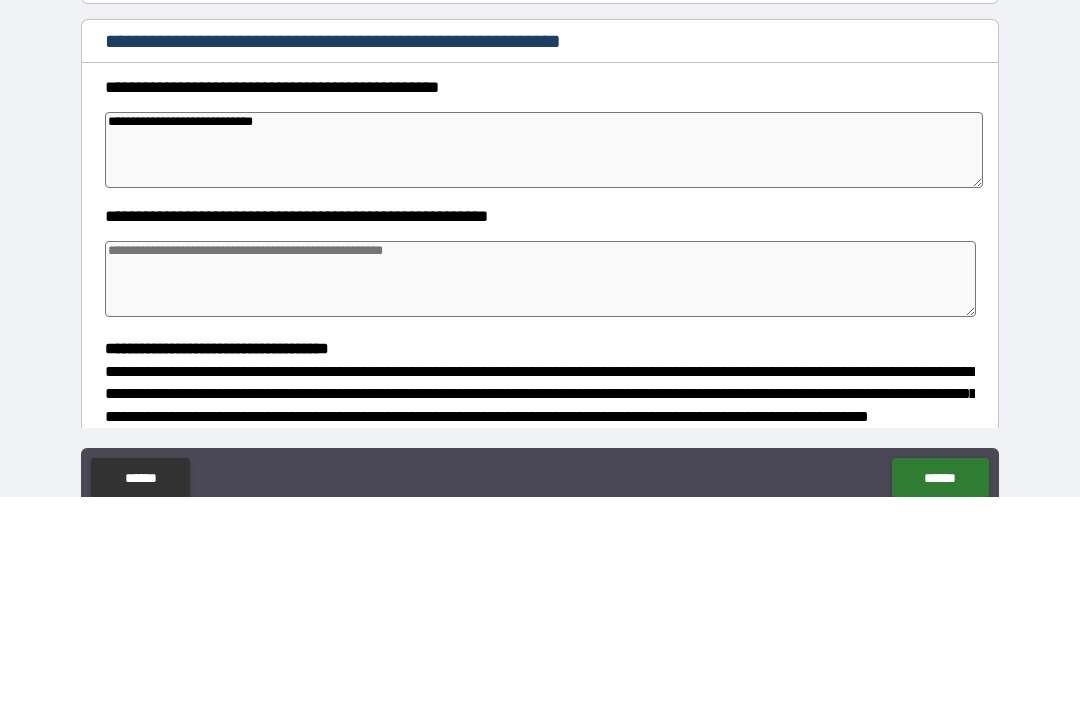 type on "*" 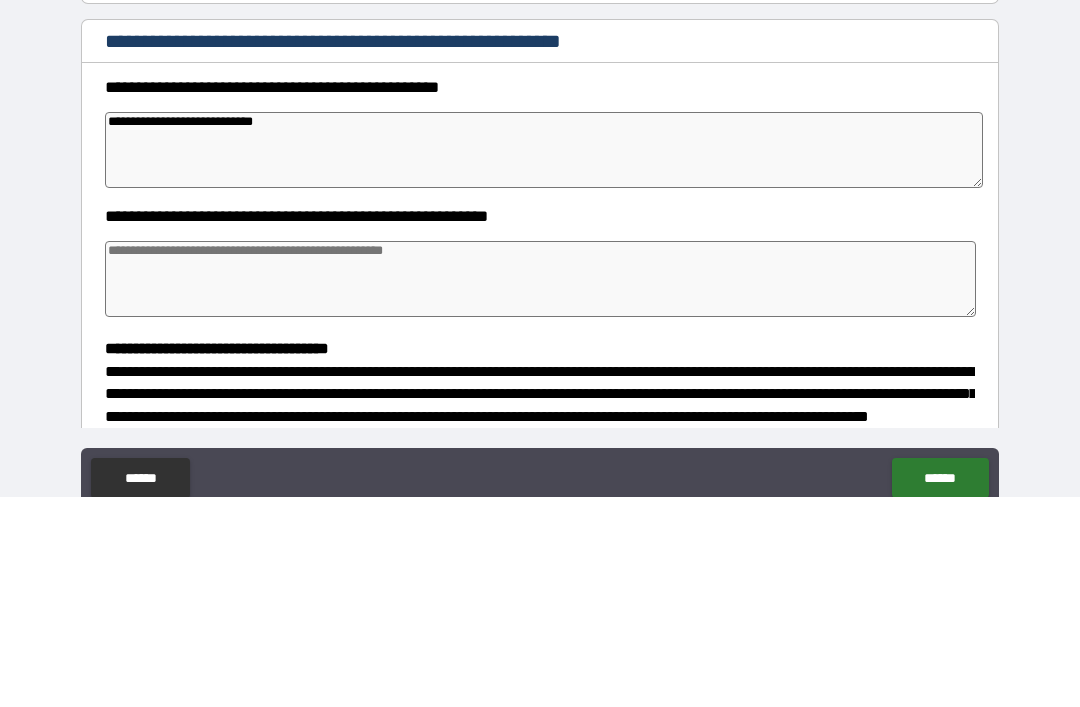 type on "**********" 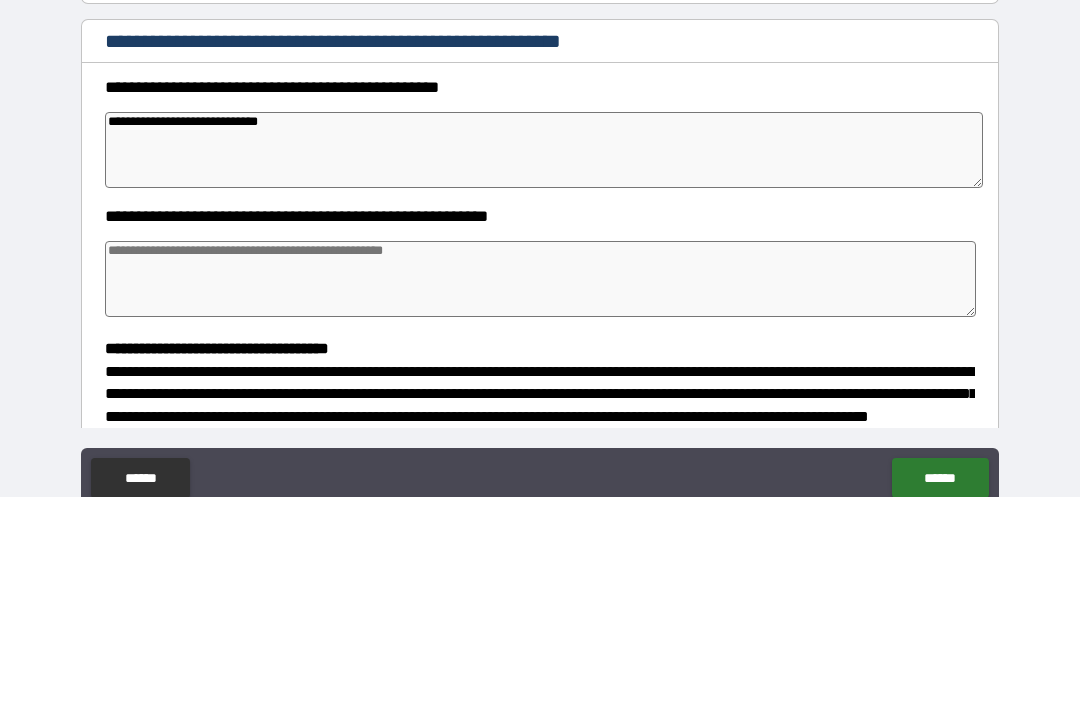 type on "*" 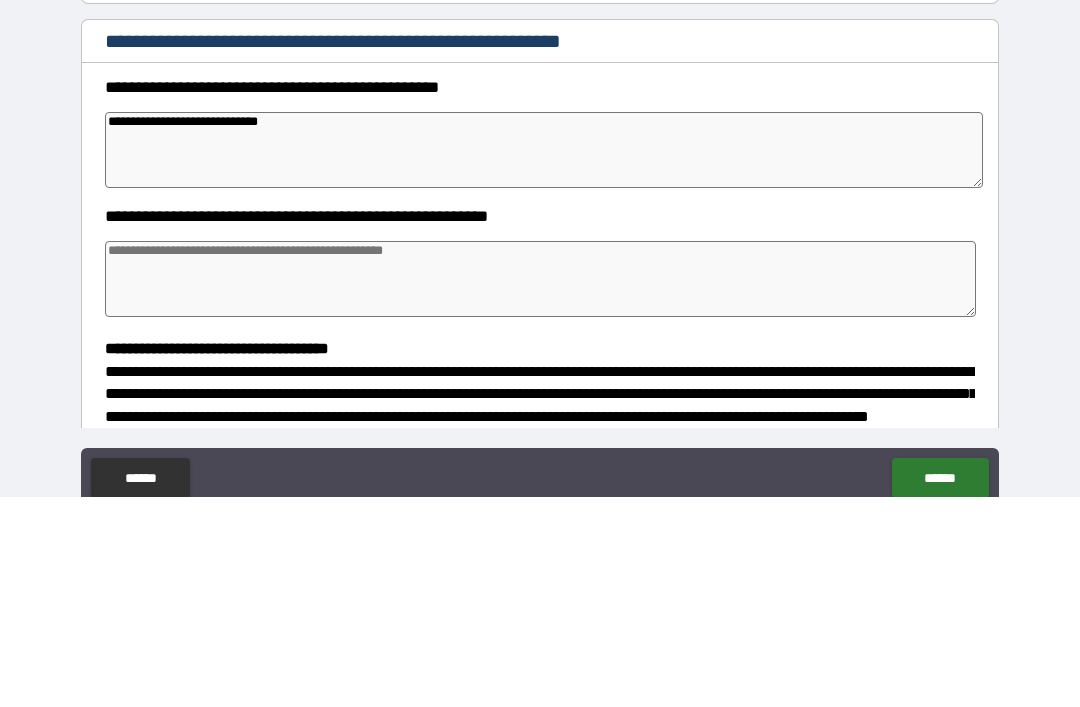 type on "*" 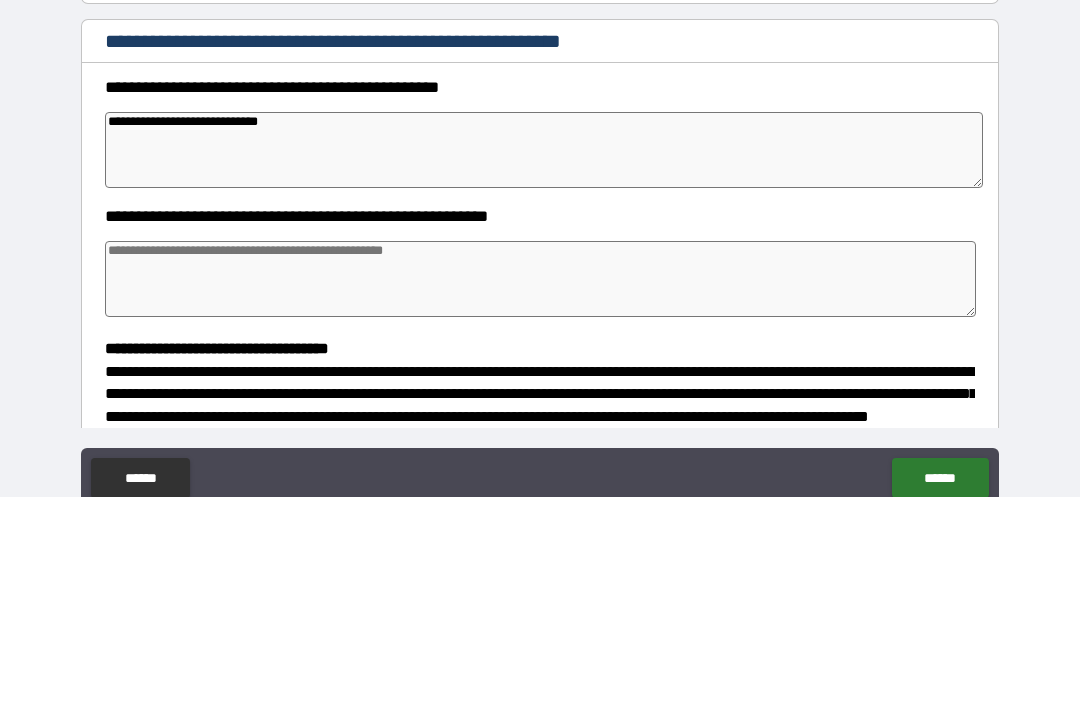 type on "*" 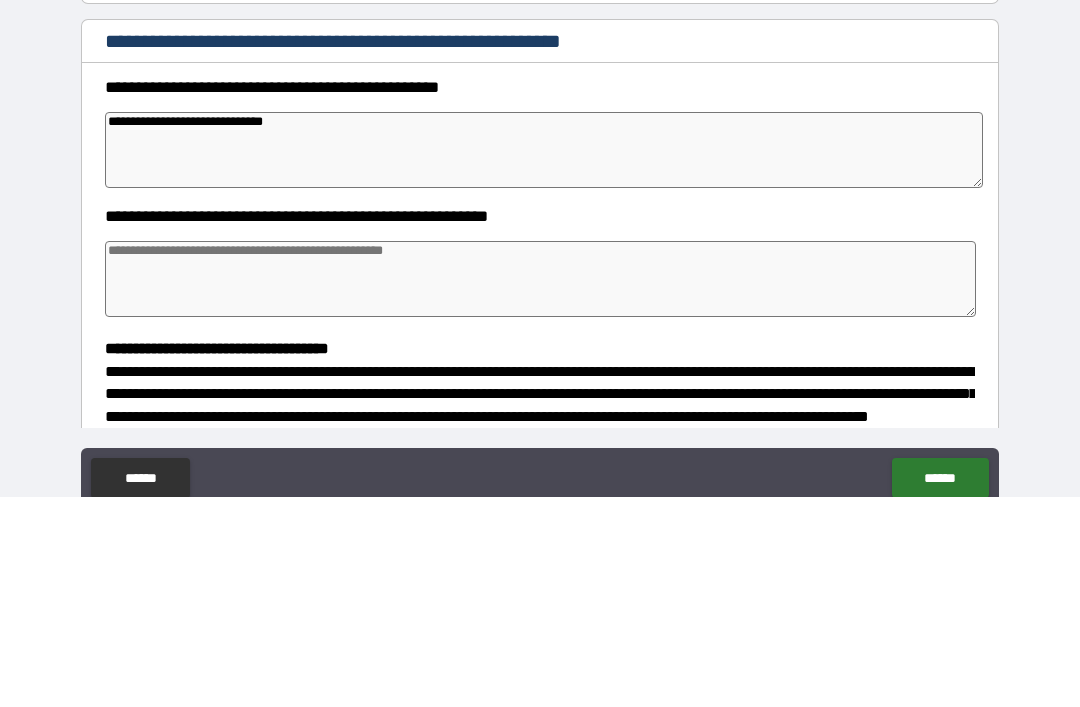 type on "*" 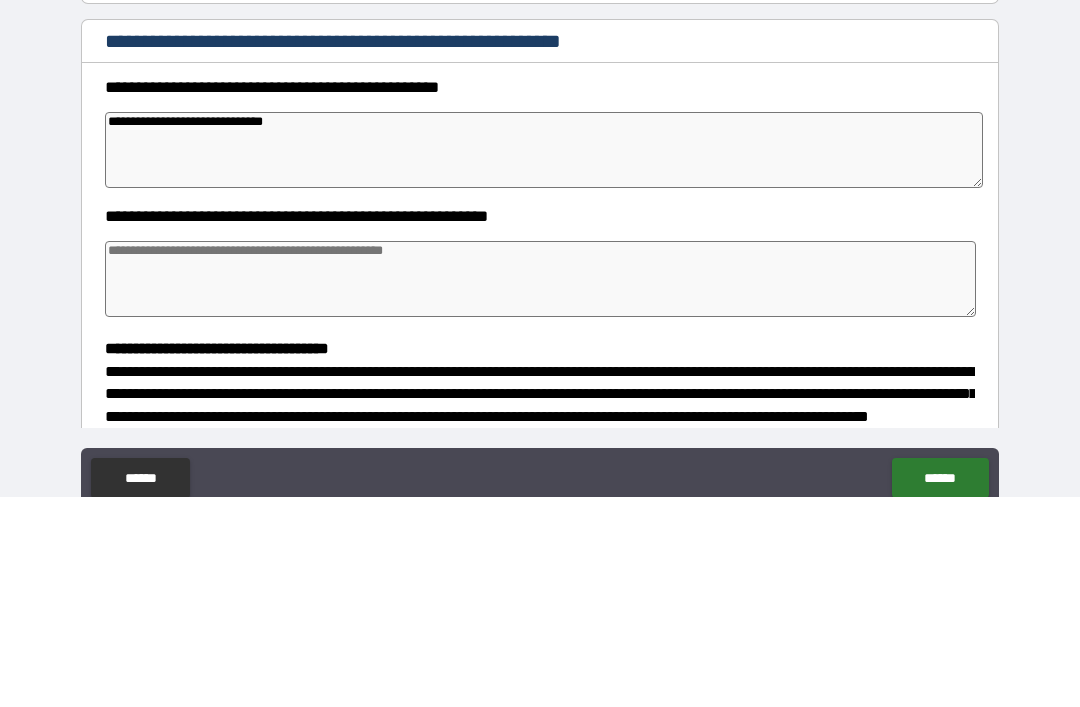 type on "*" 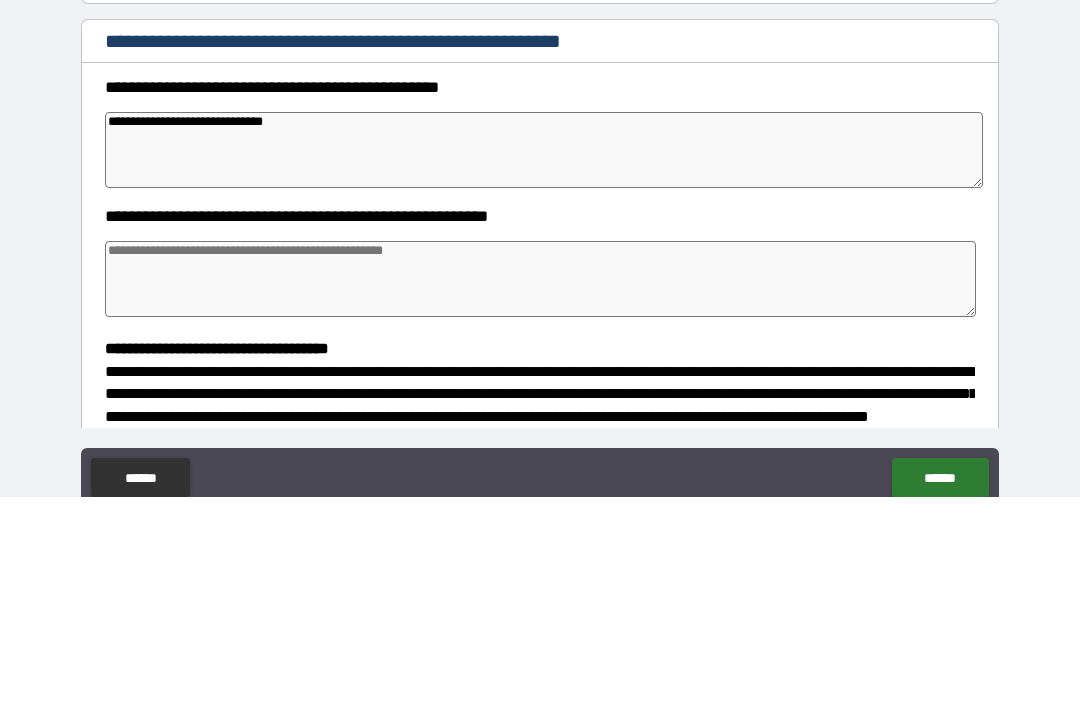 type on "*" 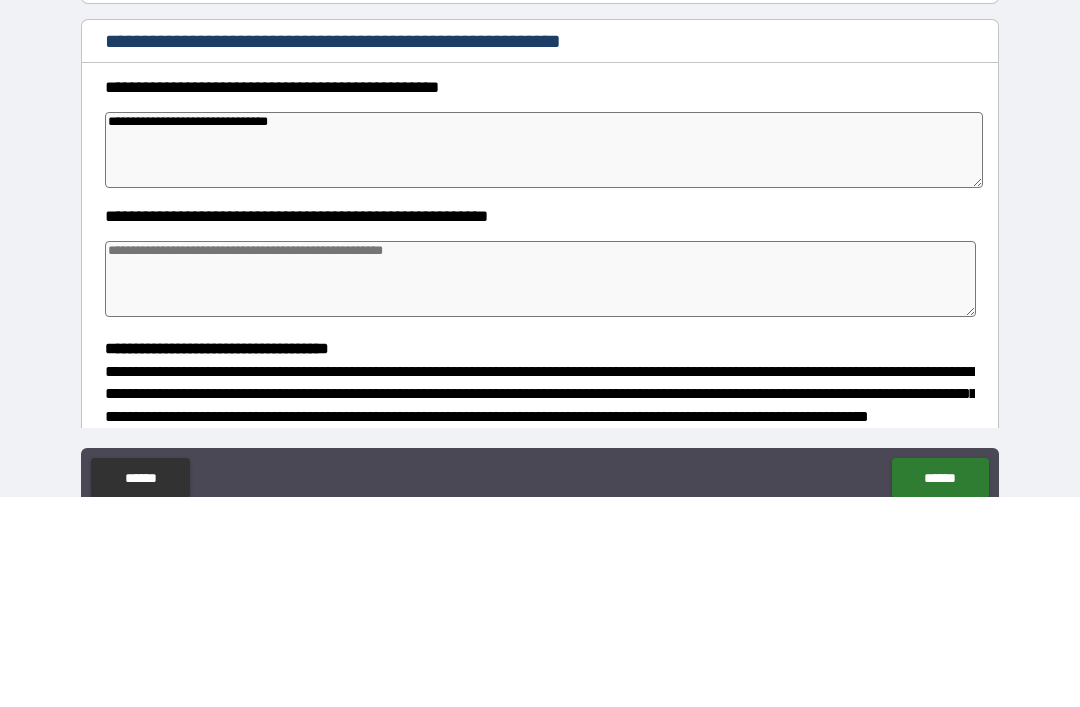 type on "*" 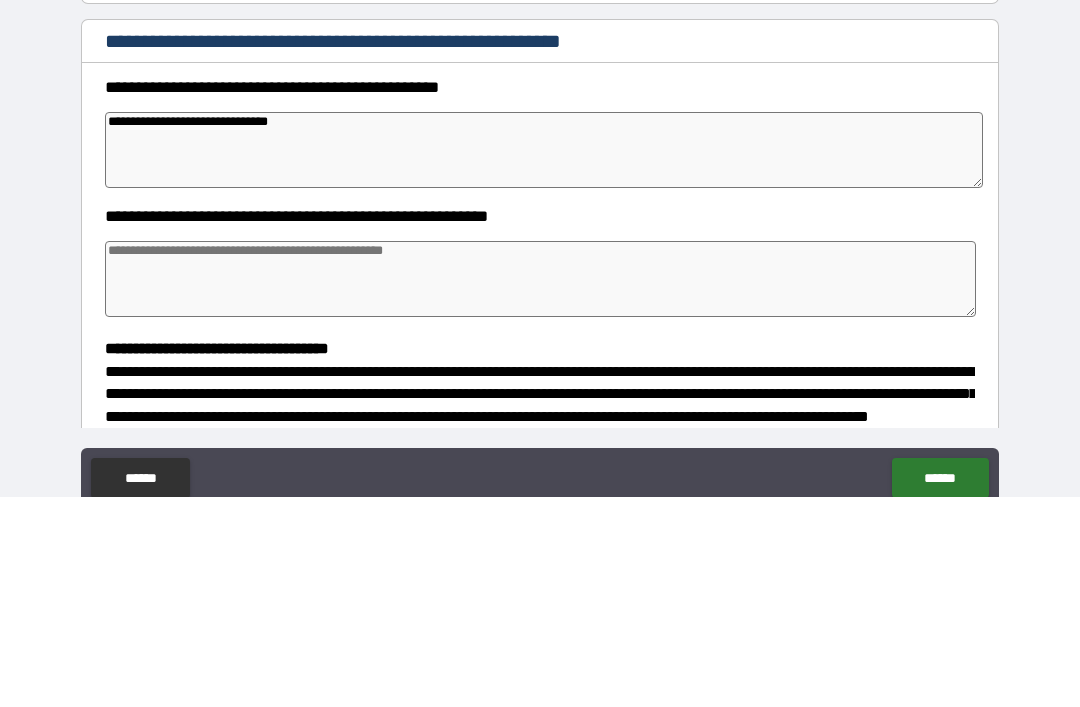 type on "*" 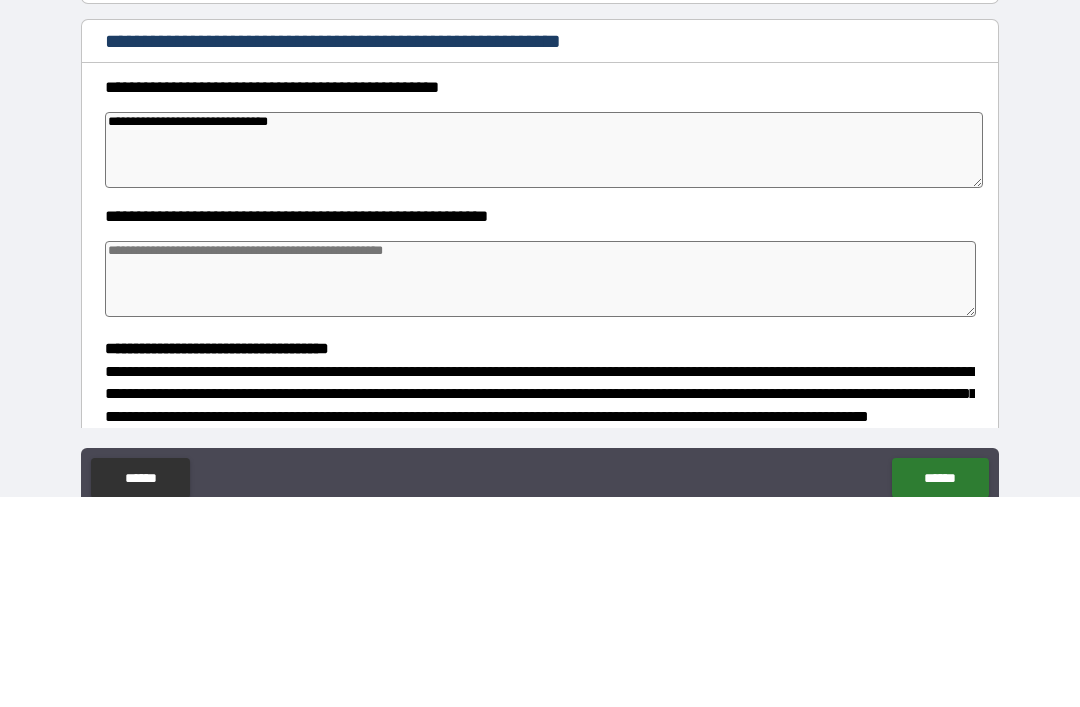 type on "*" 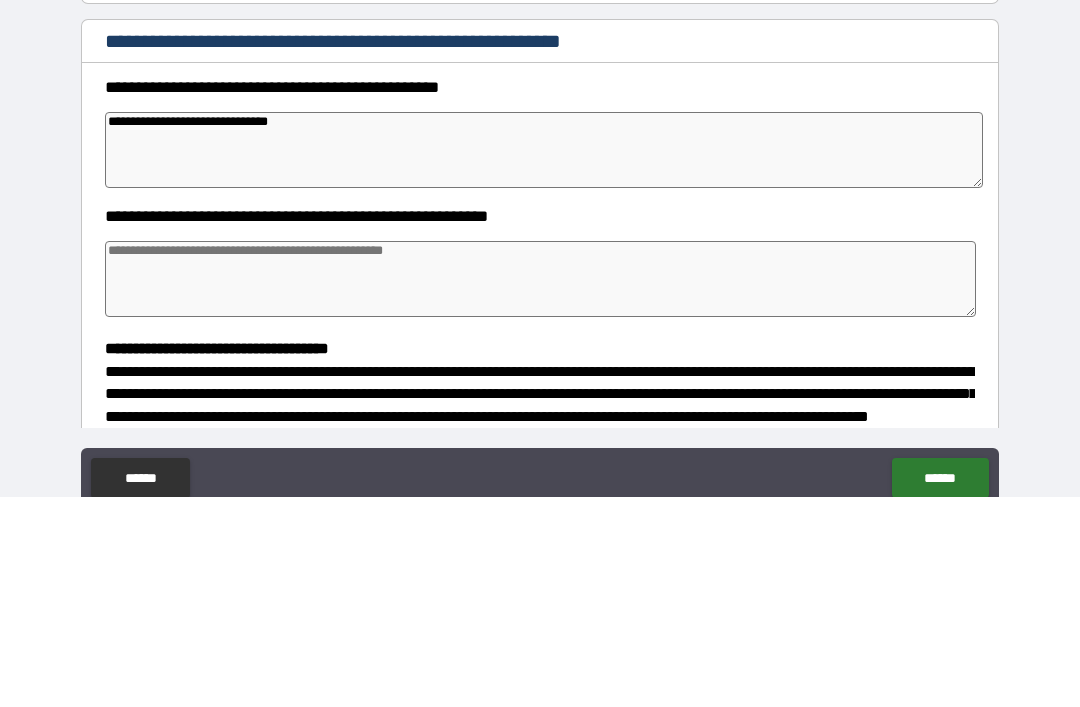 type on "**********" 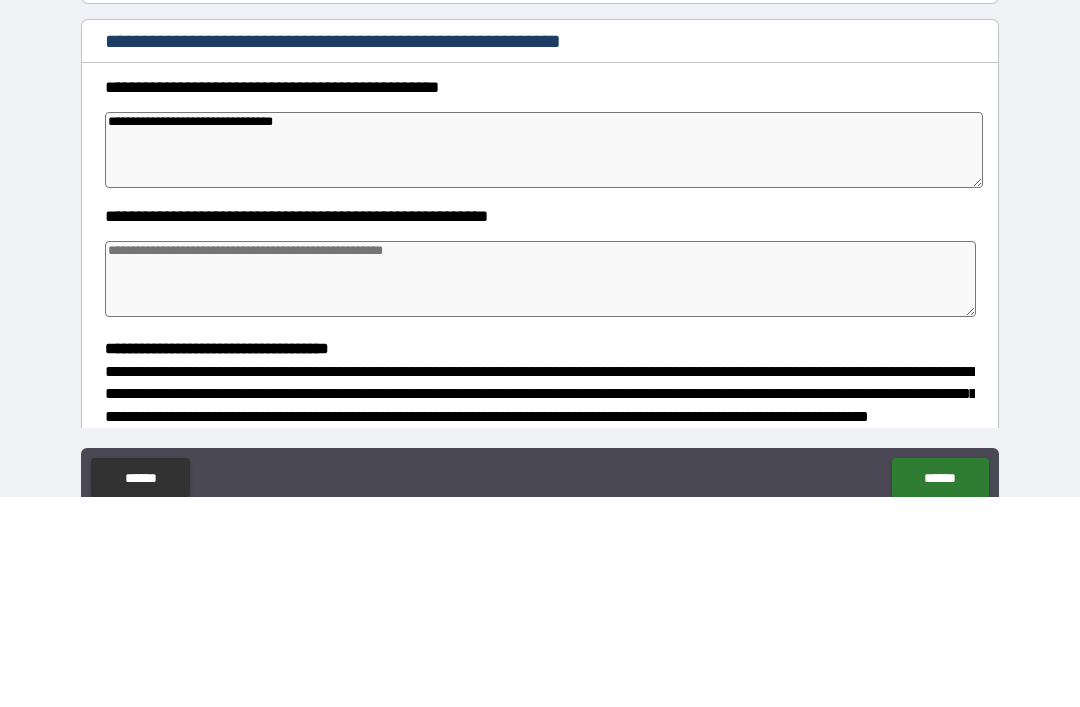 type on "*" 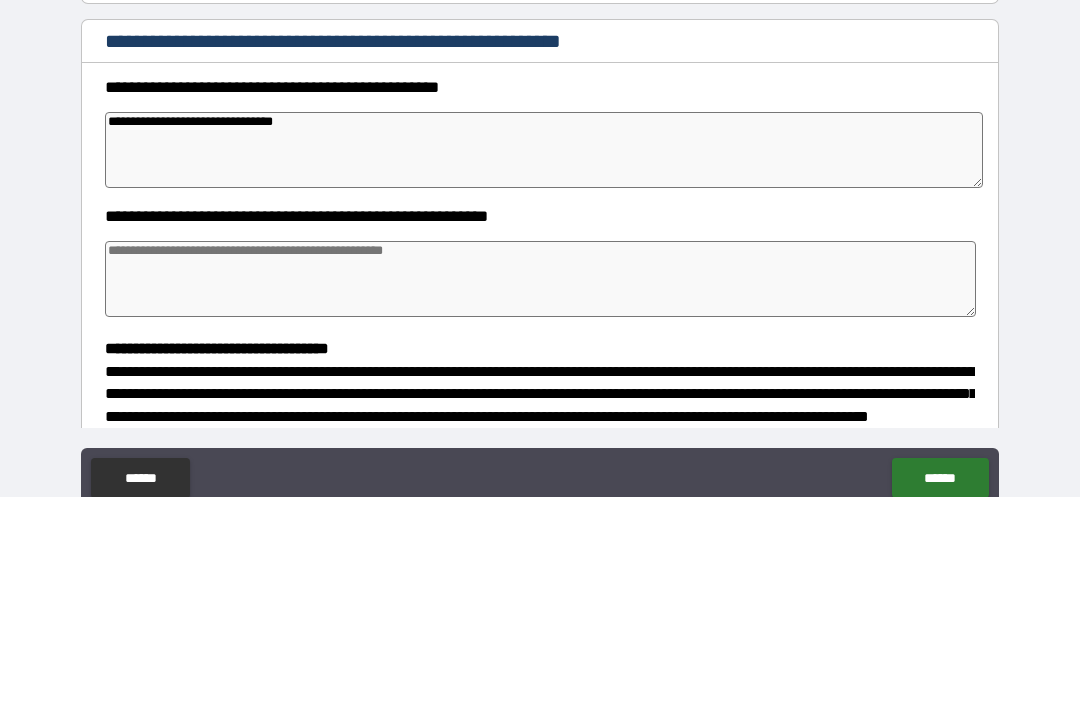 type on "*" 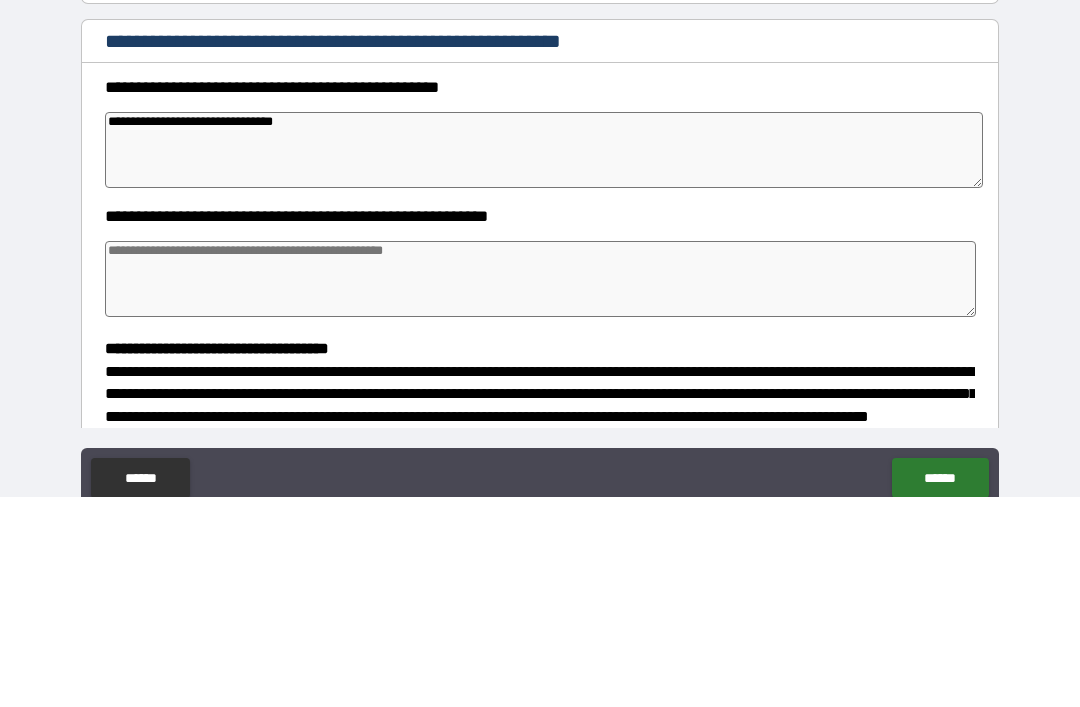 type on "*" 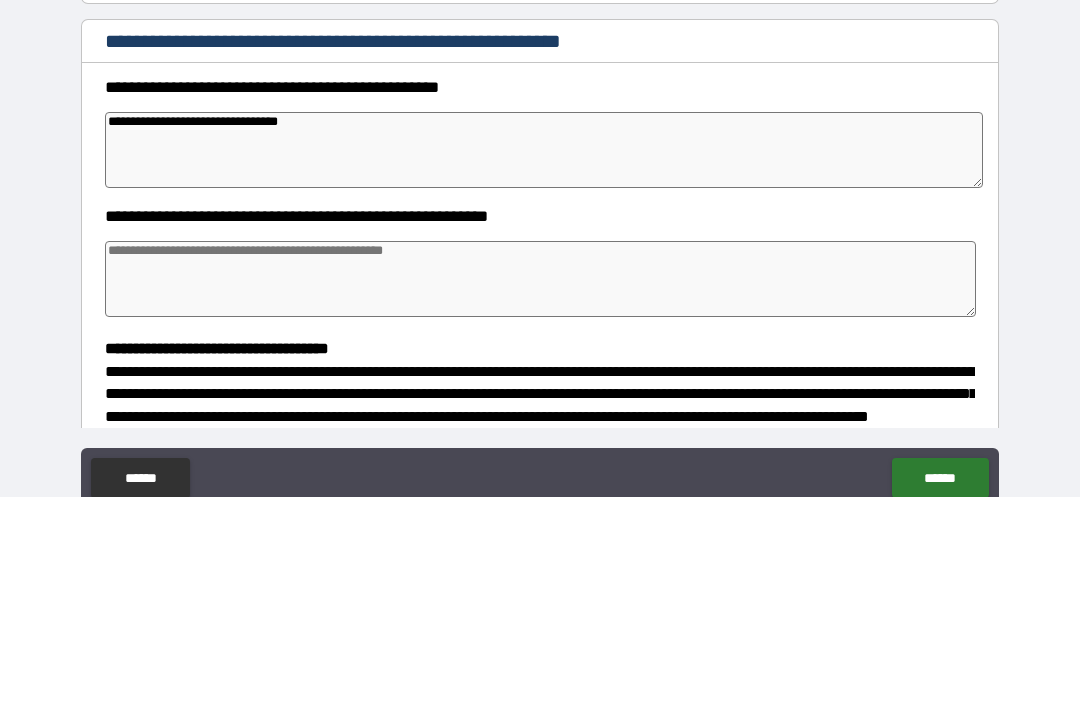 type on "*" 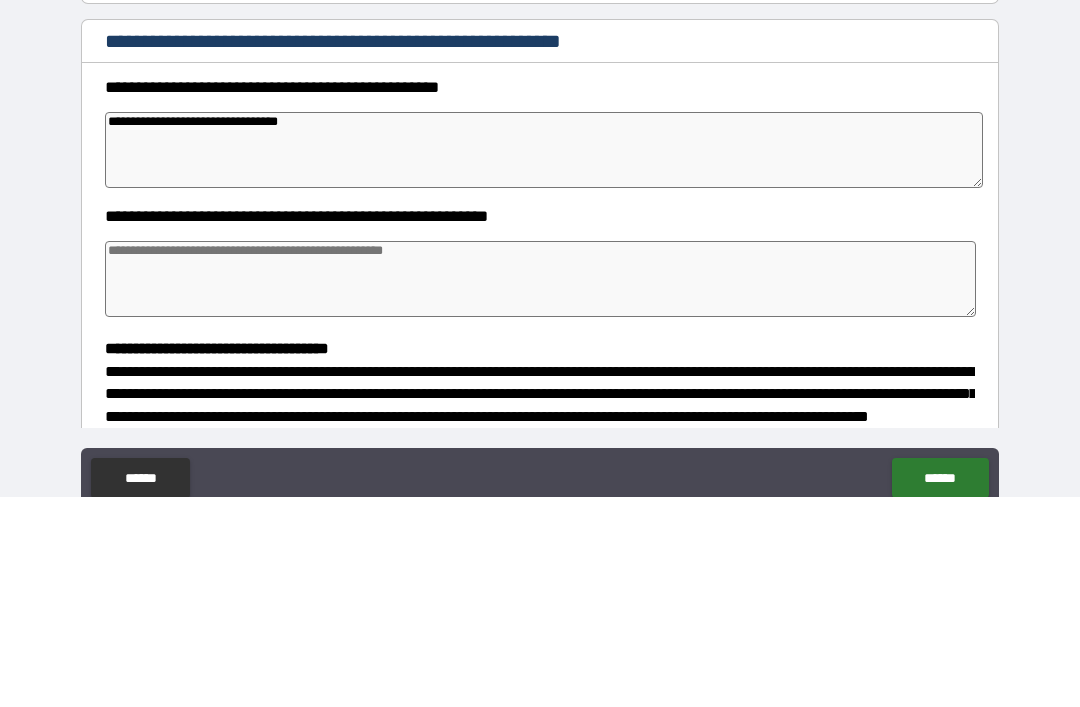 type on "*" 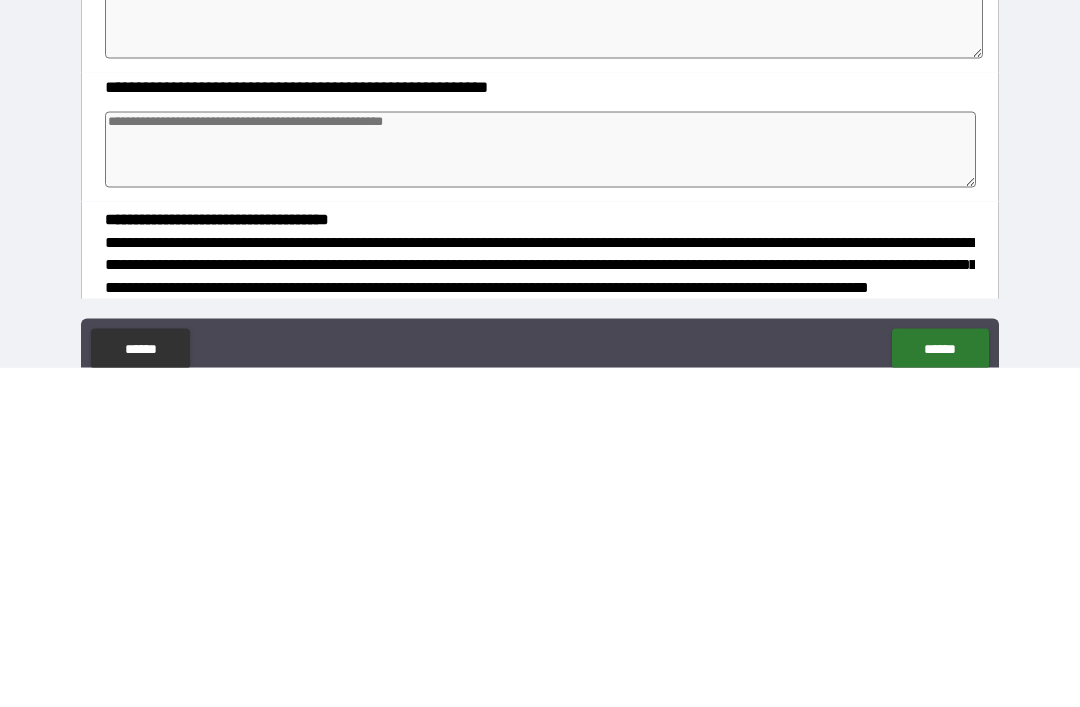 type on "*" 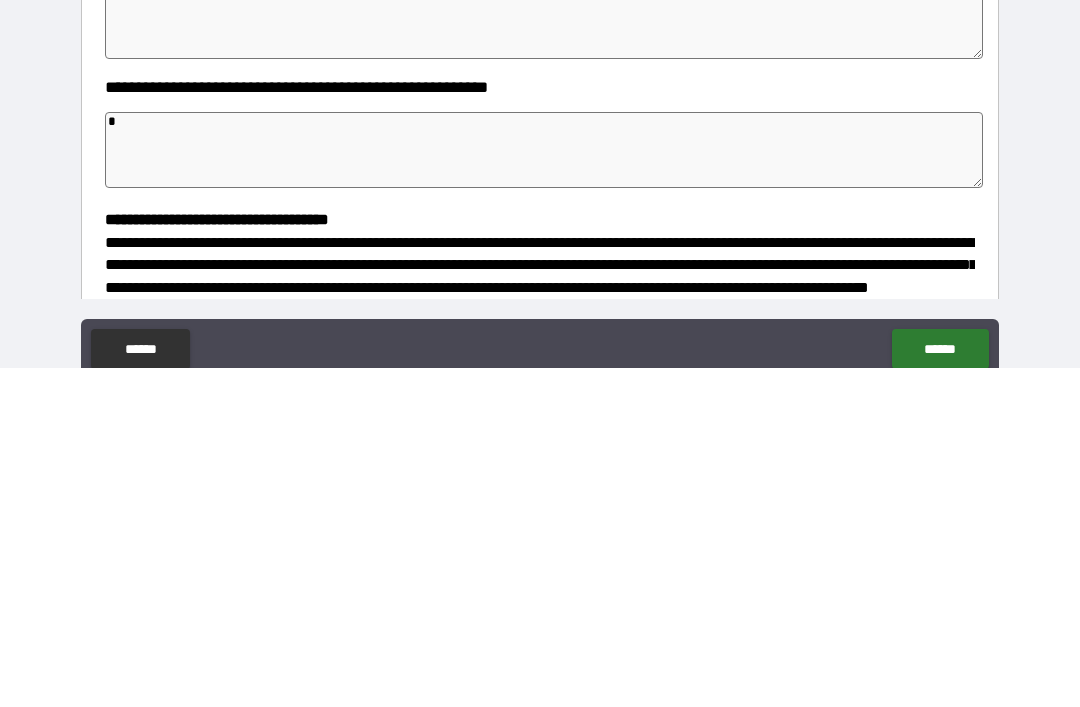 type on "*" 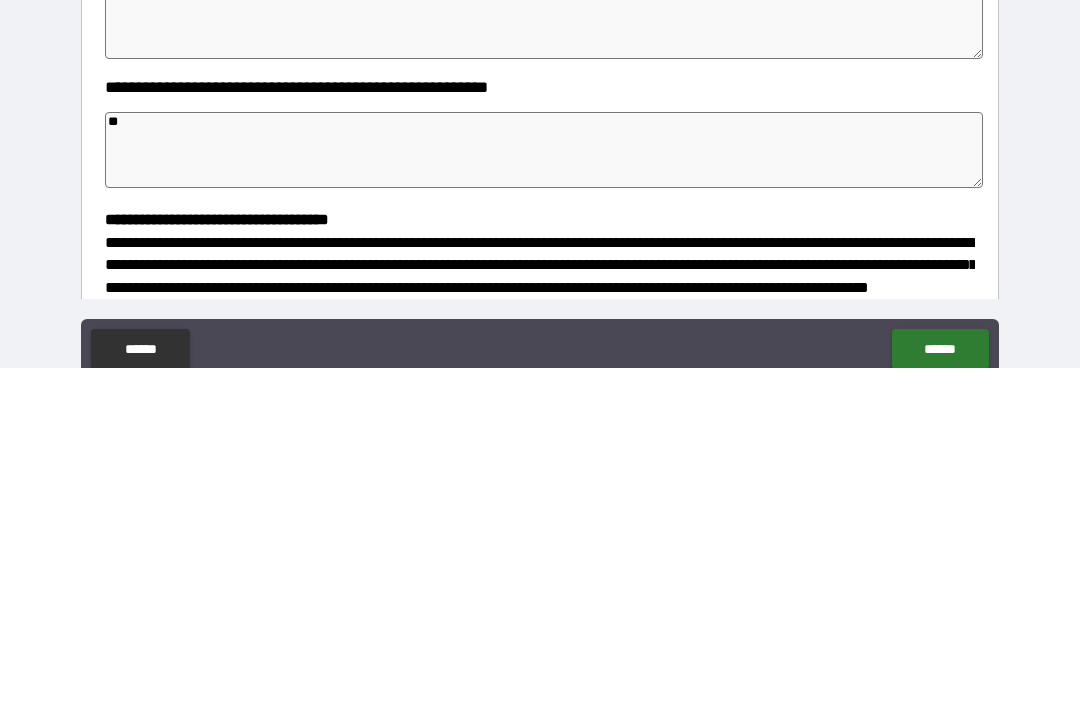 type on "*" 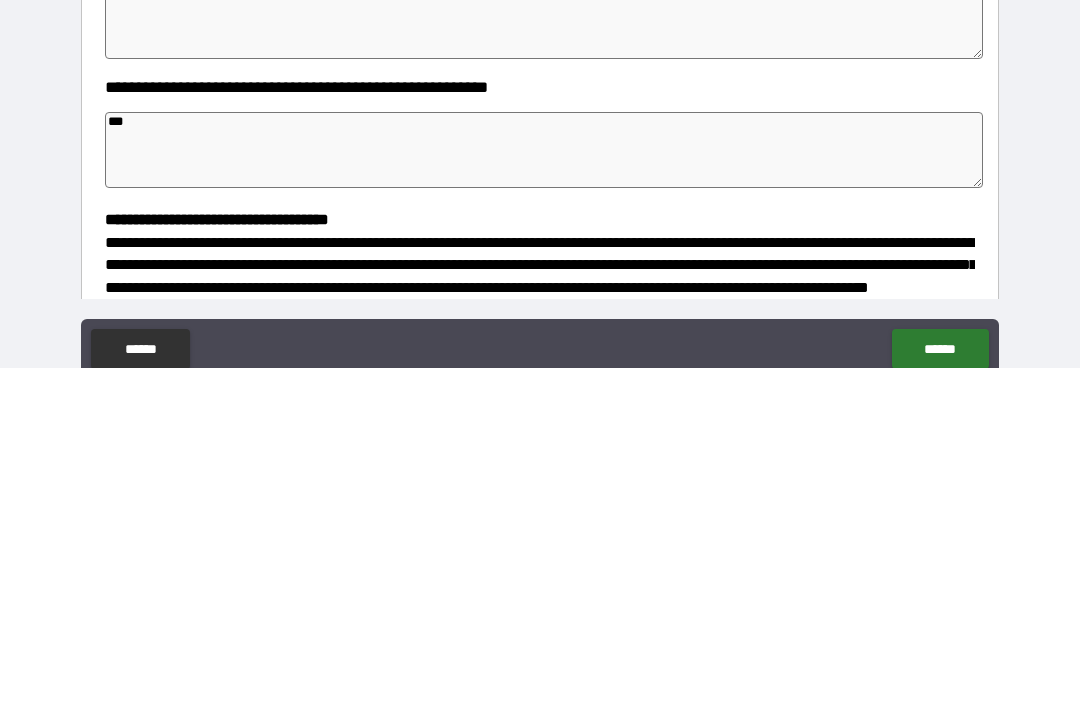 type on "****" 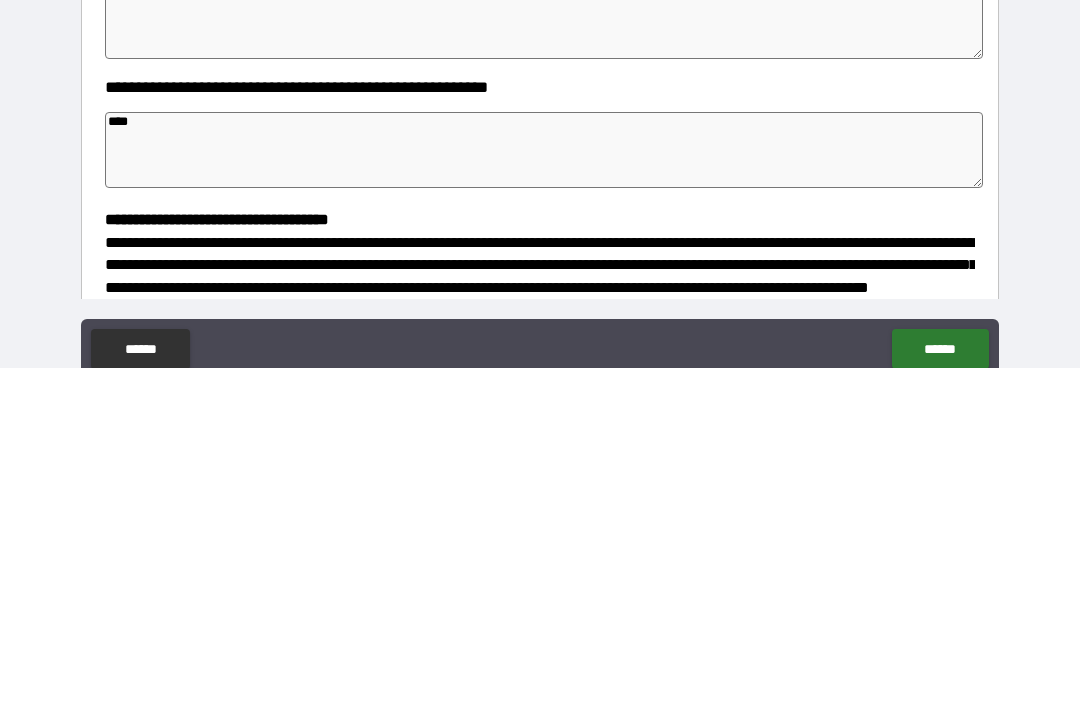 type on "*" 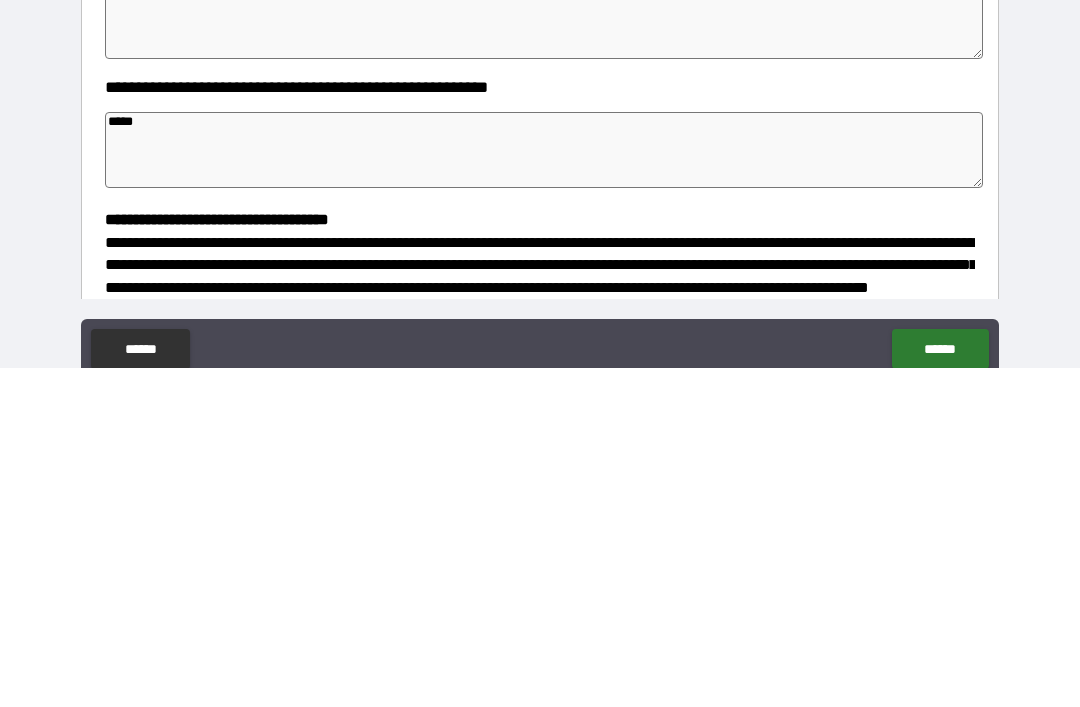 type on "******" 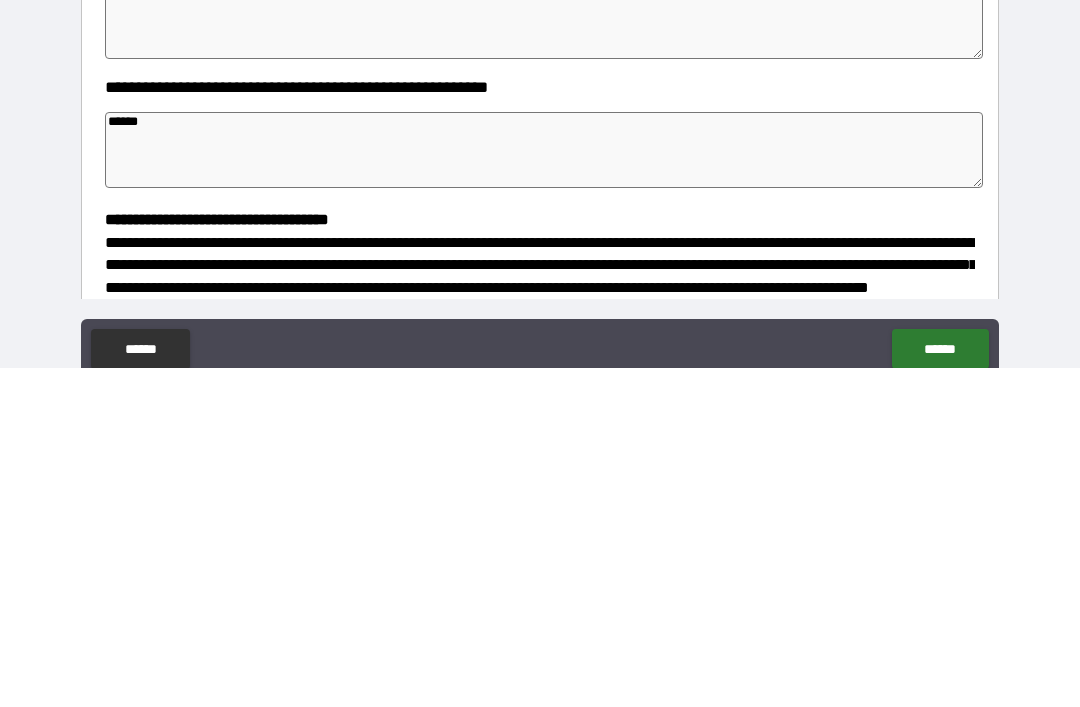type on "*" 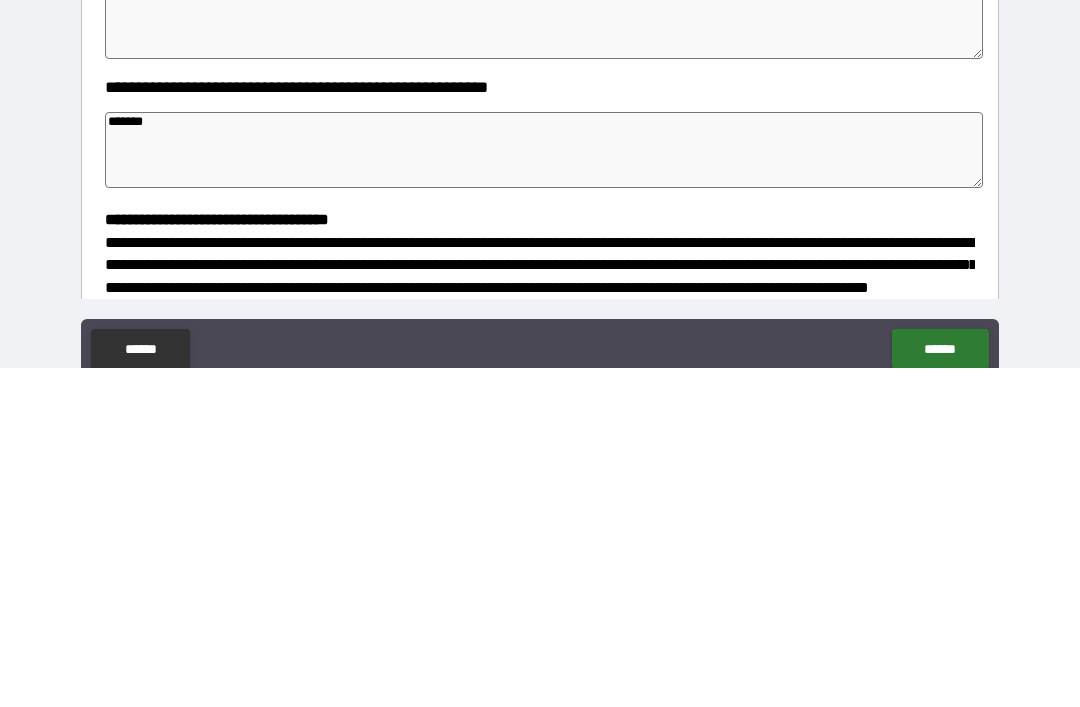 type on "*" 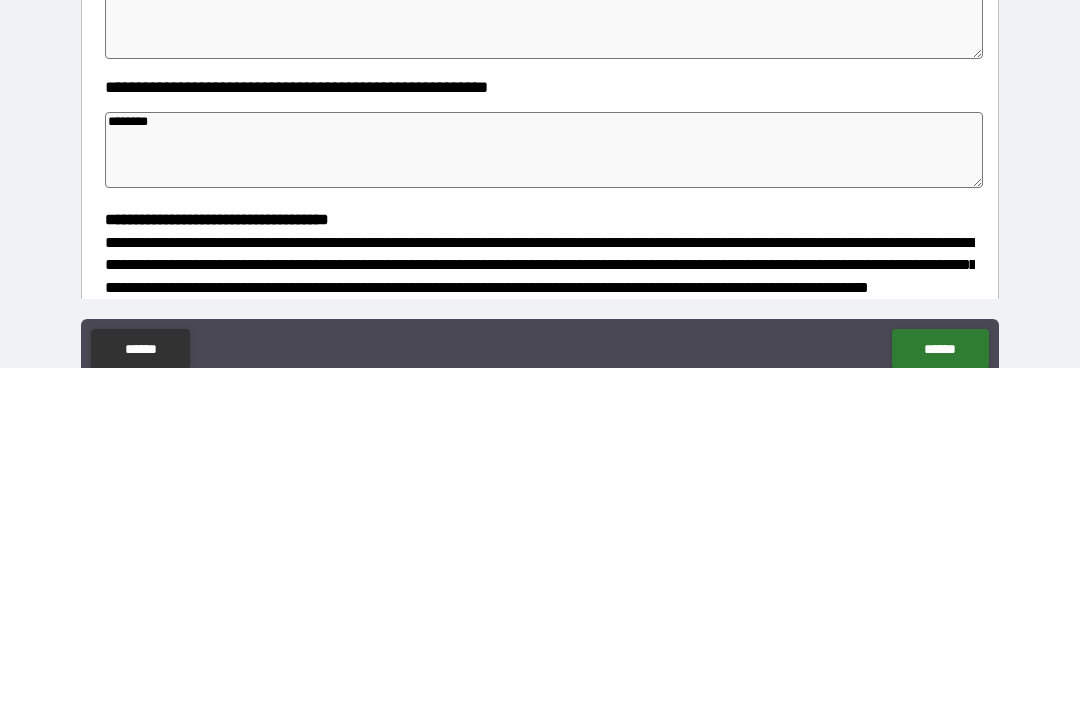 type on "*" 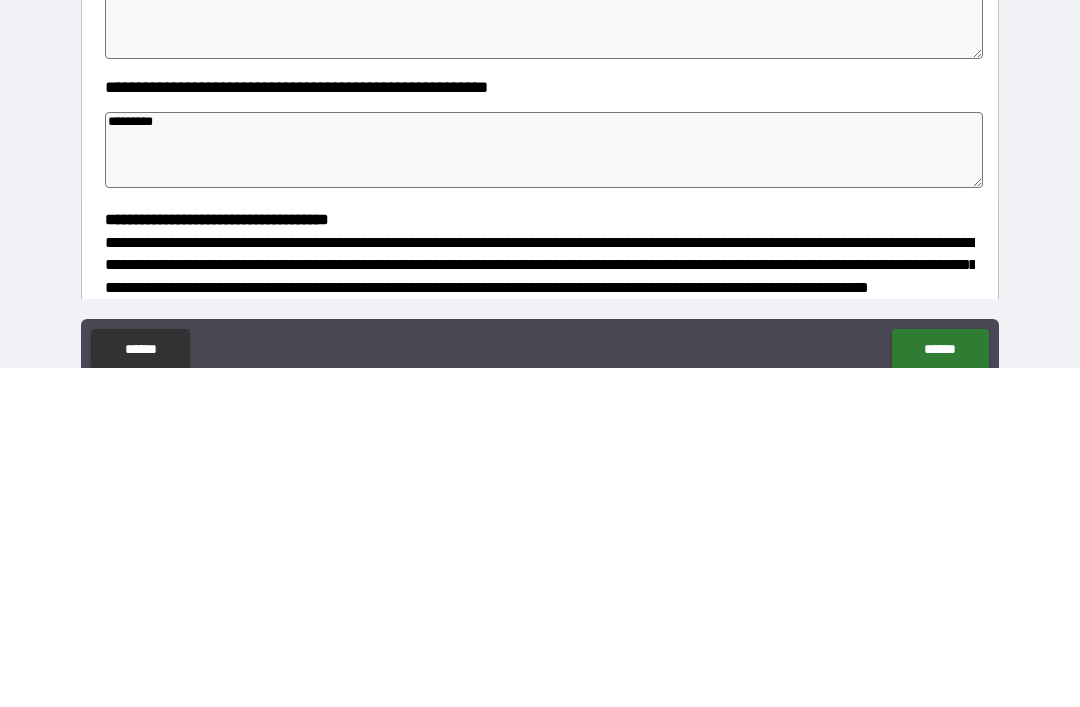 type on "*" 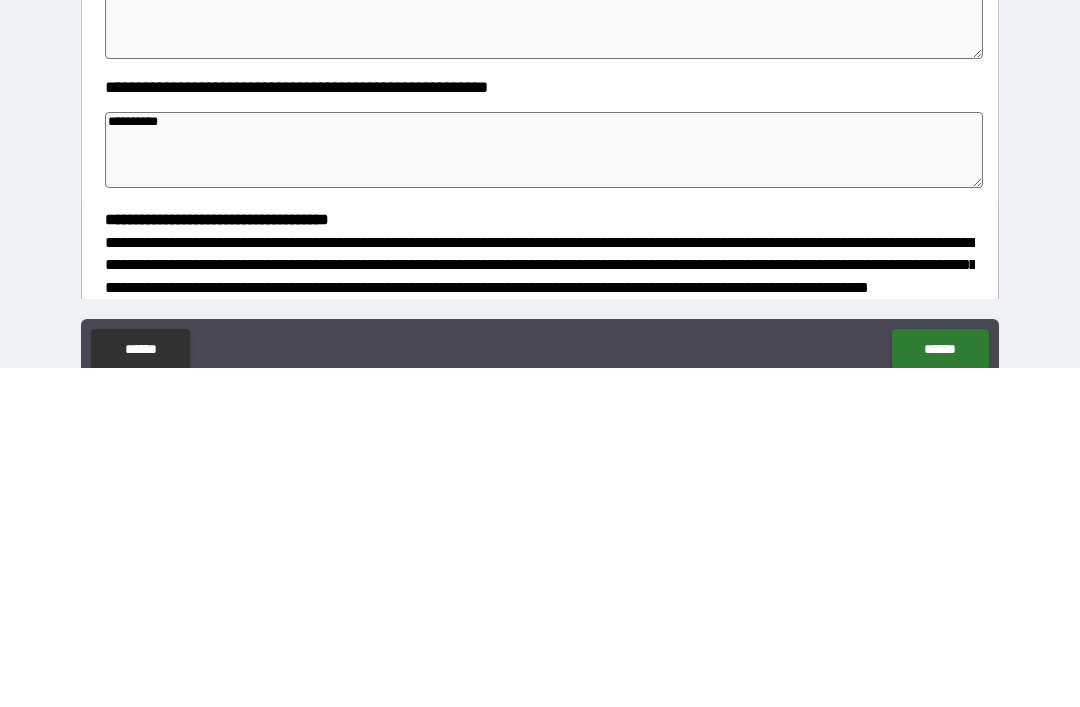 type on "**********" 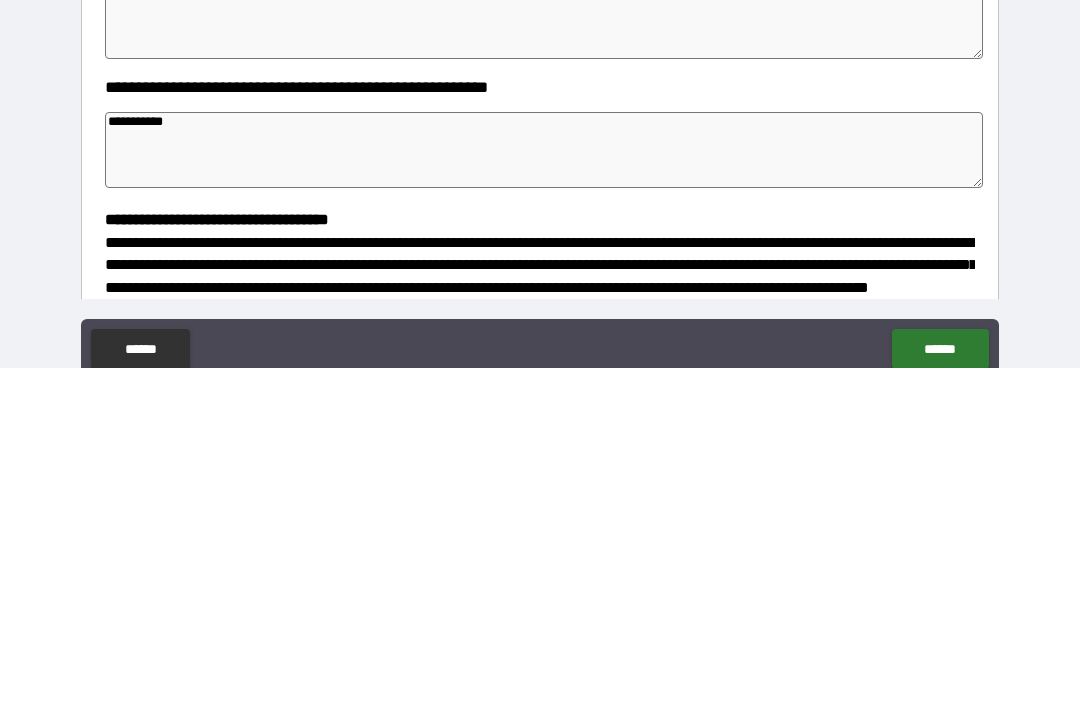 type on "*" 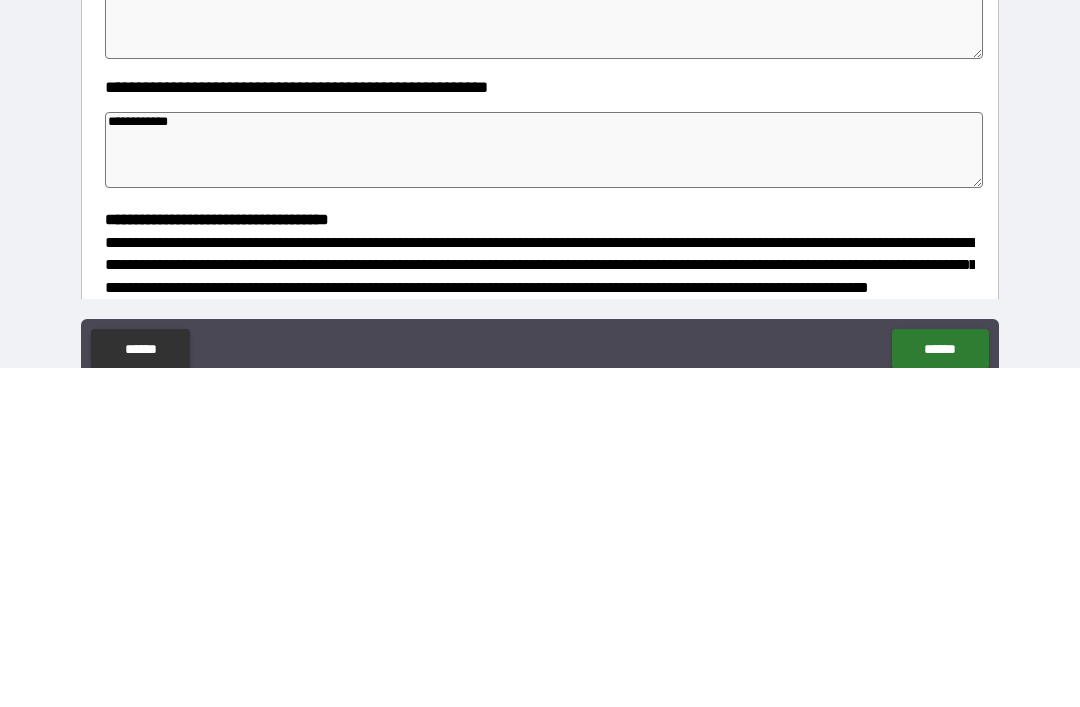 type on "*" 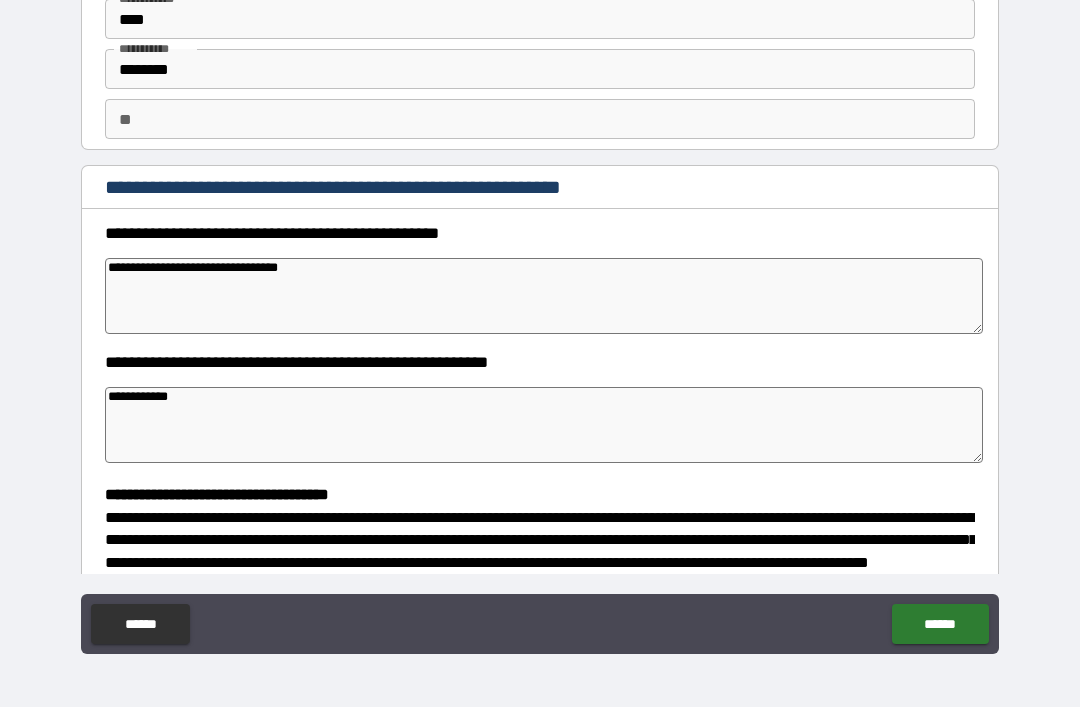 click on "******" at bounding box center (940, 624) 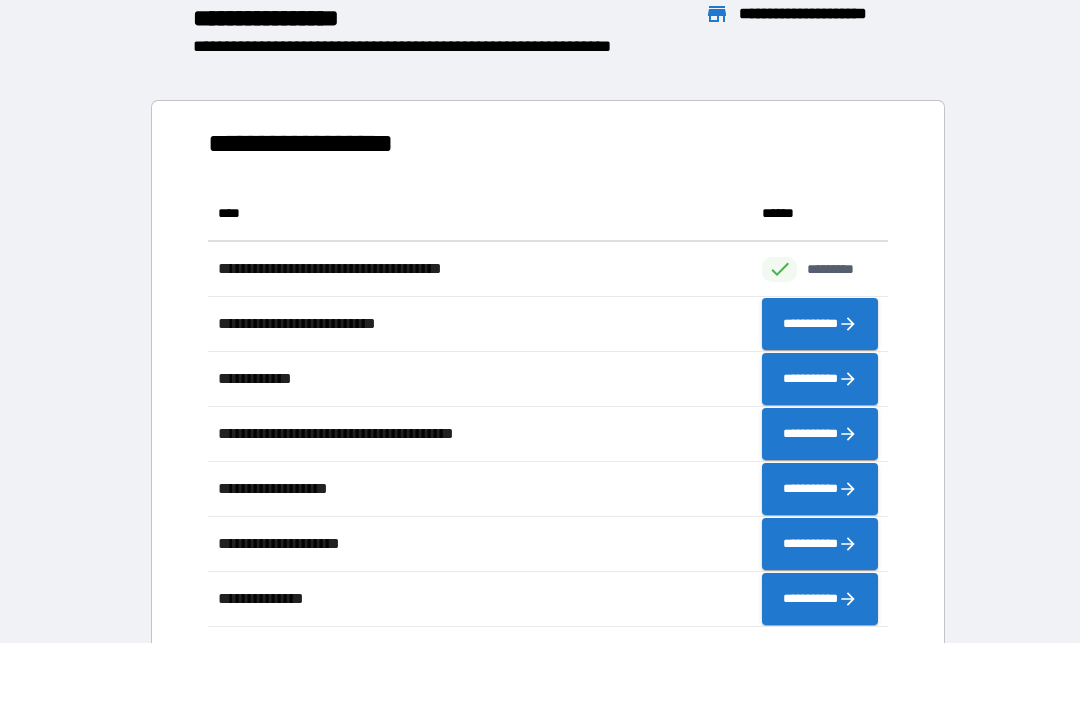 scroll, scrollTop: 1, scrollLeft: 1, axis: both 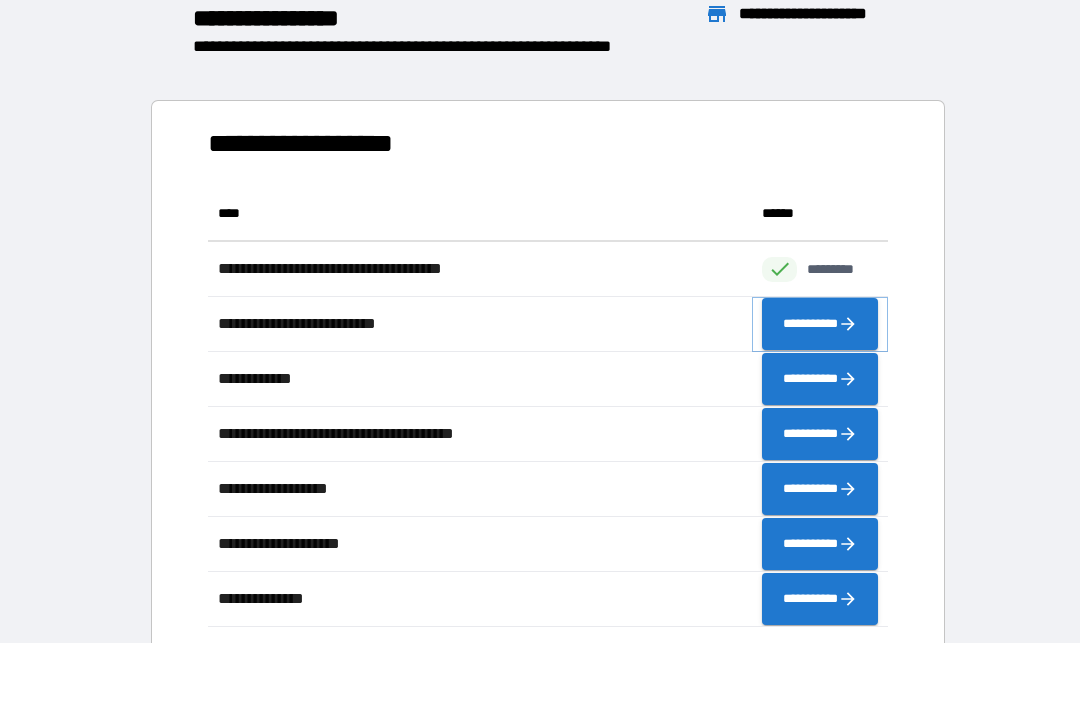 click on "**********" at bounding box center [820, 324] 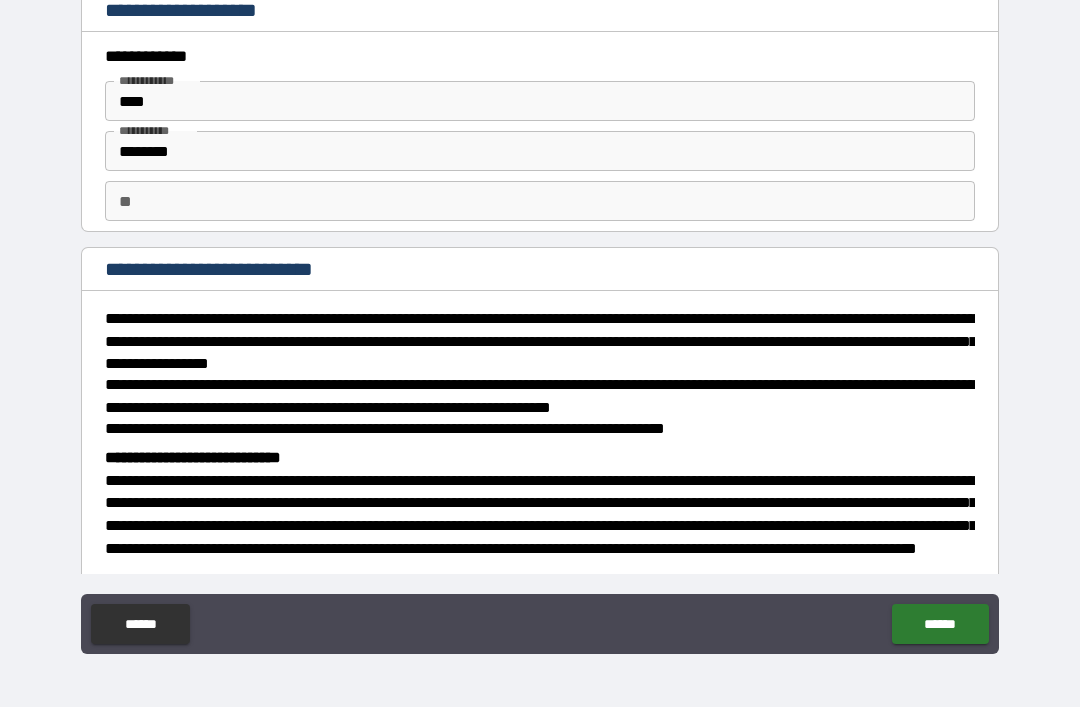scroll, scrollTop: 0, scrollLeft: 0, axis: both 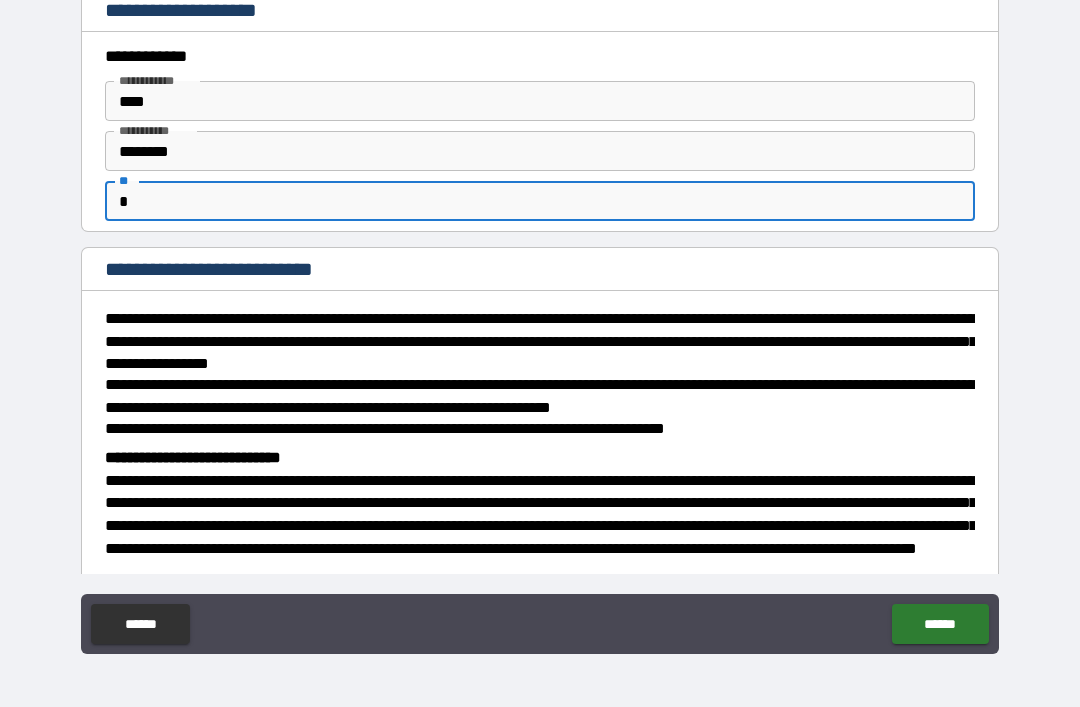 type on "*" 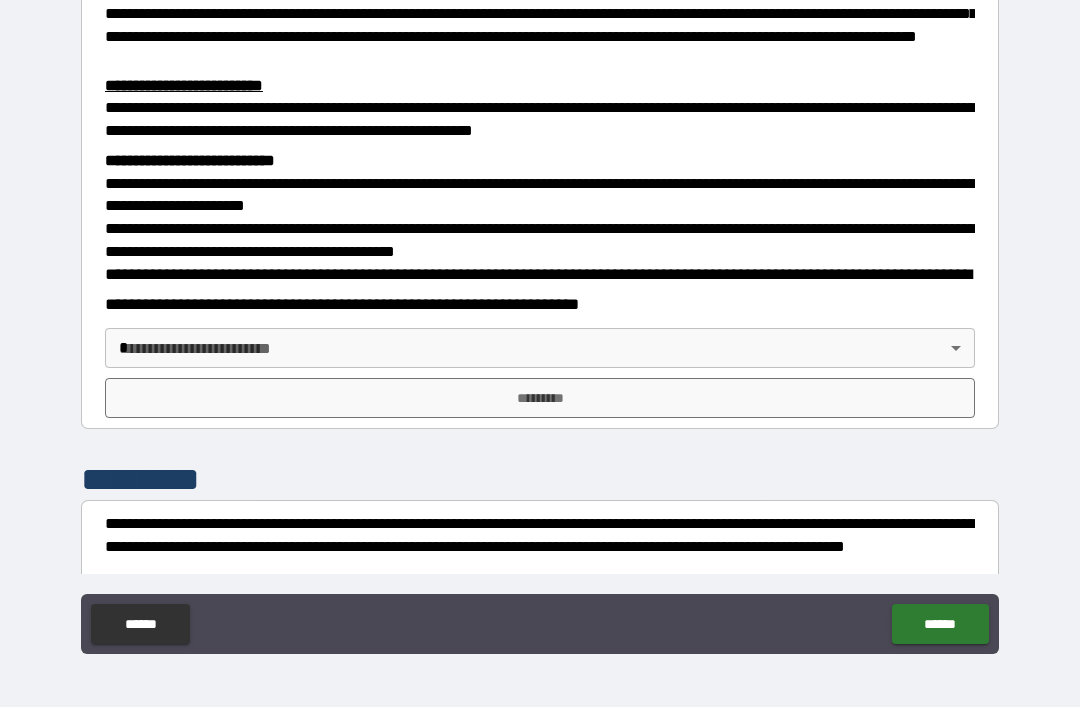 scroll, scrollTop: 511, scrollLeft: 0, axis: vertical 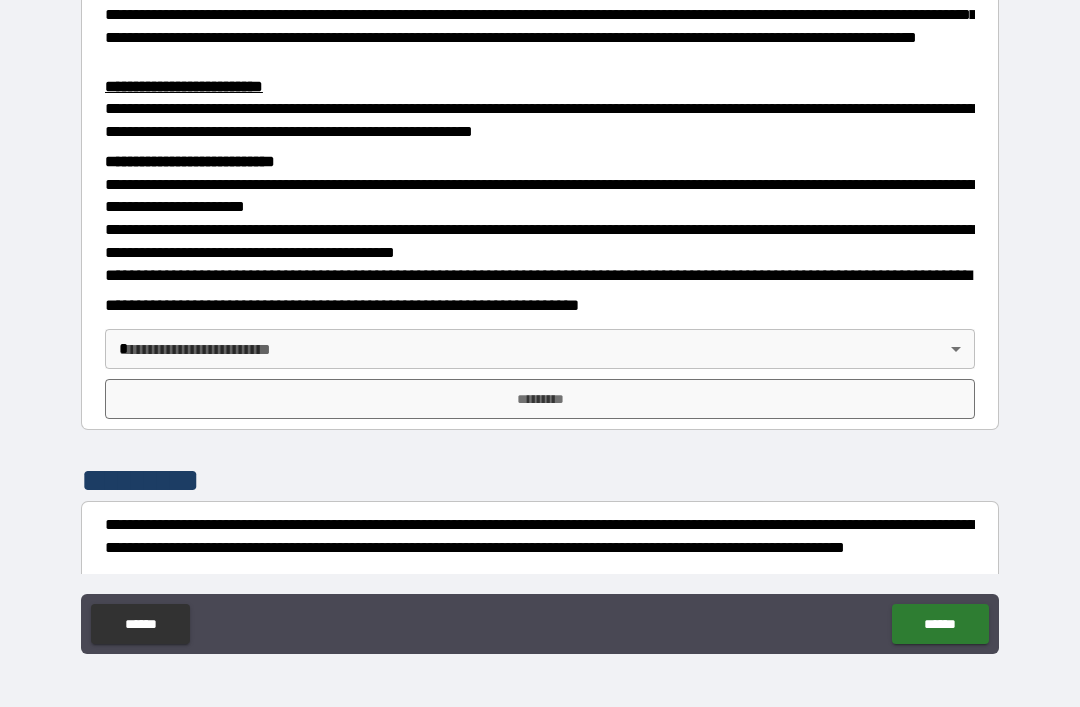 click on "*********" at bounding box center (540, 399) 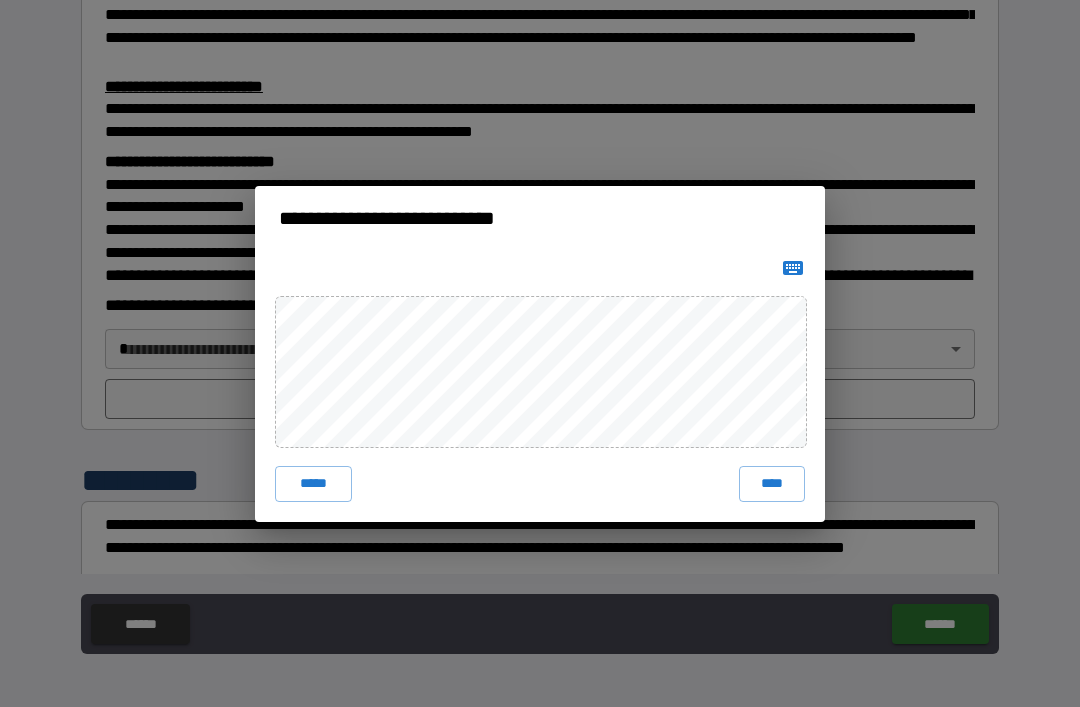 click on "****" at bounding box center [772, 484] 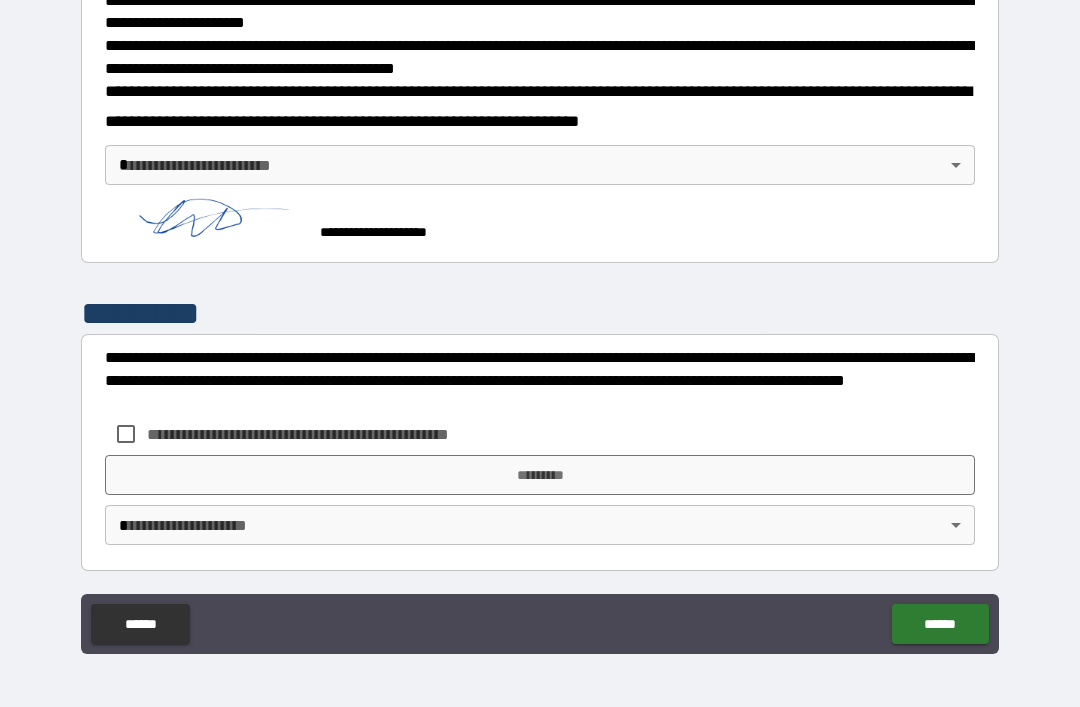 scroll, scrollTop: 694, scrollLeft: 0, axis: vertical 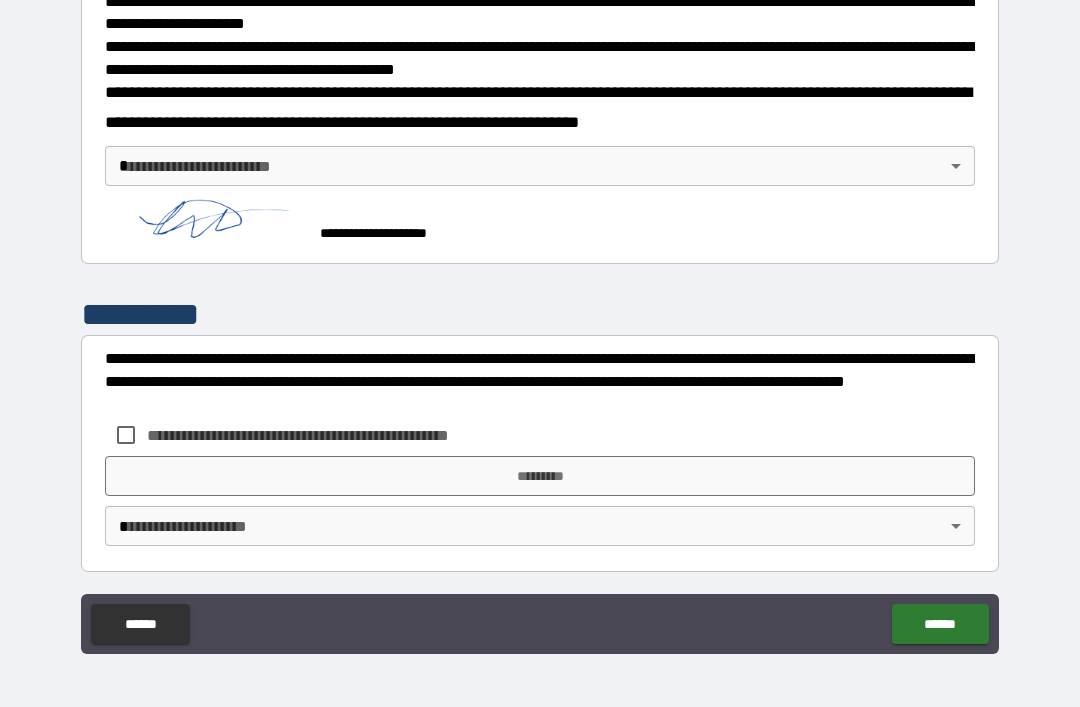 click on "[FIRST] [LAST] [CITY] [STATE] [ZIP] [STREET] [NUMBER] [APT] [COUNTRY] [PHONE] [EMAIL]" at bounding box center (540, 321) 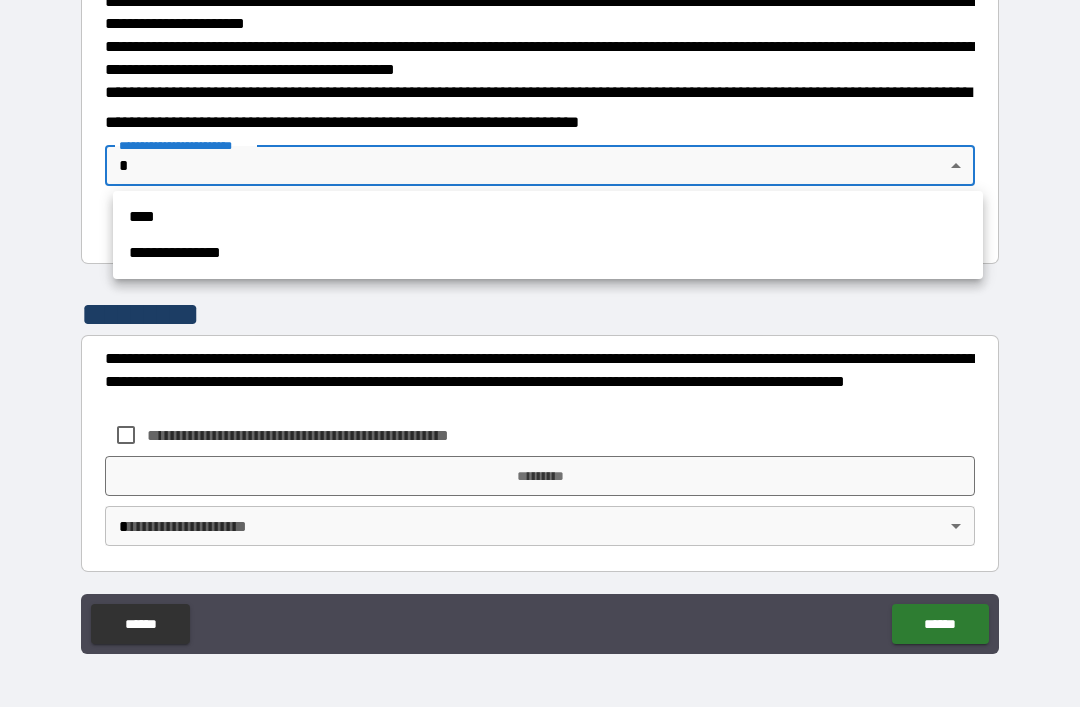 click on "****" at bounding box center (548, 217) 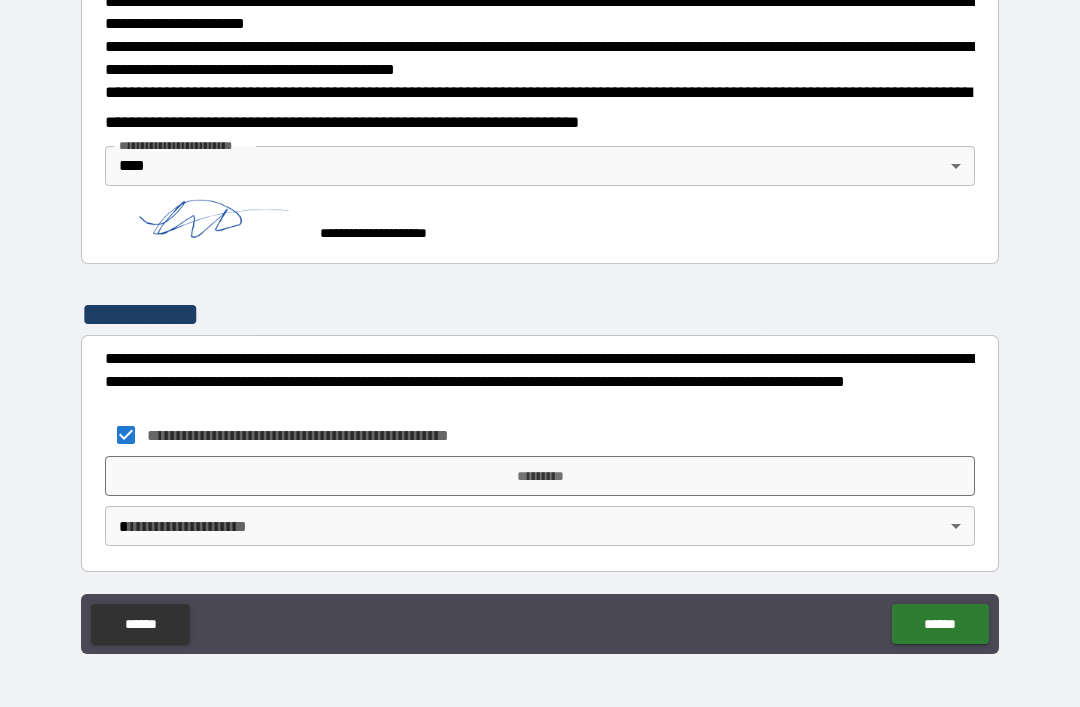 click on "*********" at bounding box center [540, 476] 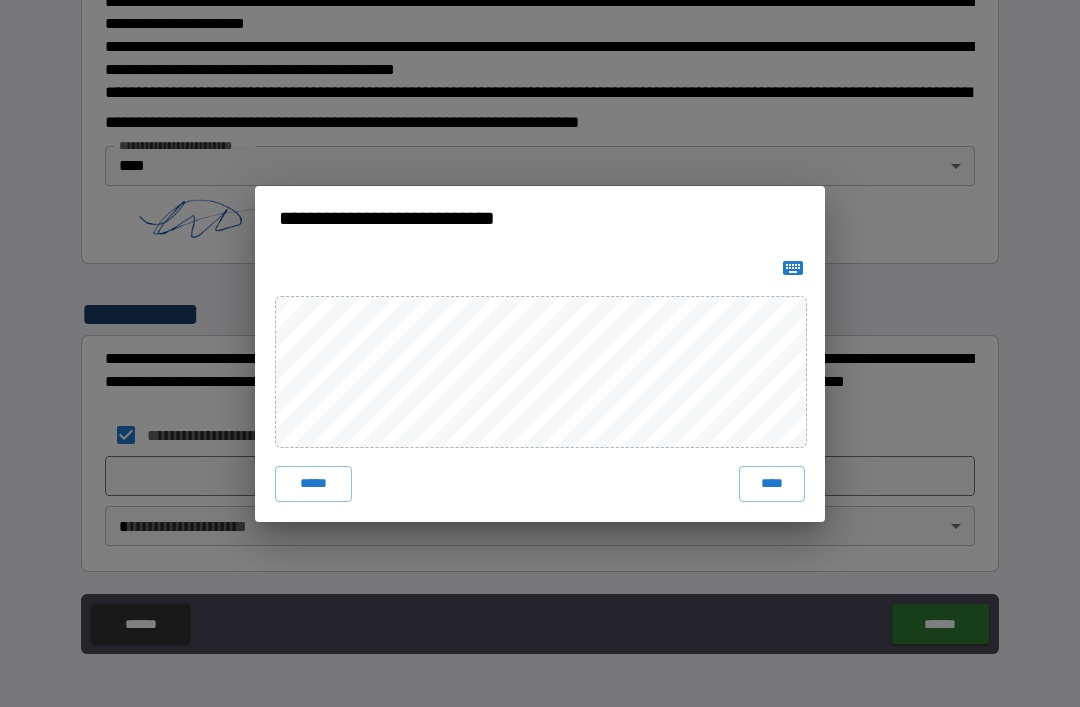 click on "****" at bounding box center [772, 484] 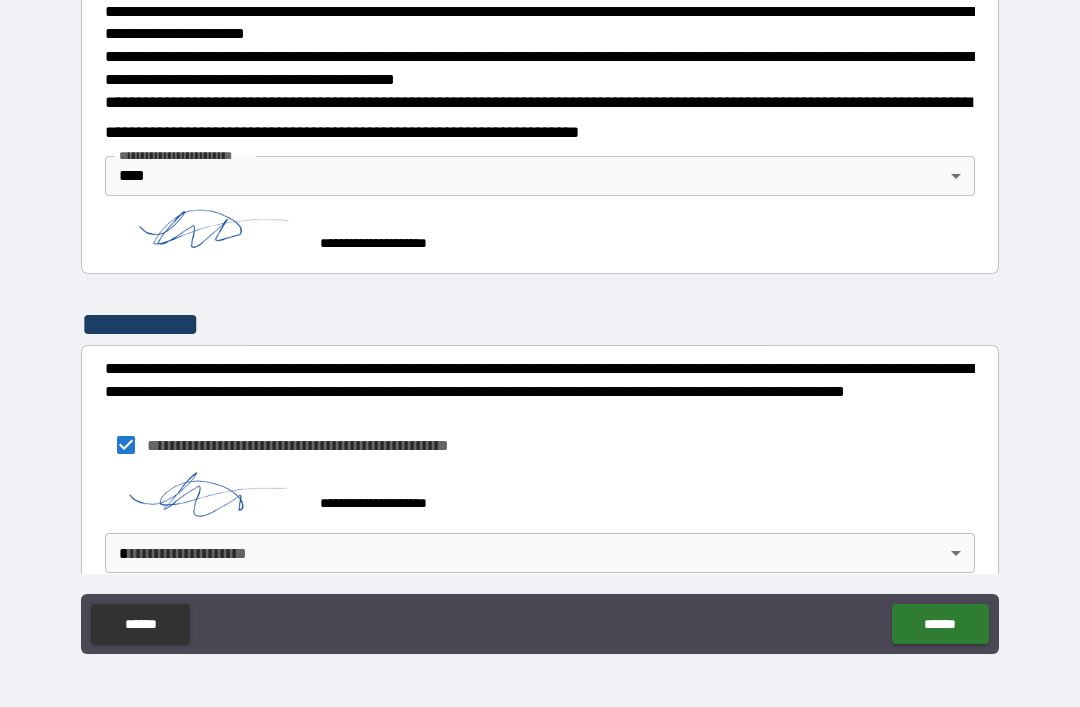 click on "[FIRST] [LAST] [CITY] [STATE] [ZIP] [STREET] [NUMBER] [APT] [COUNTRY] [PHONE] [EMAIL]" at bounding box center [540, 321] 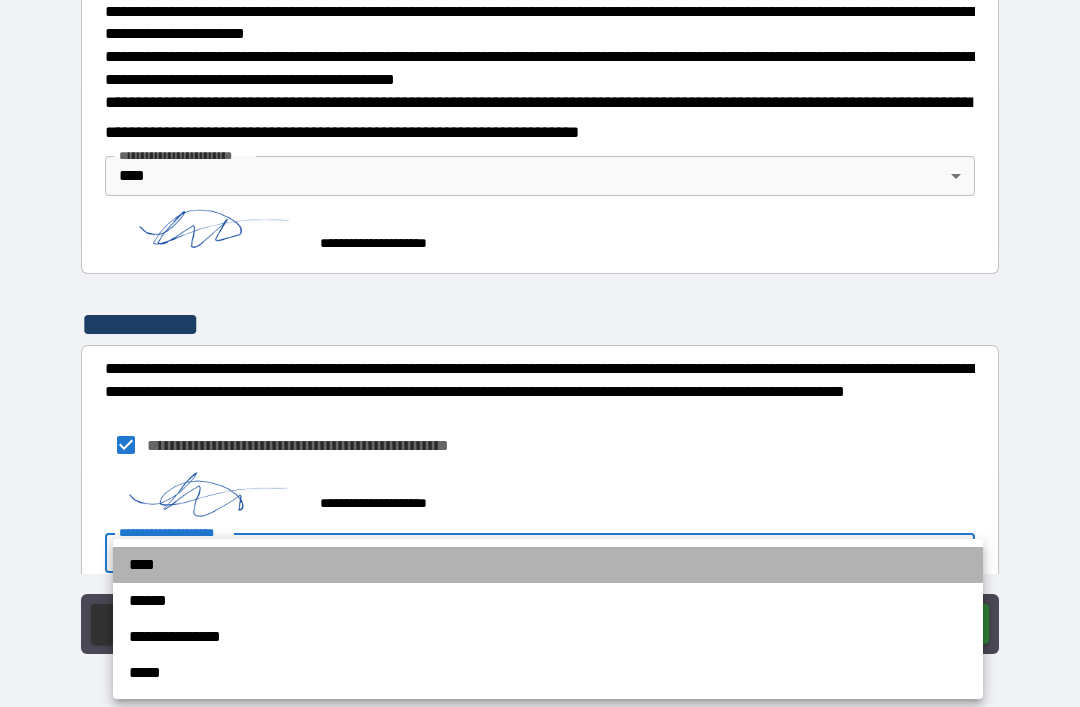 click on "****" at bounding box center (548, 565) 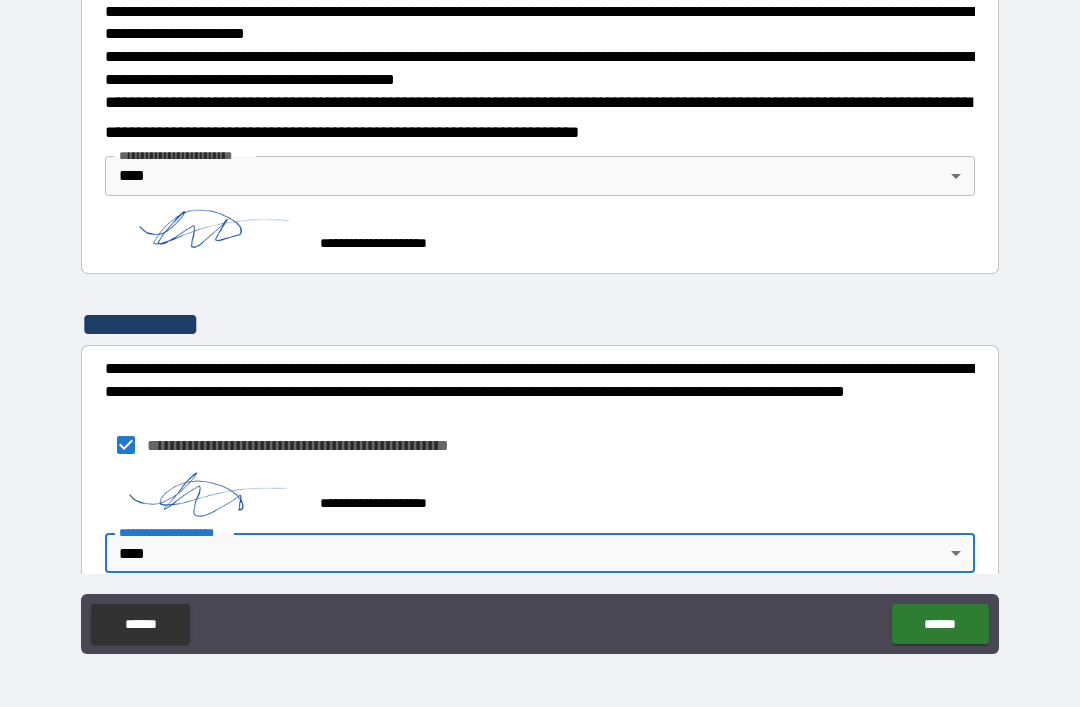 click on "******" at bounding box center (940, 624) 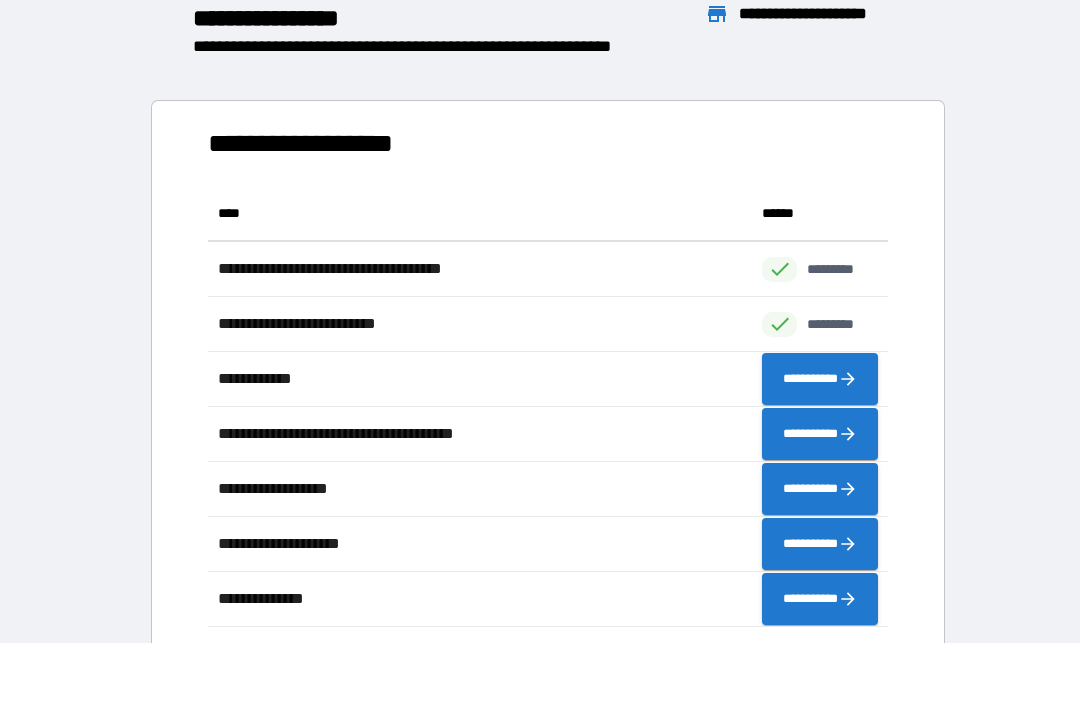 scroll, scrollTop: 1, scrollLeft: 1, axis: both 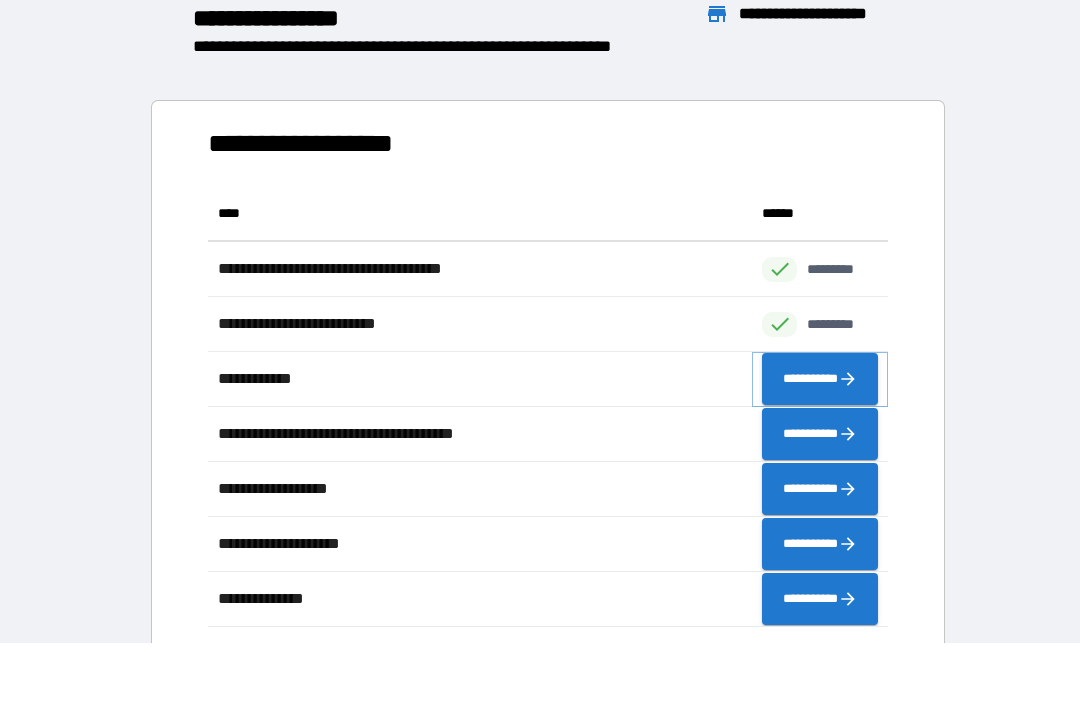 click on "**********" at bounding box center [820, 379] 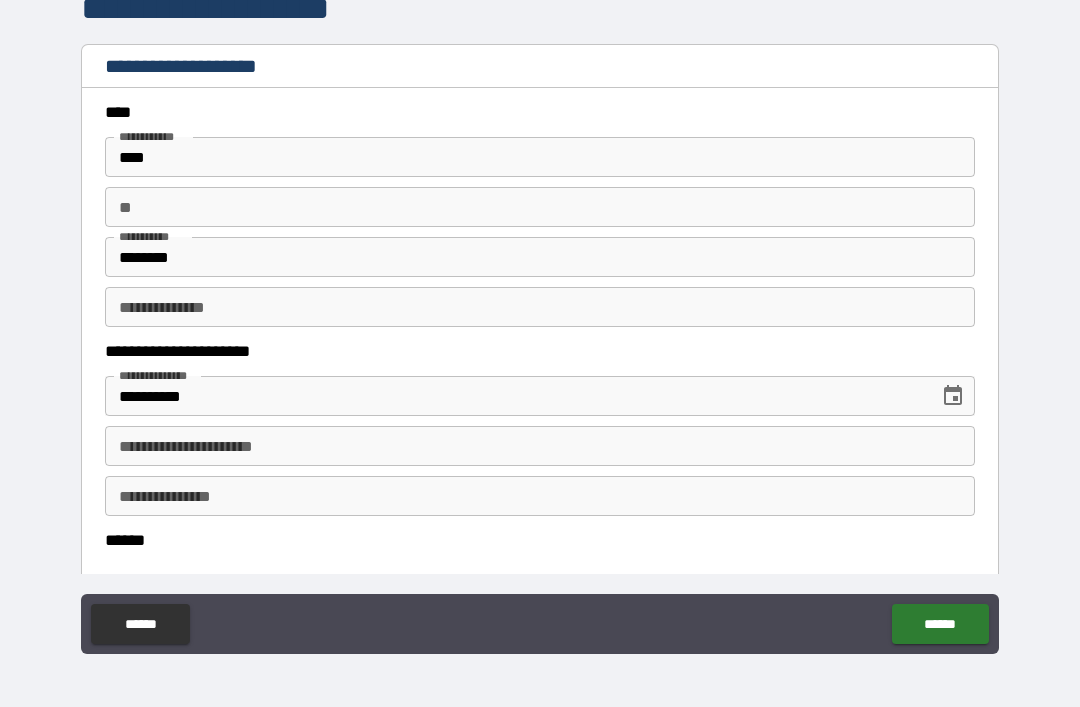 click on "**" at bounding box center [540, 207] 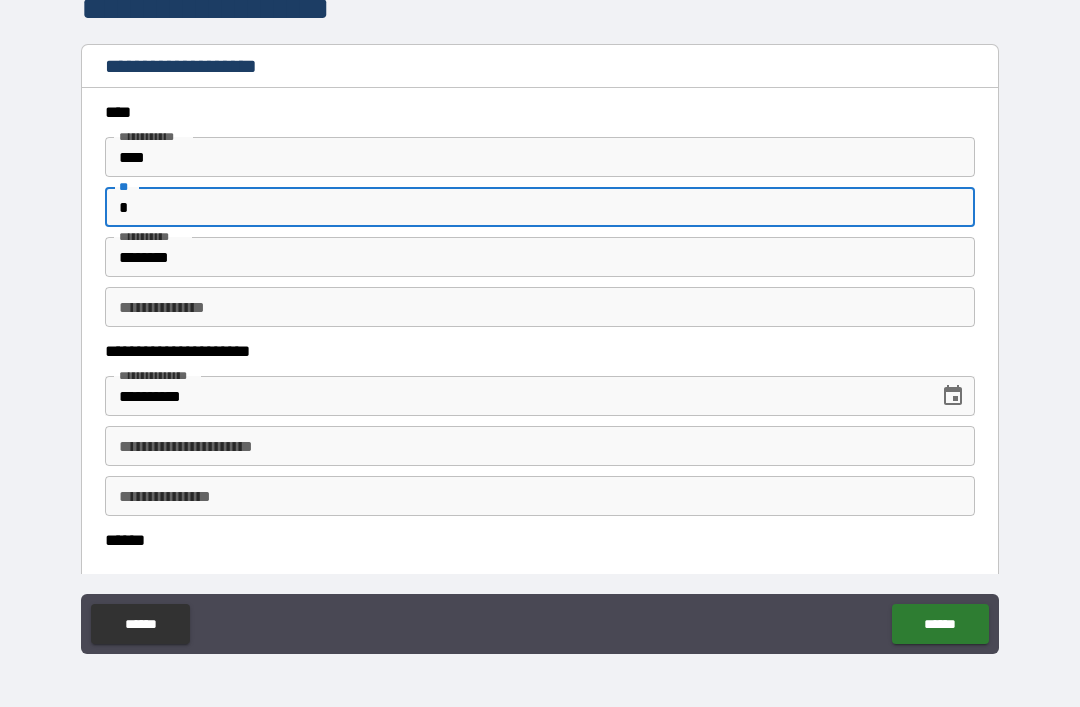 click on "[FIRST] [LAST] [CITY] [STATE] [ZIP] [STREET] [NUMBER] [APT] [COUNTRY] [PHONE] [EMAIL]" at bounding box center [540, 324] 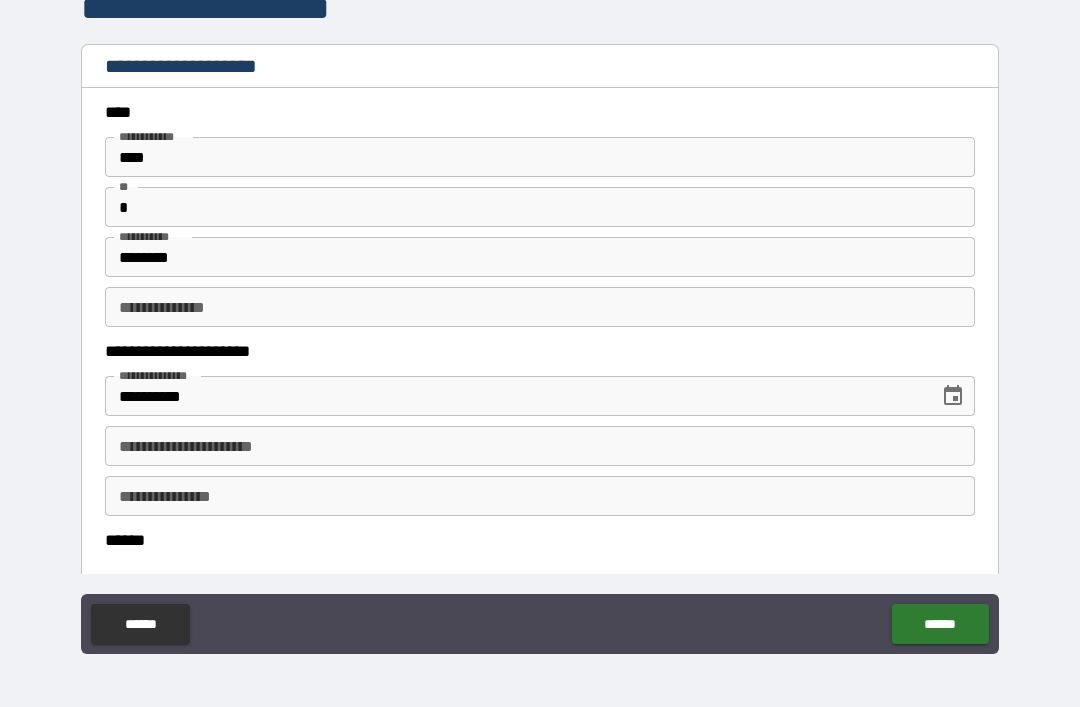 click on "[FIRST] [LAST] [CITY] [STATE] [ZIP] [STREET] [NUMBER] [APT] [COUNTRY] [PHONE] [EMAIL]" at bounding box center [540, 324] 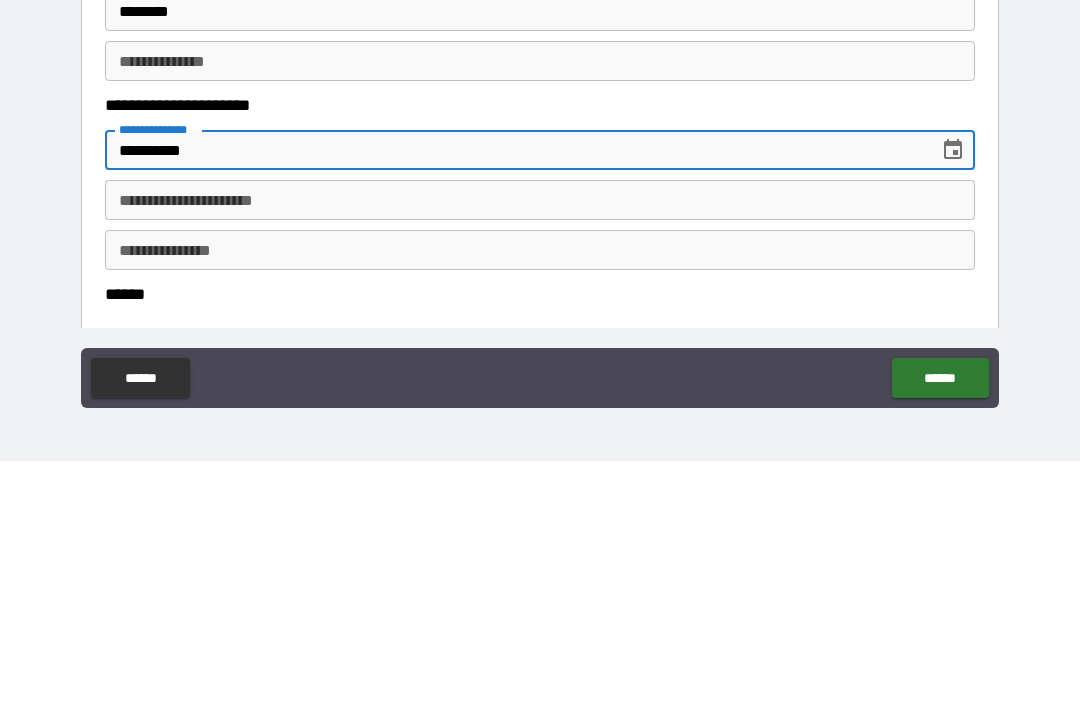 click on "**********" at bounding box center (540, 446) 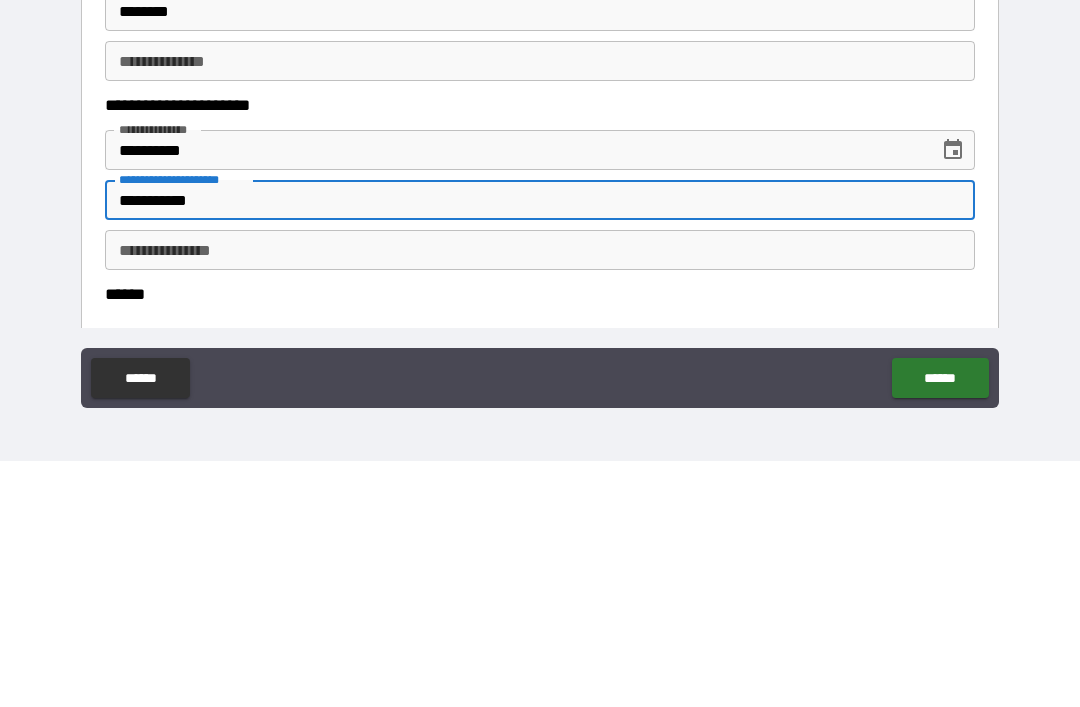 click on "**********" at bounding box center [540, 496] 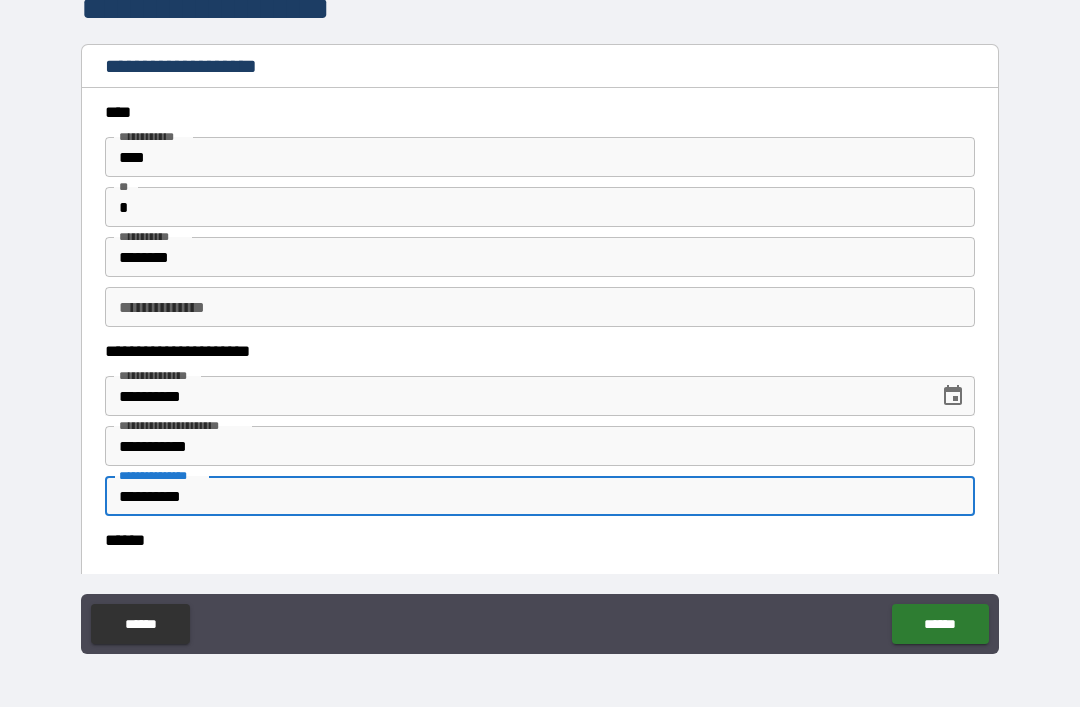 click on "******" at bounding box center (540, 540) 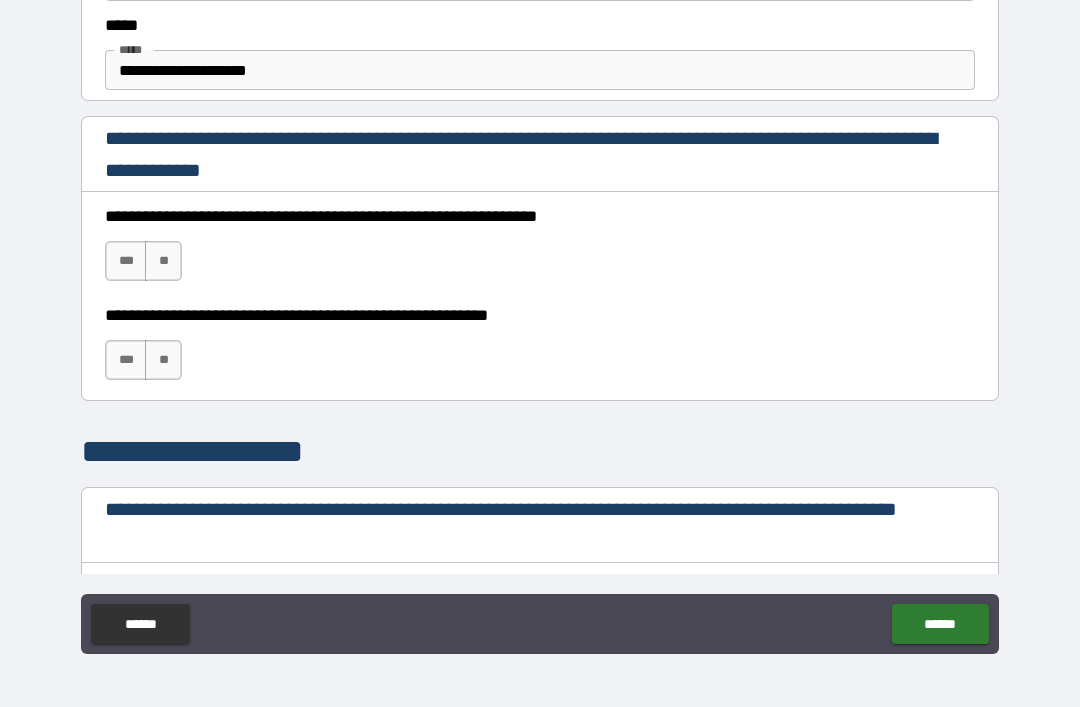 scroll, scrollTop: 1228, scrollLeft: 0, axis: vertical 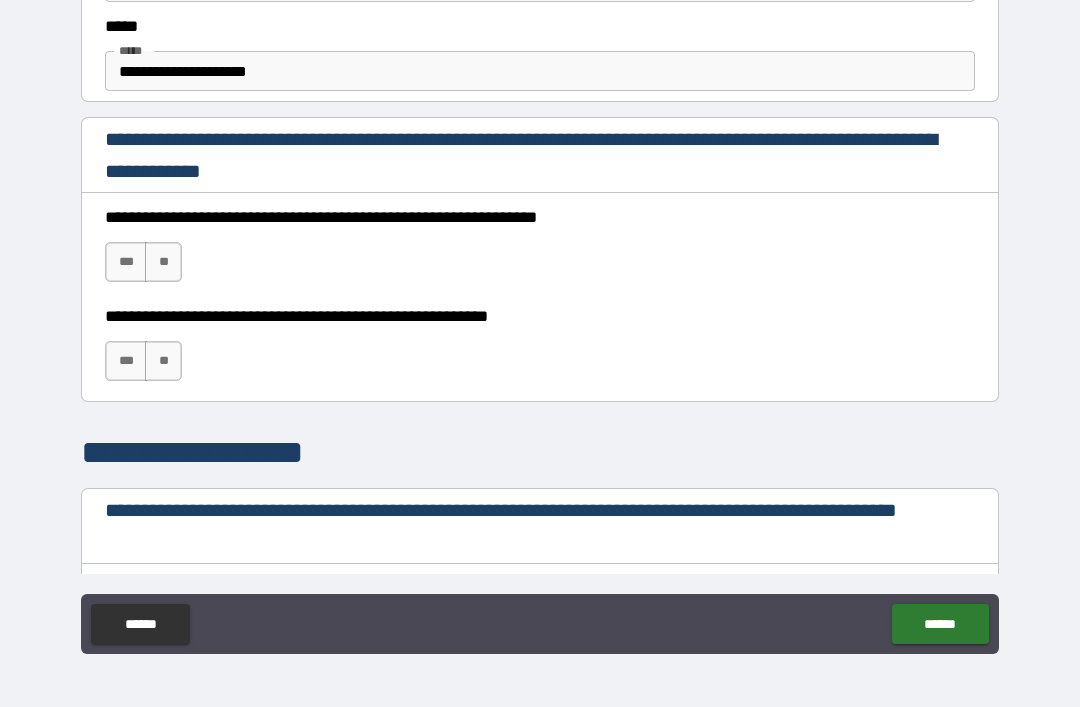 click on "***" at bounding box center (126, 262) 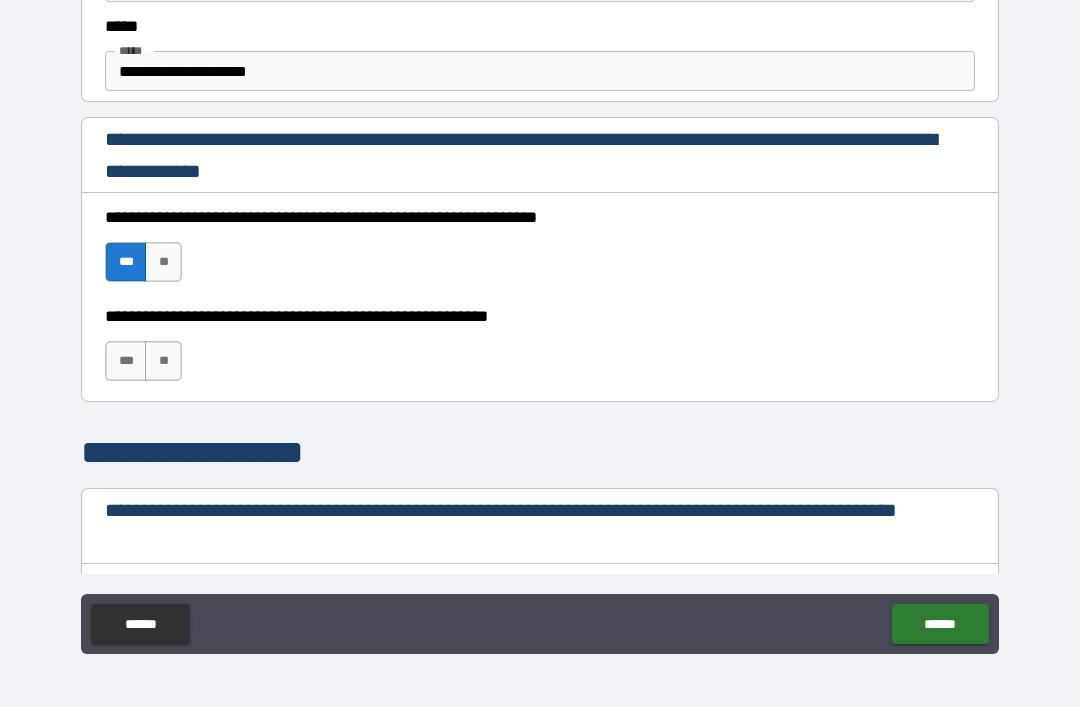 click on "***" at bounding box center (126, 361) 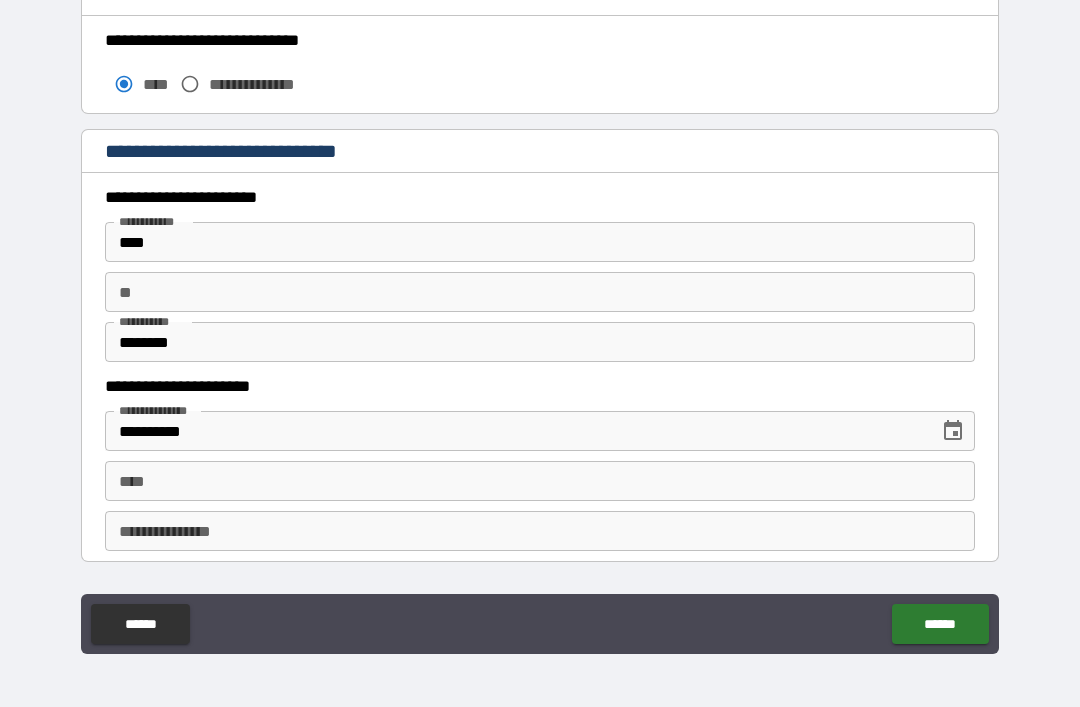 scroll, scrollTop: 1851, scrollLeft: 0, axis: vertical 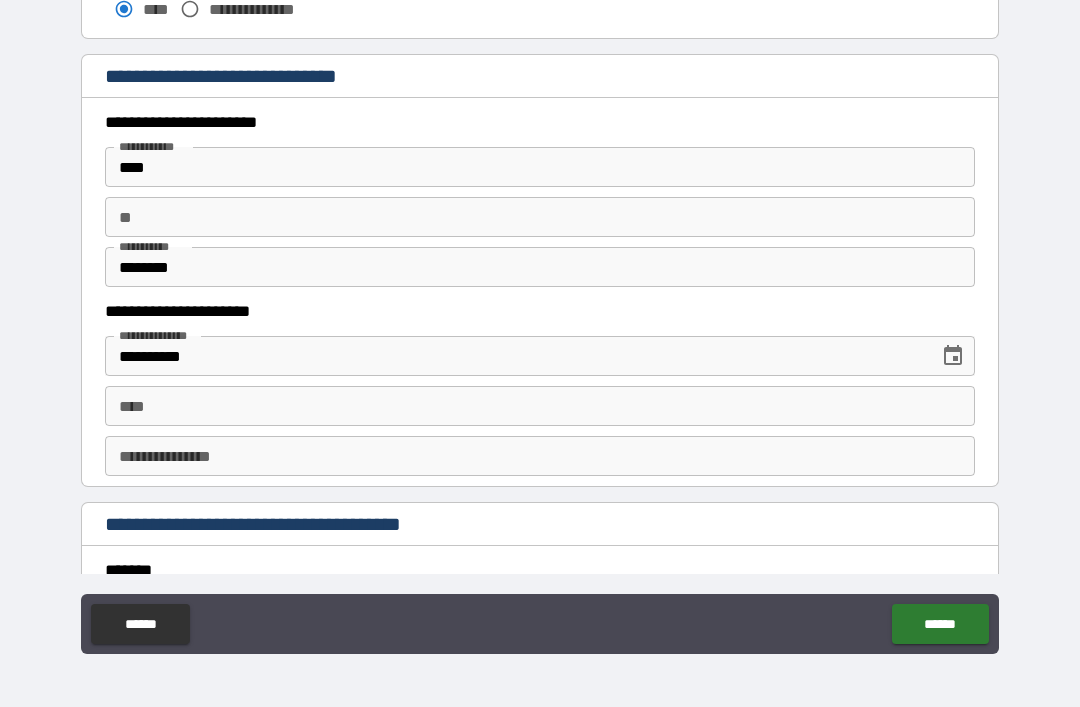 click on "** **" at bounding box center (540, 217) 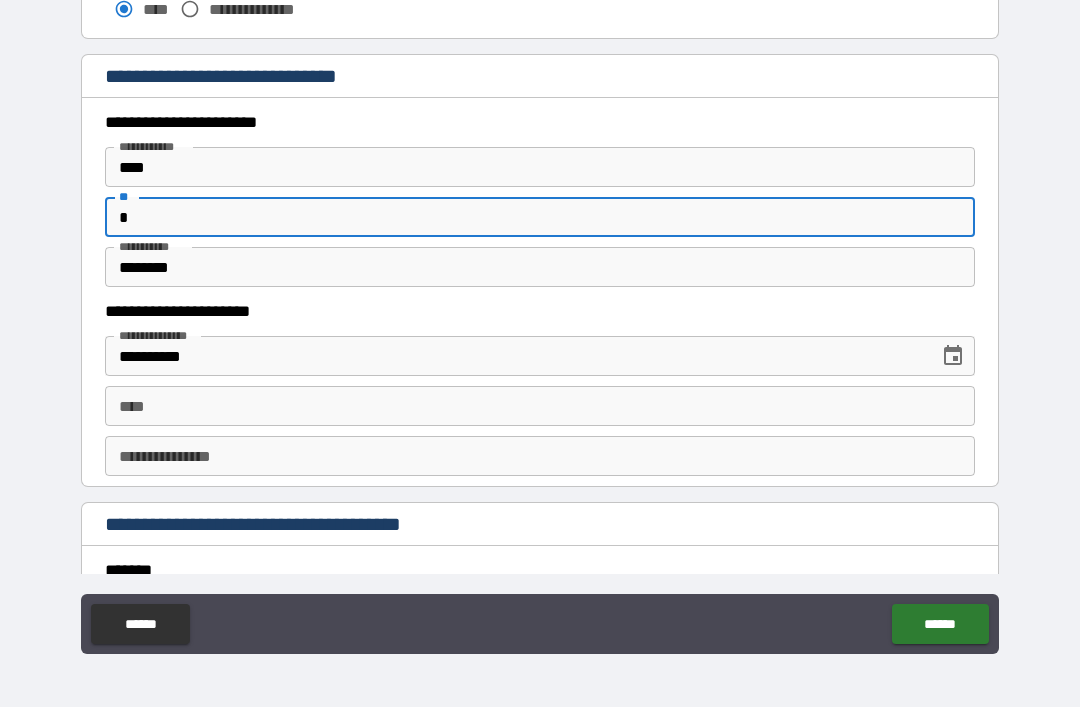 click on "[FIRST] [LAST] [CITY] [STATE] [ZIP] [STREET] [NUMBER] [APT] [COUNTRY] [PHONE] [EMAIL]" at bounding box center [540, 324] 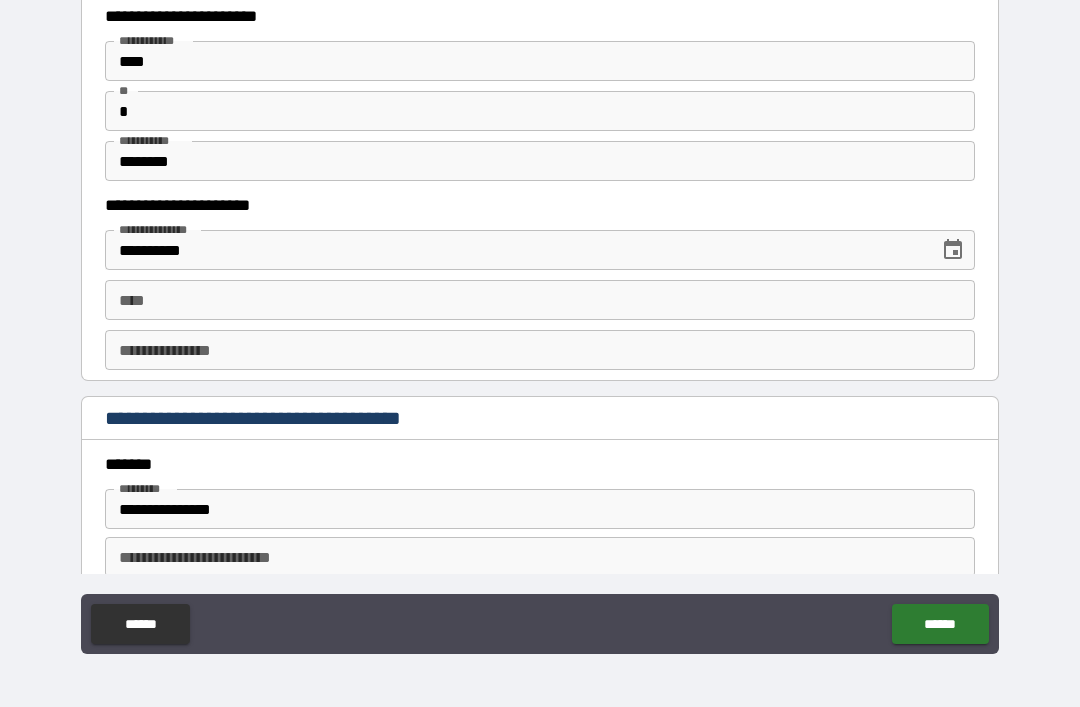 scroll, scrollTop: 1965, scrollLeft: 0, axis: vertical 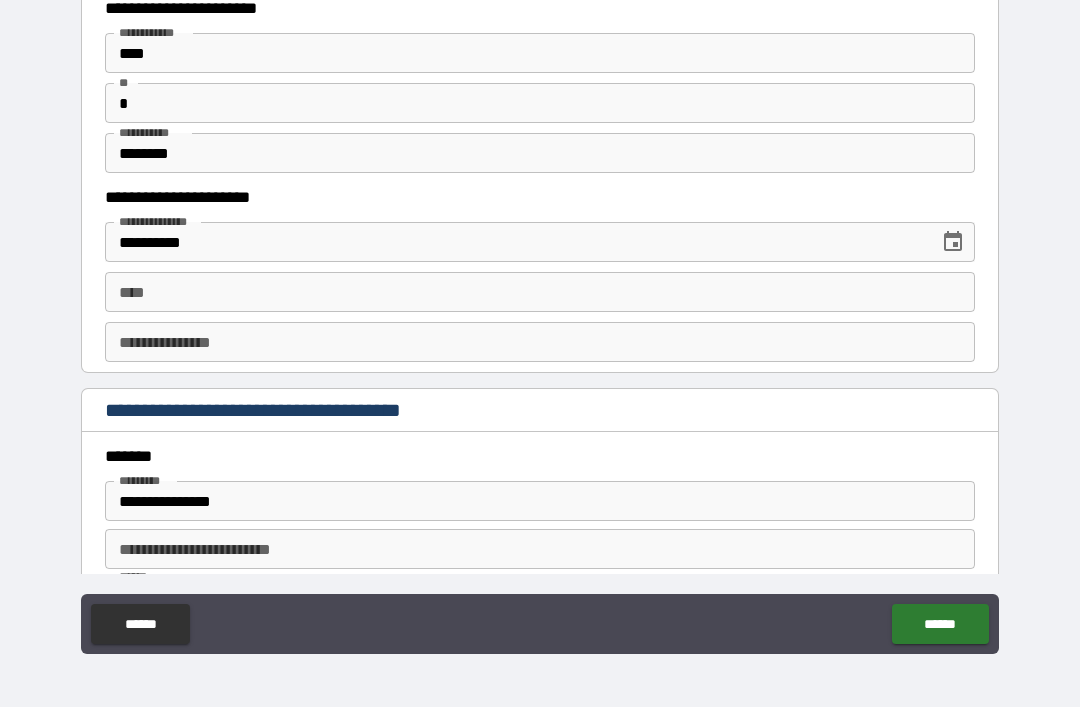 click on "**********" at bounding box center (515, 242) 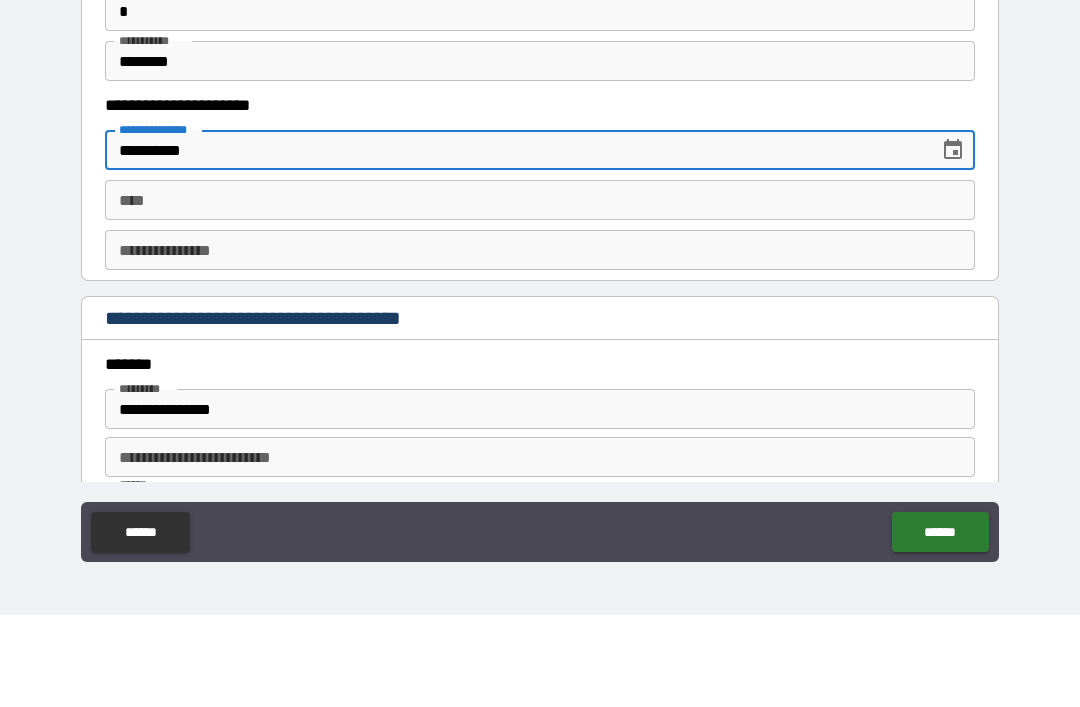 click on "[FIRST] [LAST] [CITY] [STATE] [ZIP] [STREET] [NUMBER] [APT] [COUNTRY] [PHONE] [EMAIL]" at bounding box center (540, 324) 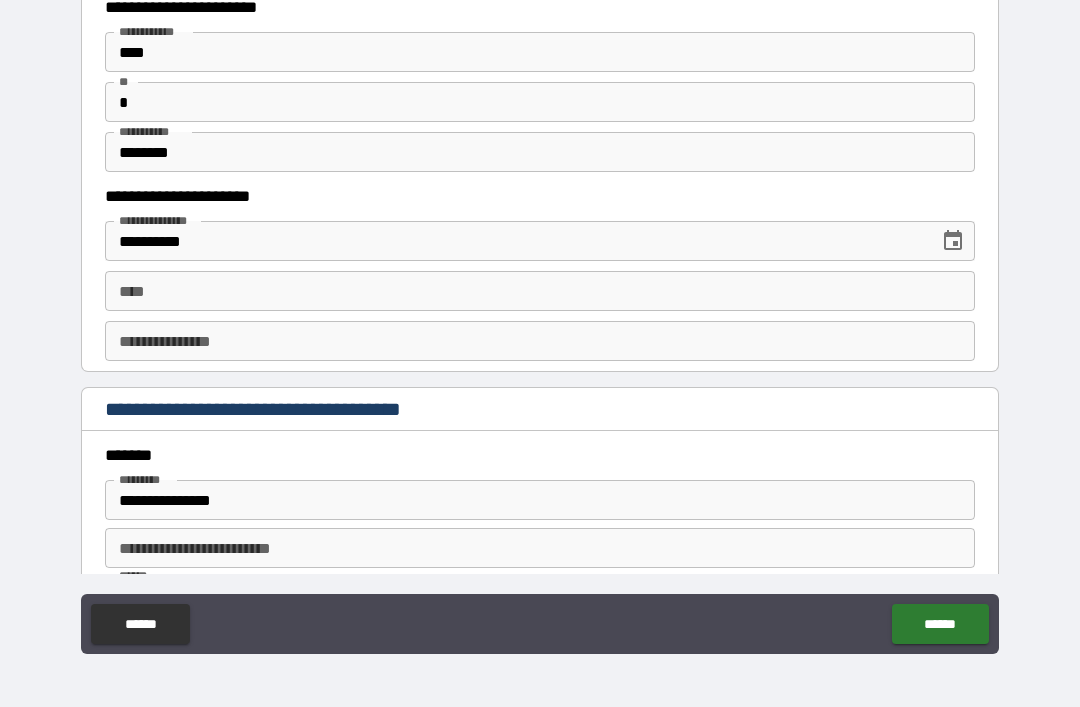 scroll, scrollTop: 1980, scrollLeft: 0, axis: vertical 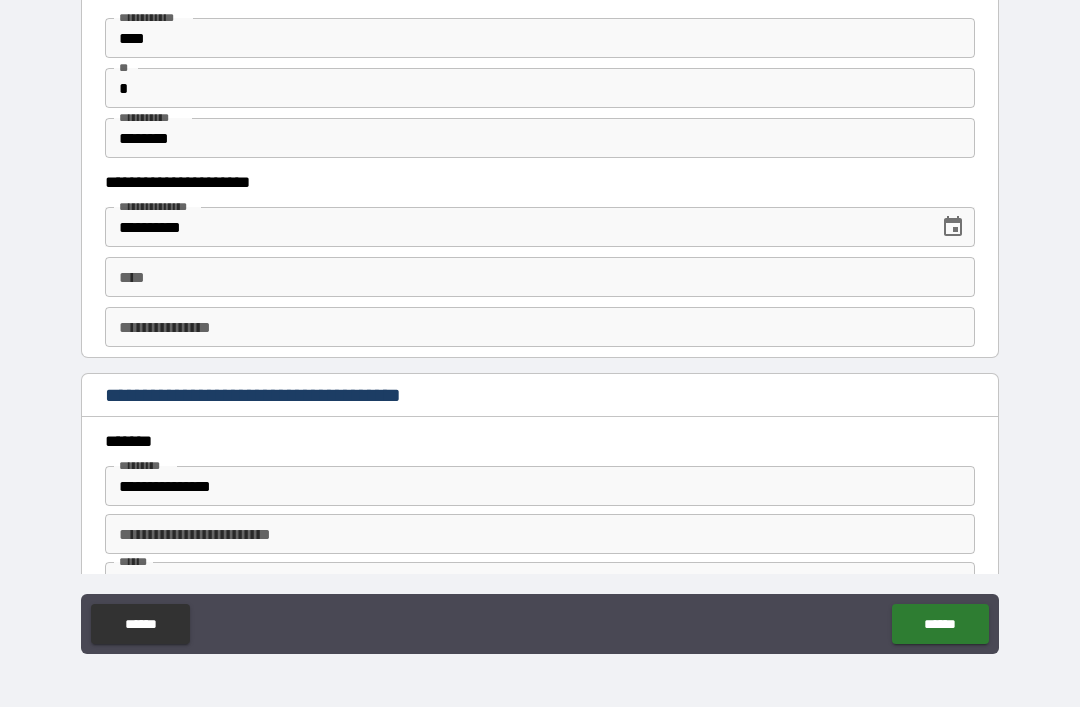 click on "****" at bounding box center [540, 277] 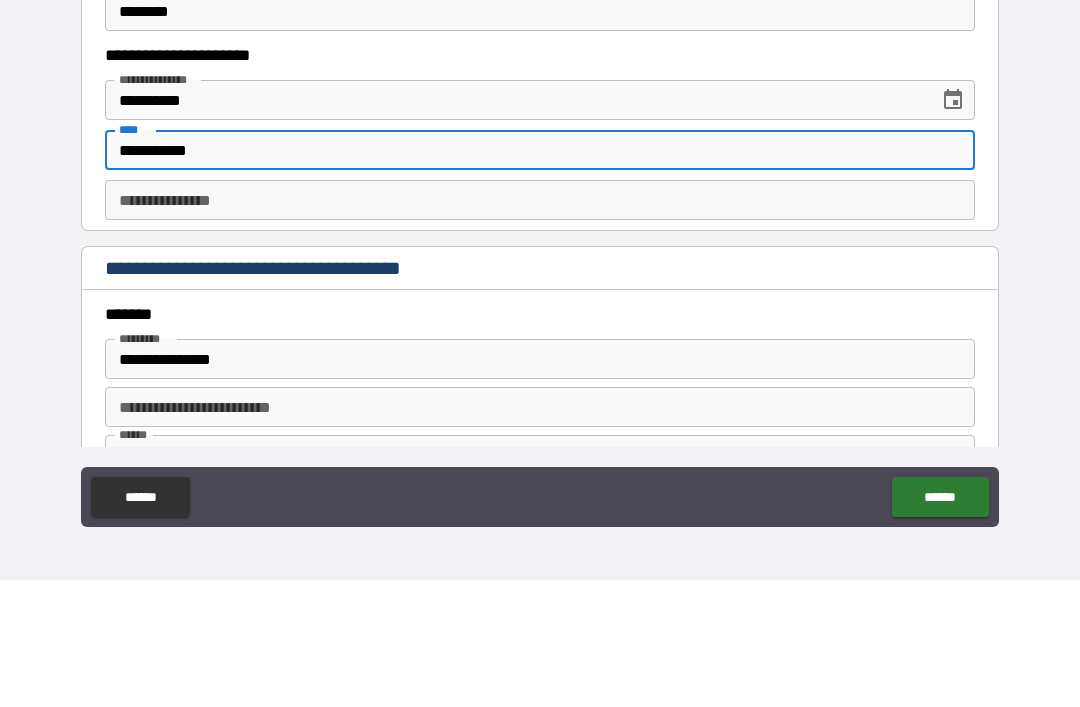 click on "**********" at bounding box center [540, 327] 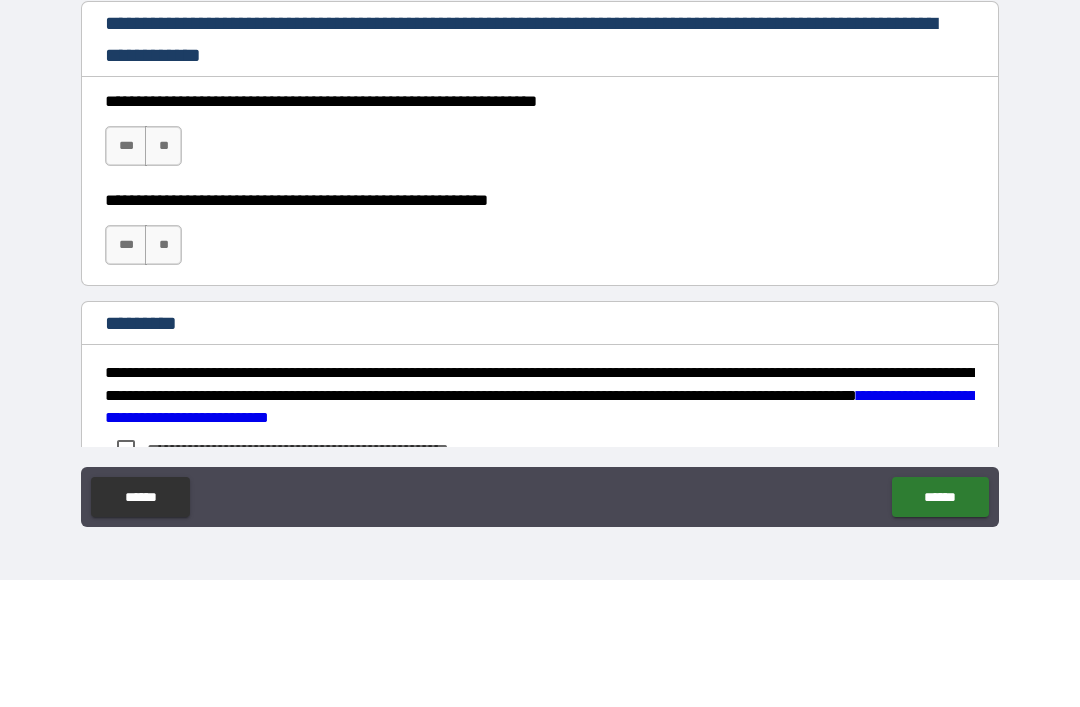 scroll, scrollTop: 2852, scrollLeft: 0, axis: vertical 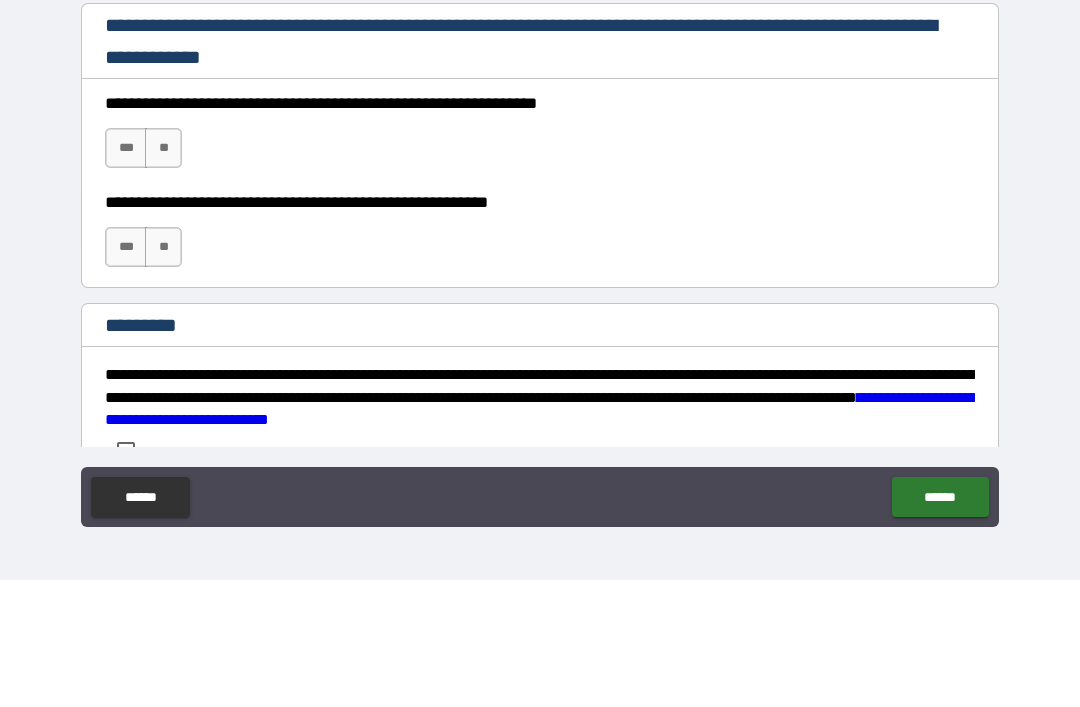 click on "***" at bounding box center [126, 275] 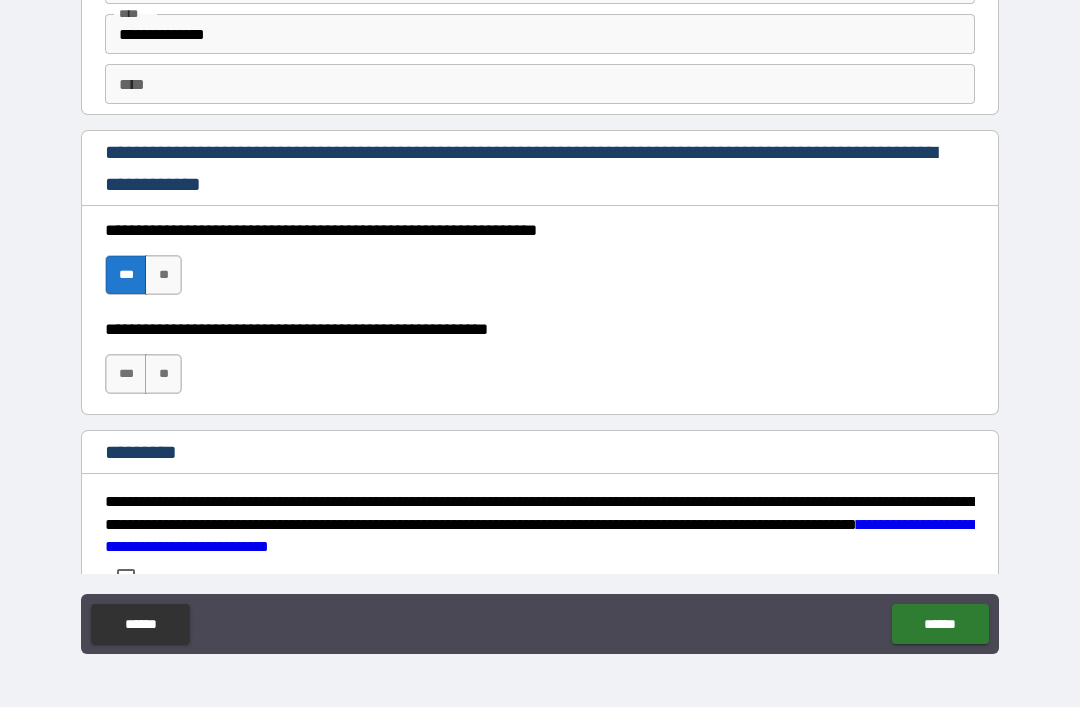 click on "***" at bounding box center (126, 374) 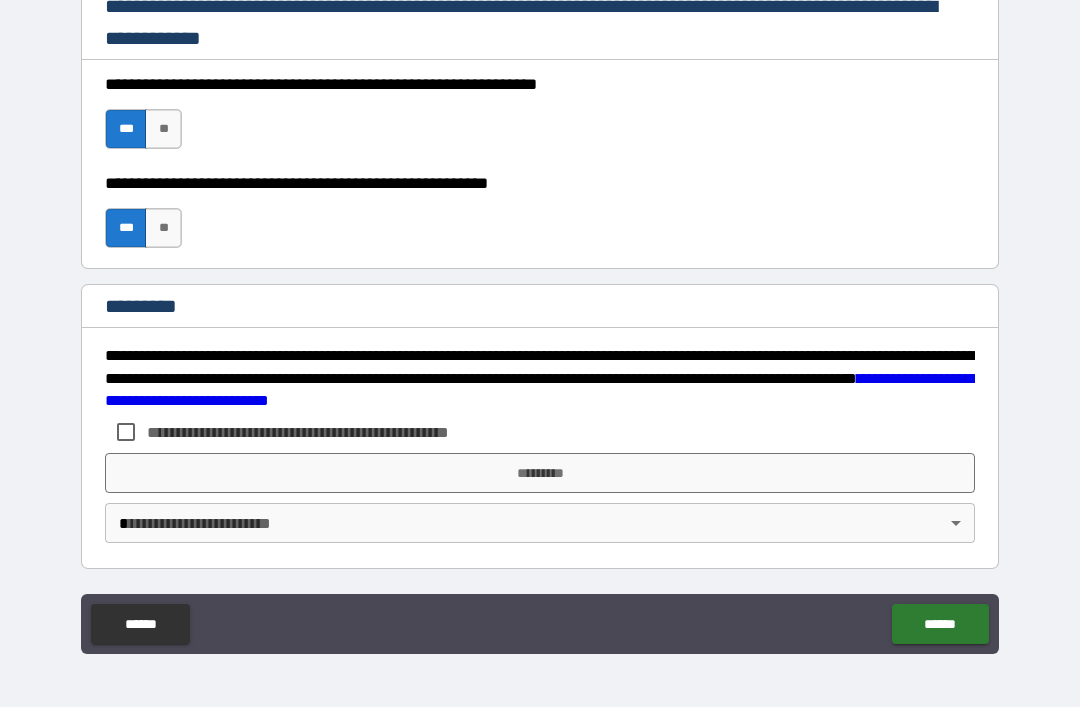 scroll, scrollTop: 2998, scrollLeft: 0, axis: vertical 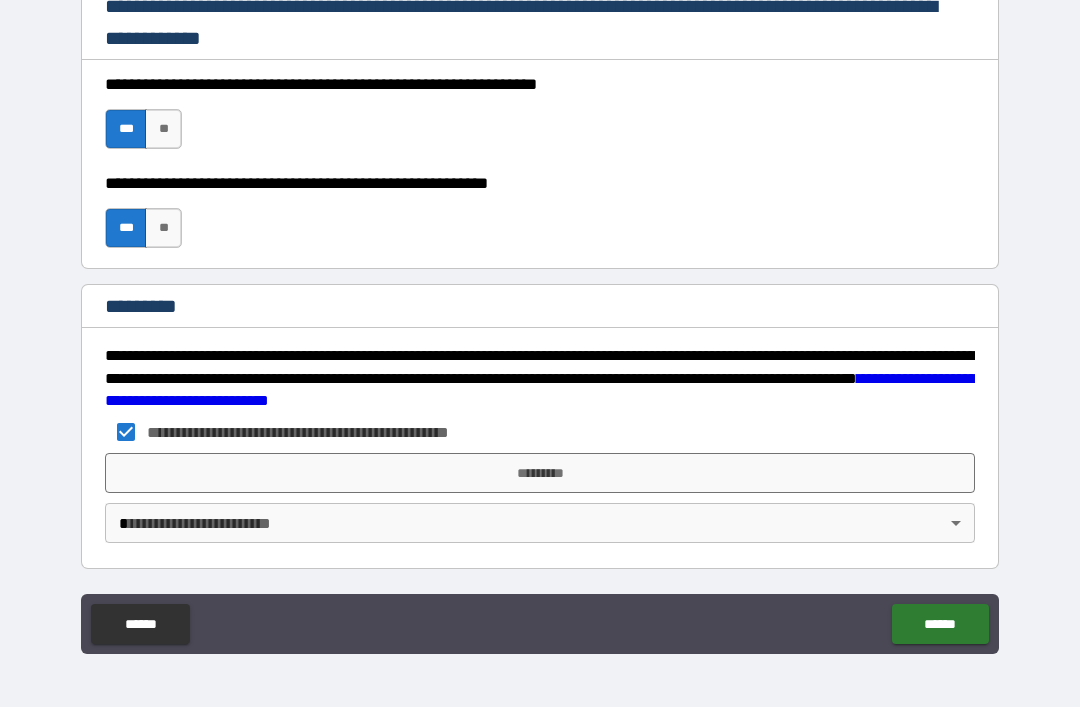 click on "*********" at bounding box center (540, 473) 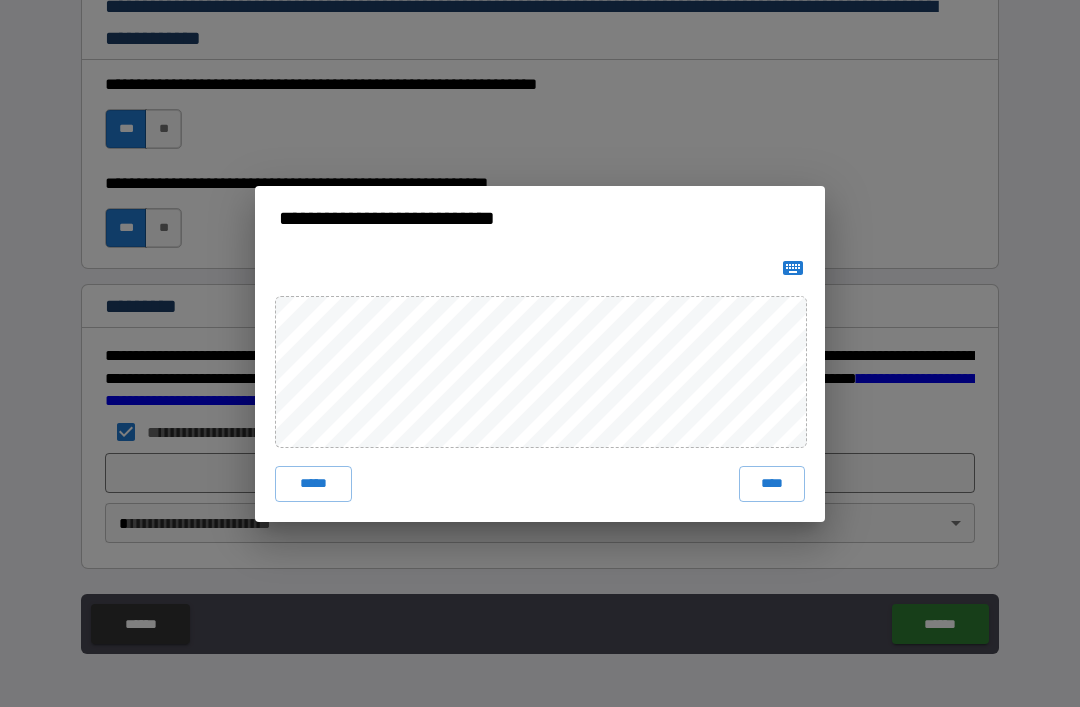 click on "****" at bounding box center (772, 484) 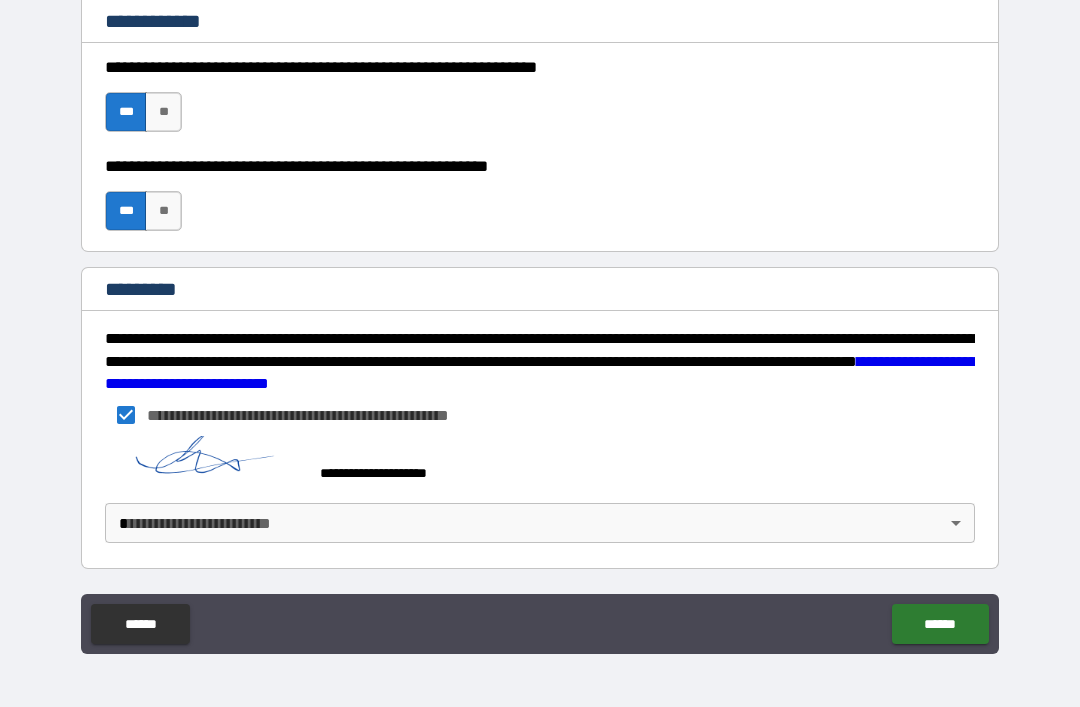 scroll, scrollTop: 3015, scrollLeft: 0, axis: vertical 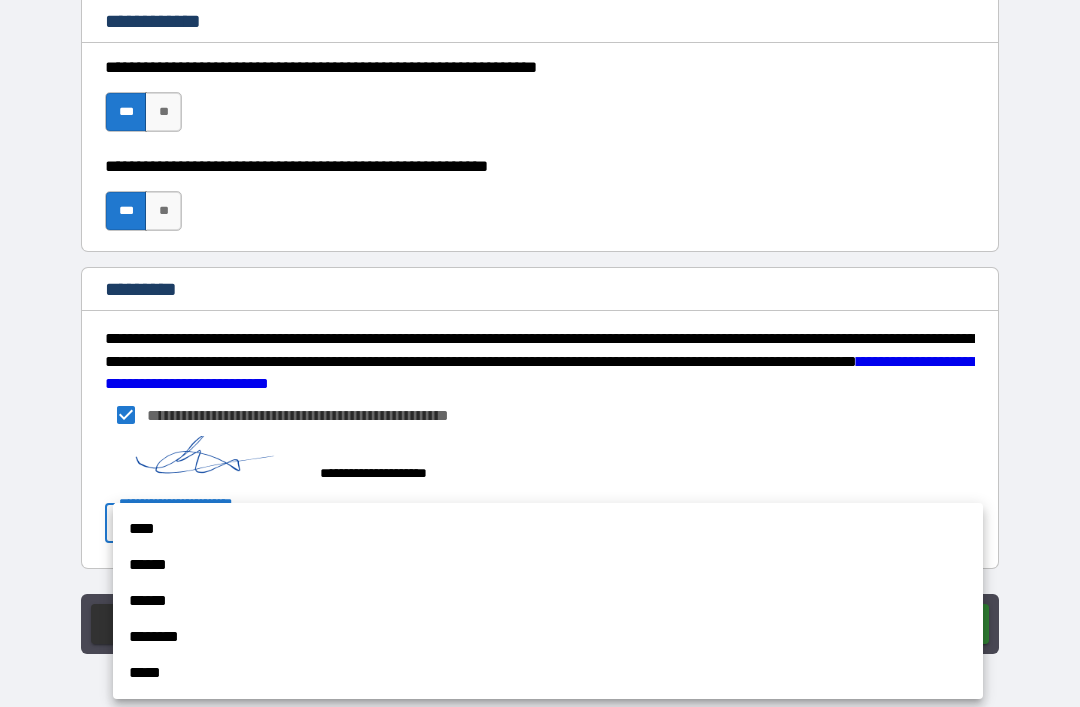 click on "****" at bounding box center [548, 529] 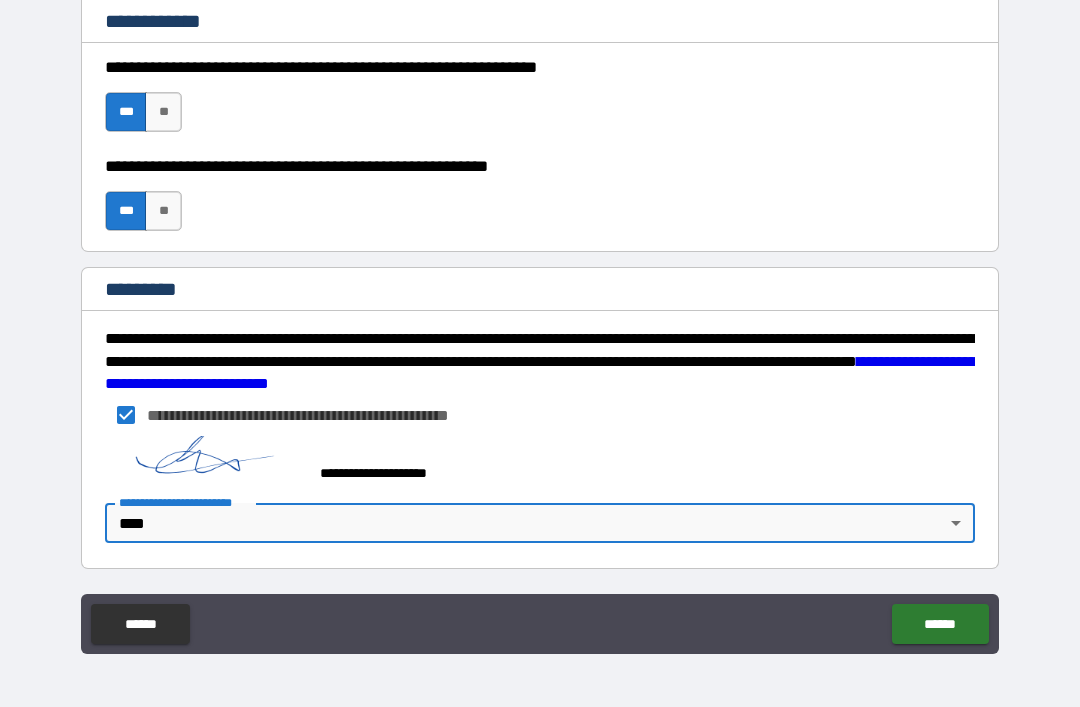 click on "******" at bounding box center [940, 624] 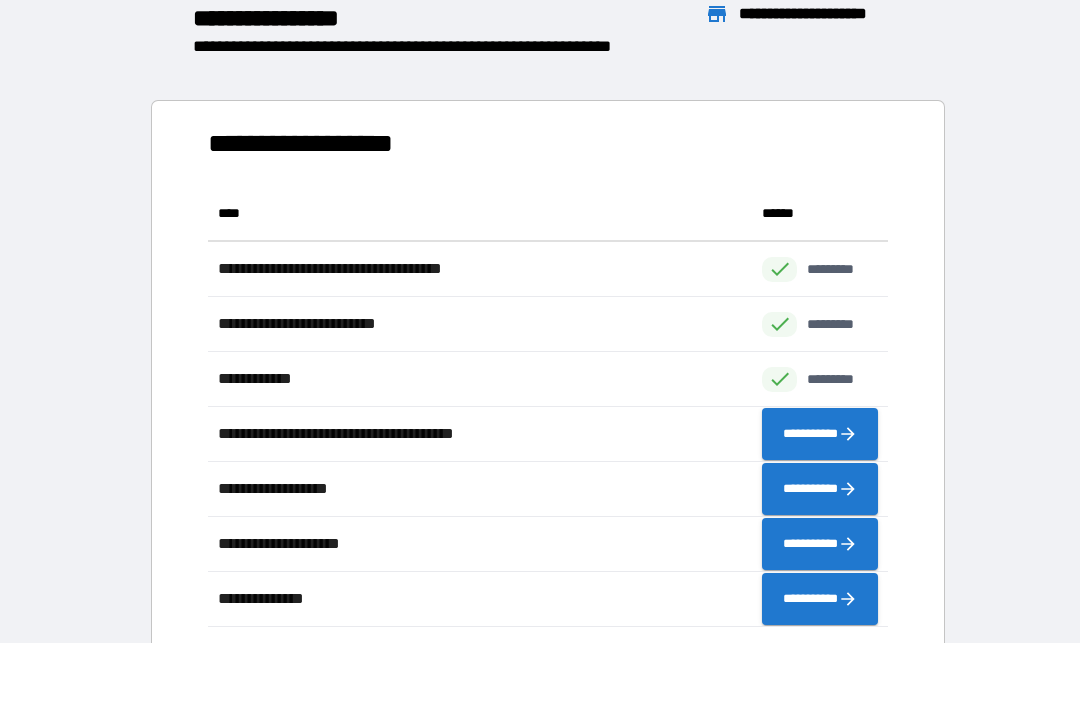 scroll, scrollTop: 441, scrollLeft: 680, axis: both 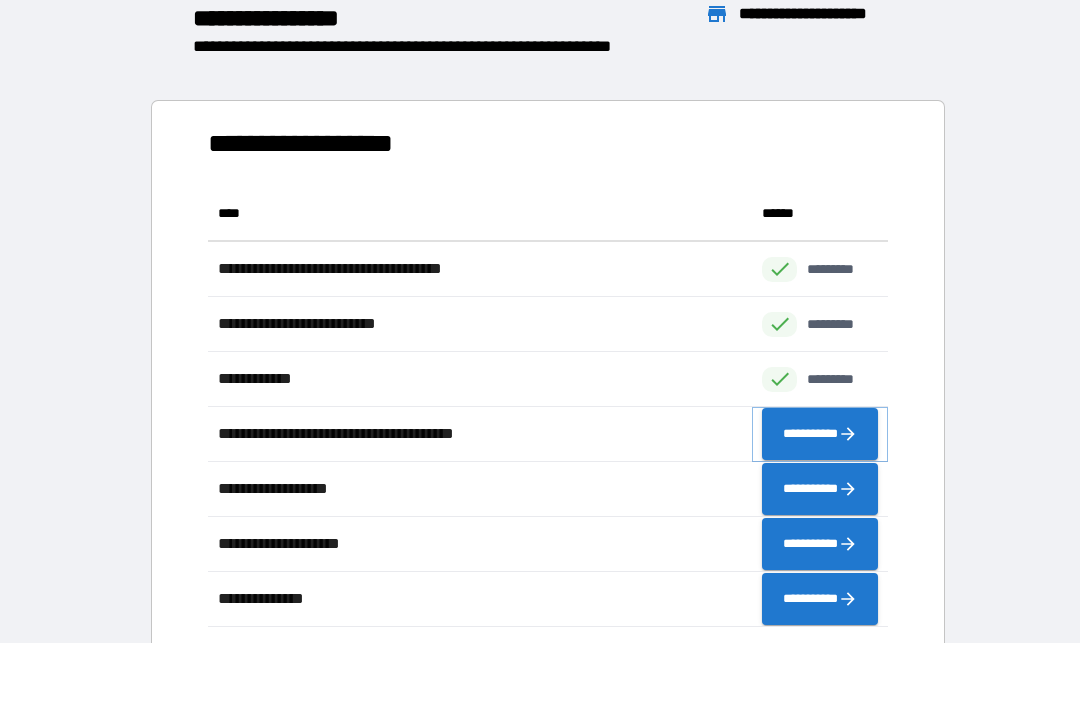 click on "**********" at bounding box center [820, 434] 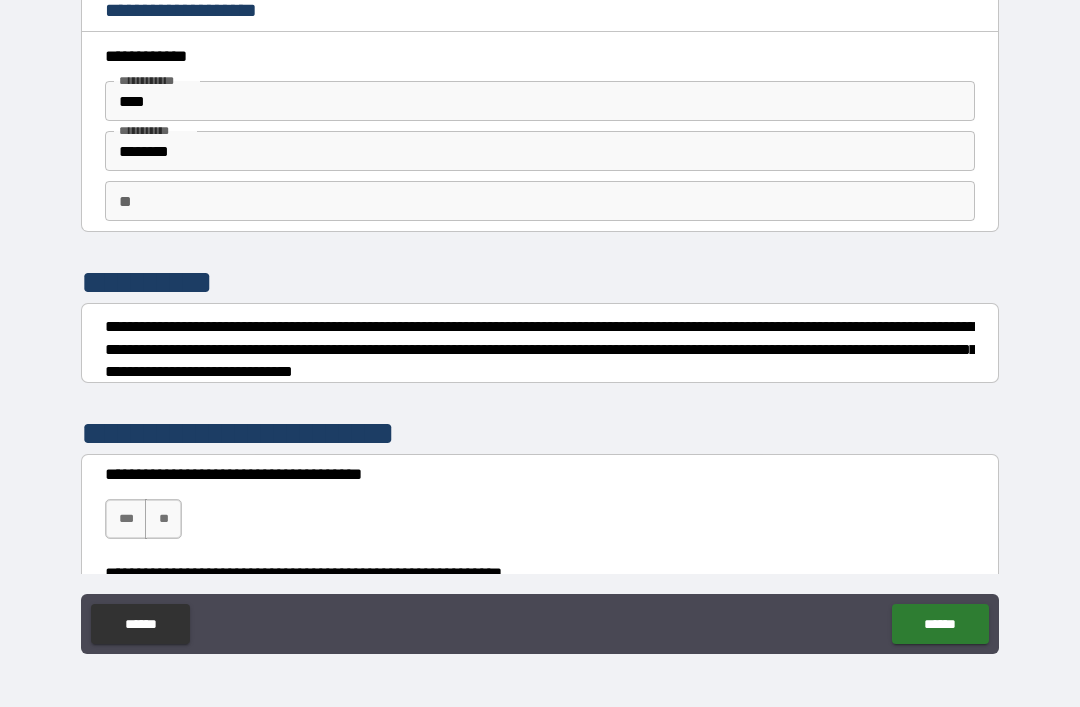 scroll, scrollTop: 0, scrollLeft: 0, axis: both 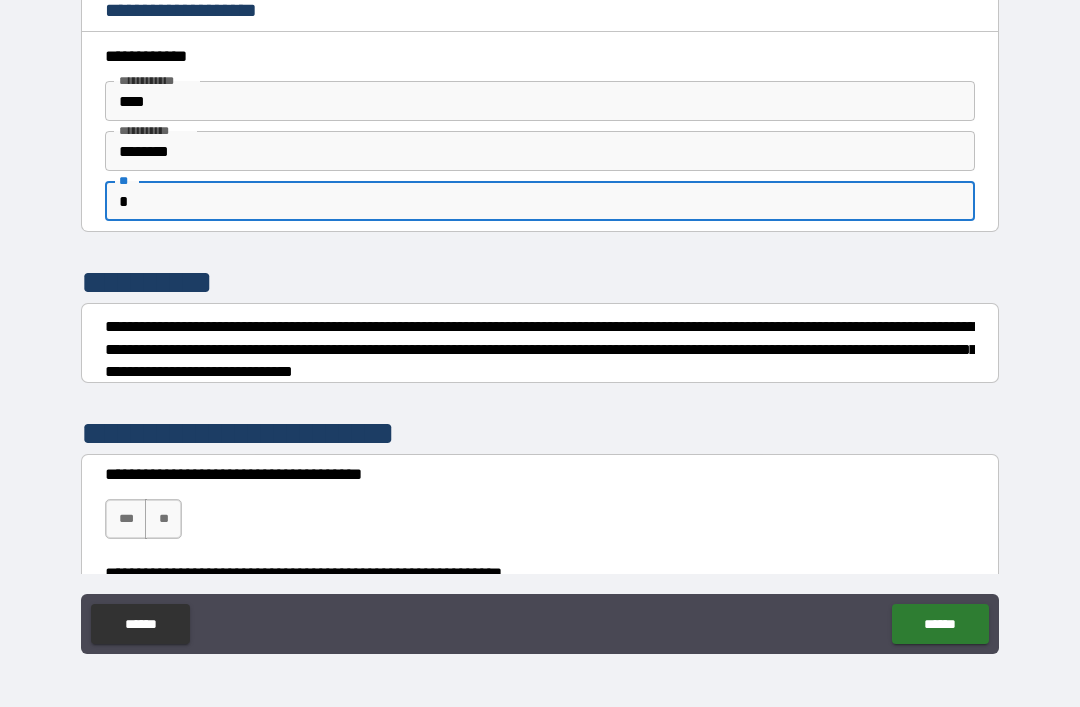 click on "[FIRST] [LAST] [CITY] [STATE] [ZIP] [STREET] [NUMBER] [APT] [COUNTRY] [PHONE] [EMAIL]" at bounding box center [540, 324] 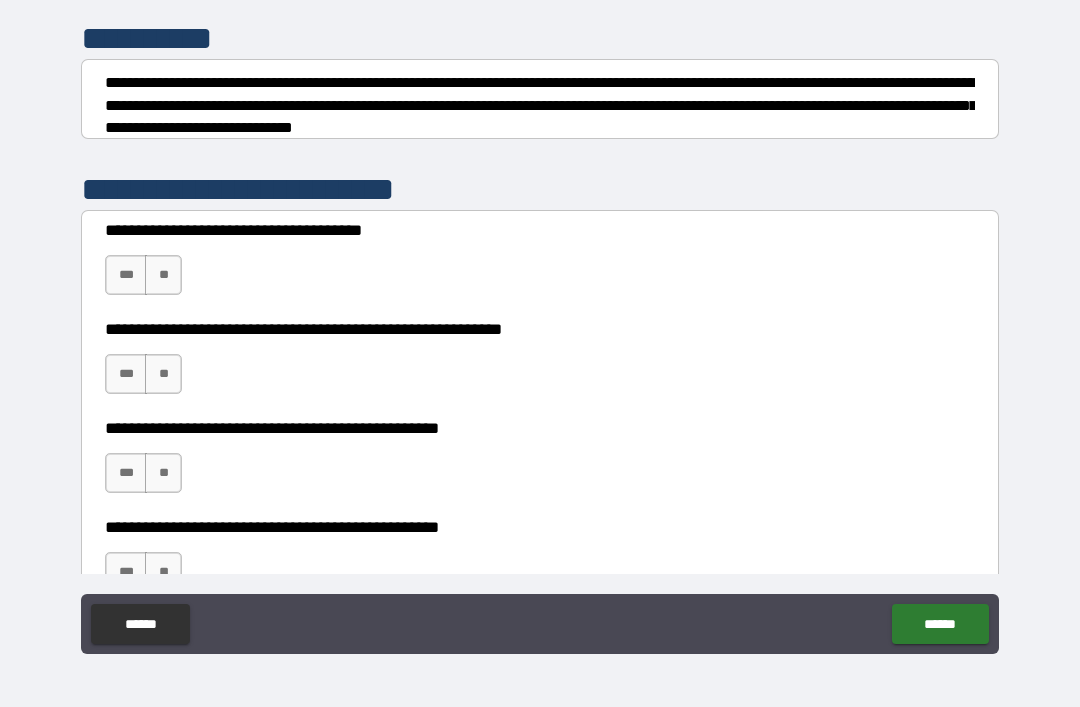 scroll, scrollTop: 240, scrollLeft: 0, axis: vertical 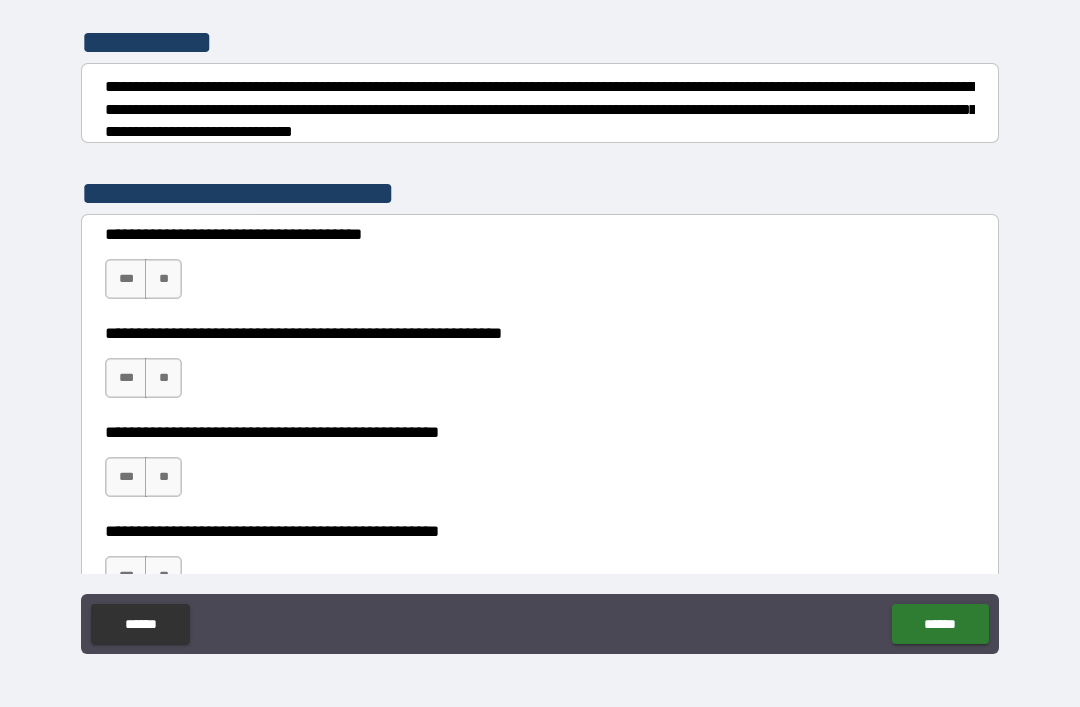 click on "***" at bounding box center (126, 279) 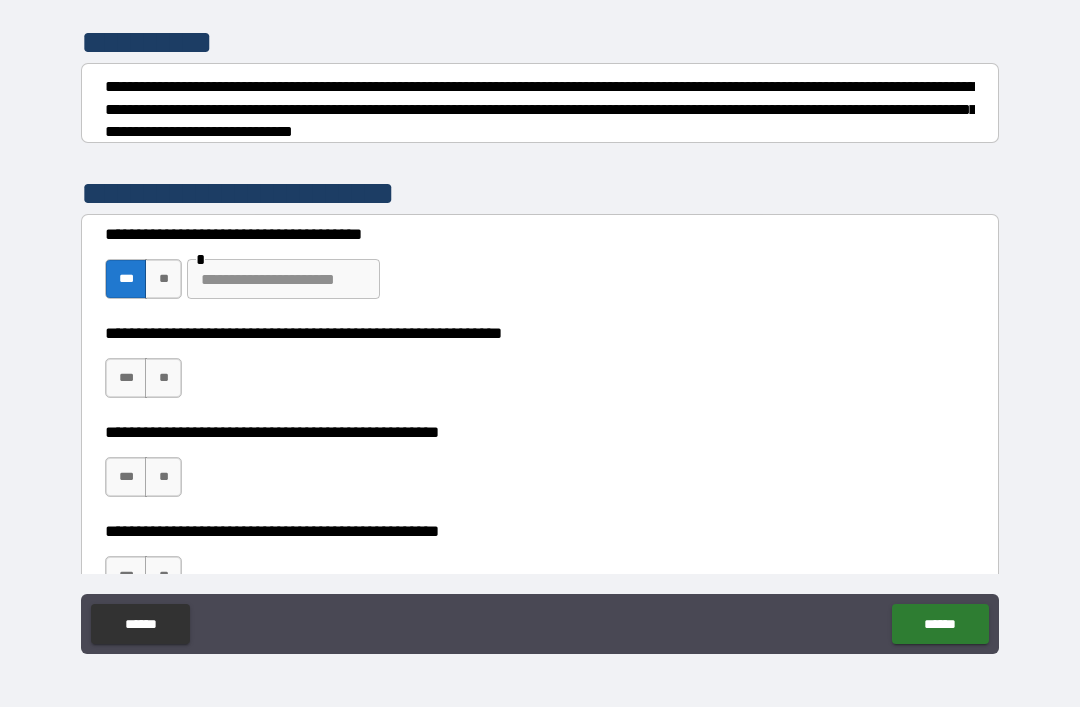 click on "***" at bounding box center [126, 378] 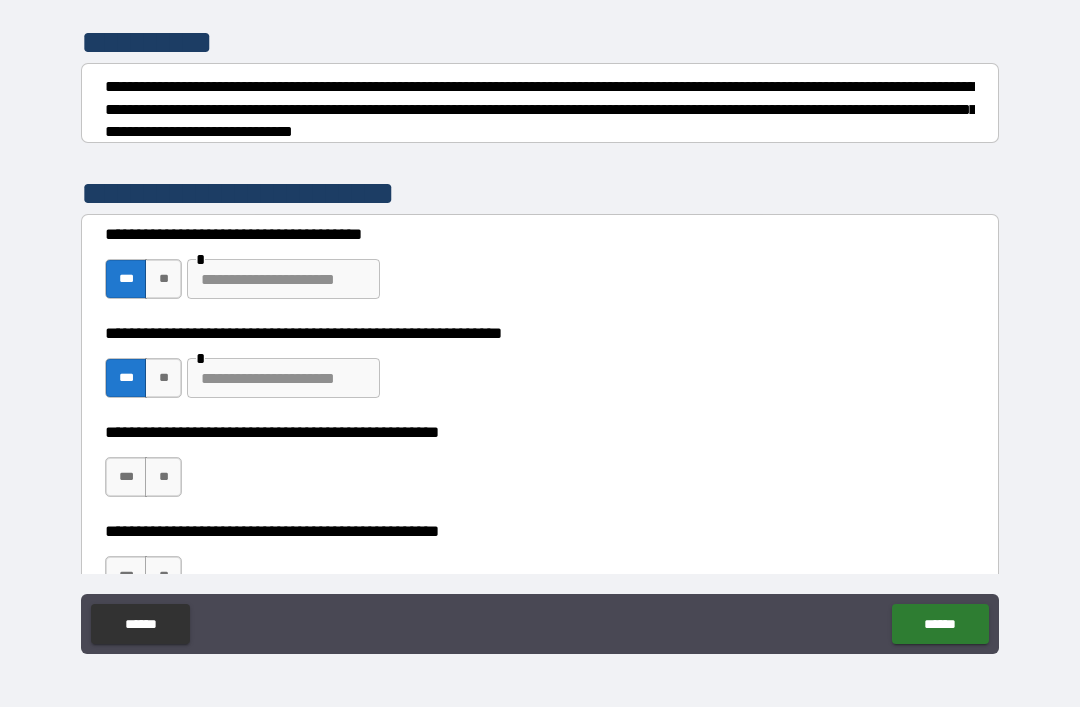 click at bounding box center (283, 279) 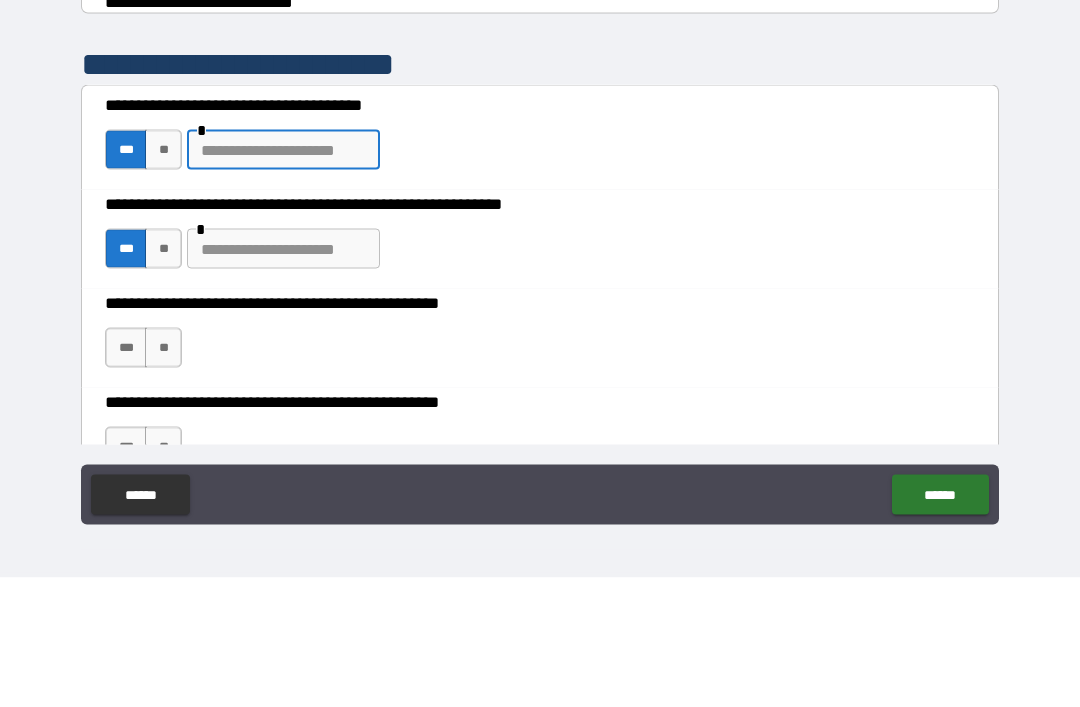 click on "**" at bounding box center (163, 279) 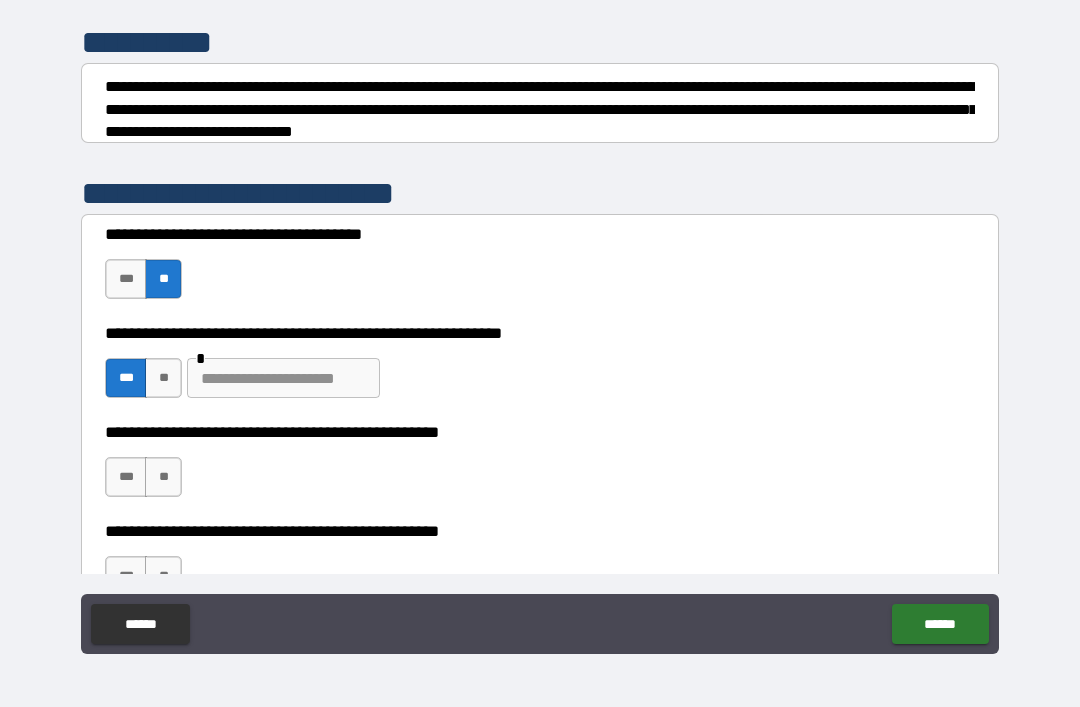 click on "***" at bounding box center (126, 279) 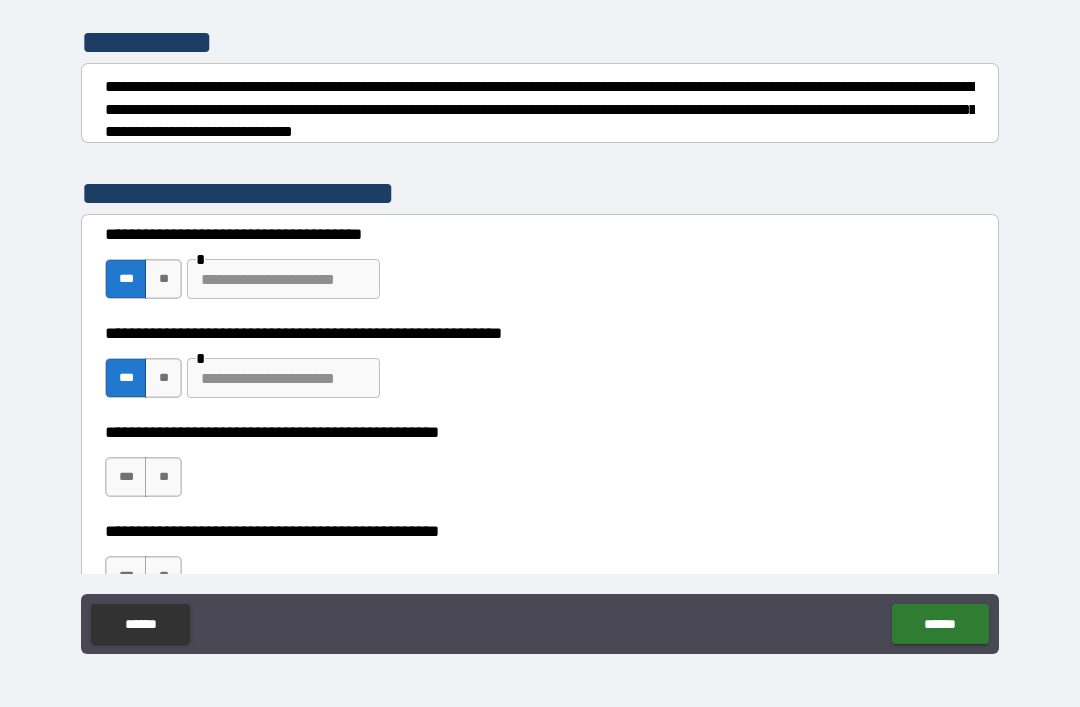 click at bounding box center [283, 279] 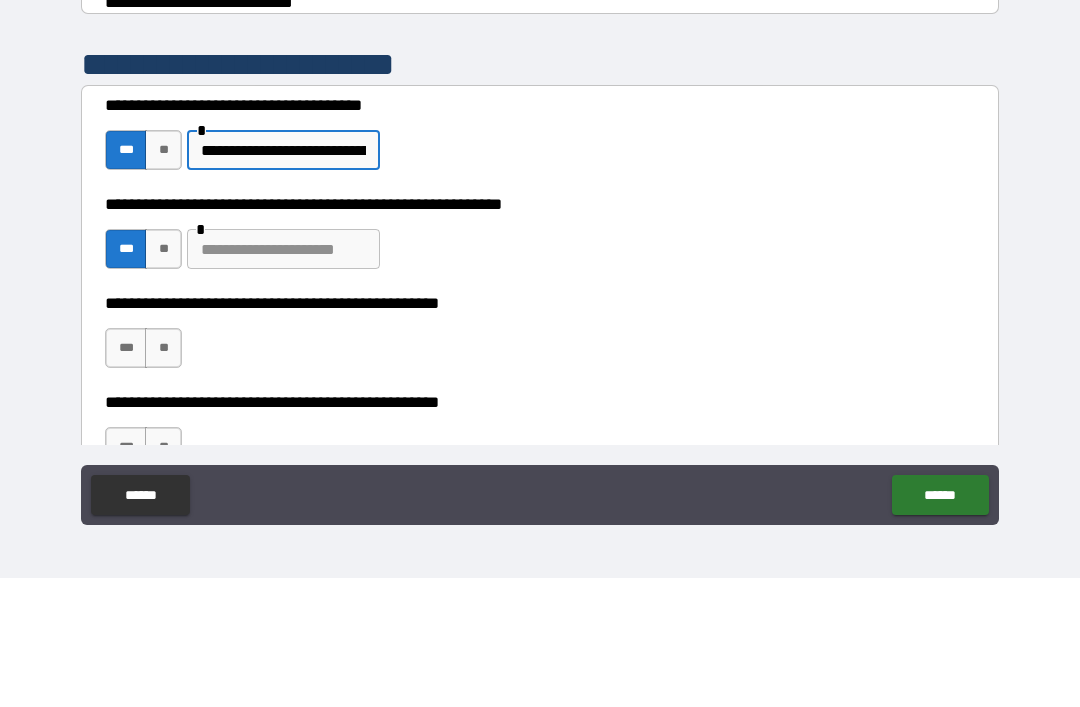 click at bounding box center [283, 378] 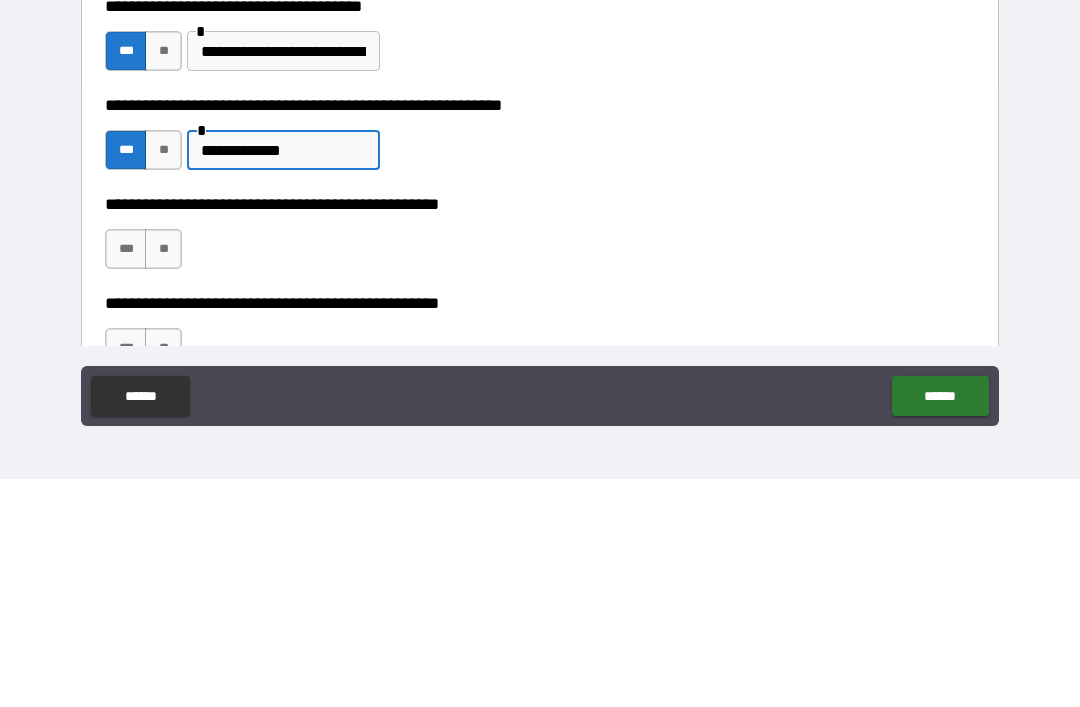 click on "**********" at bounding box center (540, 432) 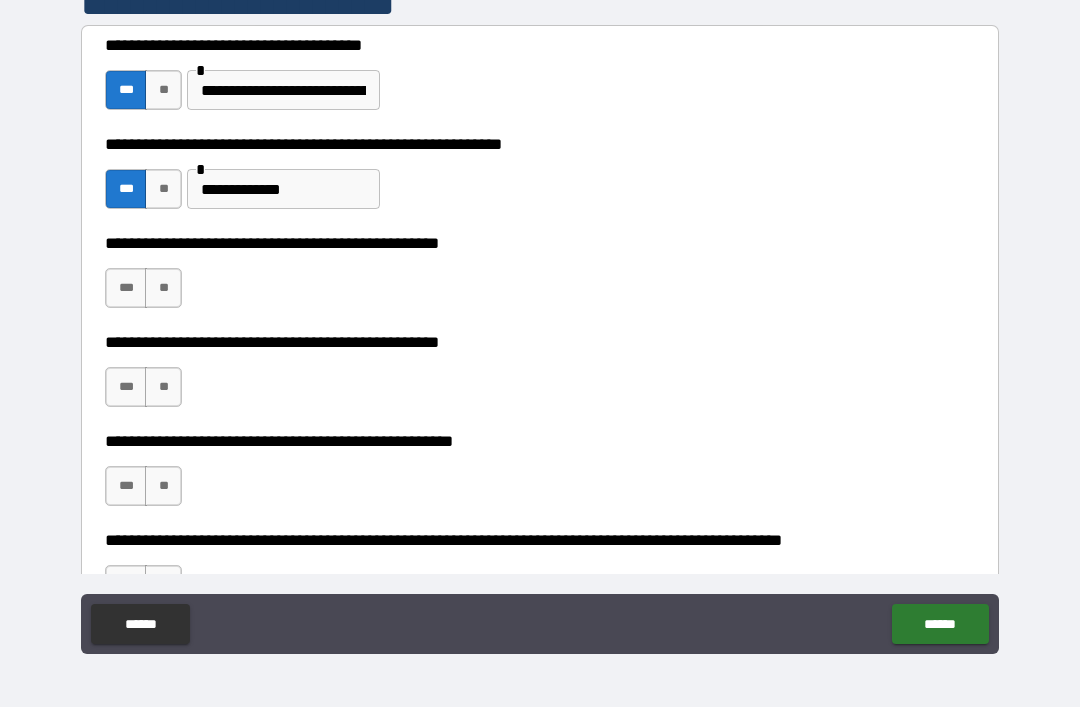scroll, scrollTop: 424, scrollLeft: 0, axis: vertical 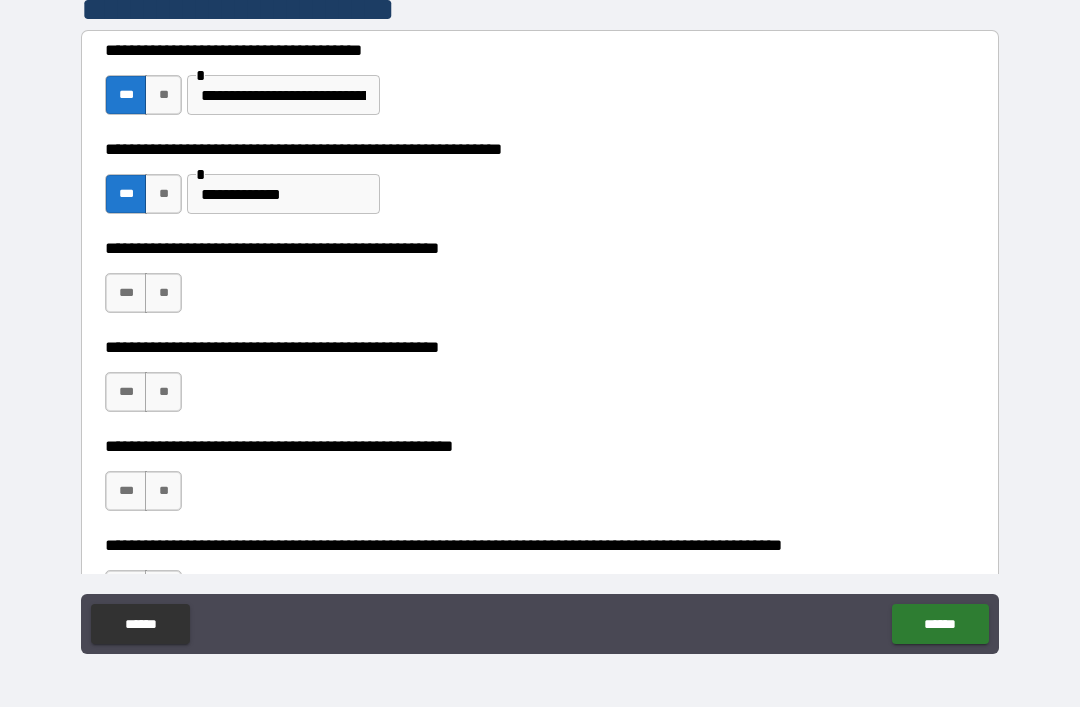 click on "**" at bounding box center [163, 293] 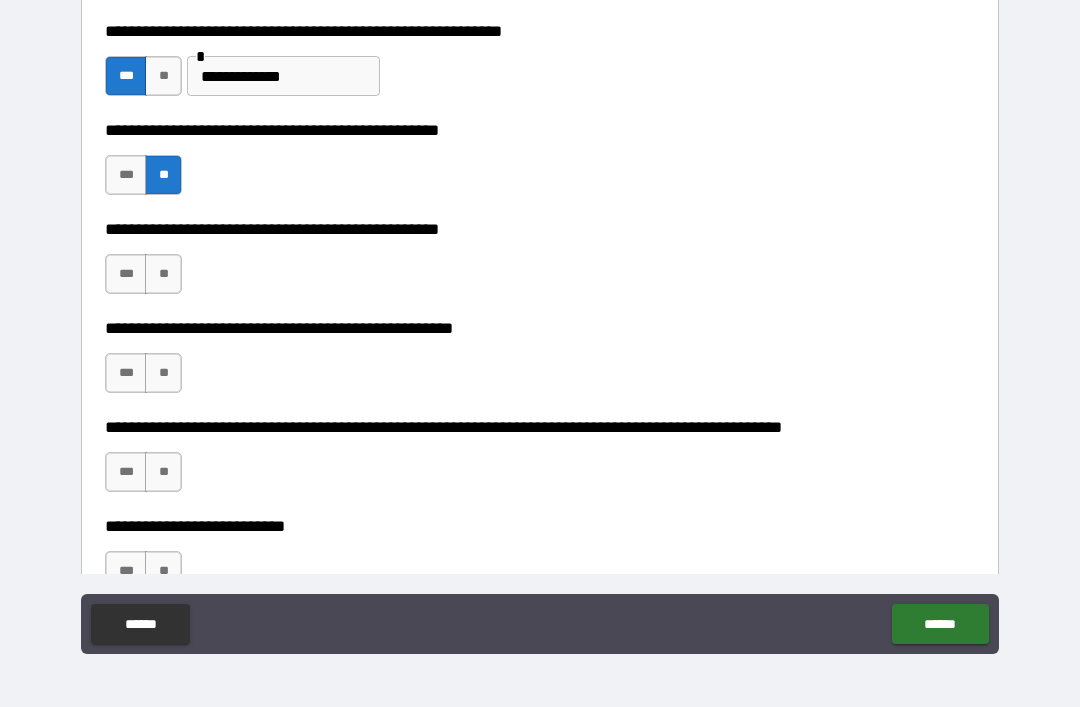 scroll, scrollTop: 541, scrollLeft: 0, axis: vertical 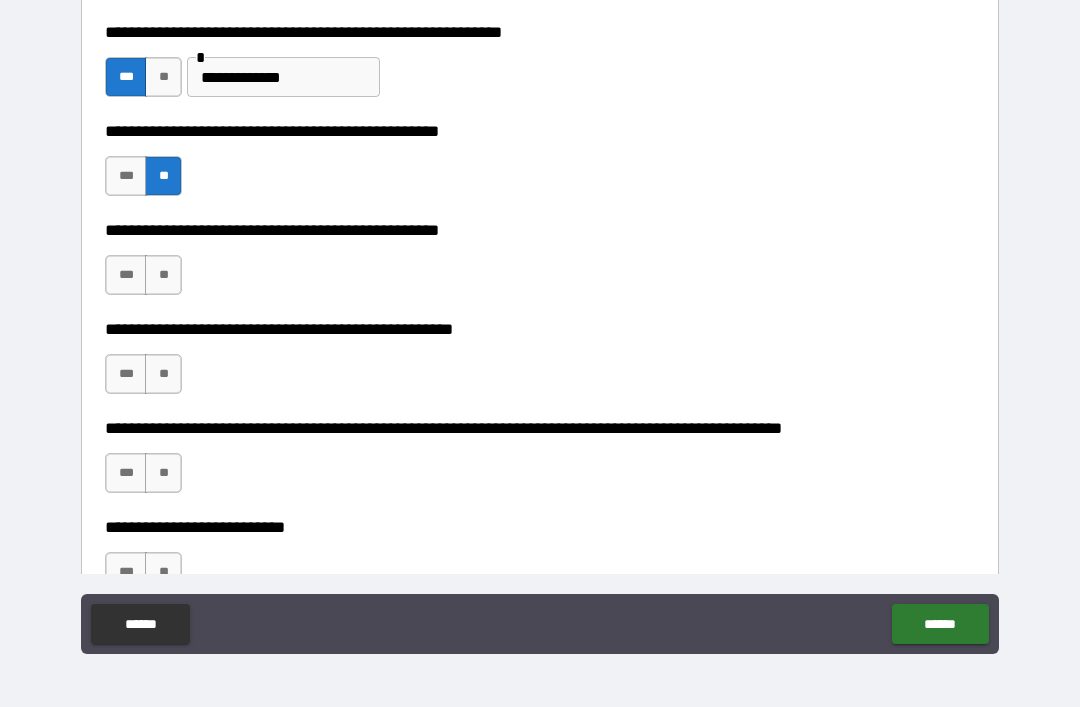 click on "***" at bounding box center (126, 275) 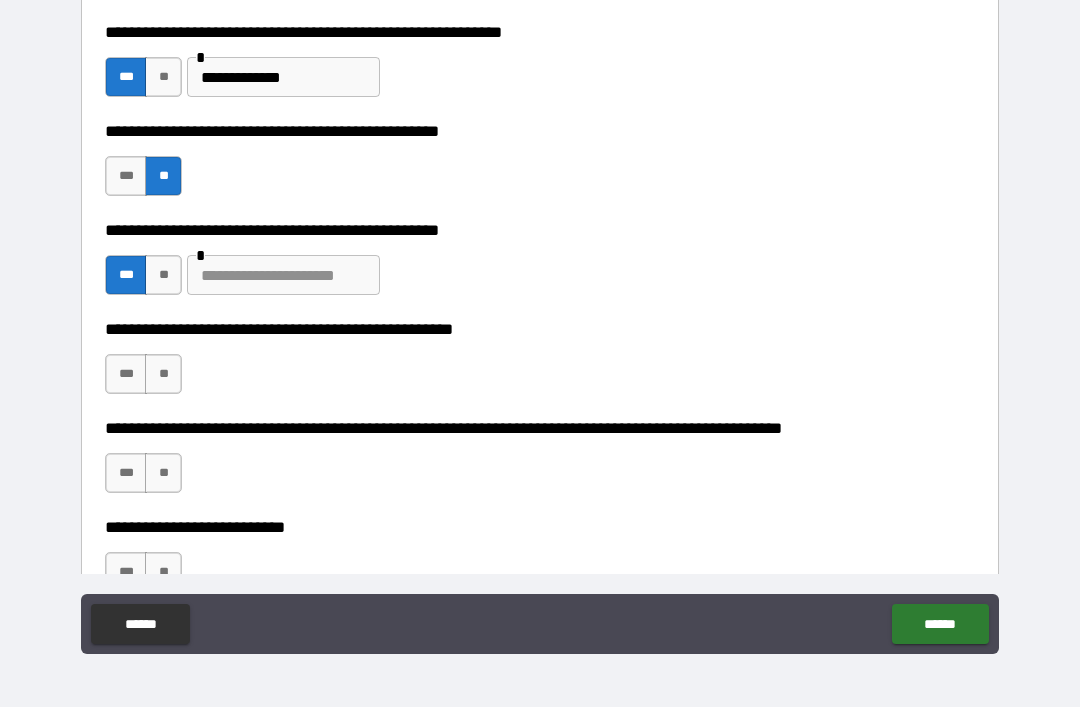 click at bounding box center [283, 275] 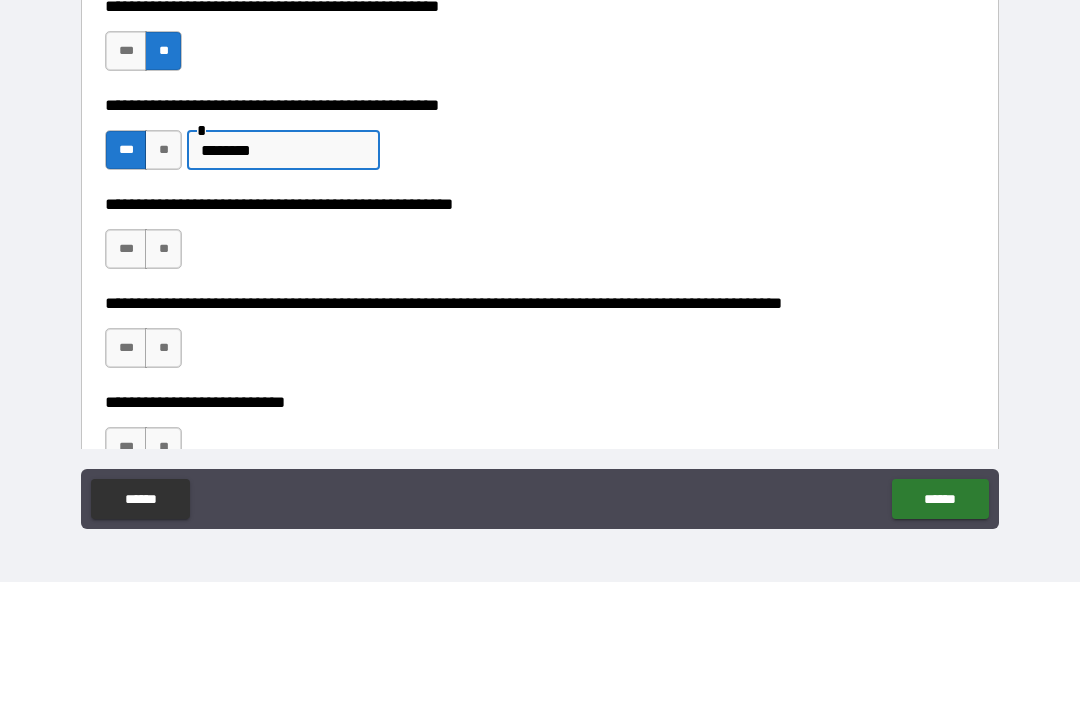 click on "[FIRST] [LAST] [CITY] [STATE] [ZIP] [STREET] [NUMBER] [APT] [COUNTRY] [PHONE] [EMAIL]" at bounding box center [540, 265] 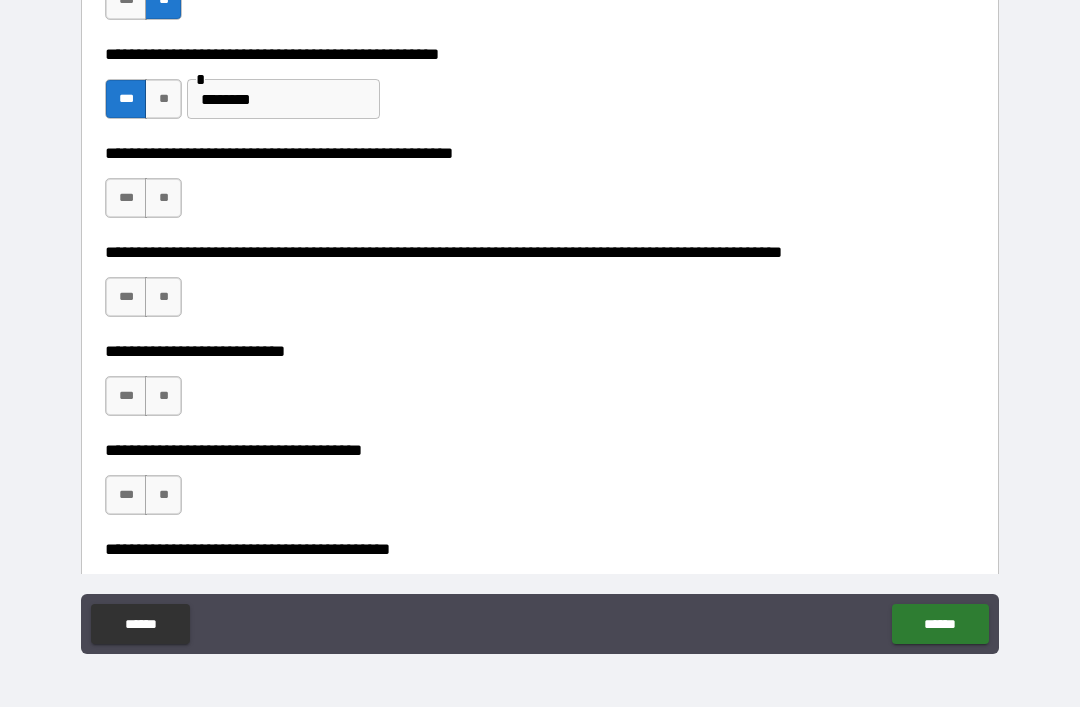 scroll, scrollTop: 711, scrollLeft: 0, axis: vertical 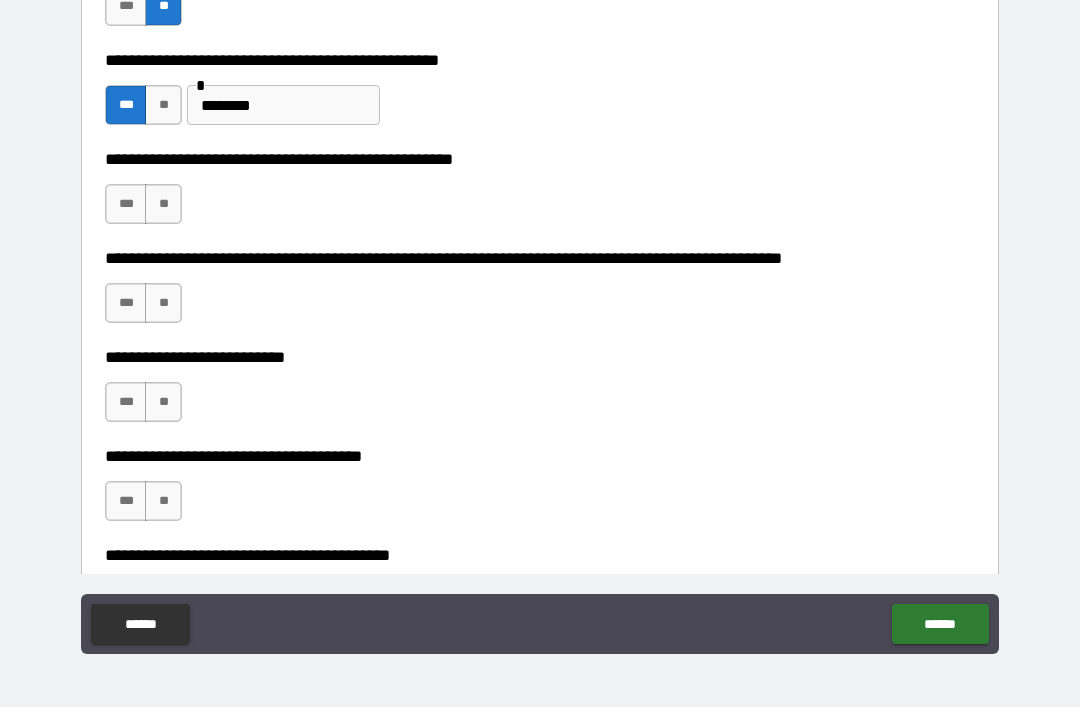 click on "***" at bounding box center (126, 204) 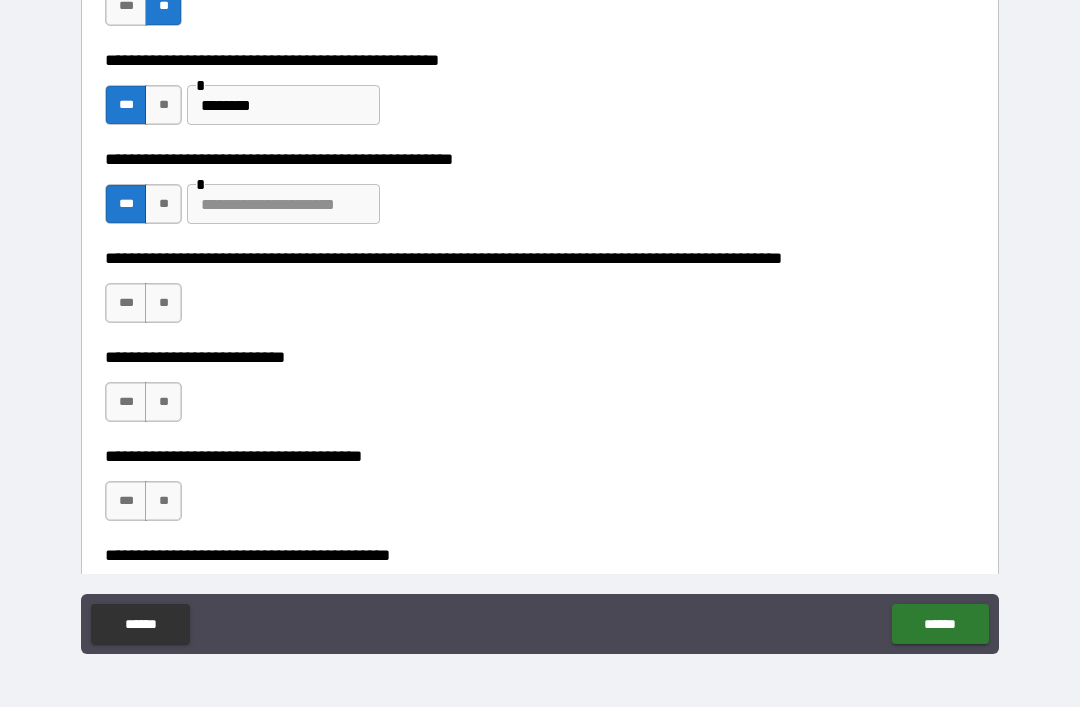 click on "**" at bounding box center (163, 204) 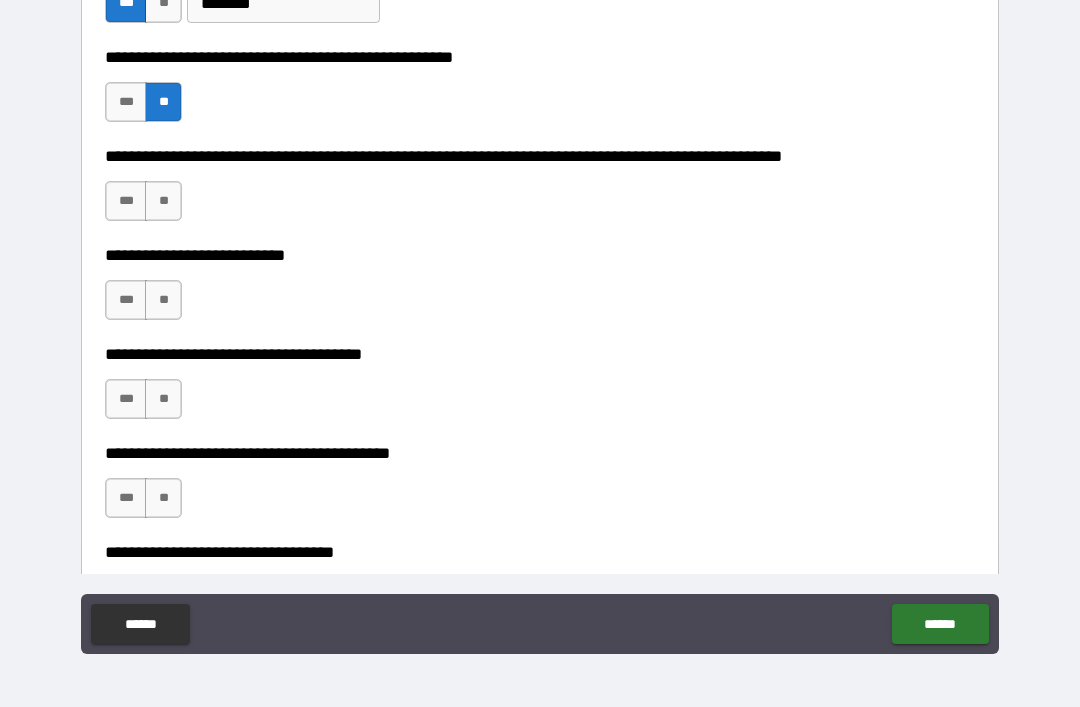 scroll, scrollTop: 811, scrollLeft: 0, axis: vertical 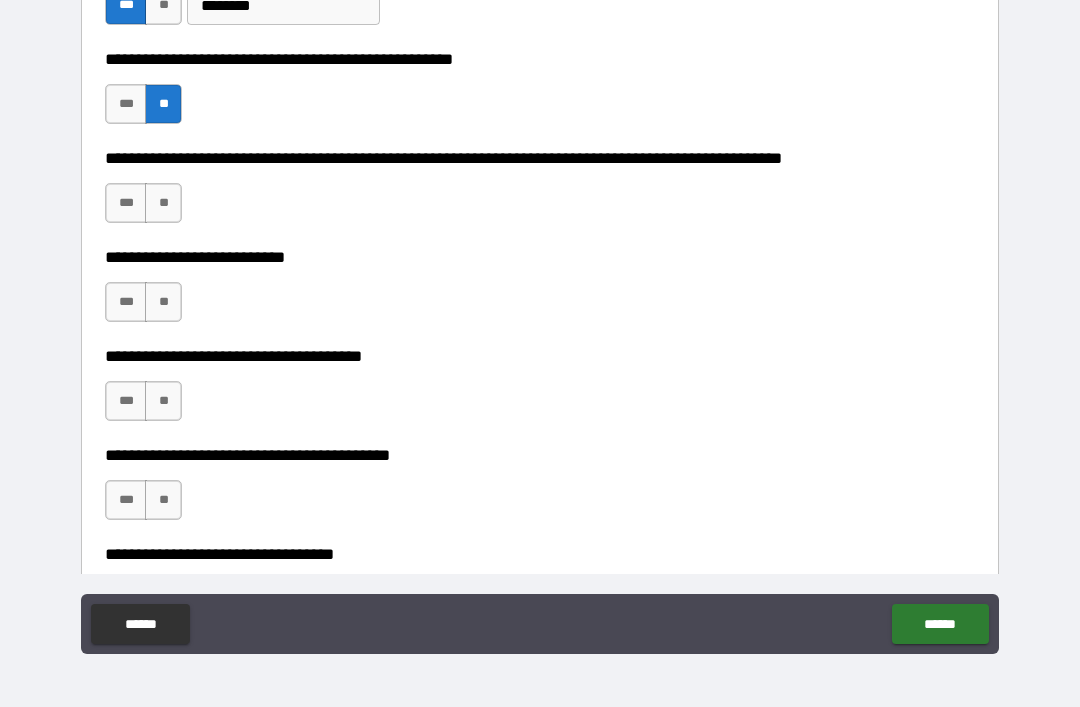 click on "**" at bounding box center [163, 203] 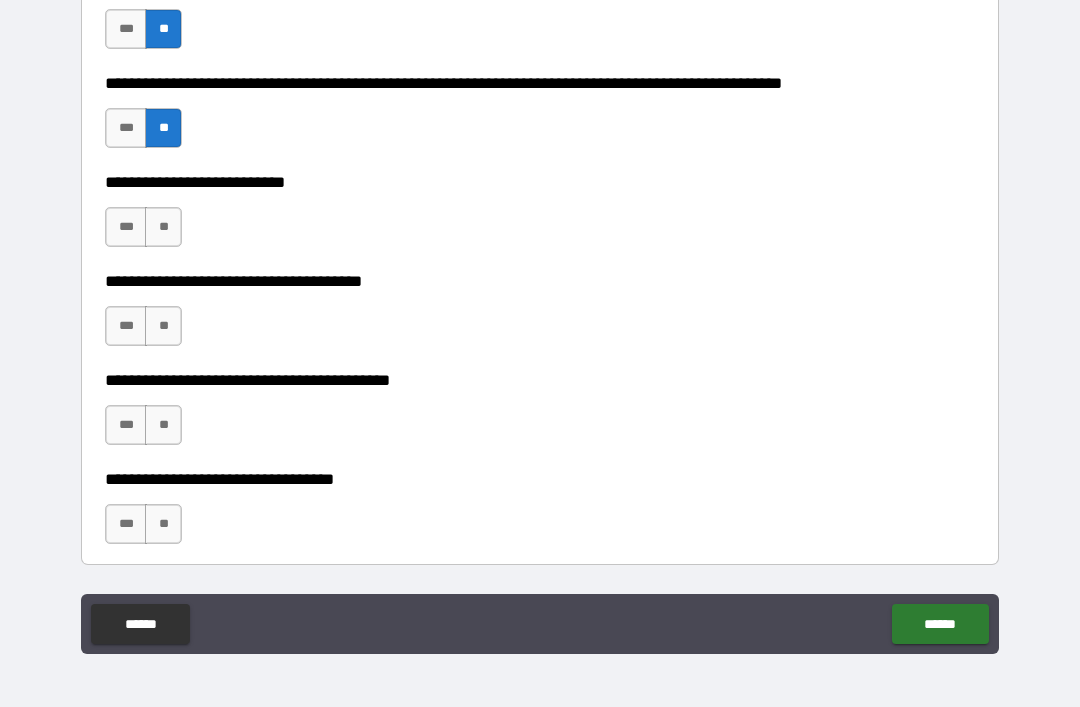 scroll, scrollTop: 912, scrollLeft: 0, axis: vertical 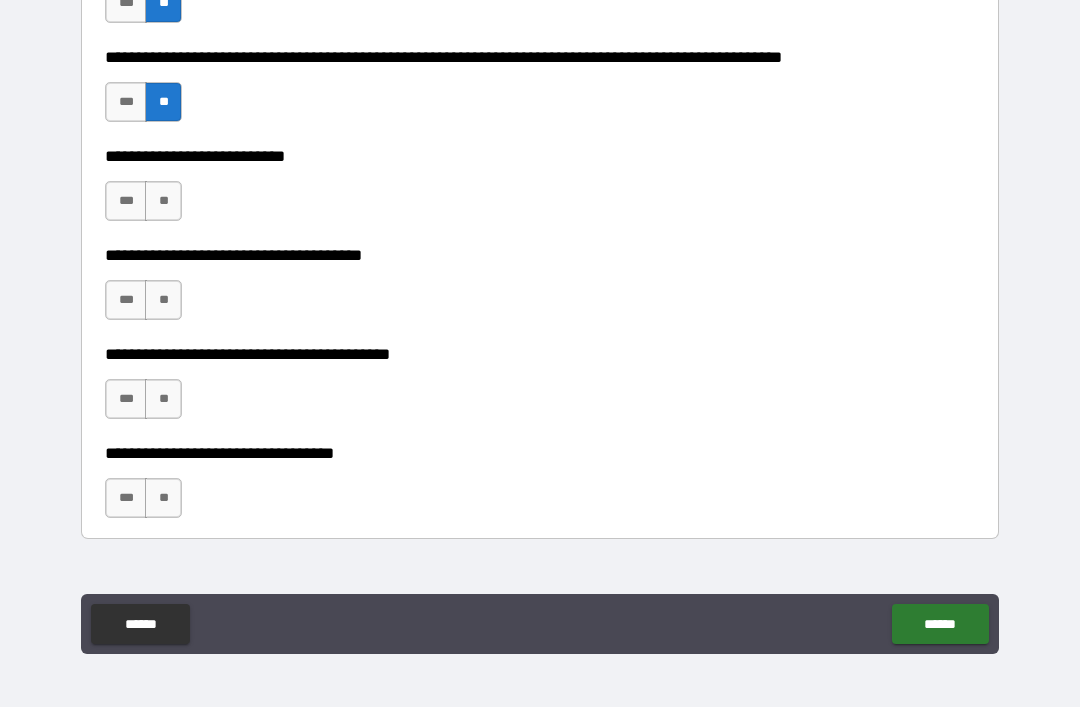 click on "**" at bounding box center [163, 201] 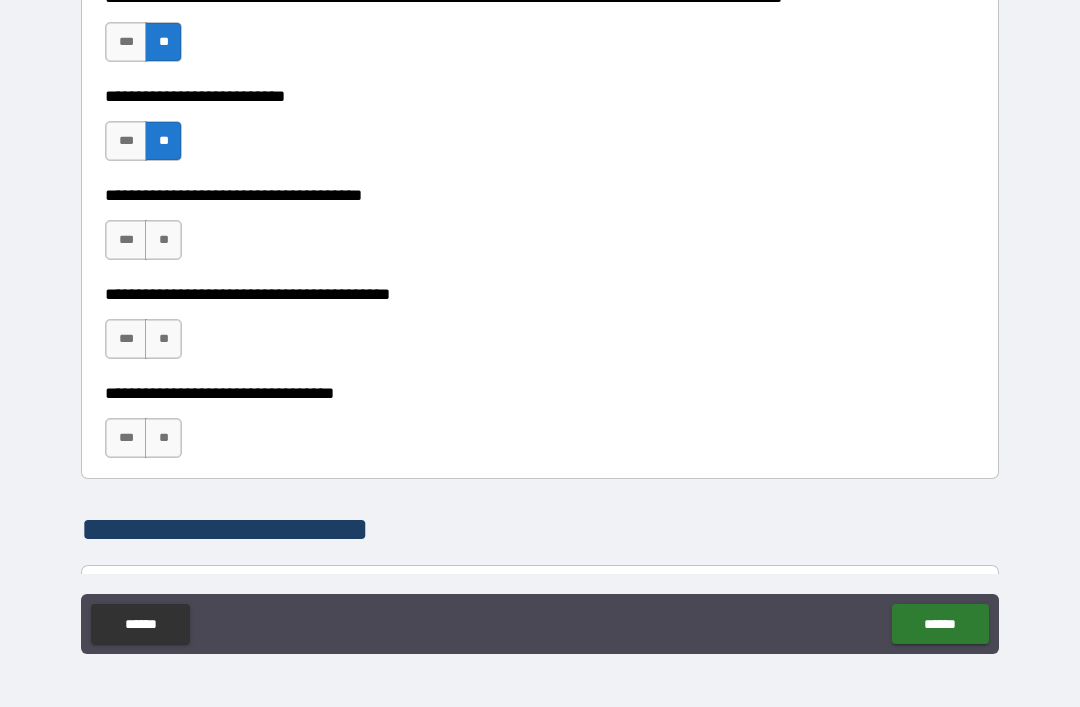 scroll, scrollTop: 973, scrollLeft: 0, axis: vertical 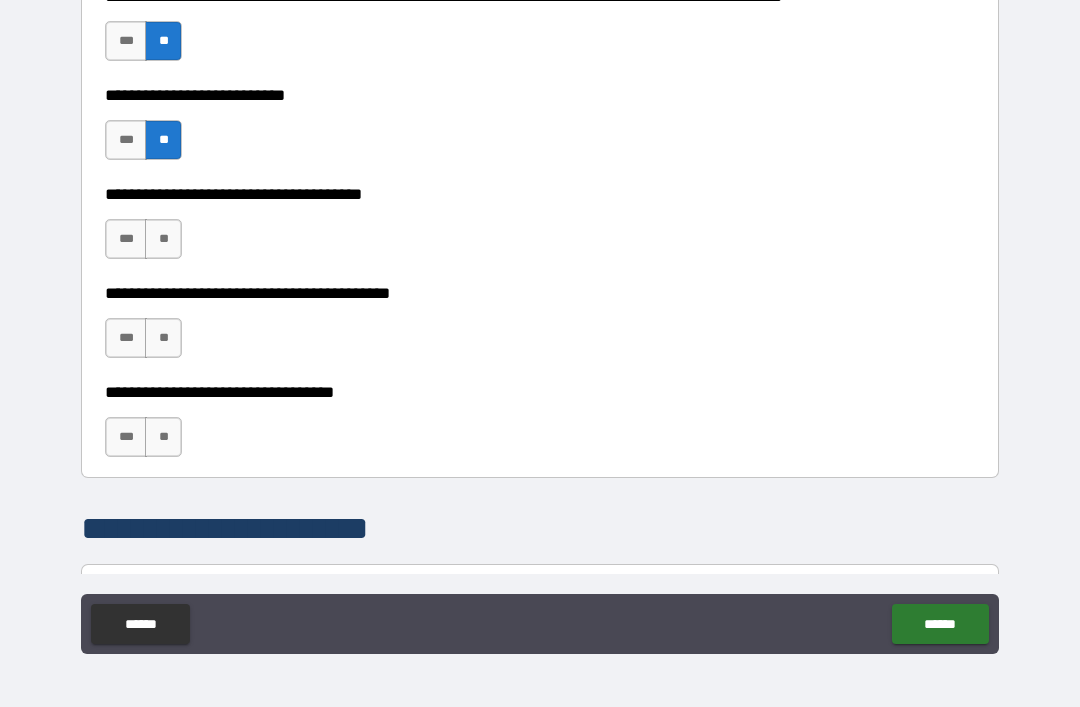 click on "***" at bounding box center [126, 239] 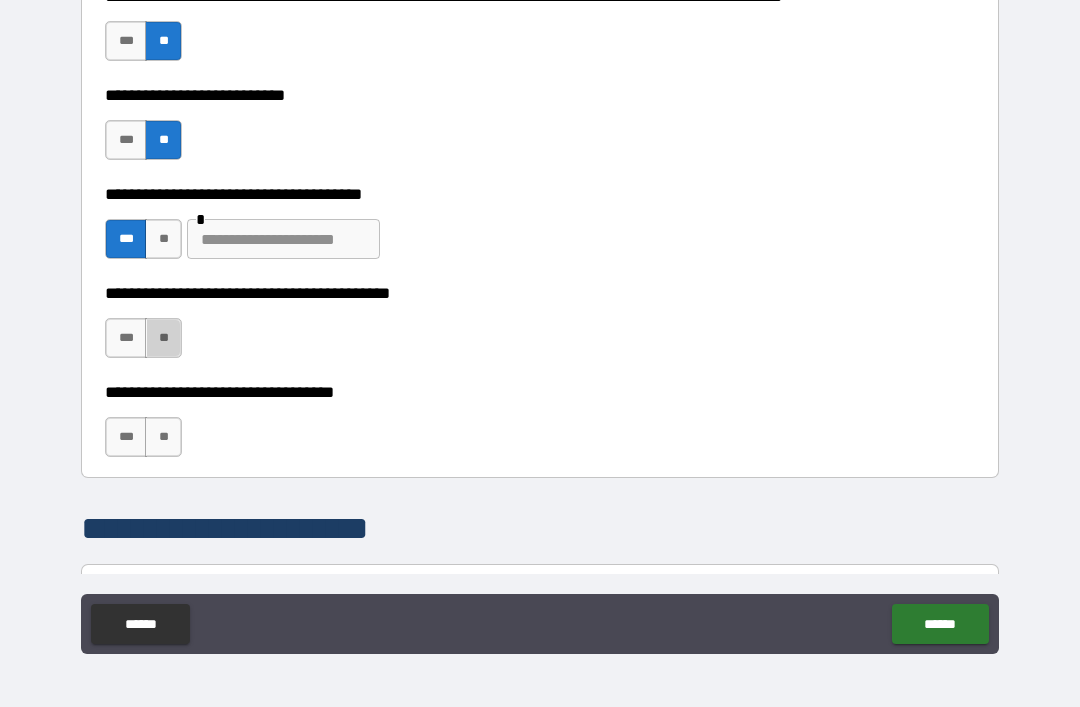click on "**" at bounding box center [163, 338] 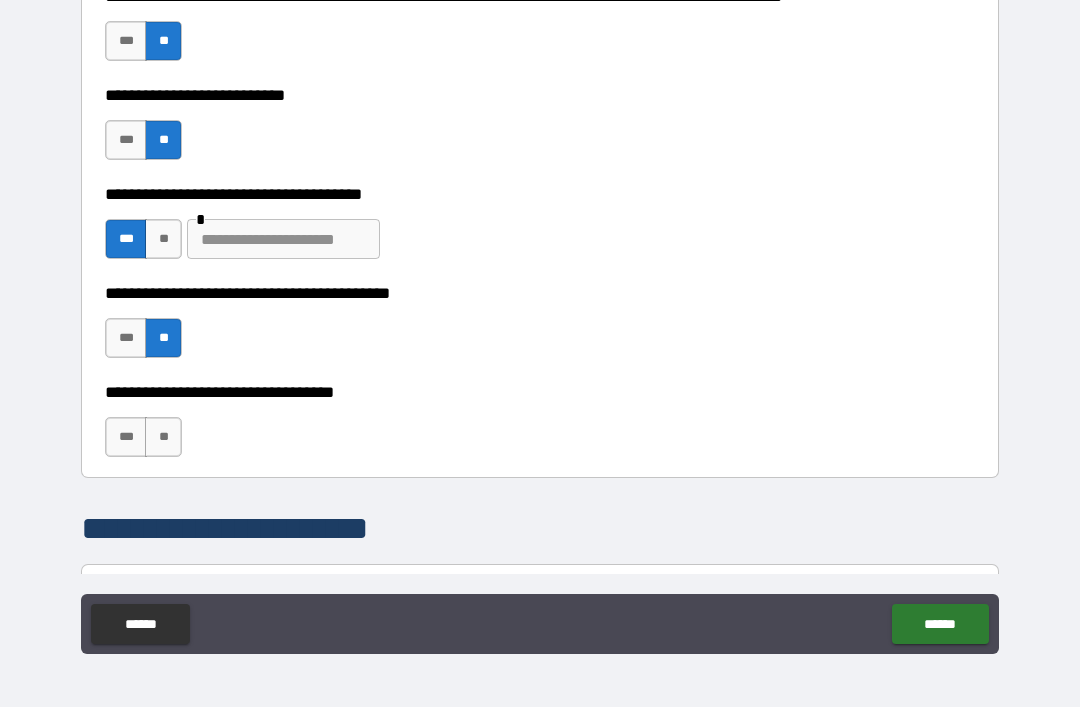 click on "***" at bounding box center [126, 338] 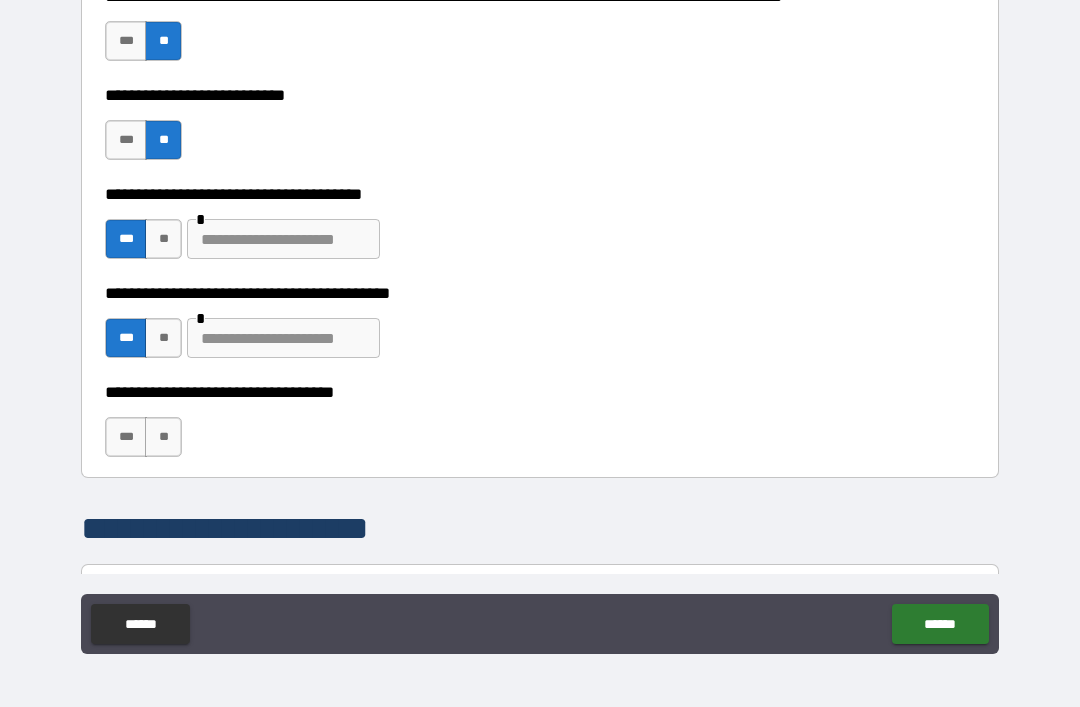 click at bounding box center (283, 338) 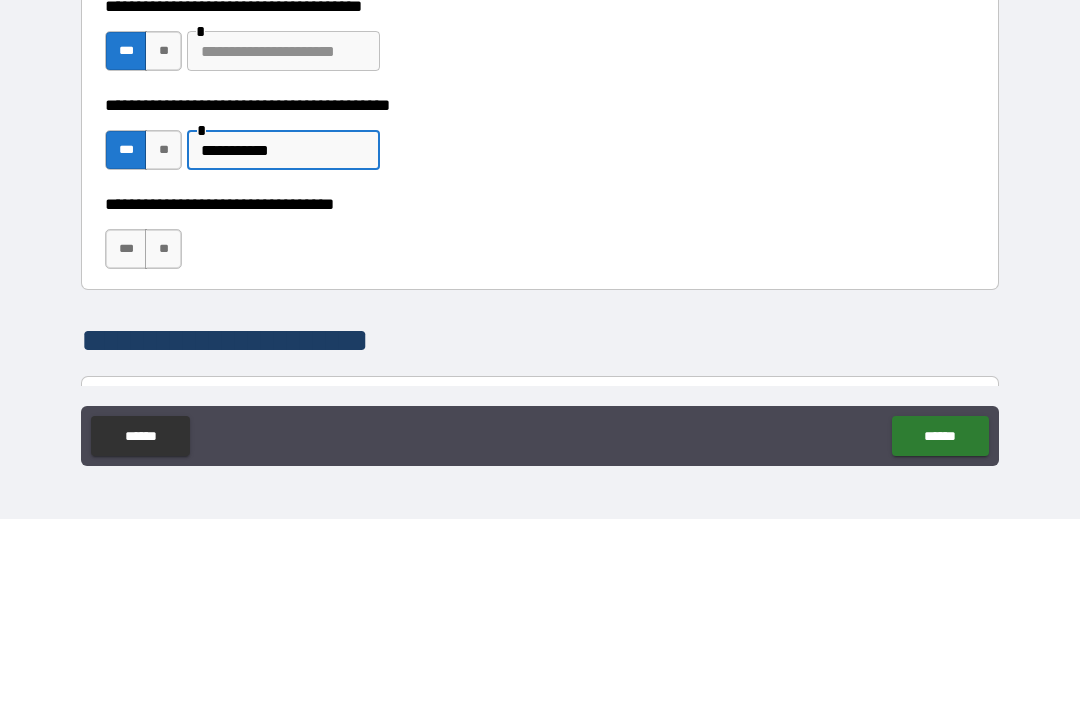 click on "**********" at bounding box center [540, 392] 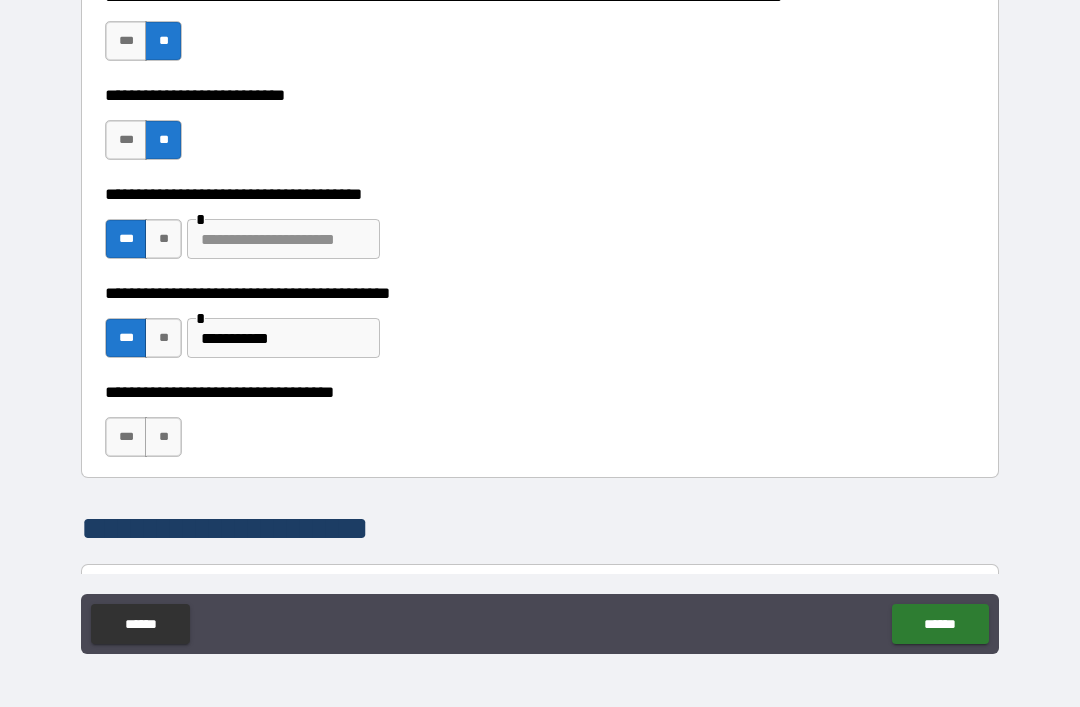 click on "**********" at bounding box center (283, 338) 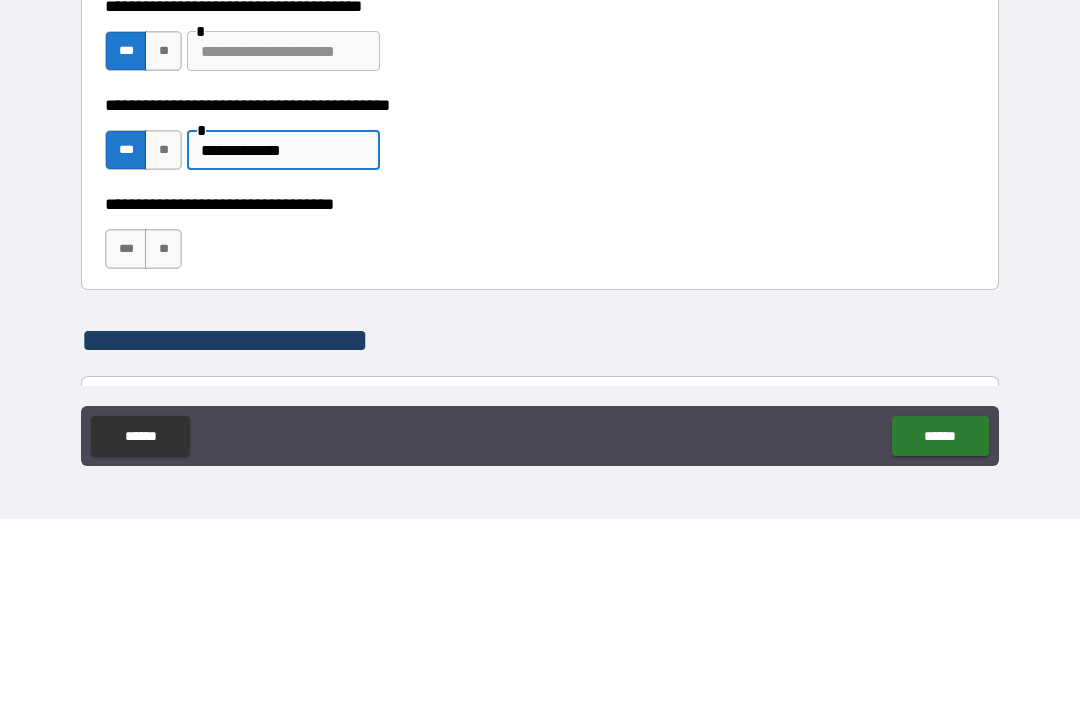 click on "**********" at bounding box center [540, 392] 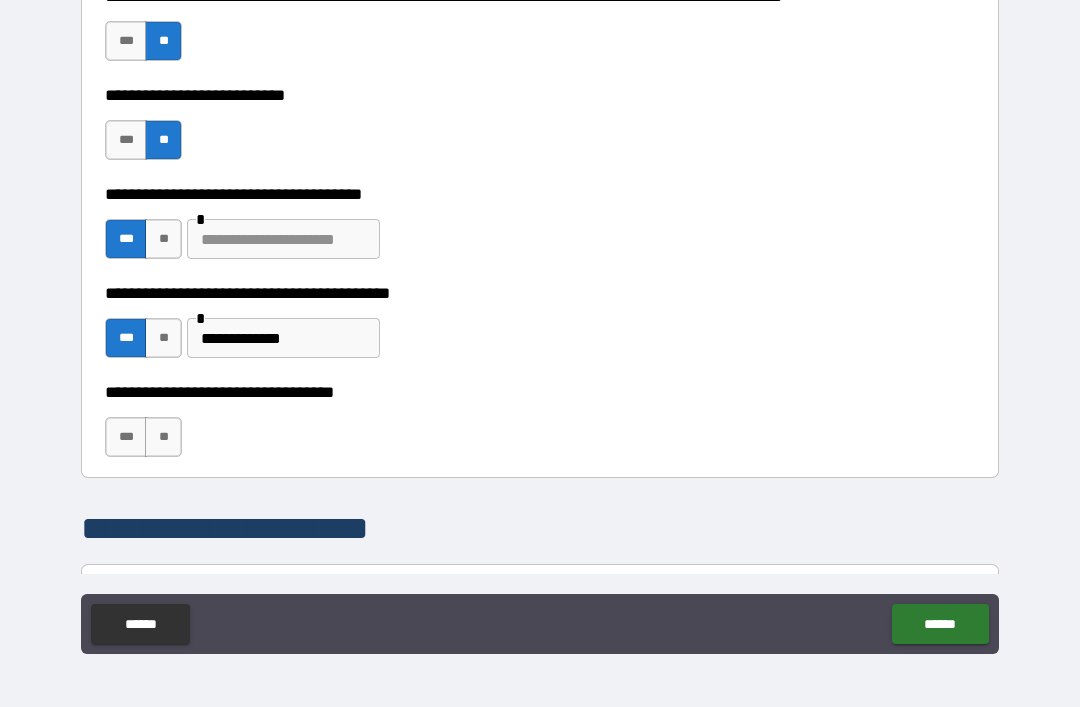 click on "**" at bounding box center [163, 437] 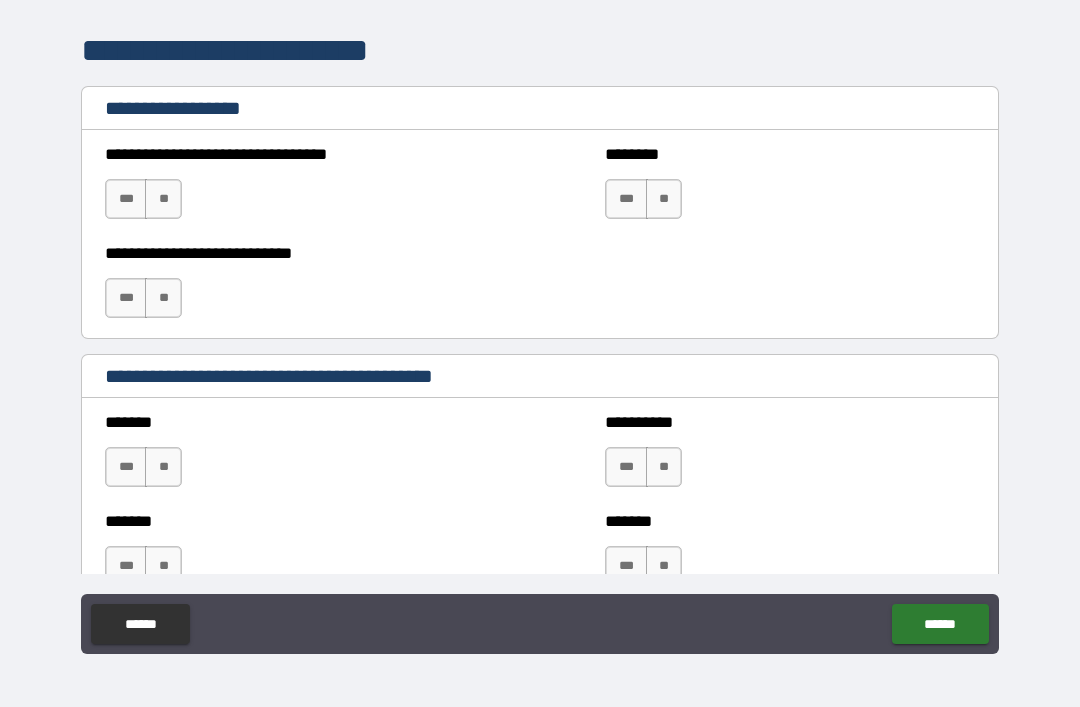 scroll, scrollTop: 1448, scrollLeft: 0, axis: vertical 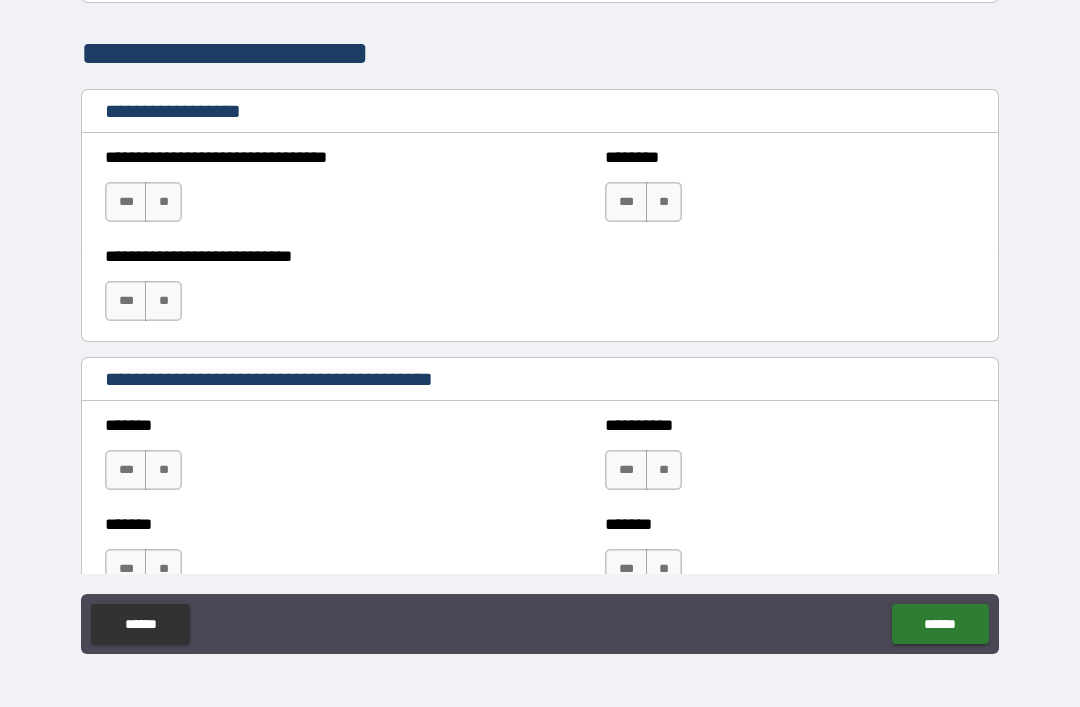 click on "**" at bounding box center [163, 202] 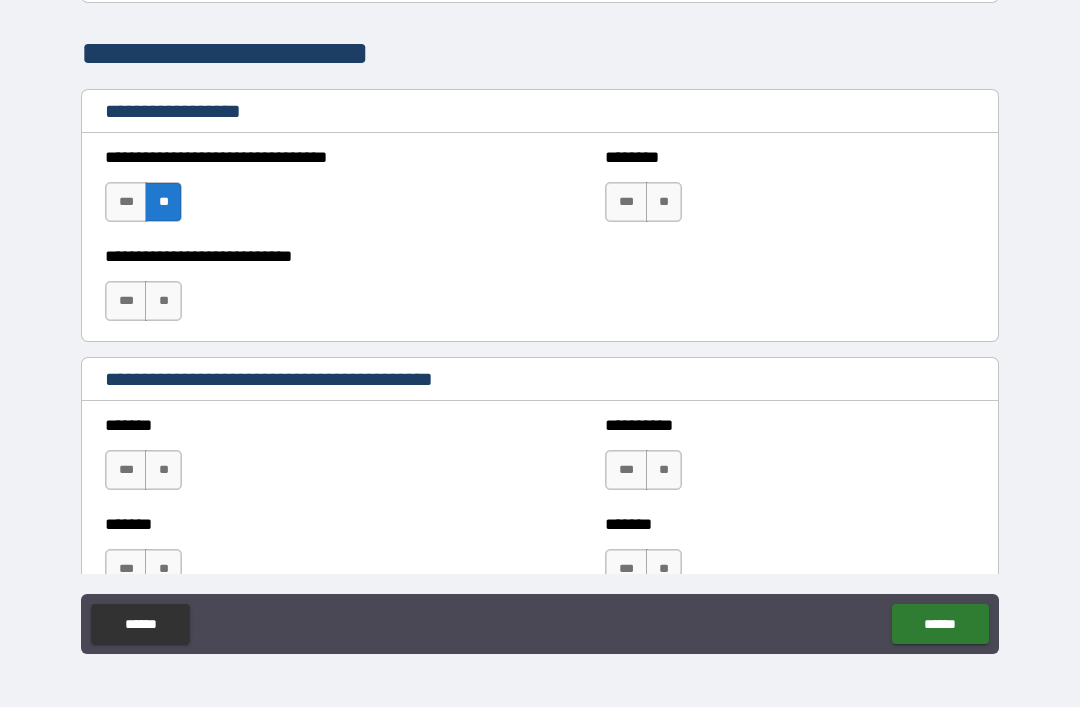click on "**" at bounding box center [163, 301] 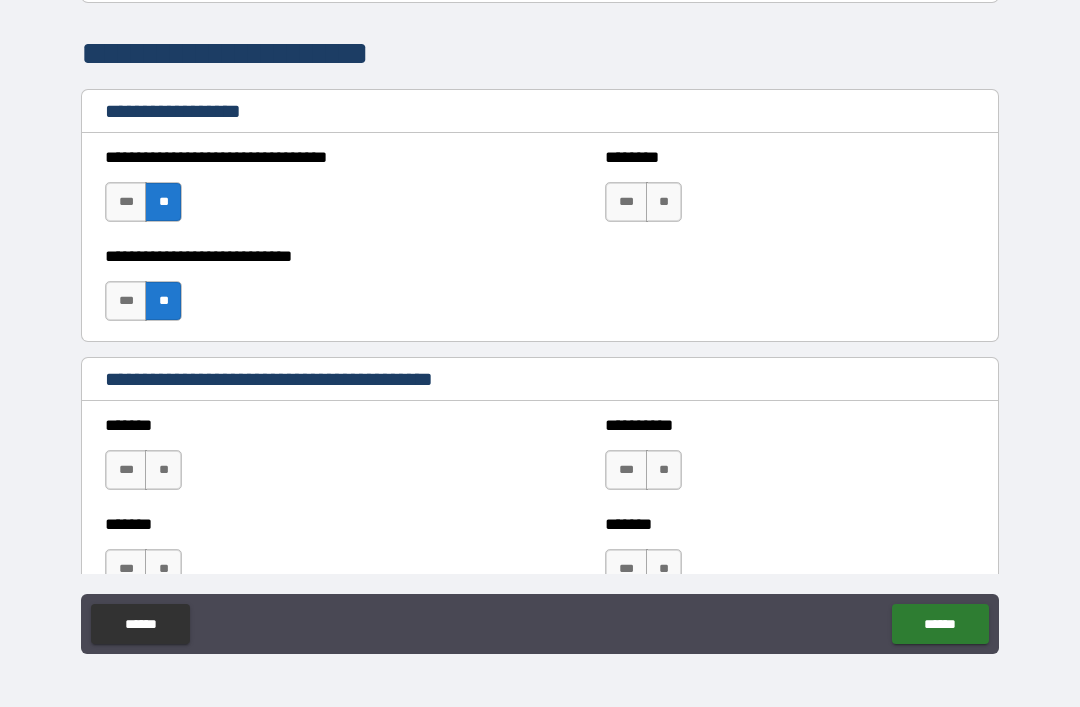 click on "**" at bounding box center [664, 202] 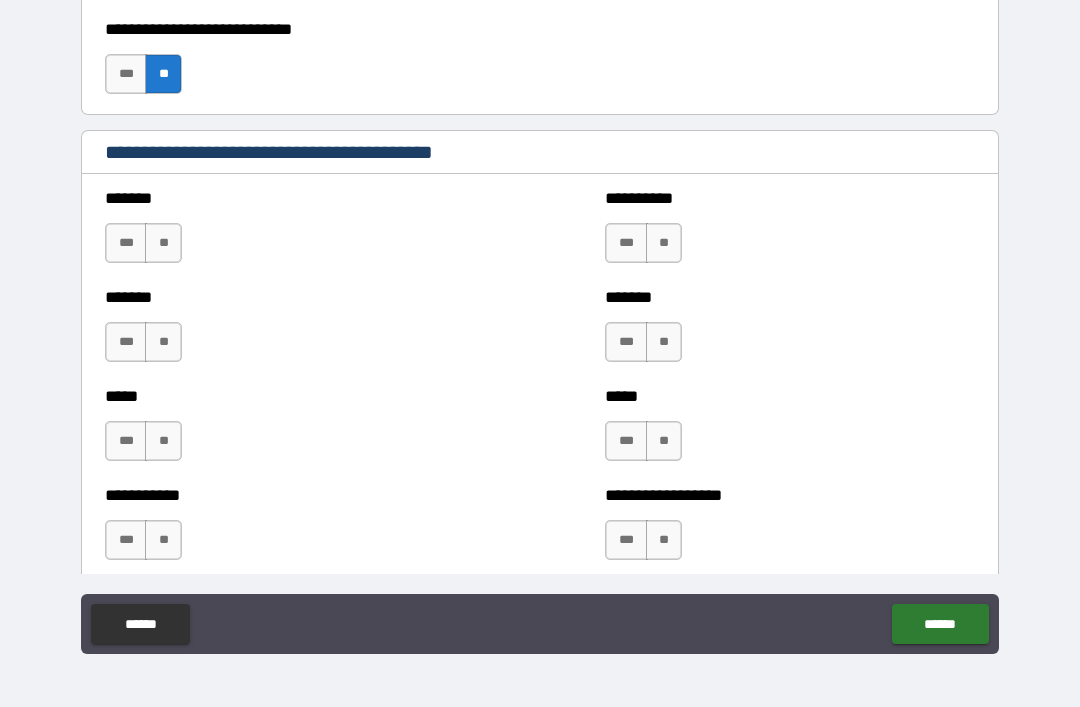 scroll, scrollTop: 1670, scrollLeft: 0, axis: vertical 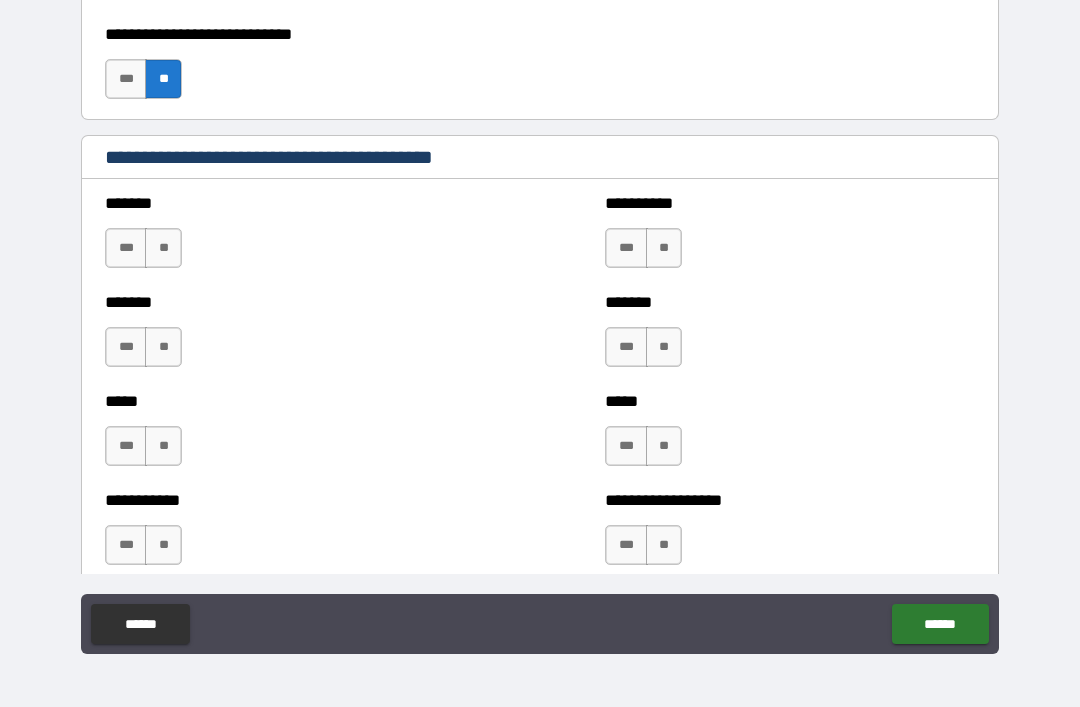 click on "**" at bounding box center [163, 248] 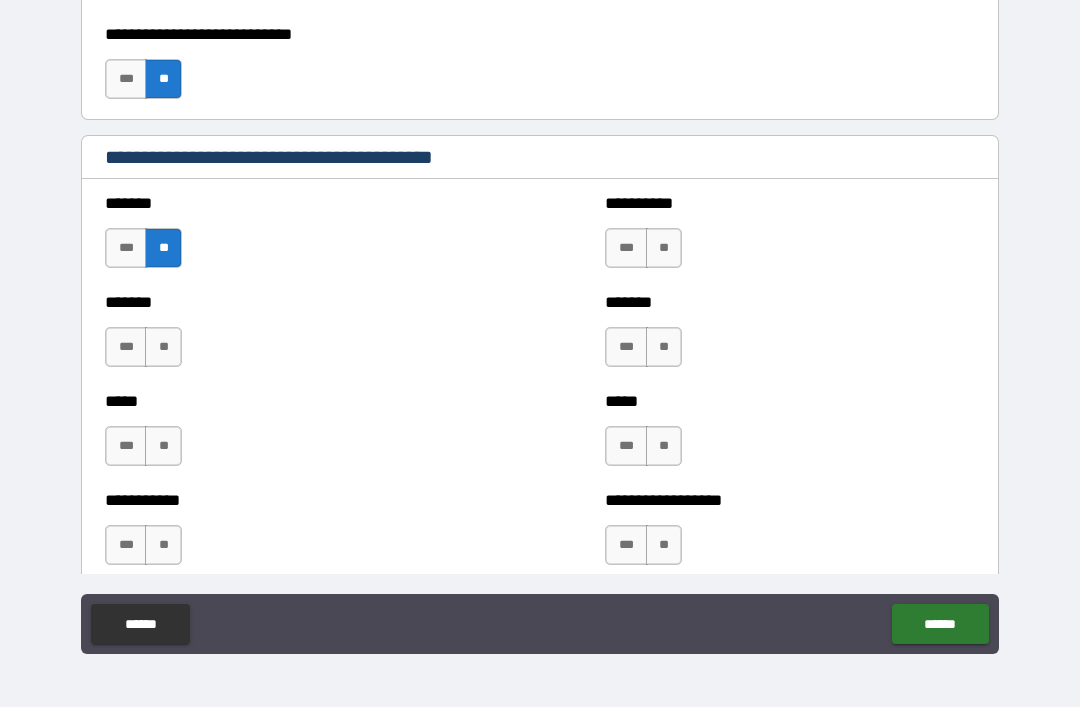 click on "***" at bounding box center [126, 347] 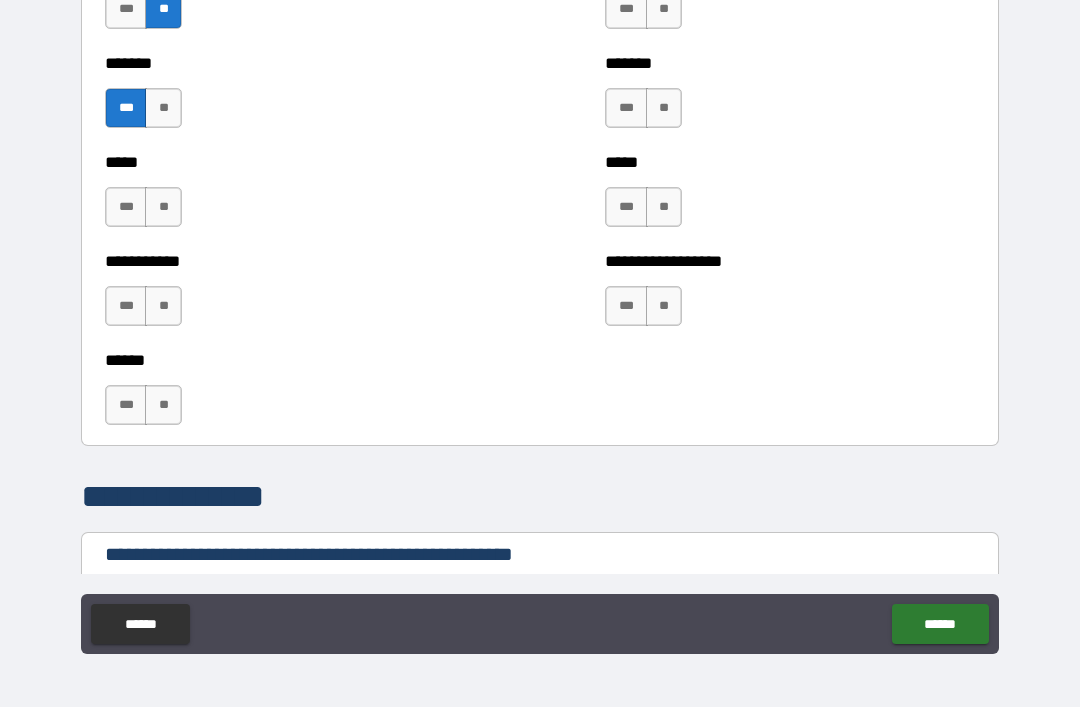 scroll, scrollTop: 1905, scrollLeft: 0, axis: vertical 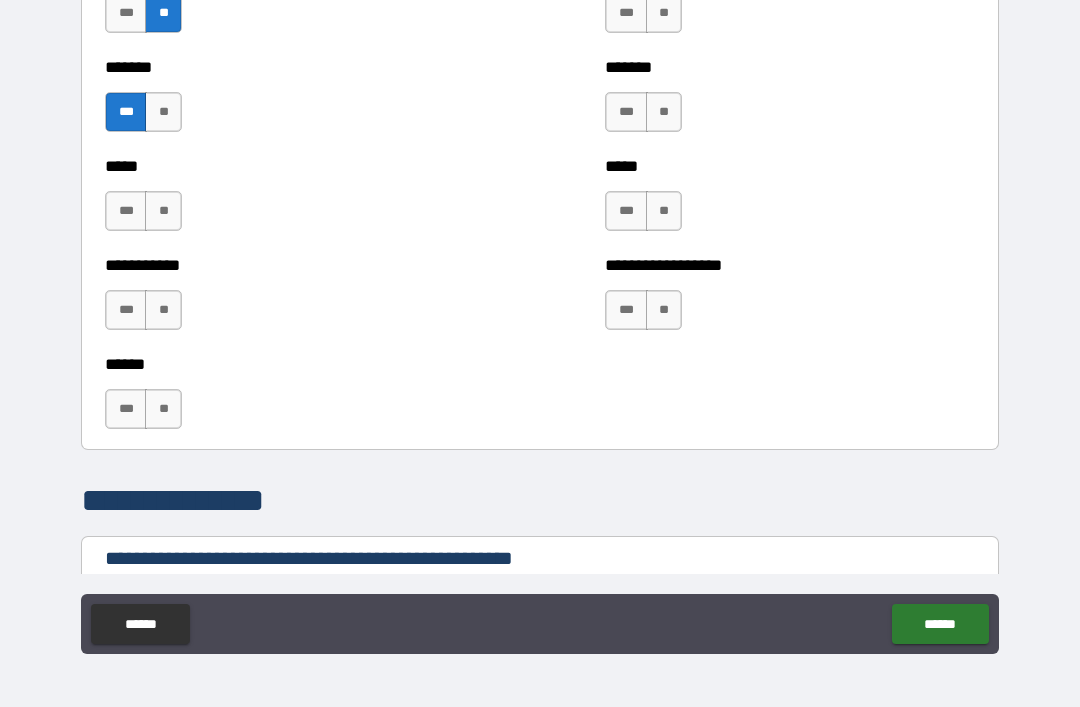 click on "**" at bounding box center (163, 211) 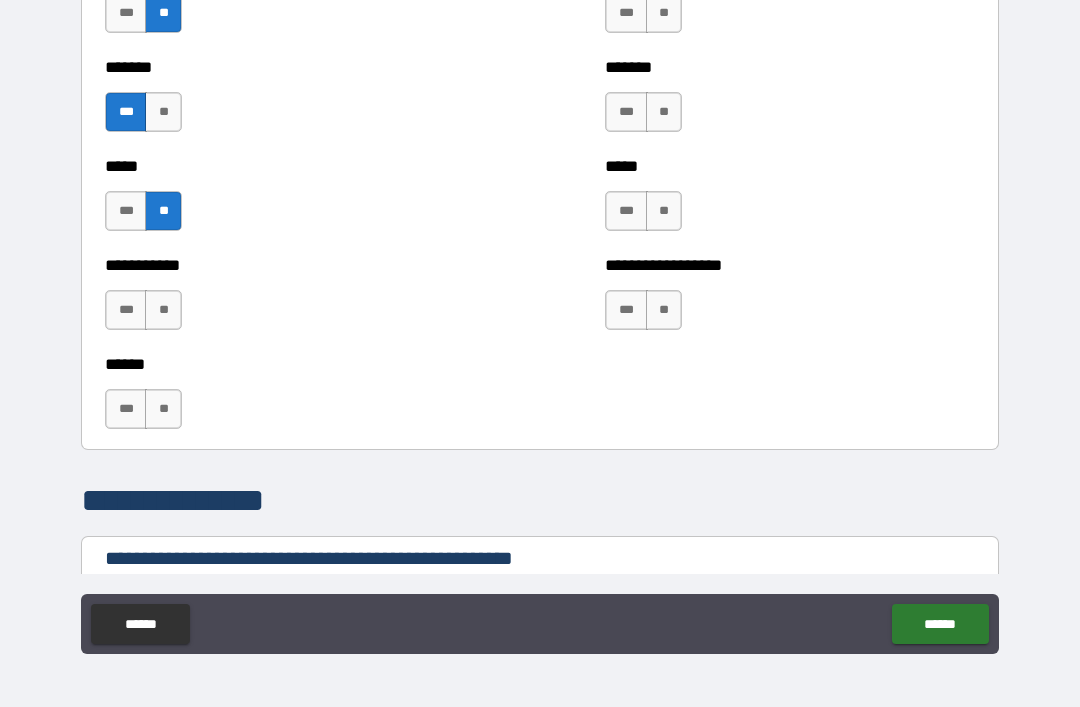 click on "**" at bounding box center (163, 310) 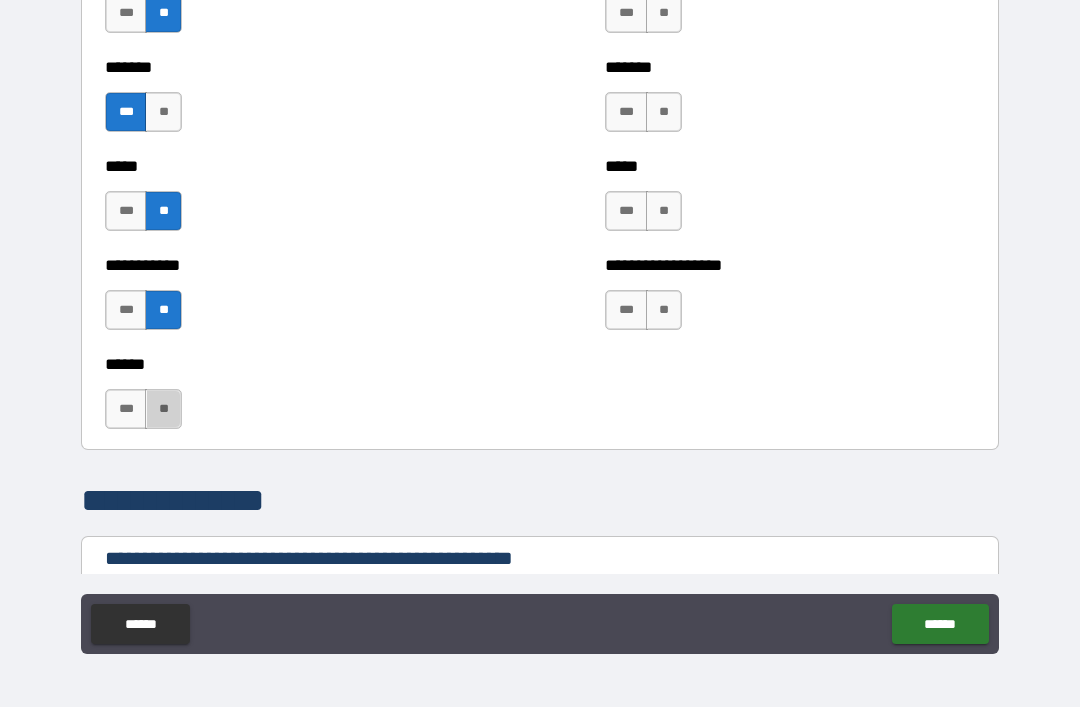 click on "**" at bounding box center [163, 409] 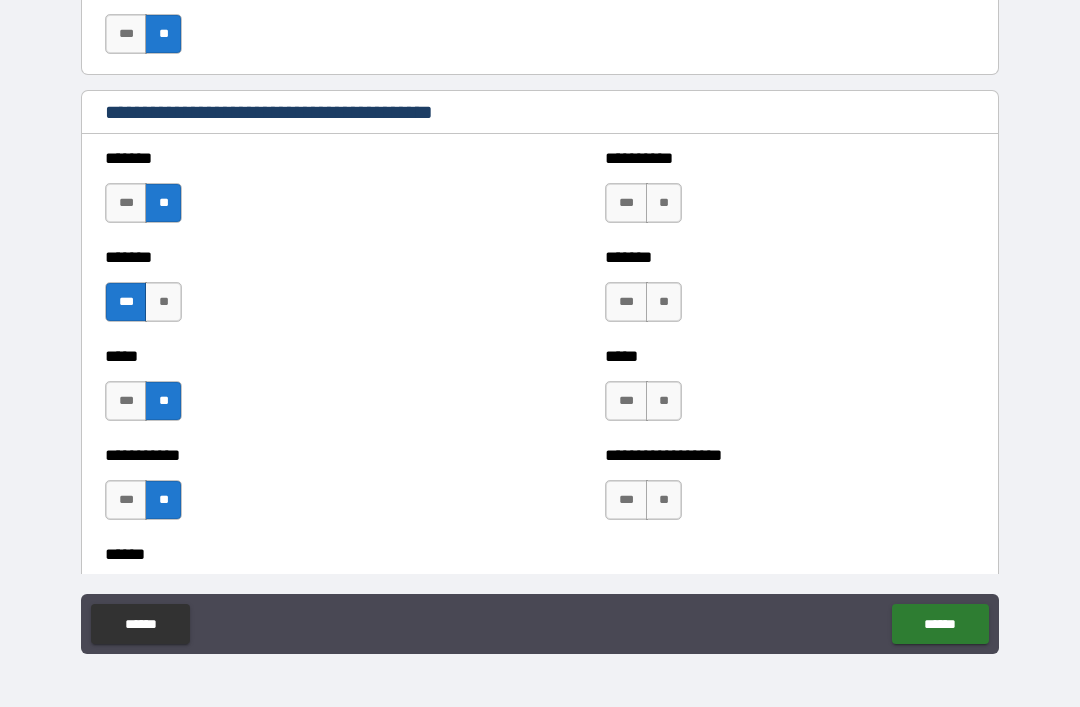 scroll, scrollTop: 1718, scrollLeft: 0, axis: vertical 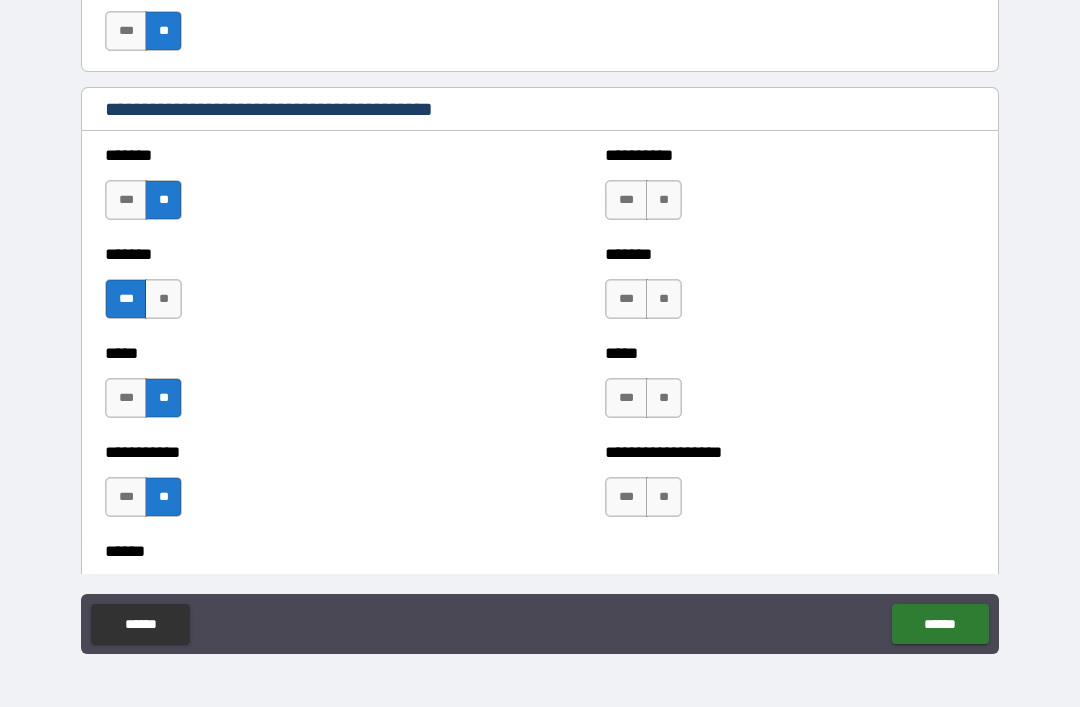 click on "**" at bounding box center [664, 200] 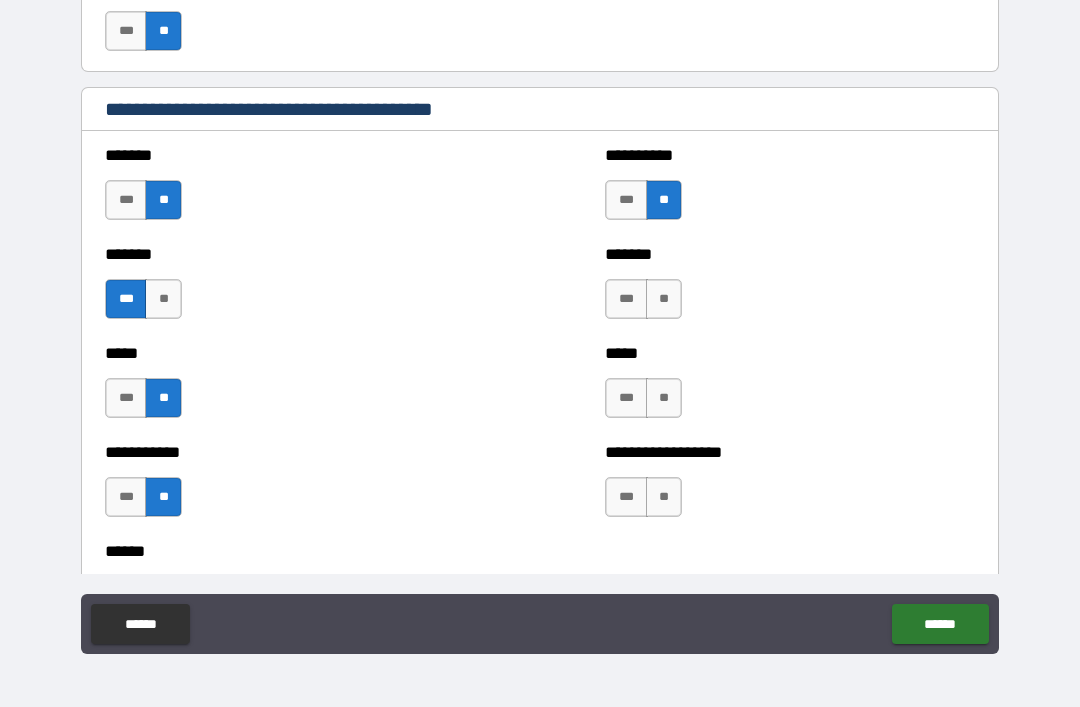 click on "**" at bounding box center [664, 299] 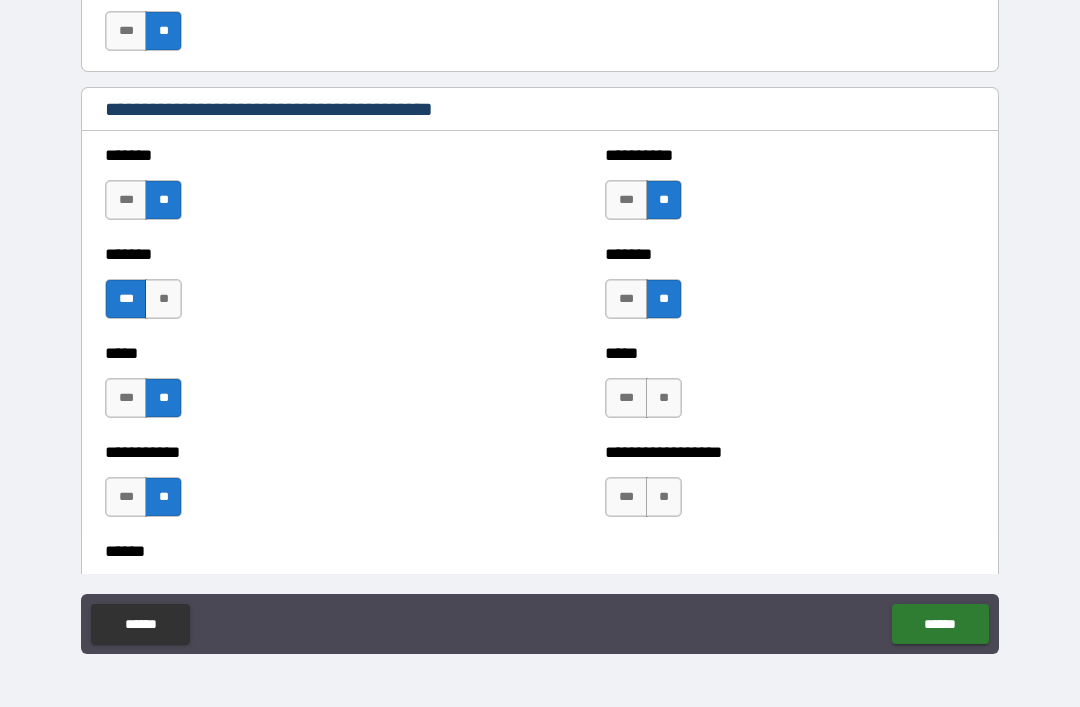 click on "**" at bounding box center (664, 398) 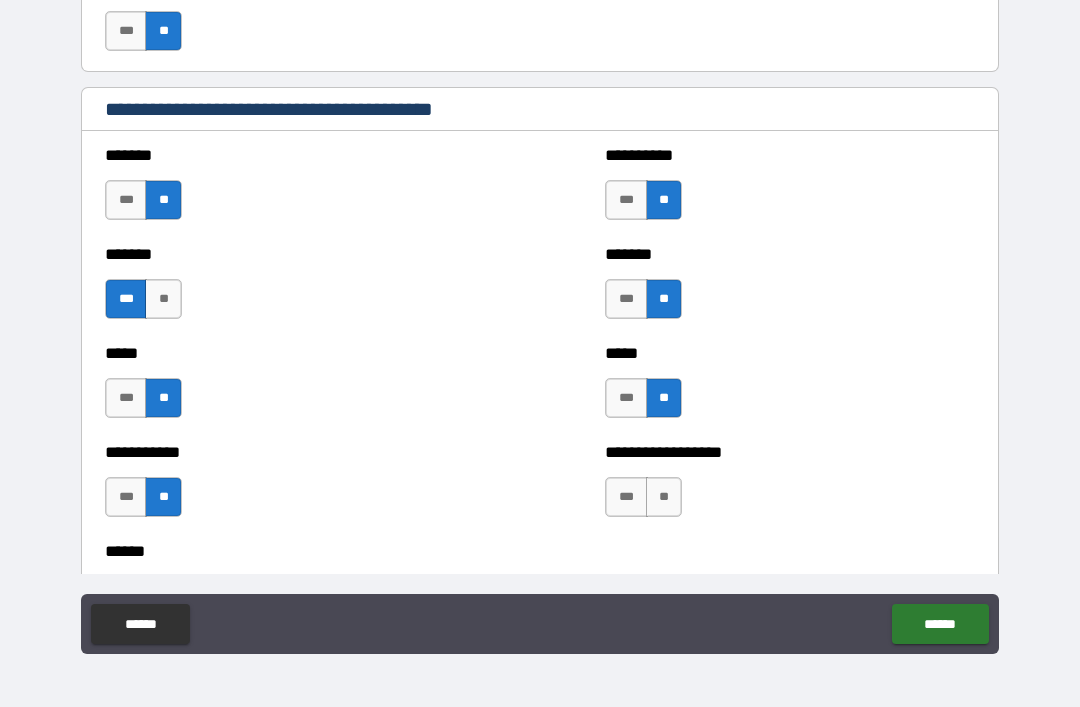 click on "**" at bounding box center (664, 497) 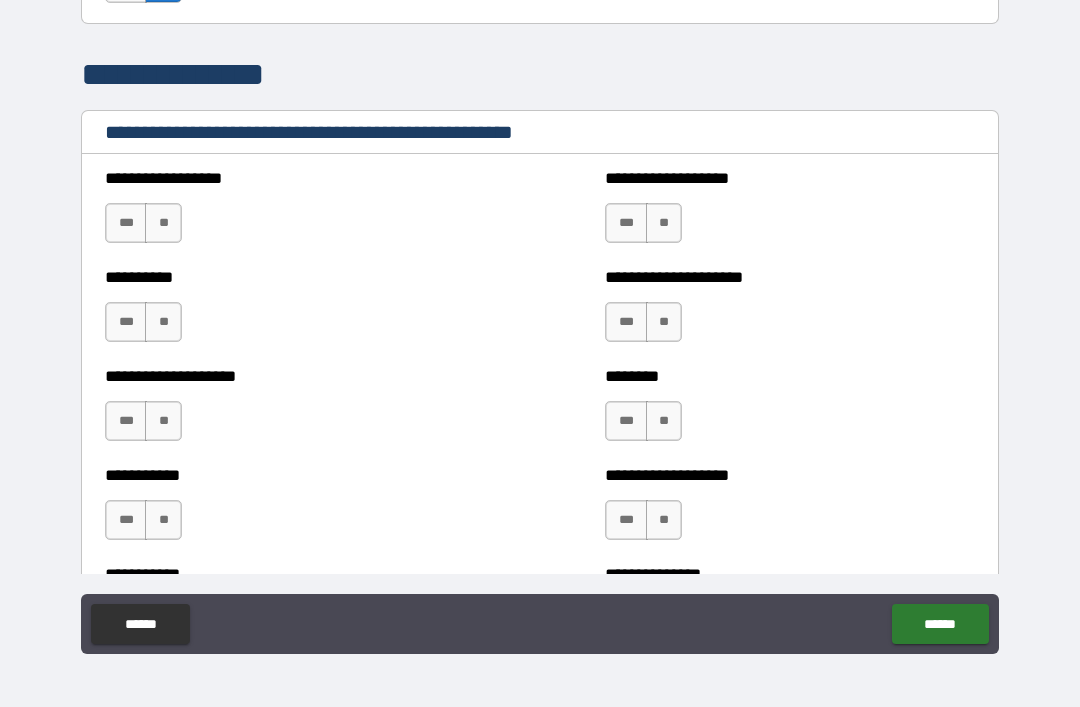 scroll, scrollTop: 2328, scrollLeft: 0, axis: vertical 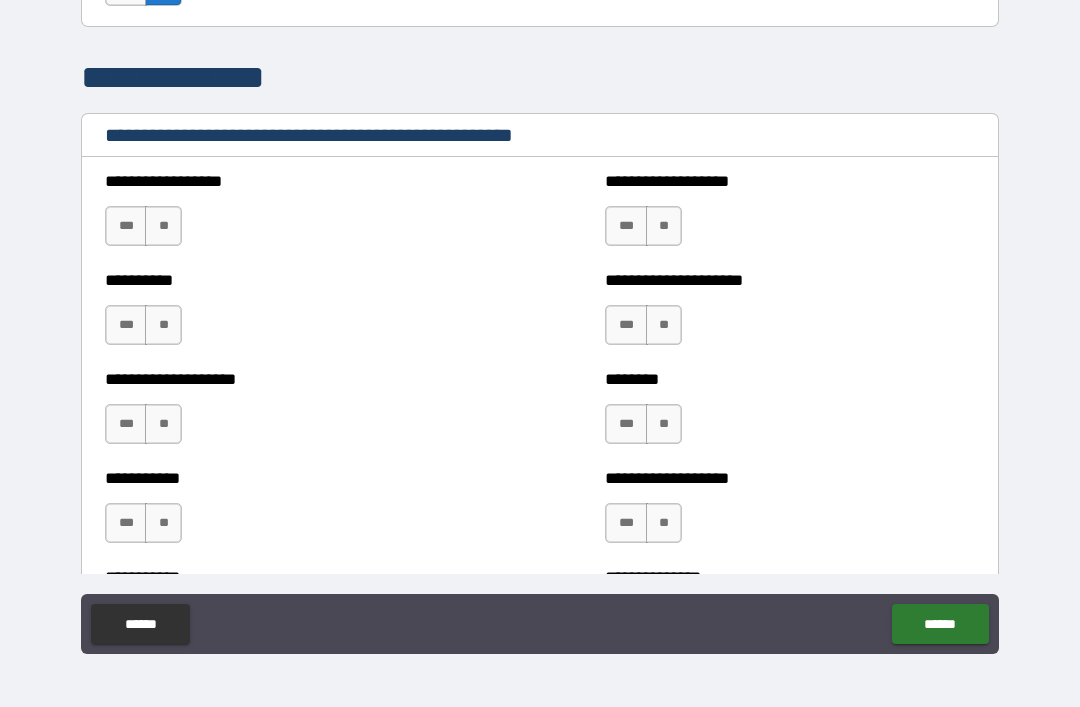 click on "**" at bounding box center [163, 226] 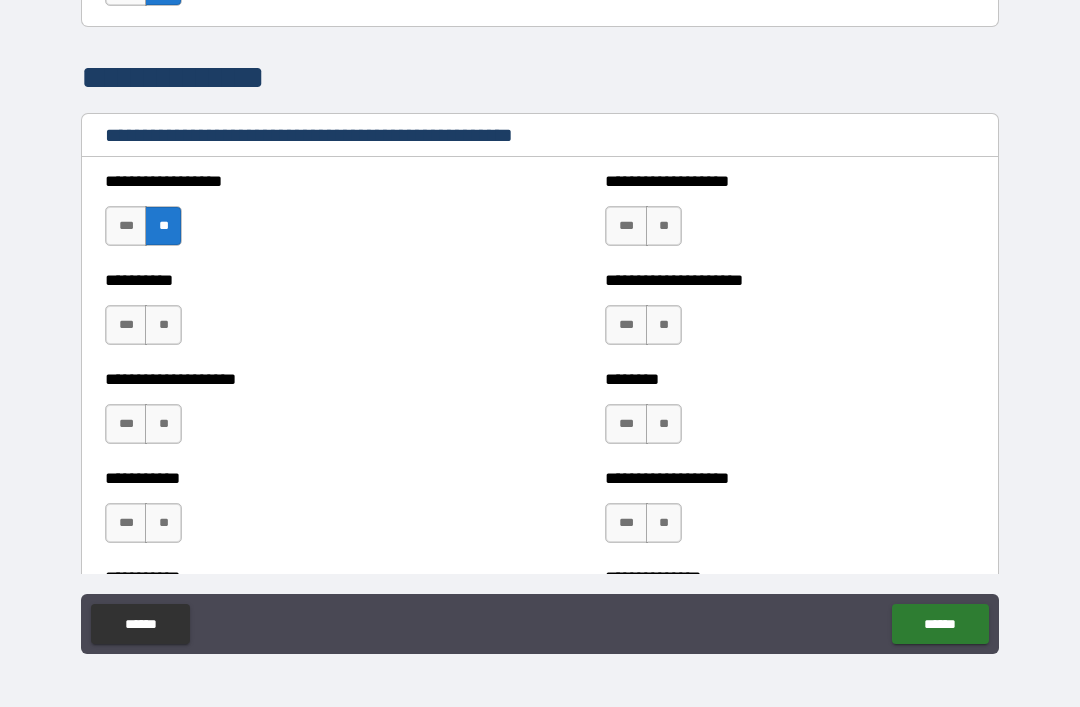 click on "**" at bounding box center (163, 325) 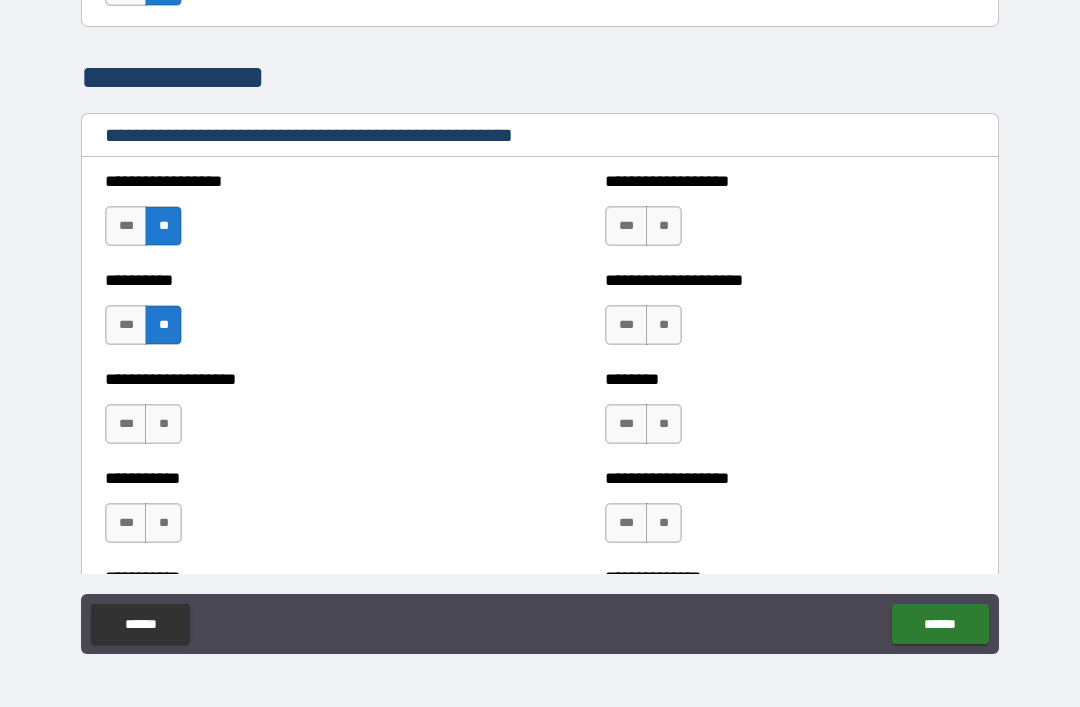click on "**" at bounding box center [163, 424] 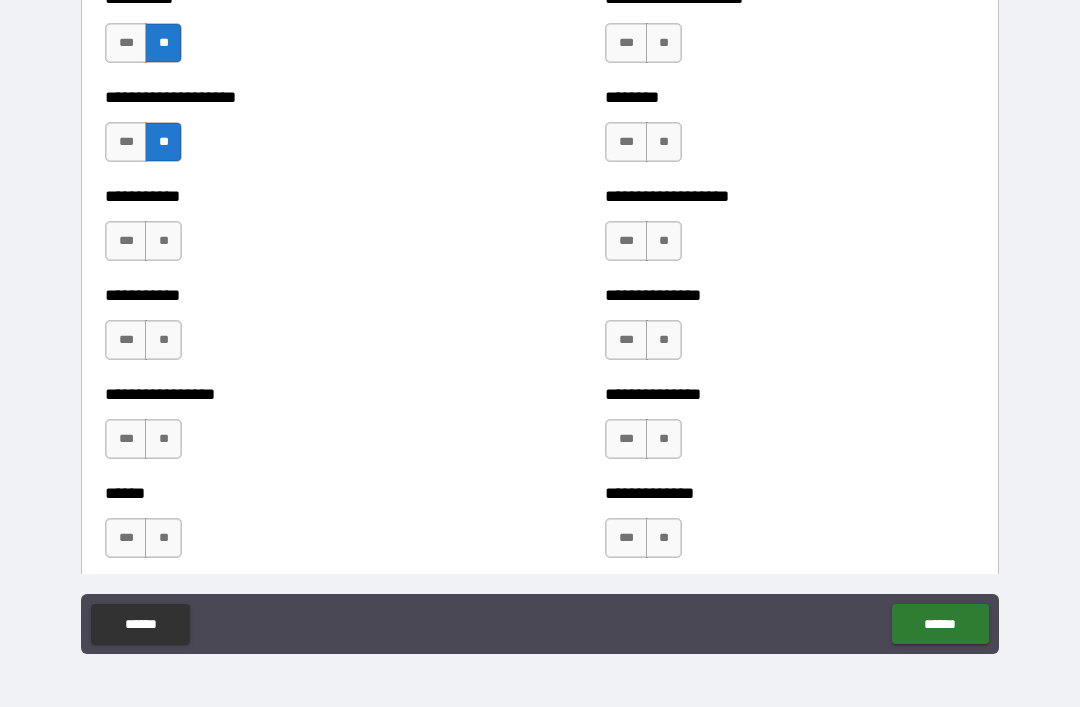 scroll, scrollTop: 2601, scrollLeft: 0, axis: vertical 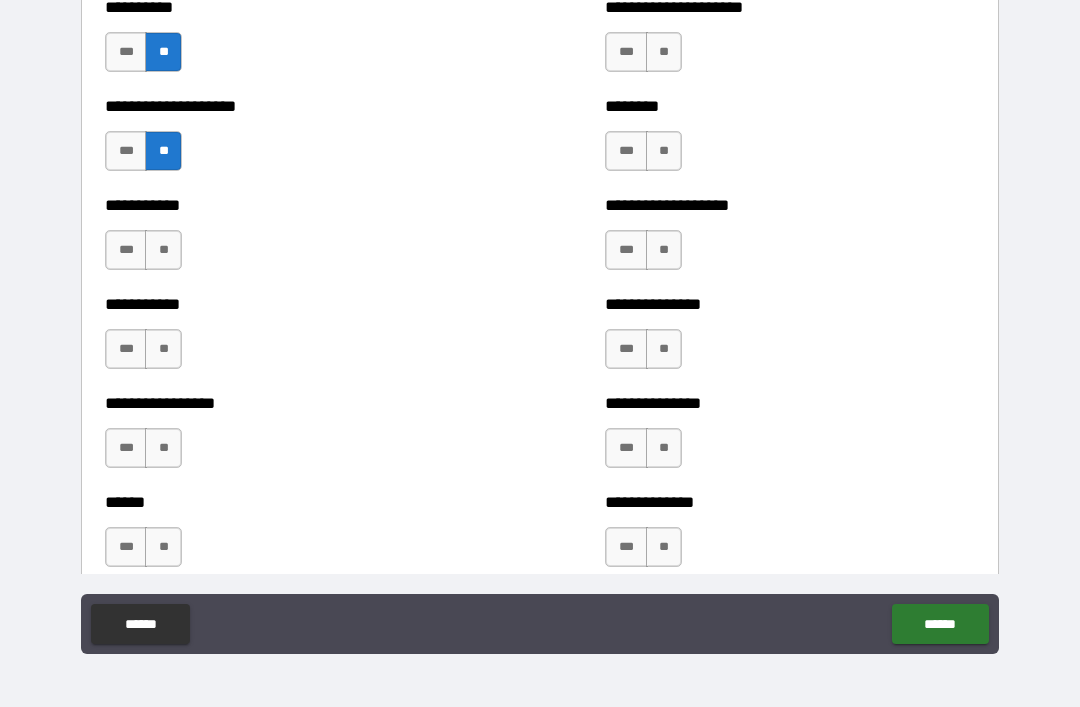 click on "**" at bounding box center [163, 250] 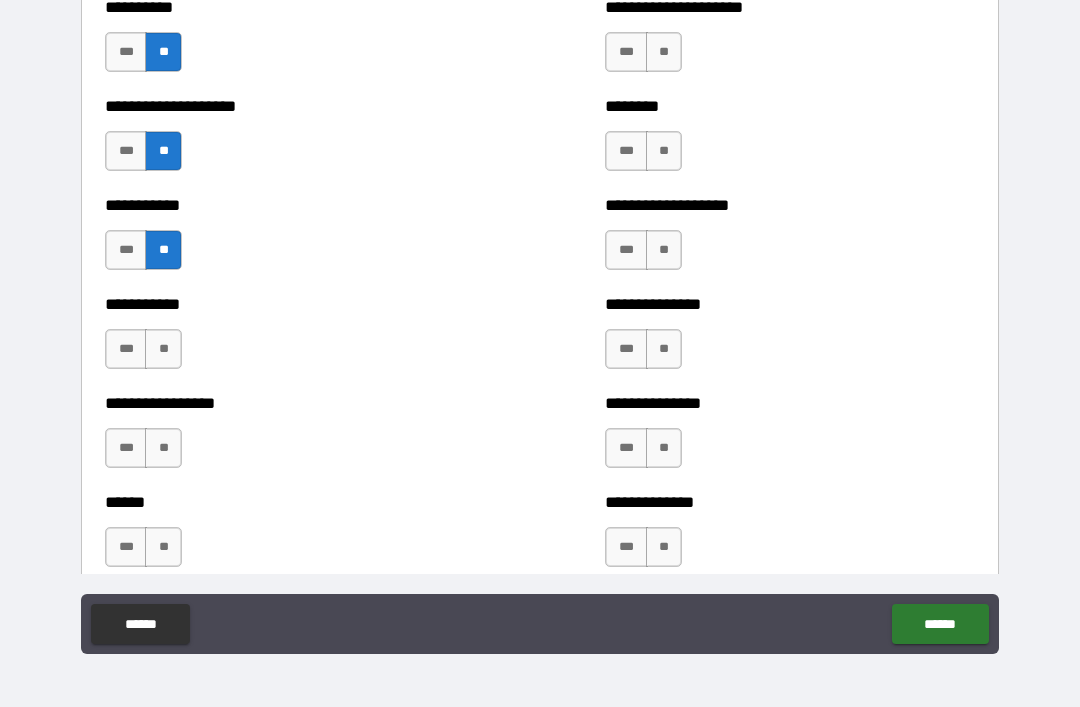 click on "**" at bounding box center (163, 349) 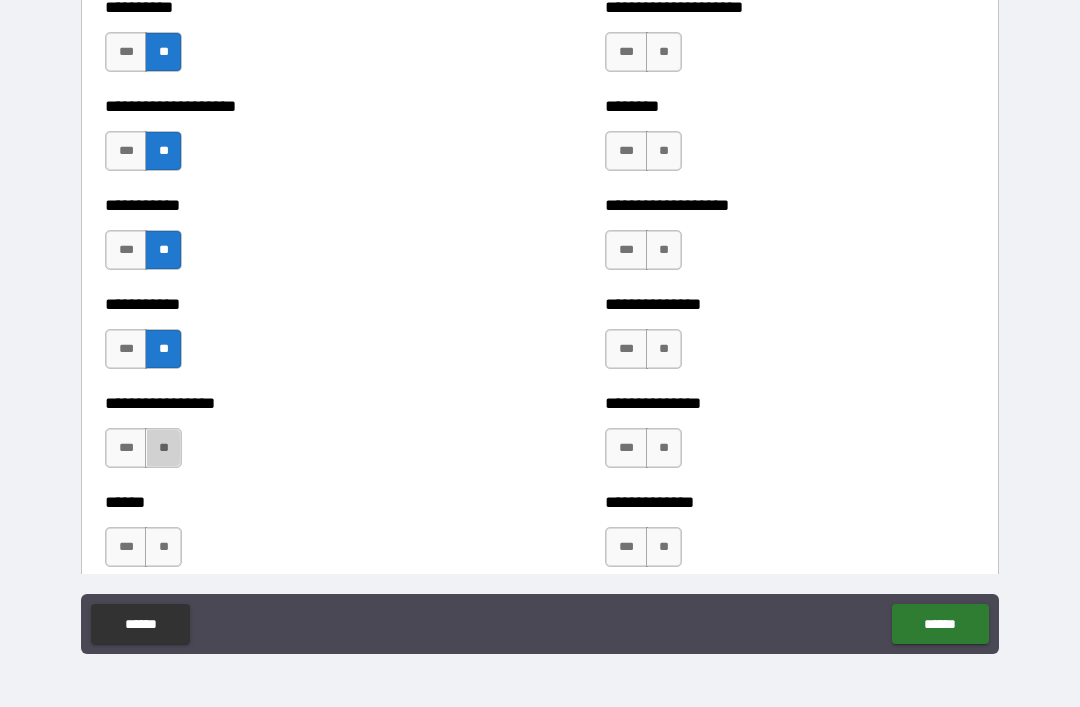 click on "**" at bounding box center (163, 448) 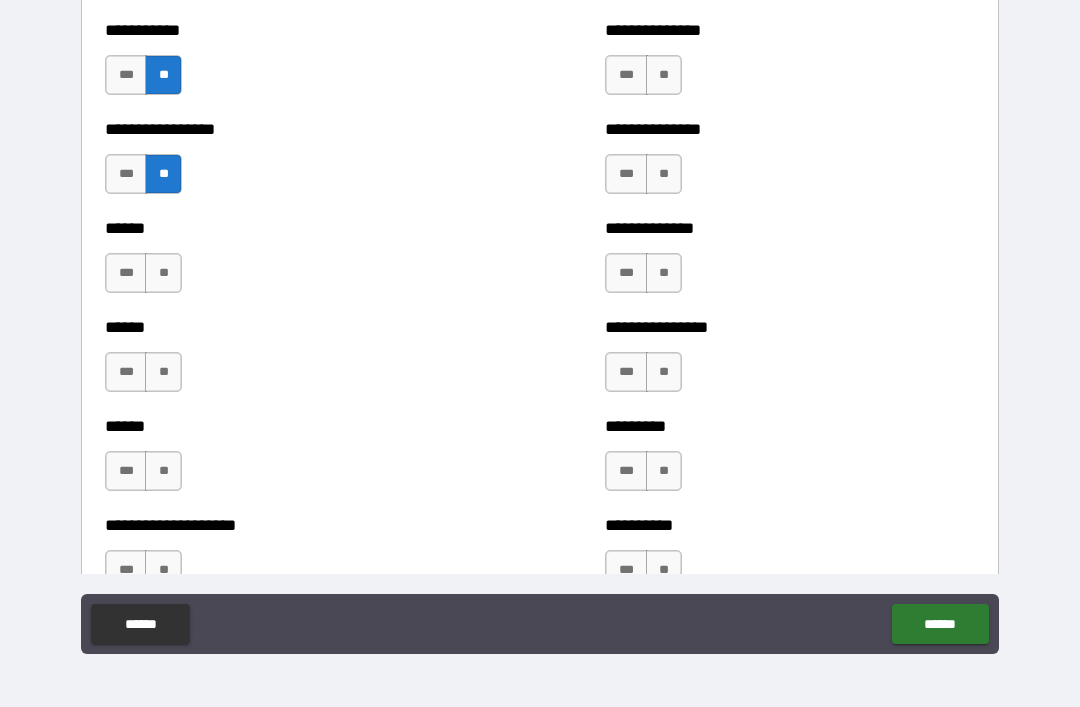 scroll, scrollTop: 2873, scrollLeft: 0, axis: vertical 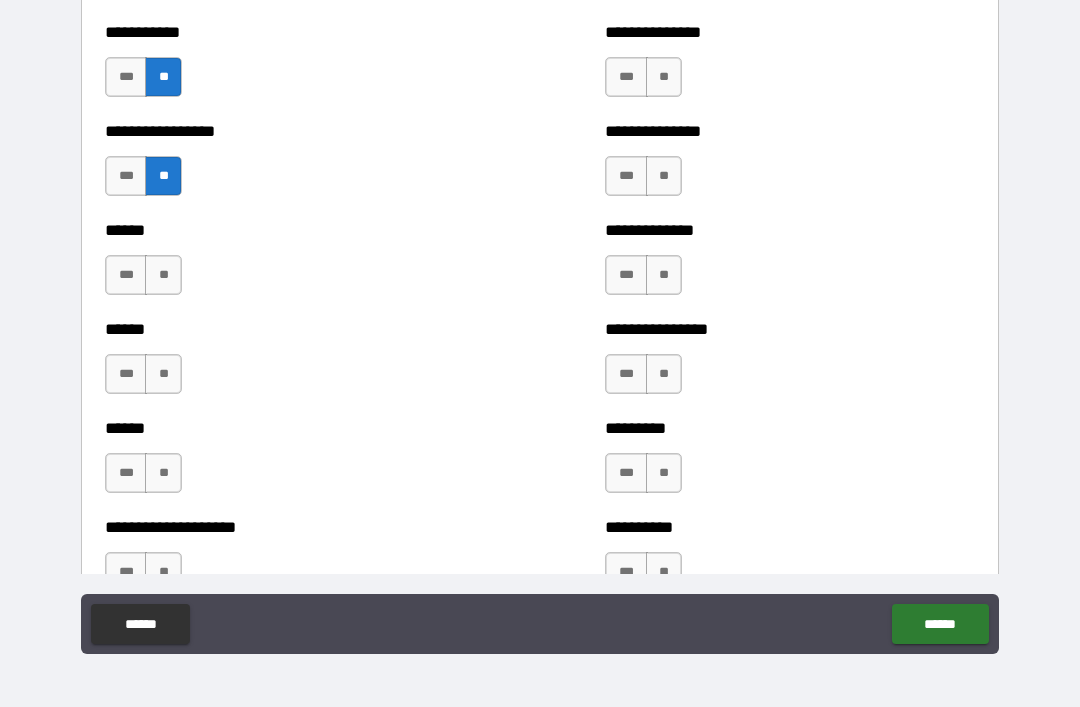 click on "**" at bounding box center (163, 275) 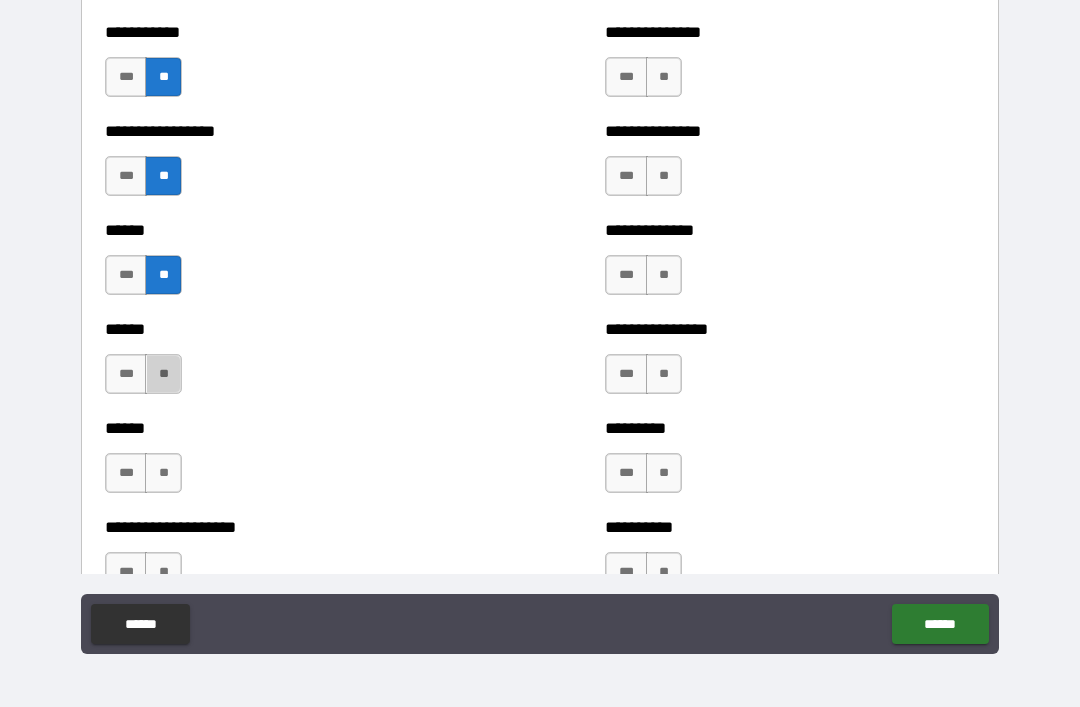 click on "**" at bounding box center (163, 374) 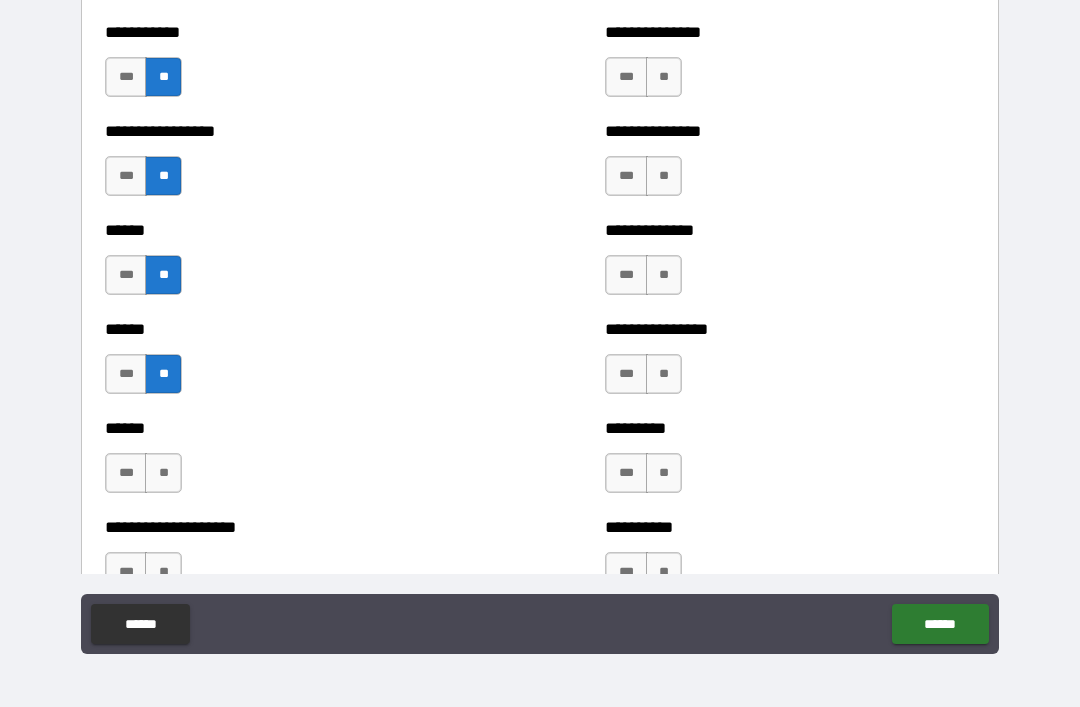 click on "**" at bounding box center [163, 473] 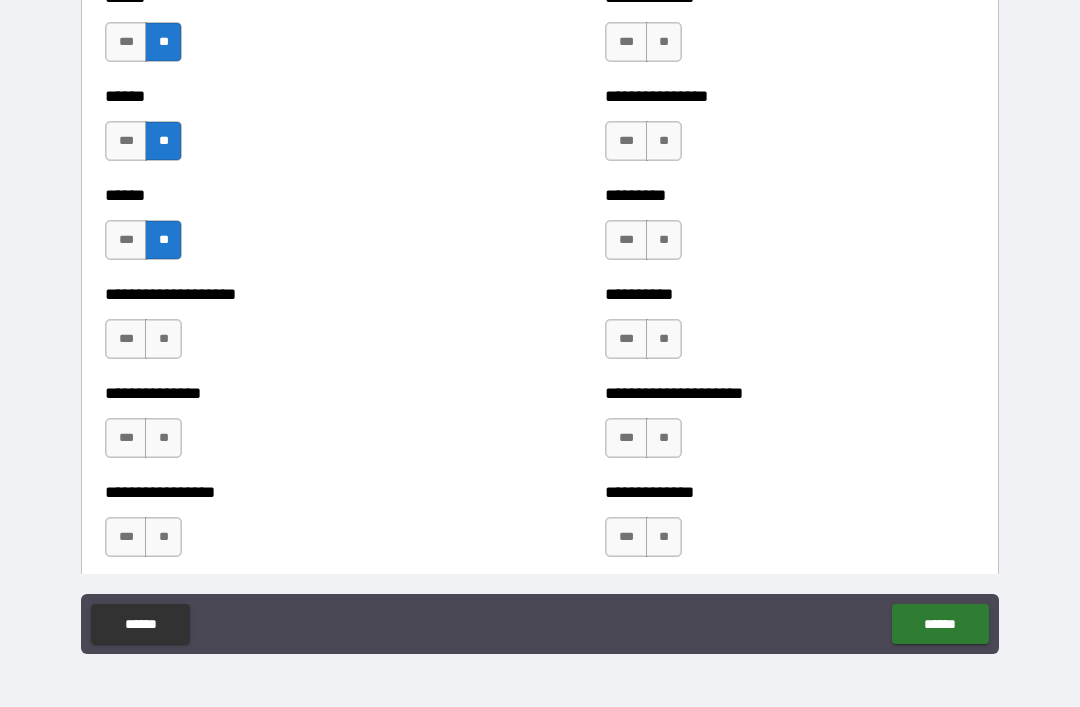 scroll, scrollTop: 3104, scrollLeft: 0, axis: vertical 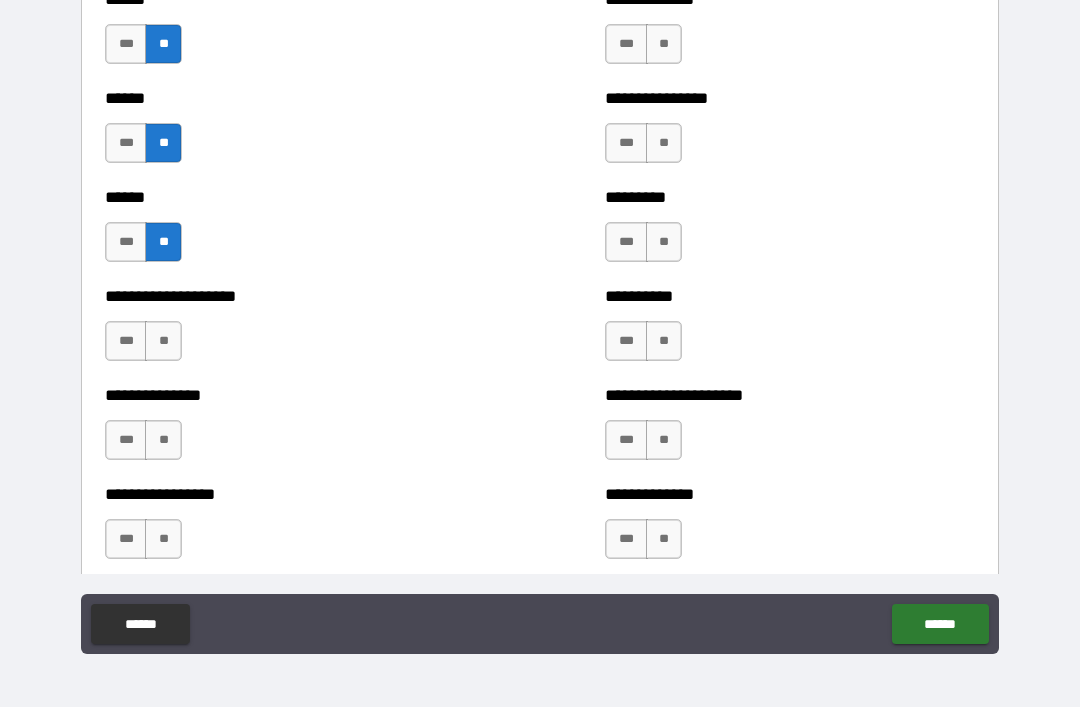 click on "**" at bounding box center (163, 341) 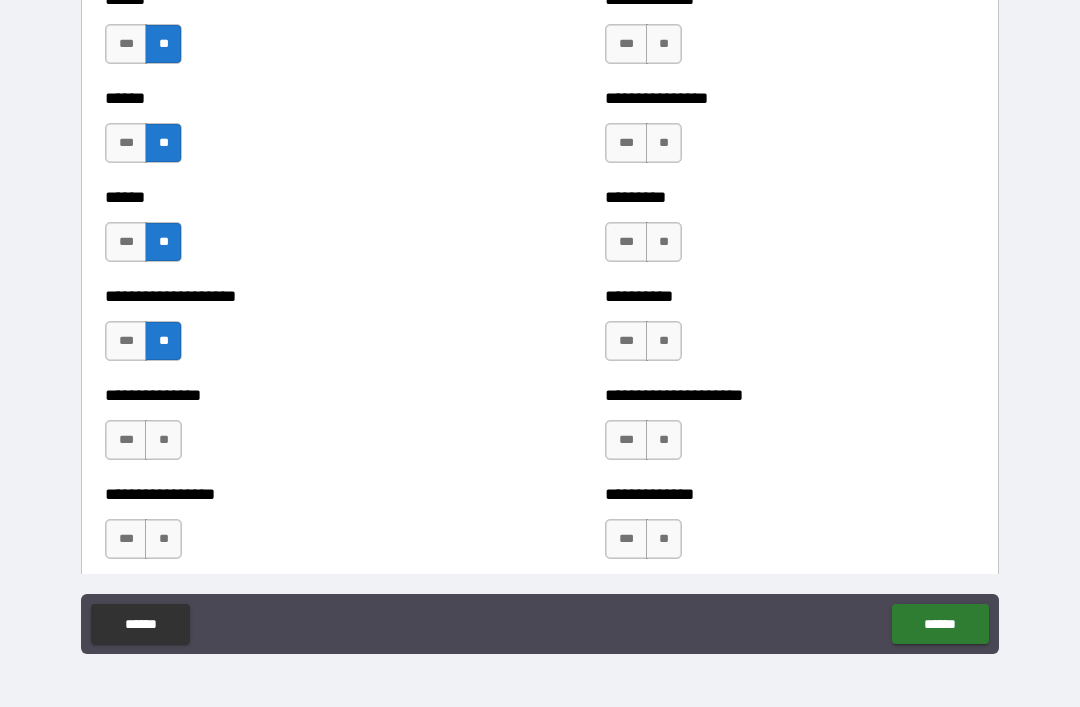 click on "***" at bounding box center [126, 440] 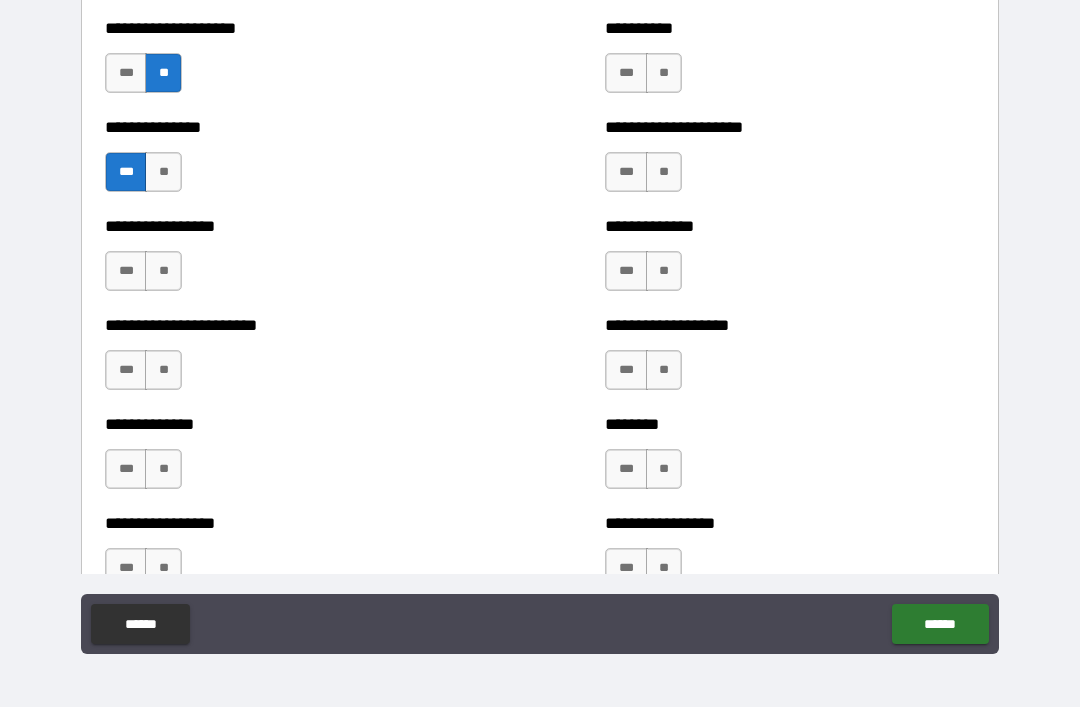 scroll, scrollTop: 3366, scrollLeft: 0, axis: vertical 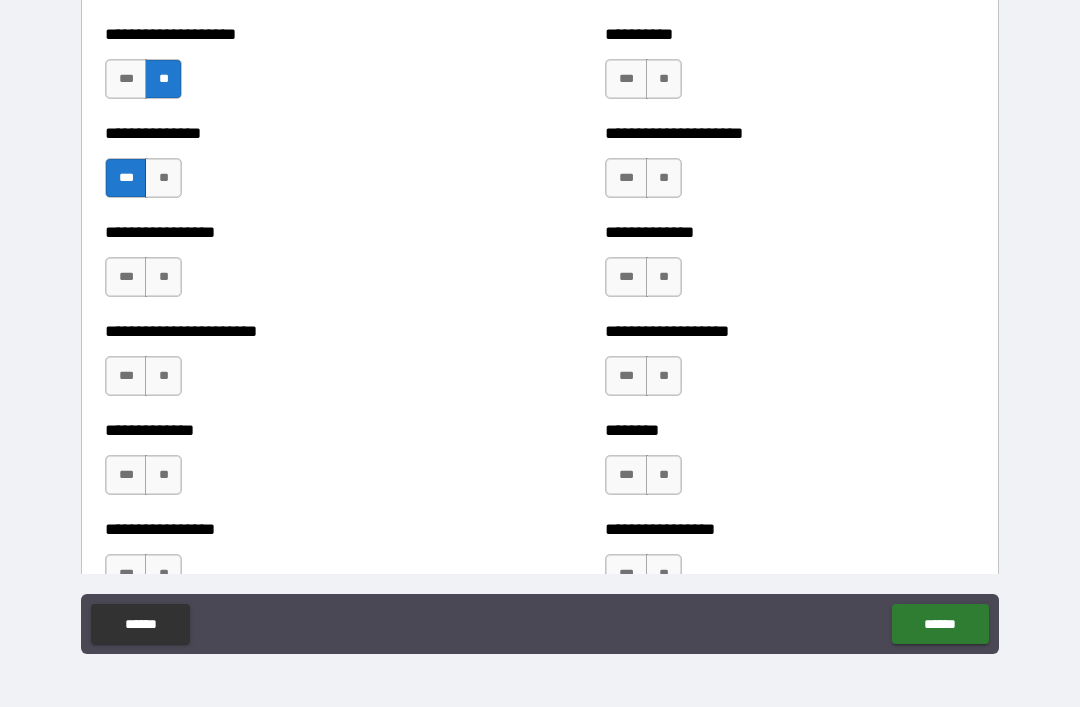 click on "**" at bounding box center (163, 277) 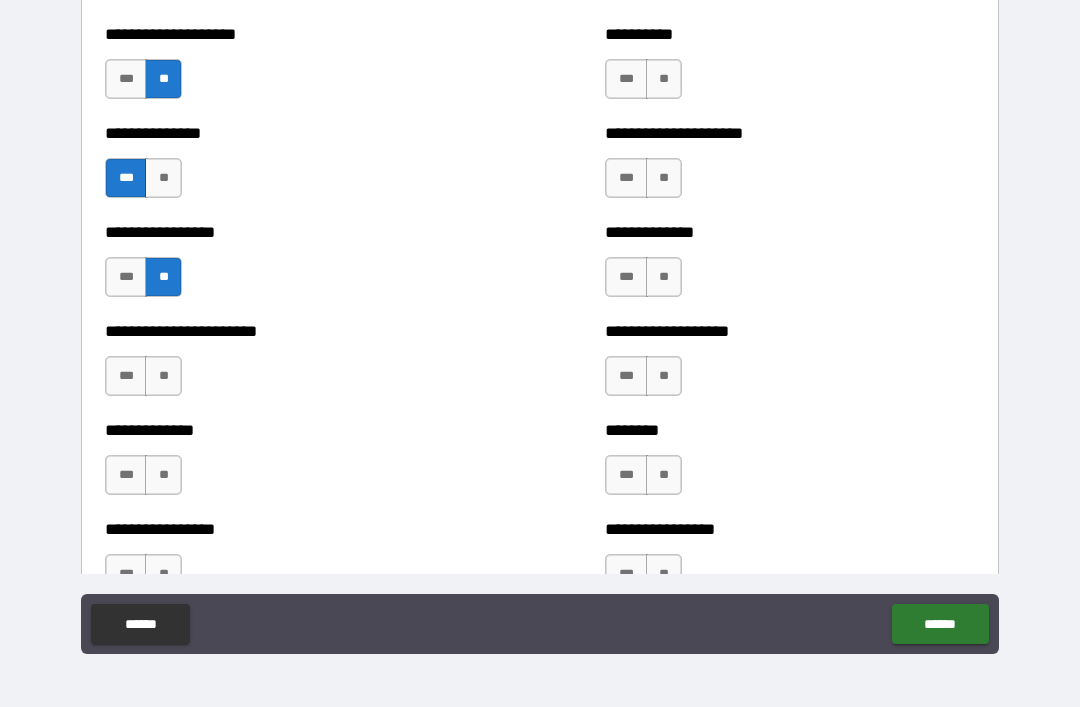 click on "**" at bounding box center (163, 376) 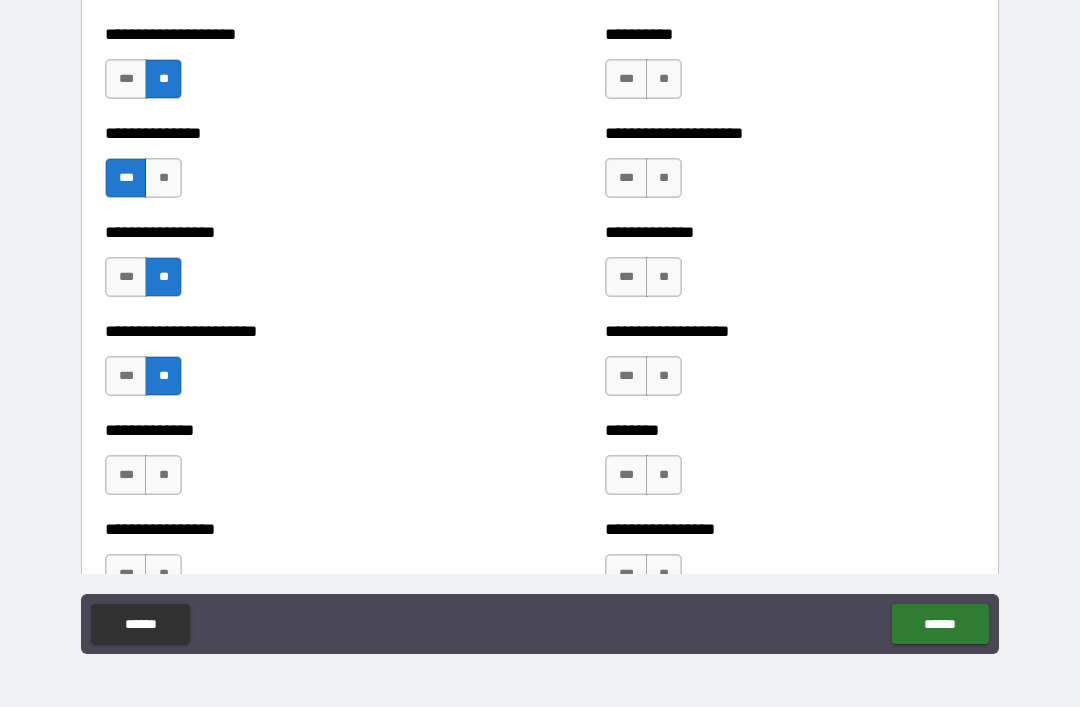 click on "**" at bounding box center (163, 475) 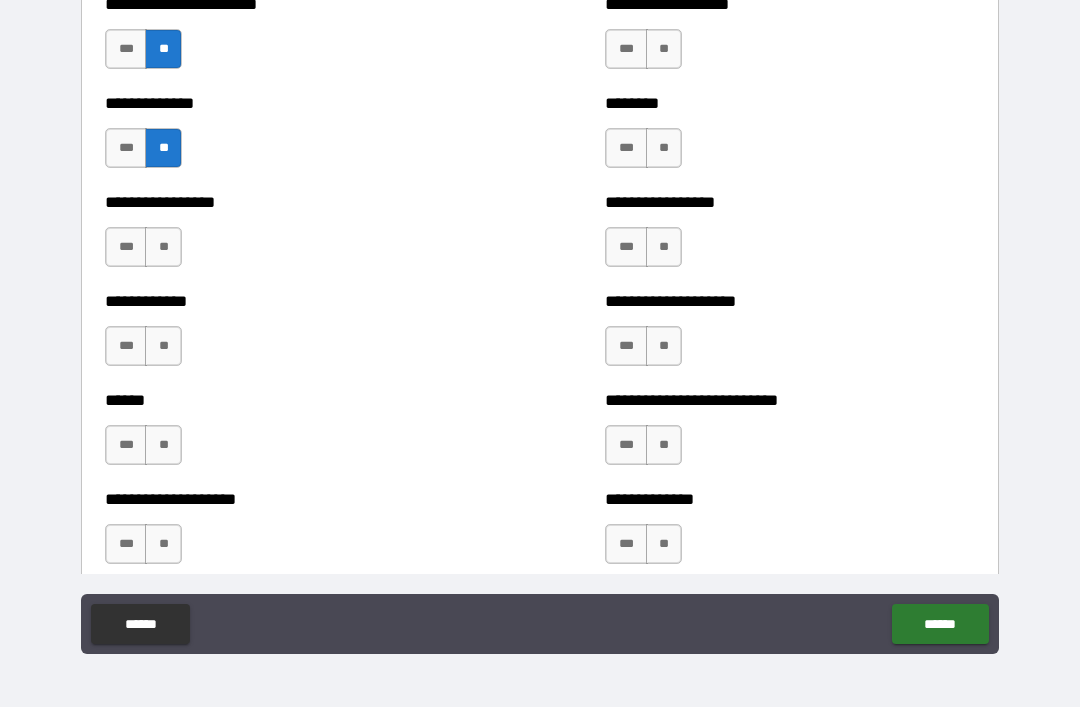 scroll, scrollTop: 3690, scrollLeft: 0, axis: vertical 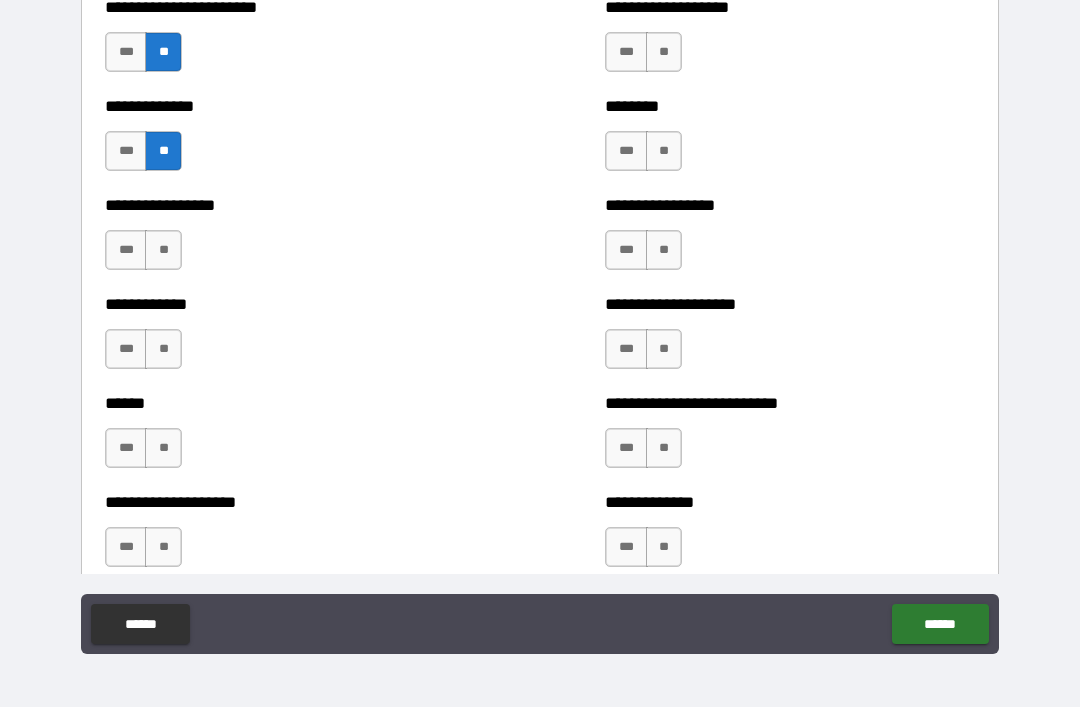 click on "**" at bounding box center [163, 250] 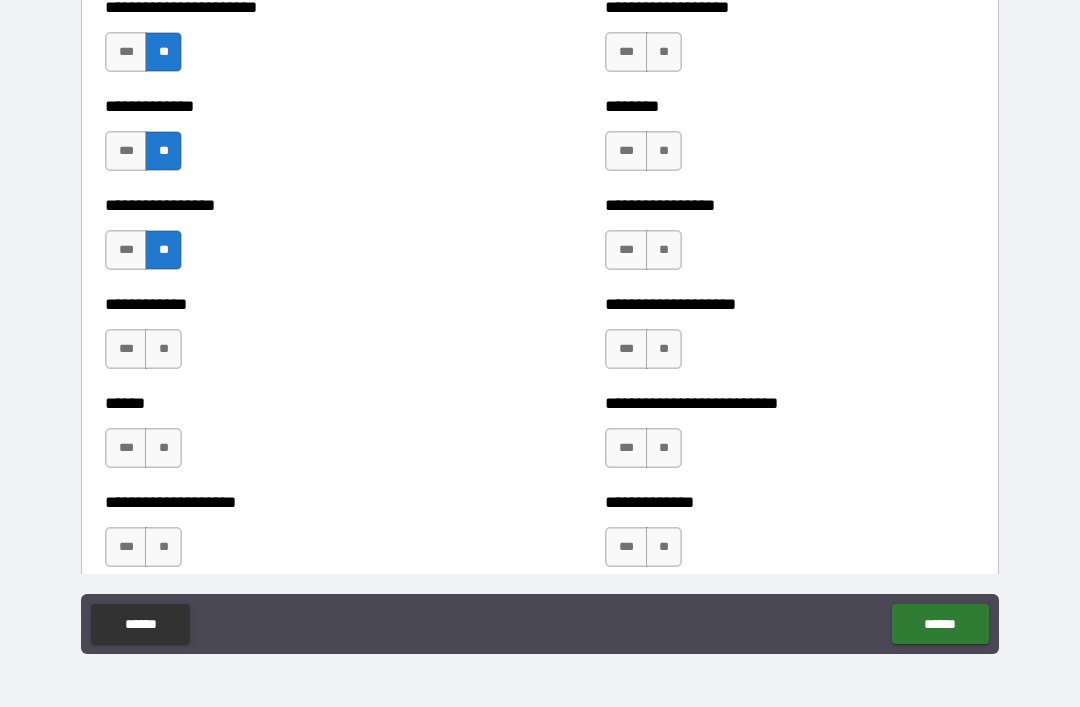 click on "**" at bounding box center (163, 349) 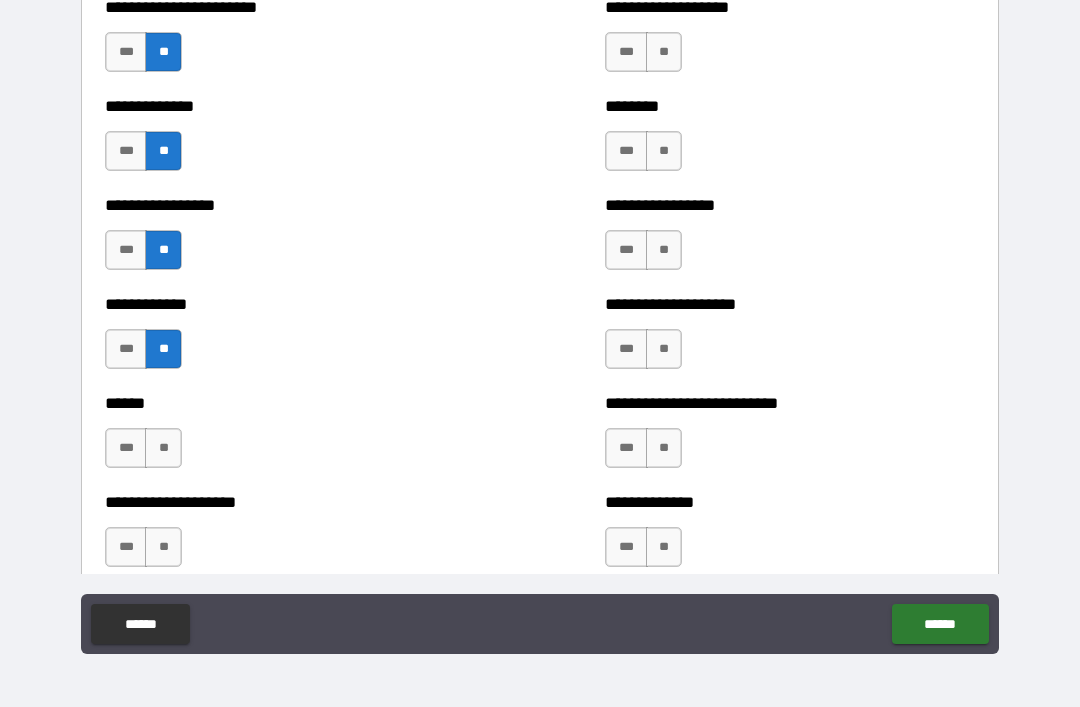 click on "***" at bounding box center (126, 448) 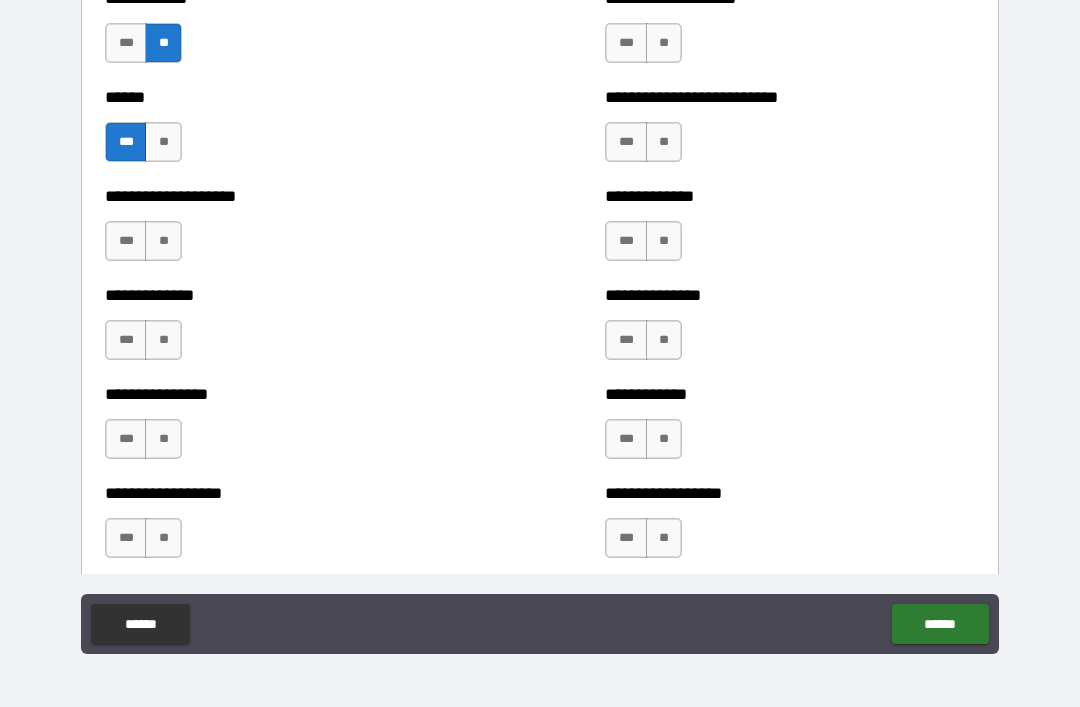 scroll, scrollTop: 3994, scrollLeft: 0, axis: vertical 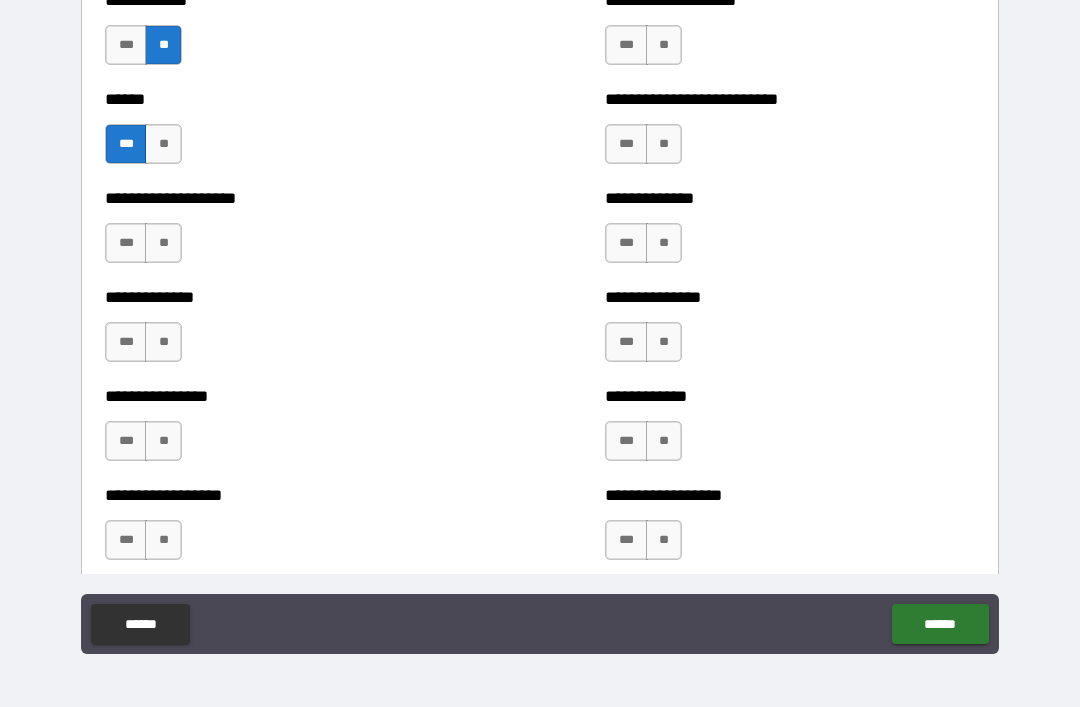 click on "**" at bounding box center (163, 243) 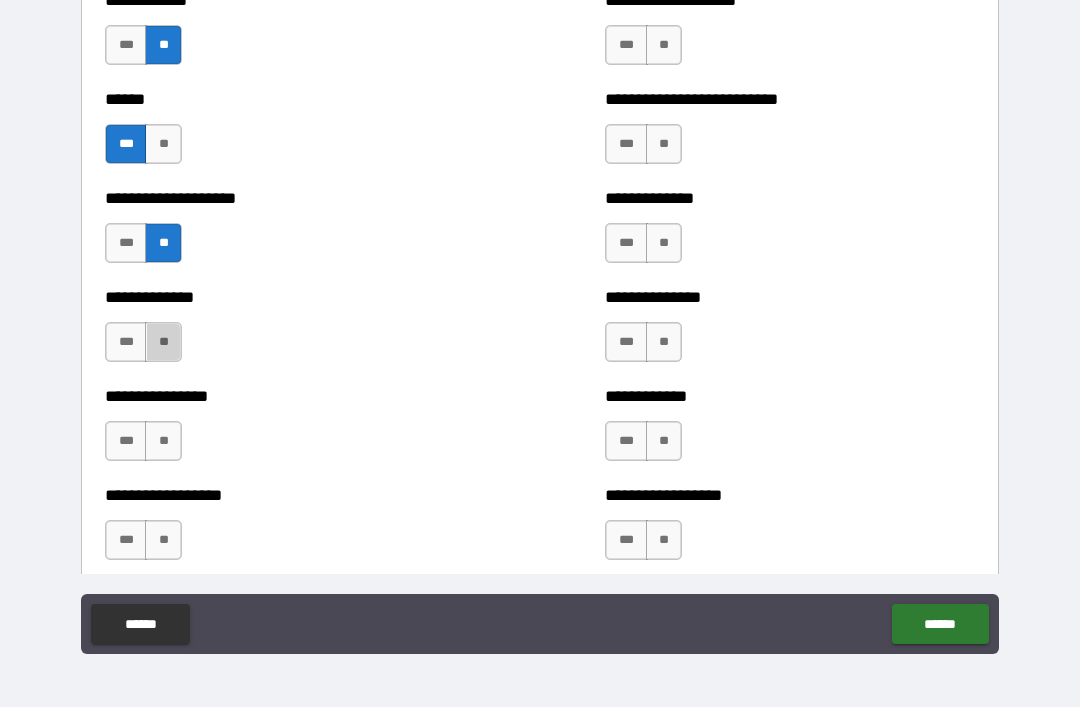 click on "**" at bounding box center (163, 342) 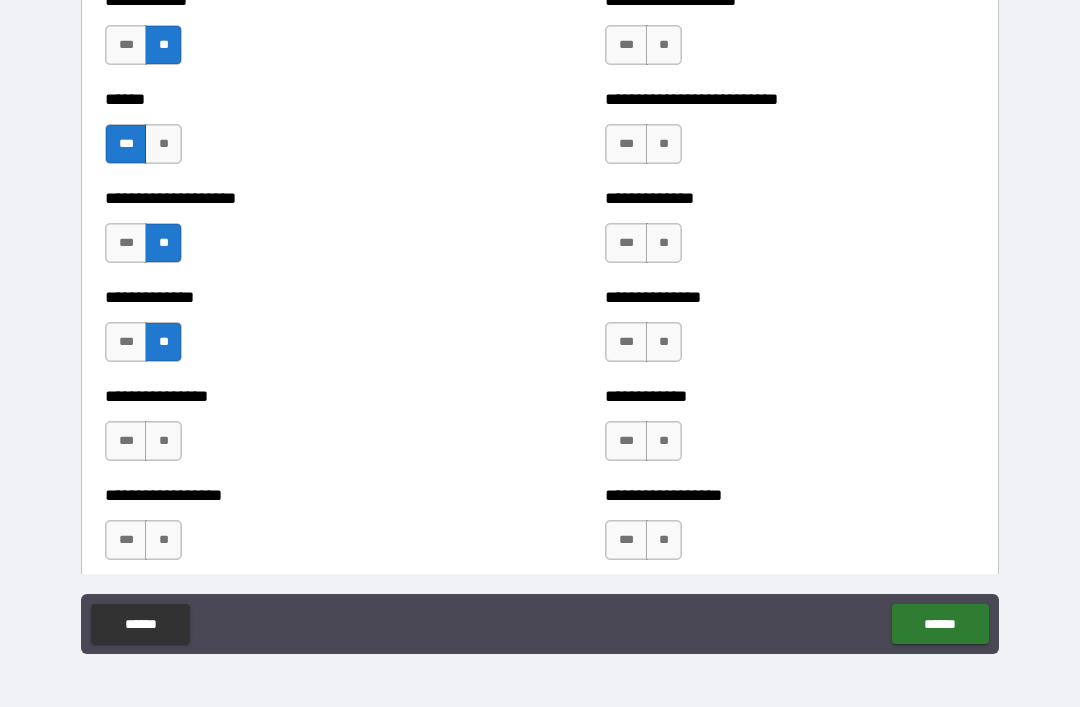 click on "**" at bounding box center (163, 441) 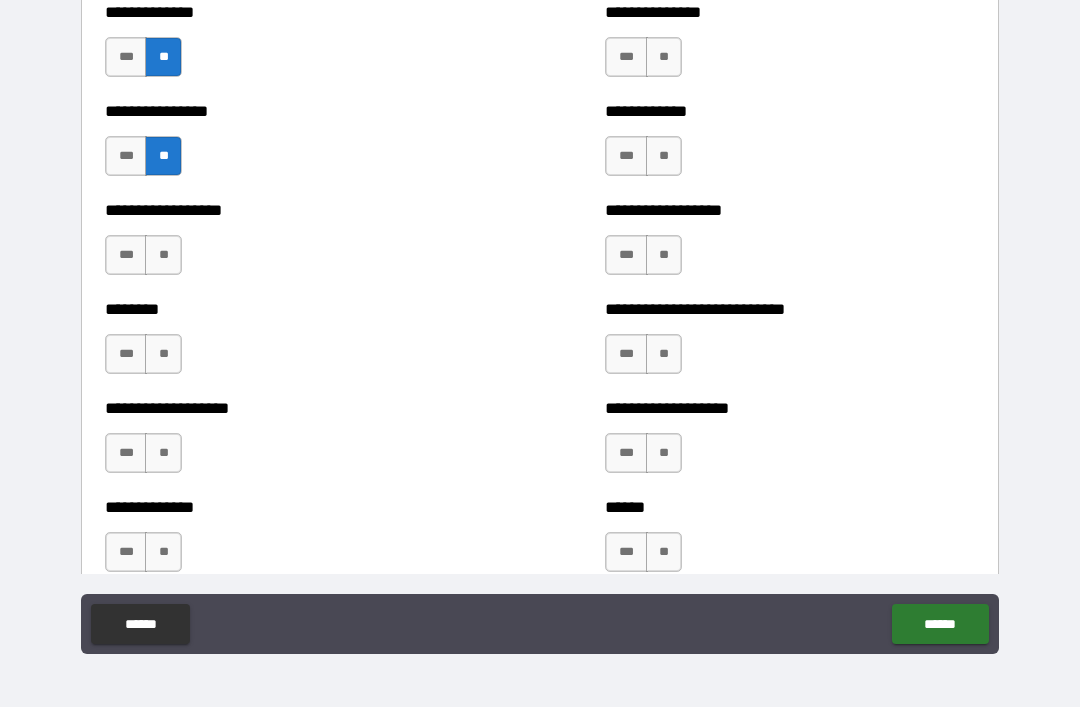 scroll, scrollTop: 4276, scrollLeft: 0, axis: vertical 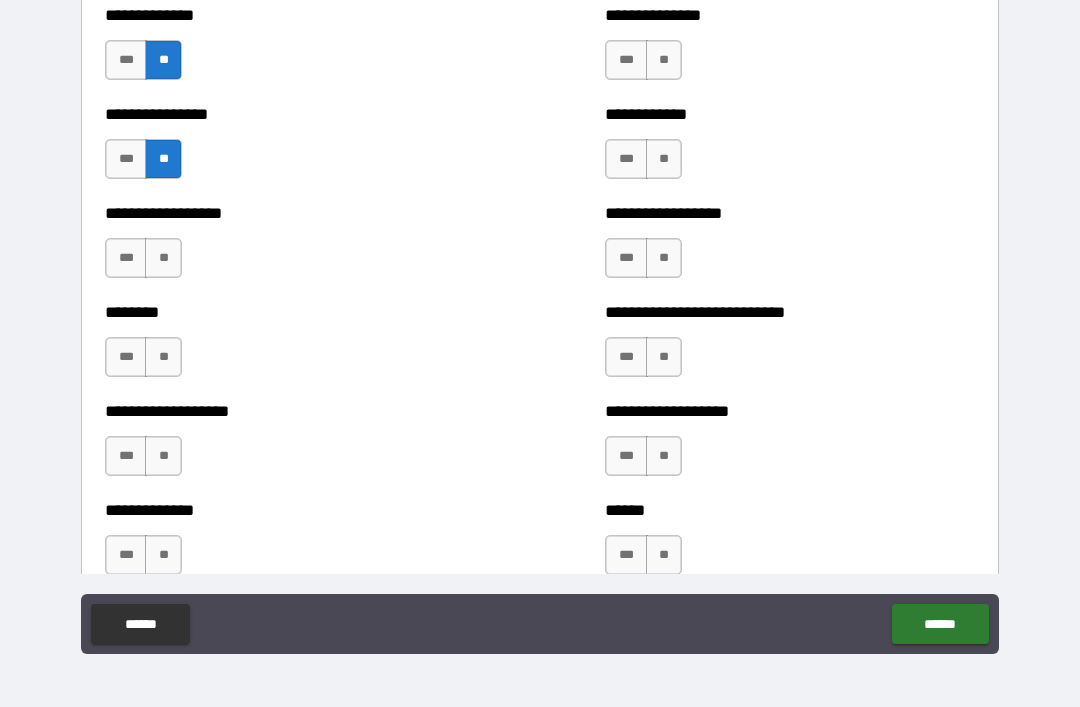 click on "**" at bounding box center [163, 258] 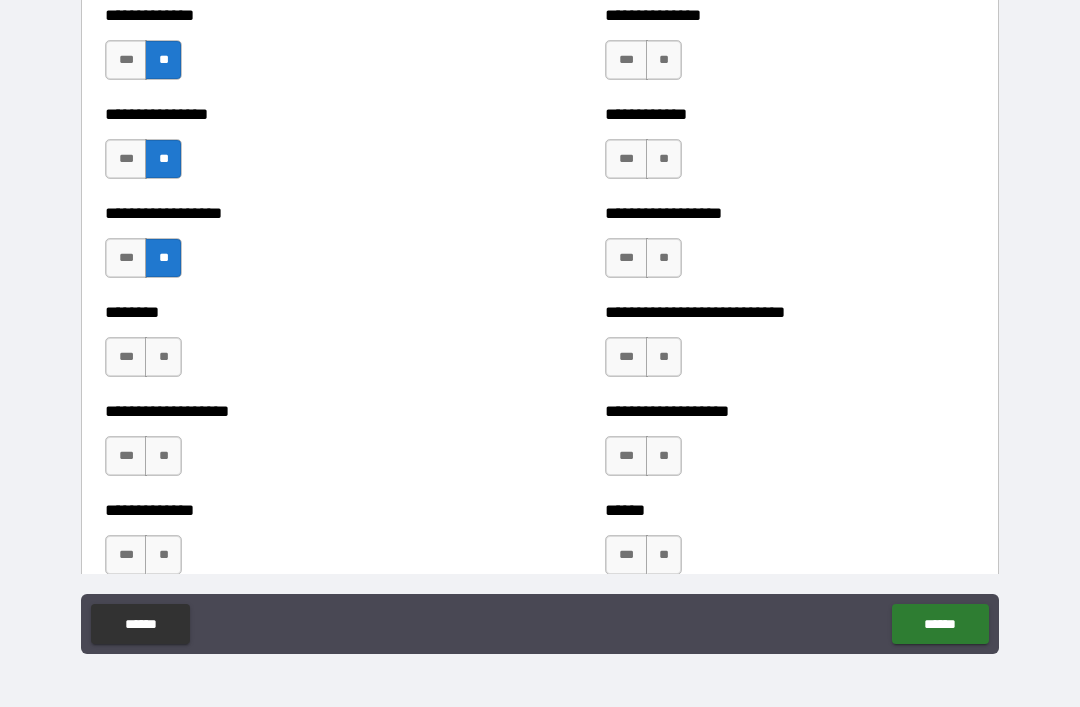 click on "**" at bounding box center (163, 357) 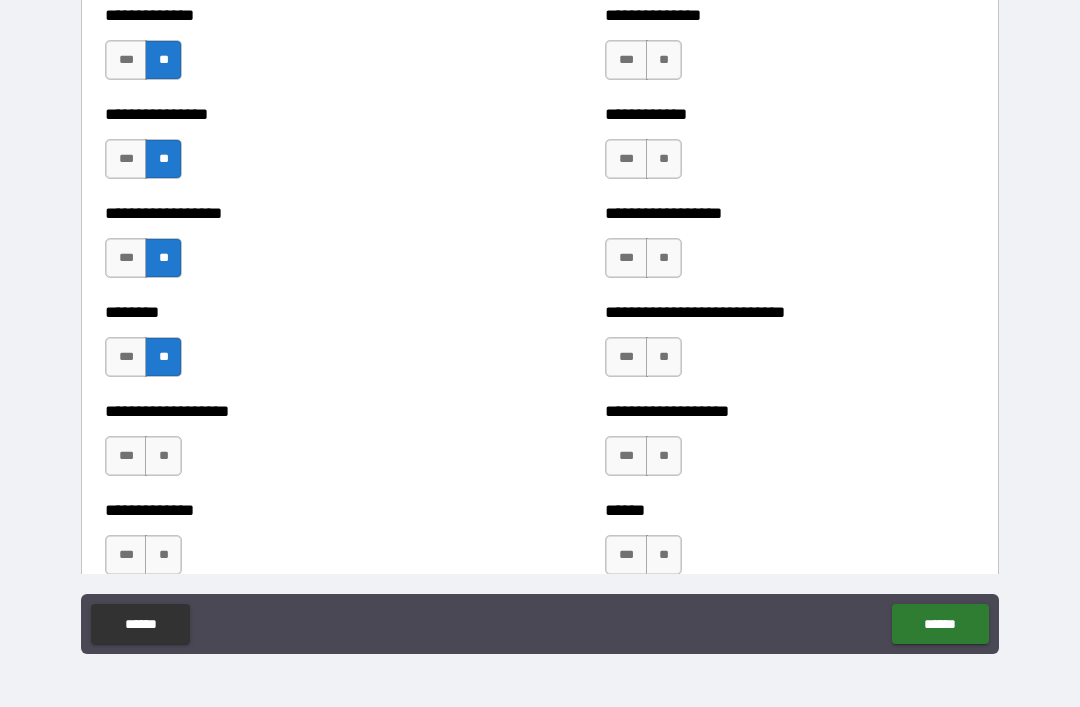 click on "**" at bounding box center (163, 456) 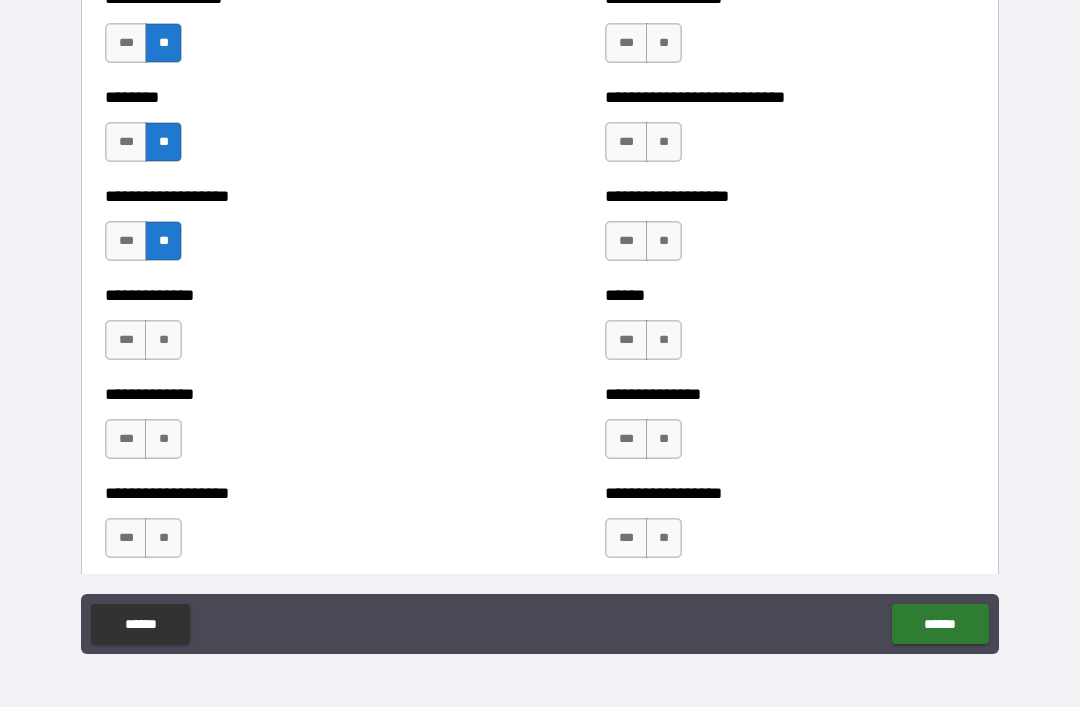 scroll, scrollTop: 4565, scrollLeft: 0, axis: vertical 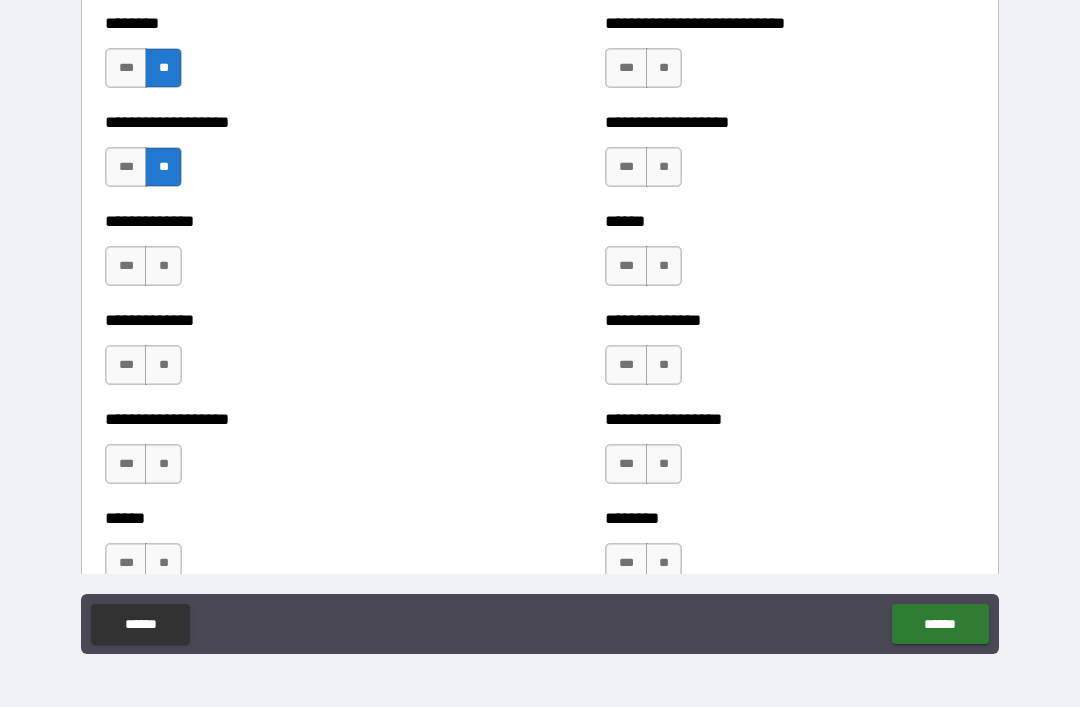 click on "**" at bounding box center [163, 266] 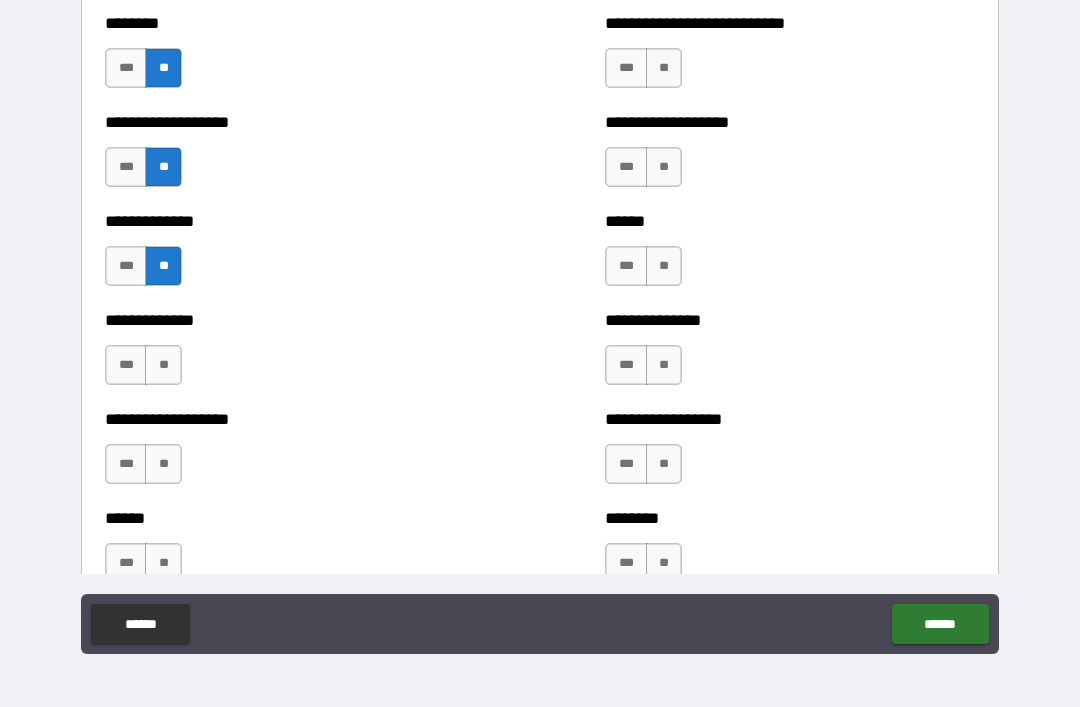 click on "**" at bounding box center (163, 365) 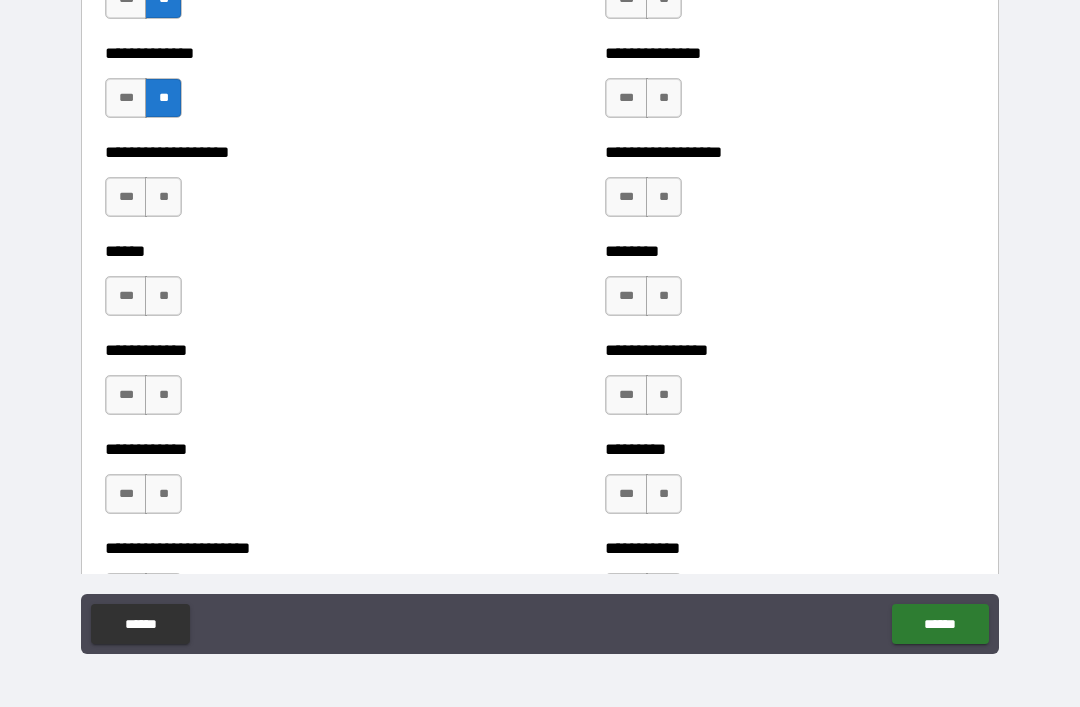 scroll, scrollTop: 4836, scrollLeft: 0, axis: vertical 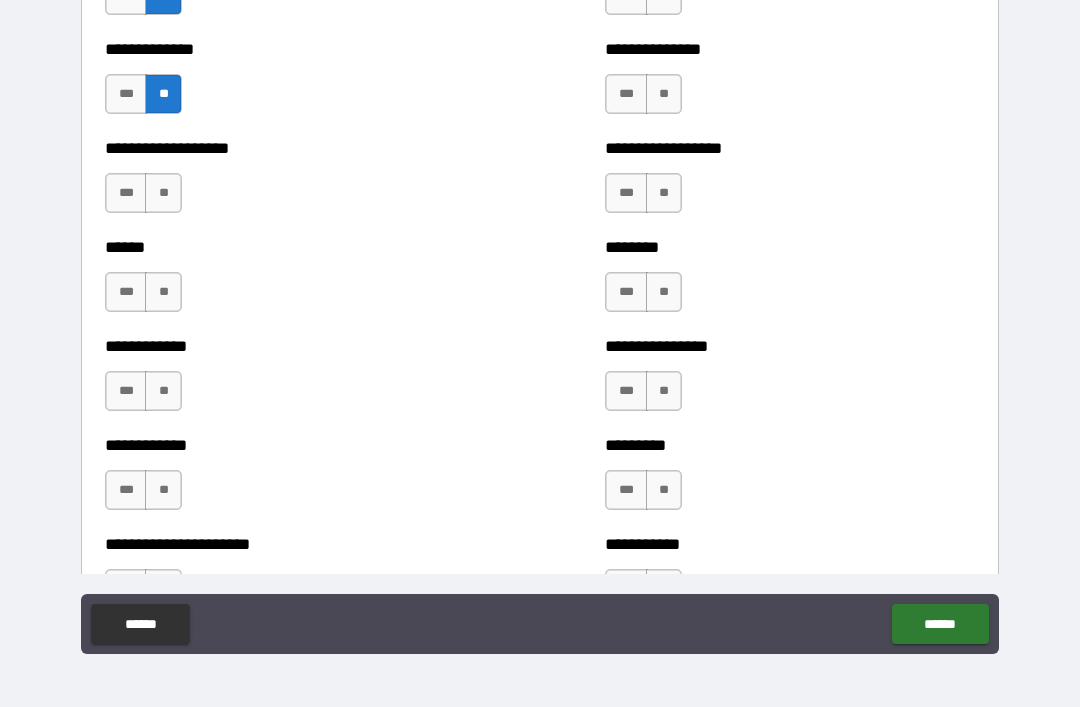 click on "**" at bounding box center [163, 193] 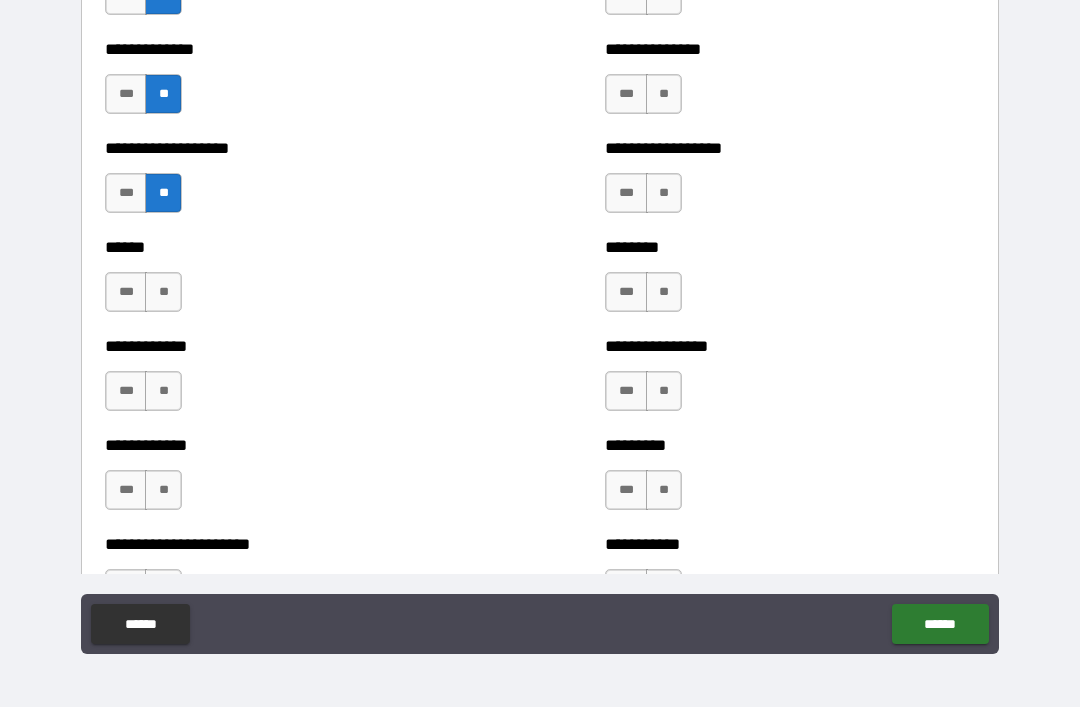 click on "***" at bounding box center (126, 292) 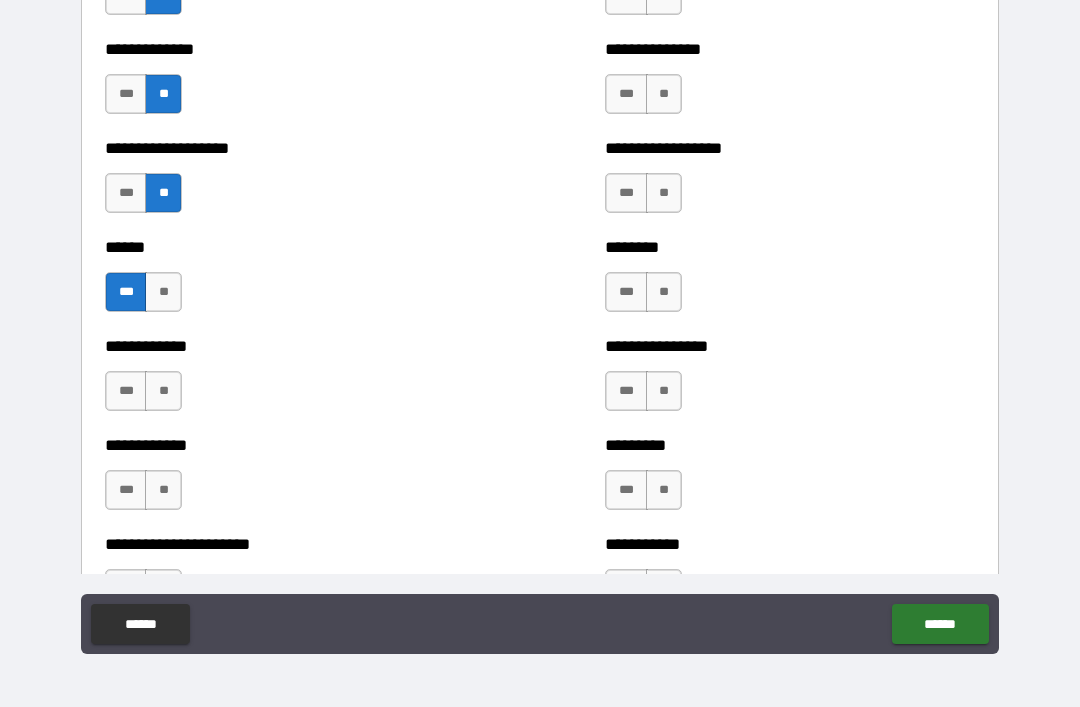 click on "**" at bounding box center (163, 391) 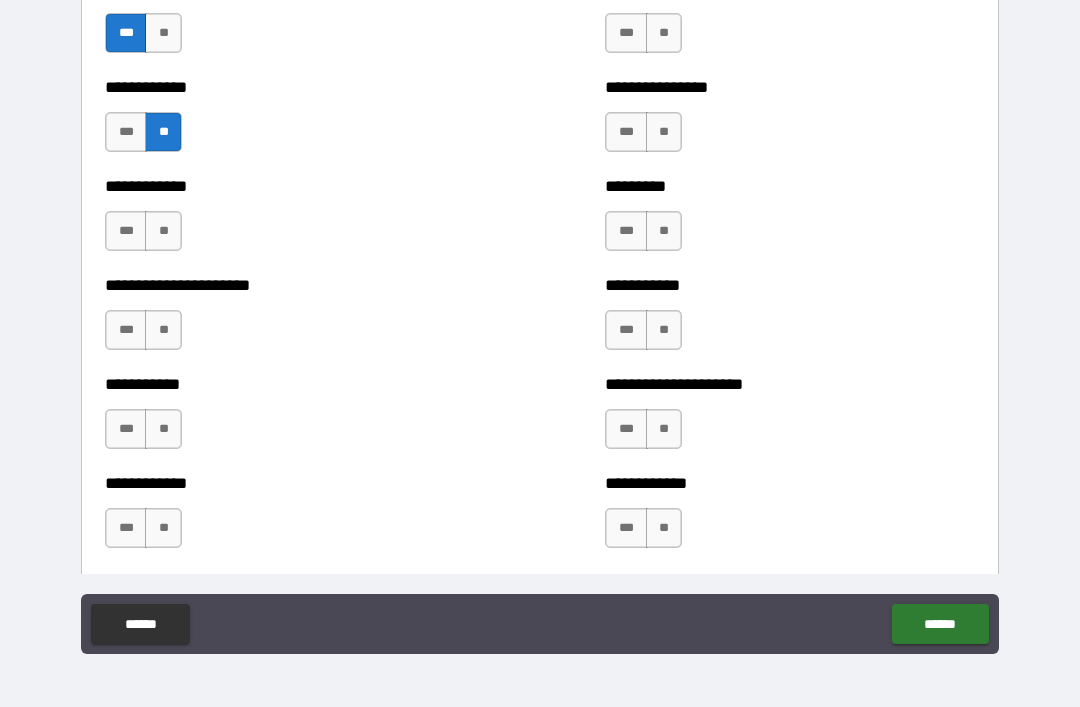 scroll, scrollTop: 5089, scrollLeft: 0, axis: vertical 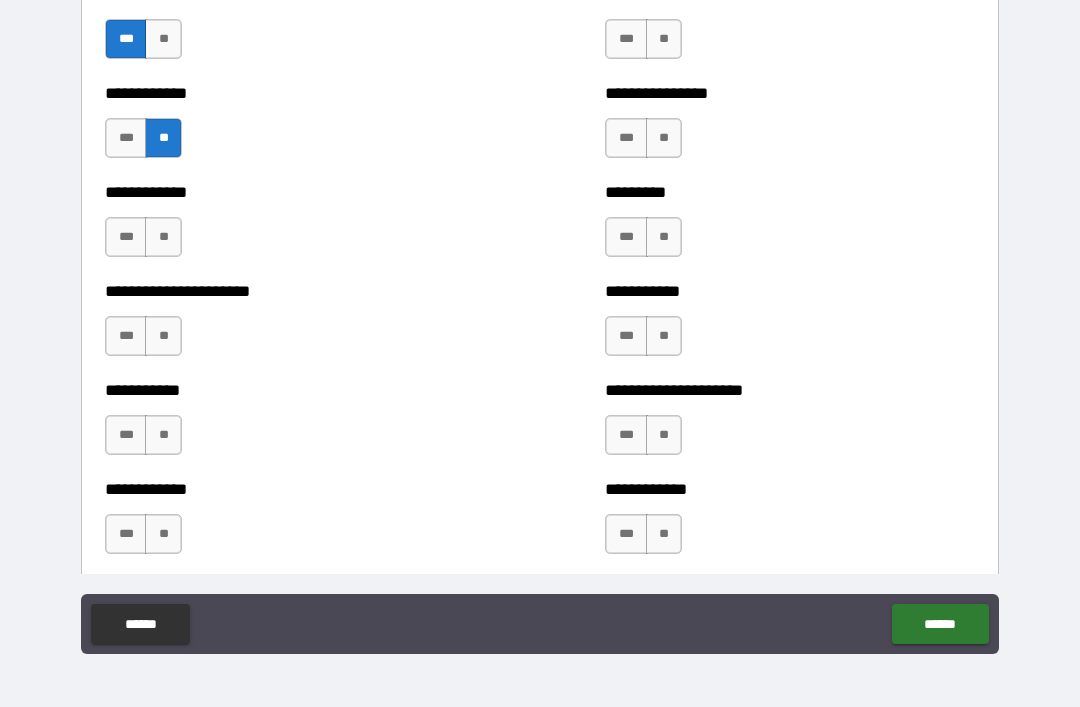 click on "**" at bounding box center [163, 237] 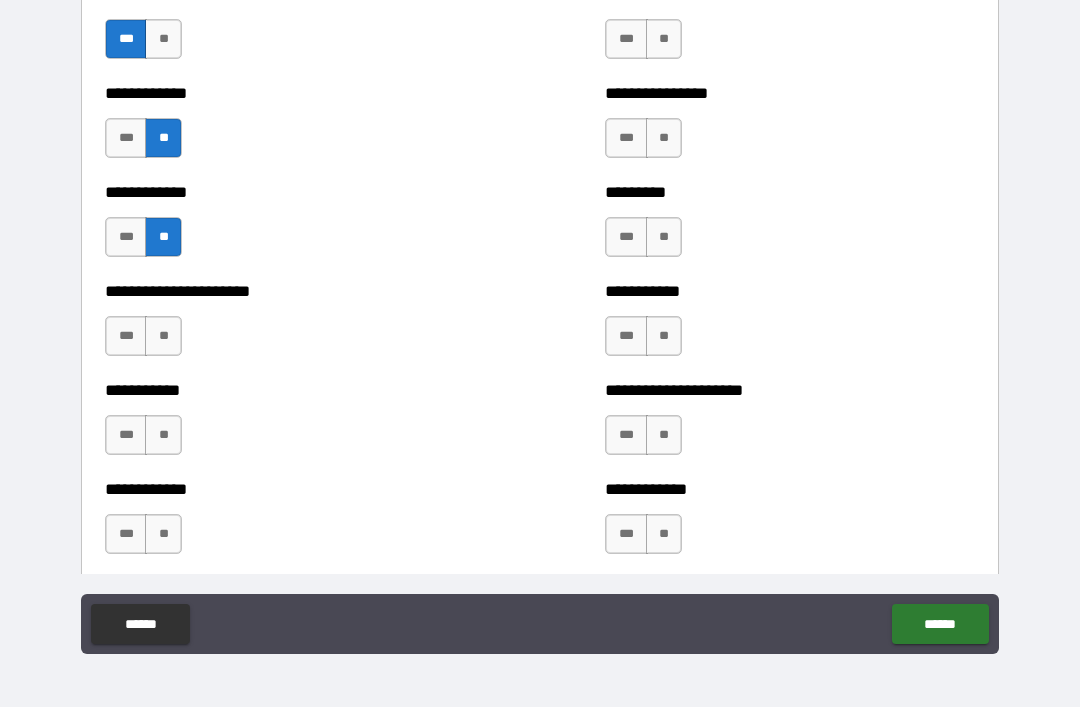 click on "**" at bounding box center (163, 336) 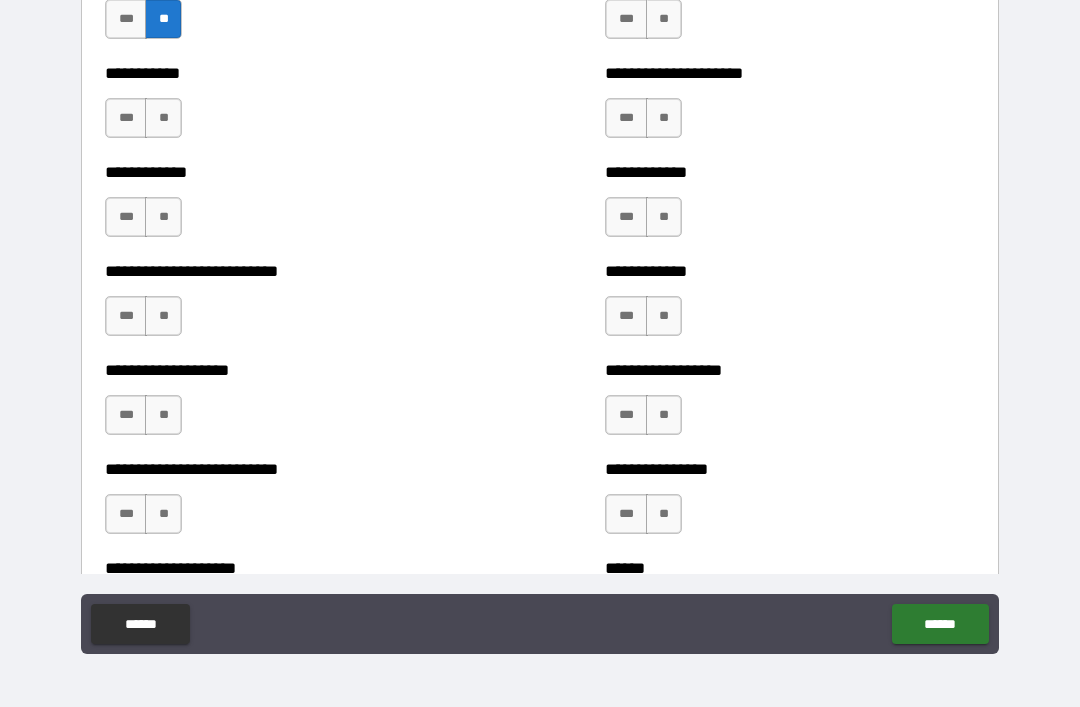 scroll, scrollTop: 5401, scrollLeft: 0, axis: vertical 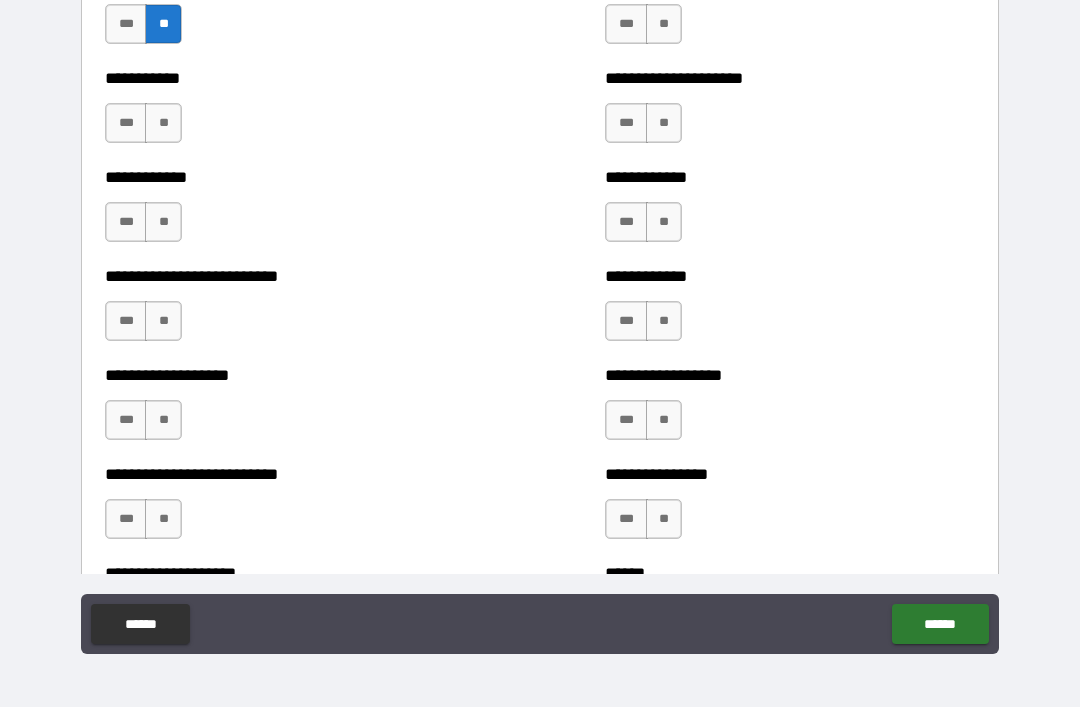 click on "**" at bounding box center [163, 123] 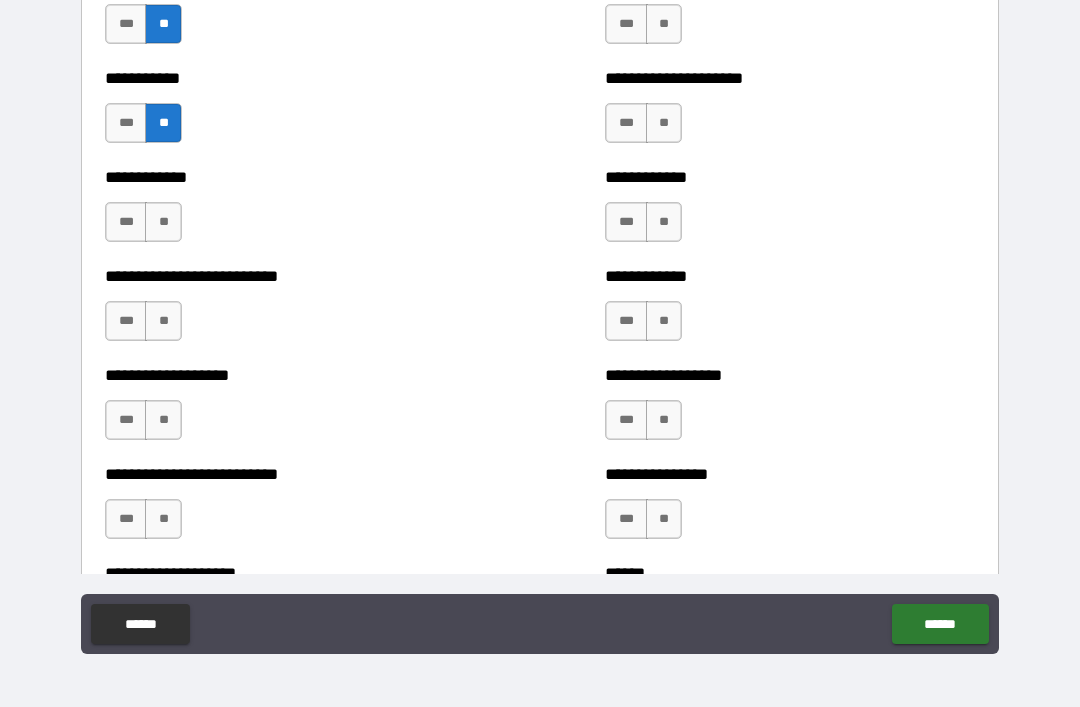 click on "**" at bounding box center (163, 222) 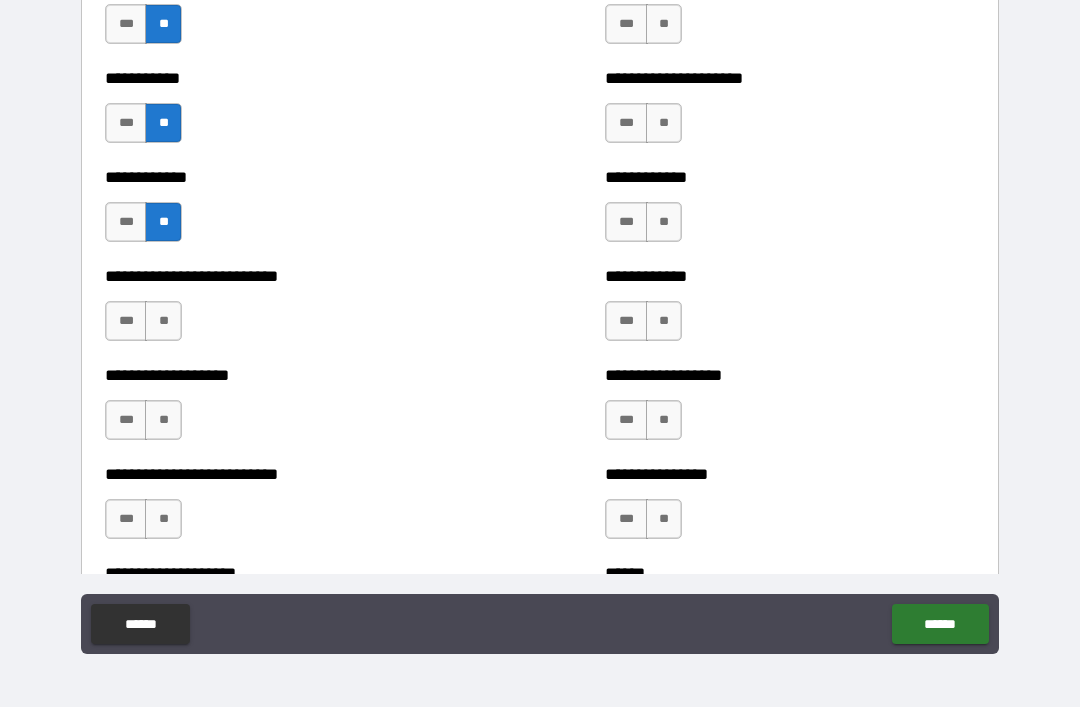 click on "**" at bounding box center [163, 321] 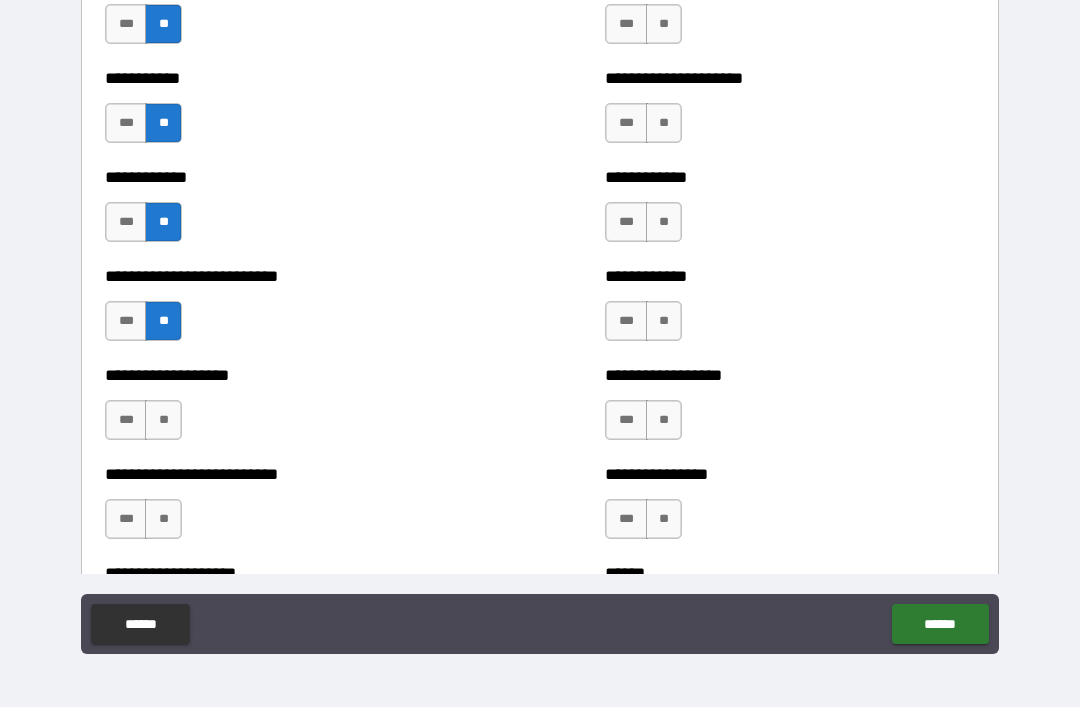 click on "**" at bounding box center (163, 420) 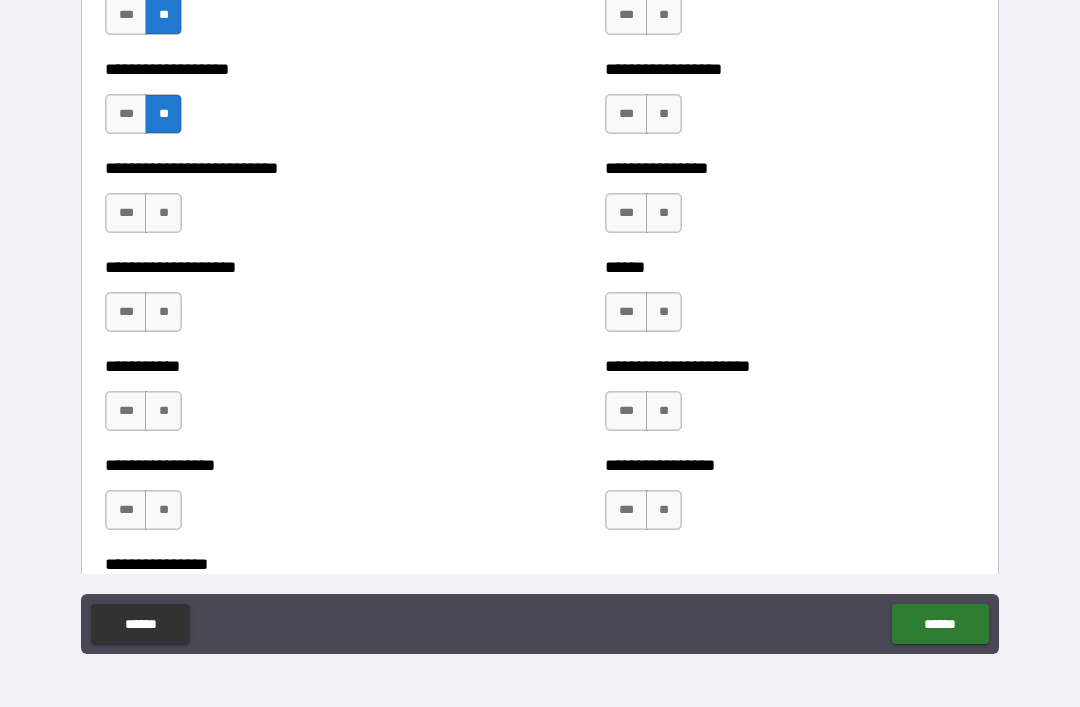 scroll, scrollTop: 5706, scrollLeft: 0, axis: vertical 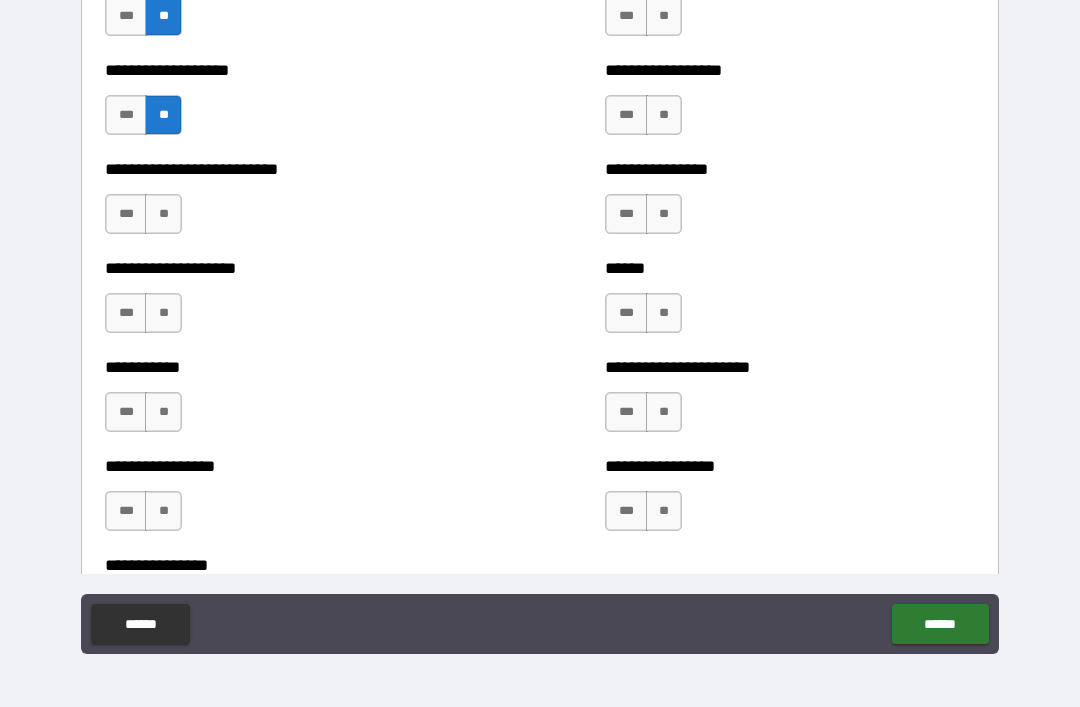 click on "**" at bounding box center (163, 214) 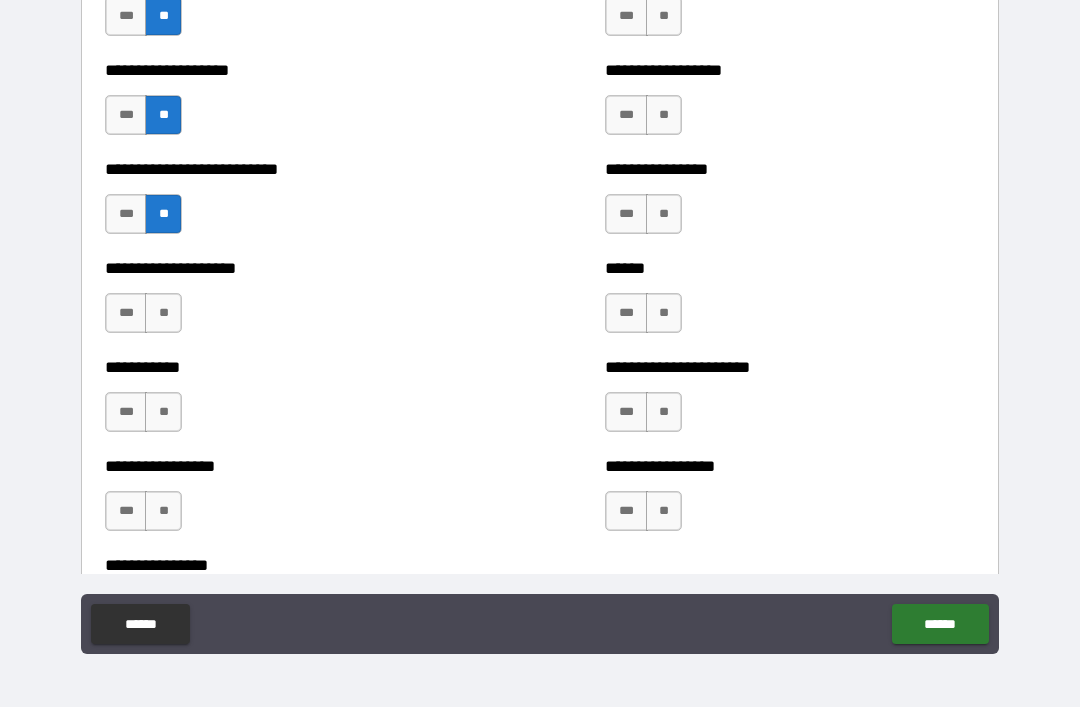 click on "**" at bounding box center [163, 313] 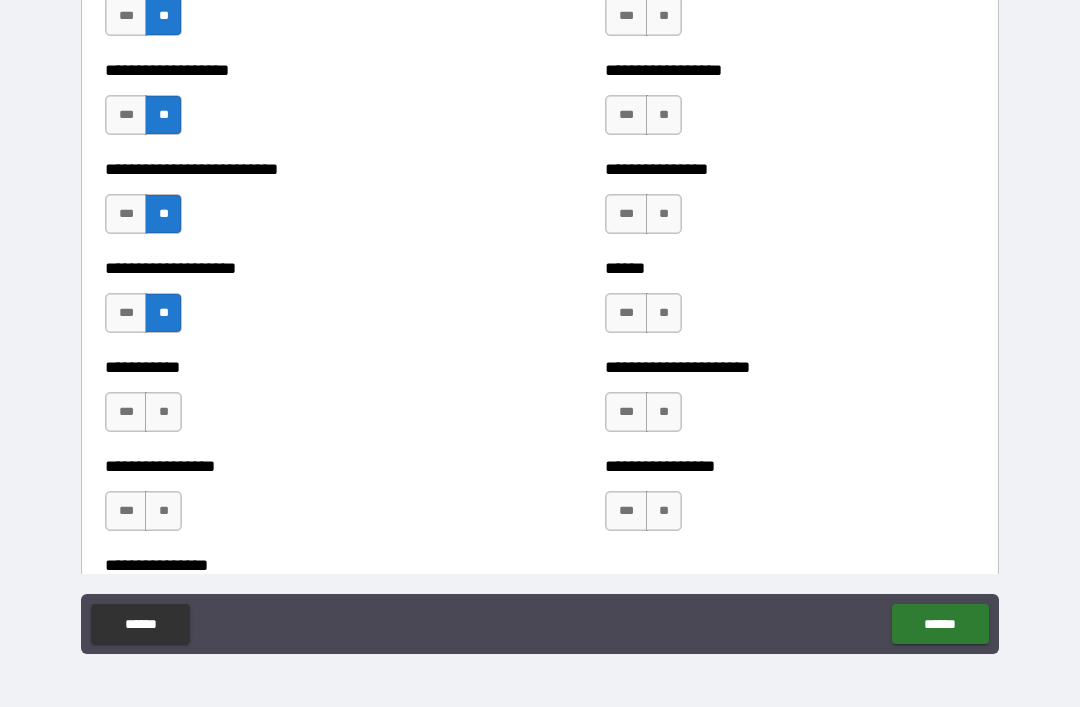 click on "**" at bounding box center (163, 412) 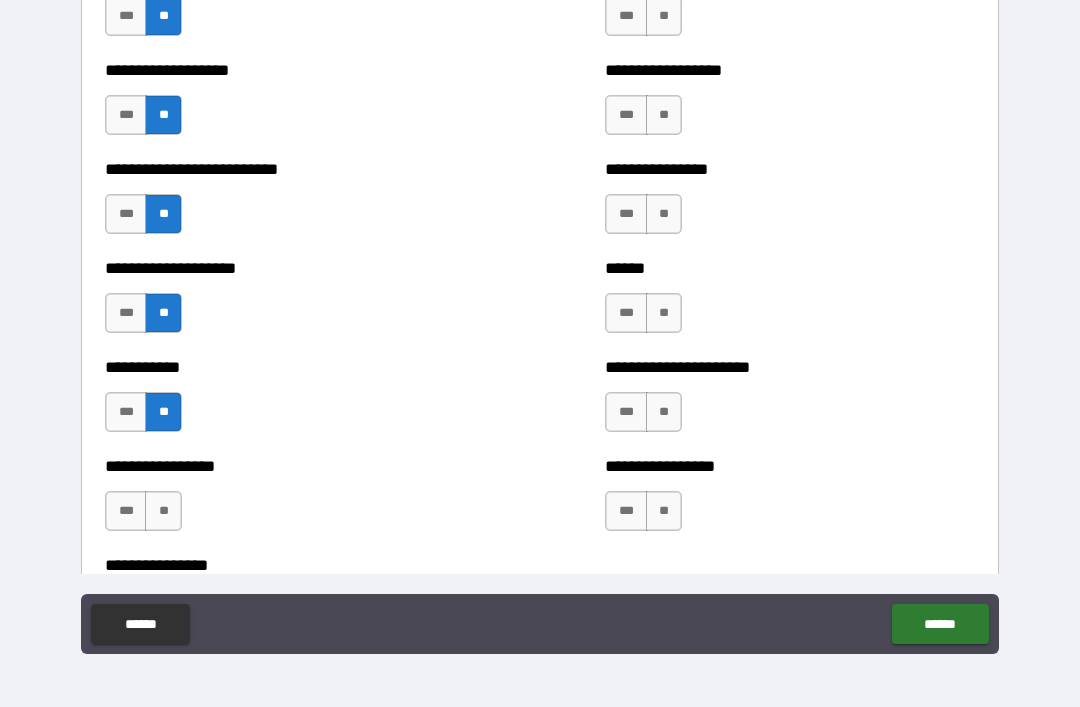 click on "**" at bounding box center (163, 511) 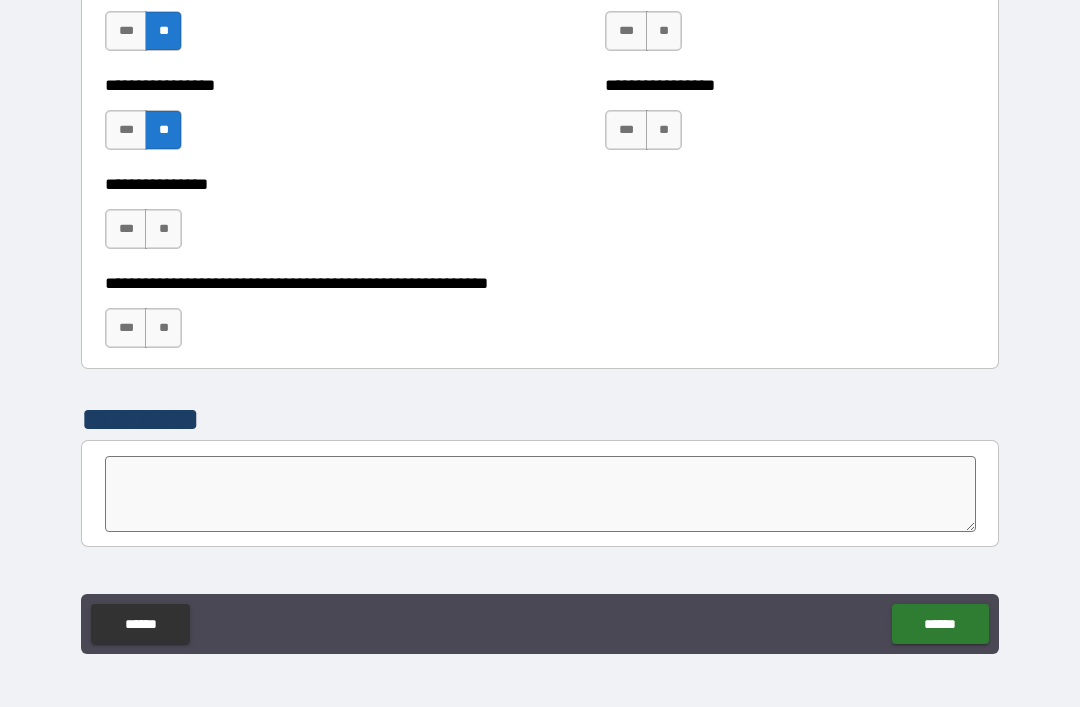scroll, scrollTop: 6090, scrollLeft: 0, axis: vertical 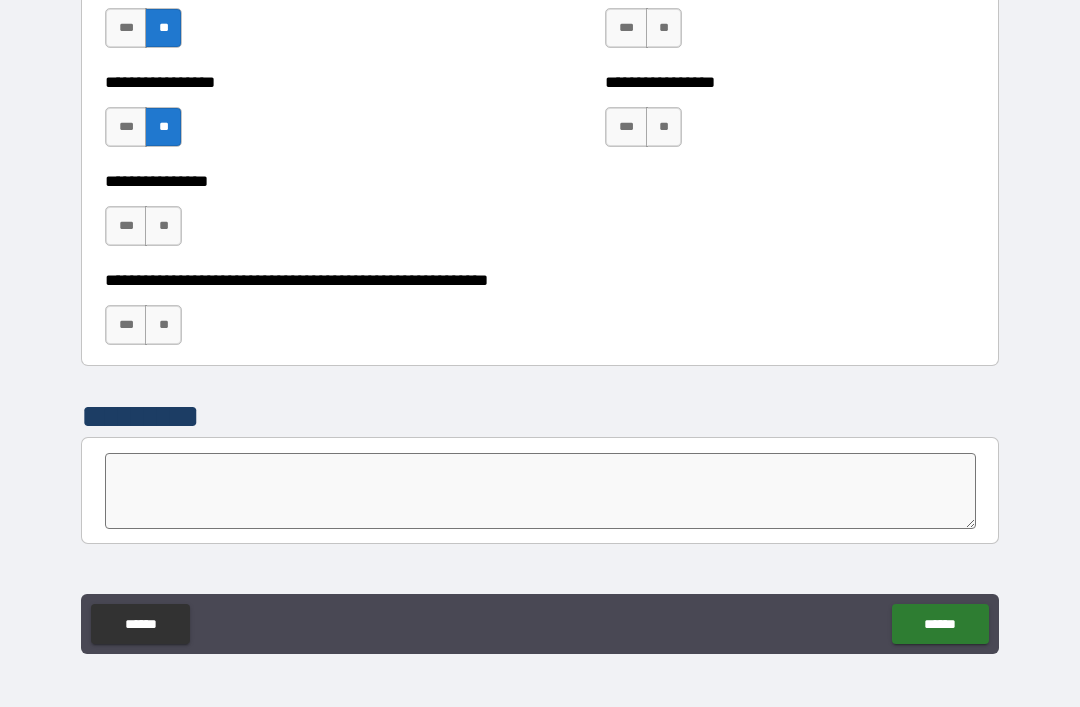 click on "**" at bounding box center (163, 226) 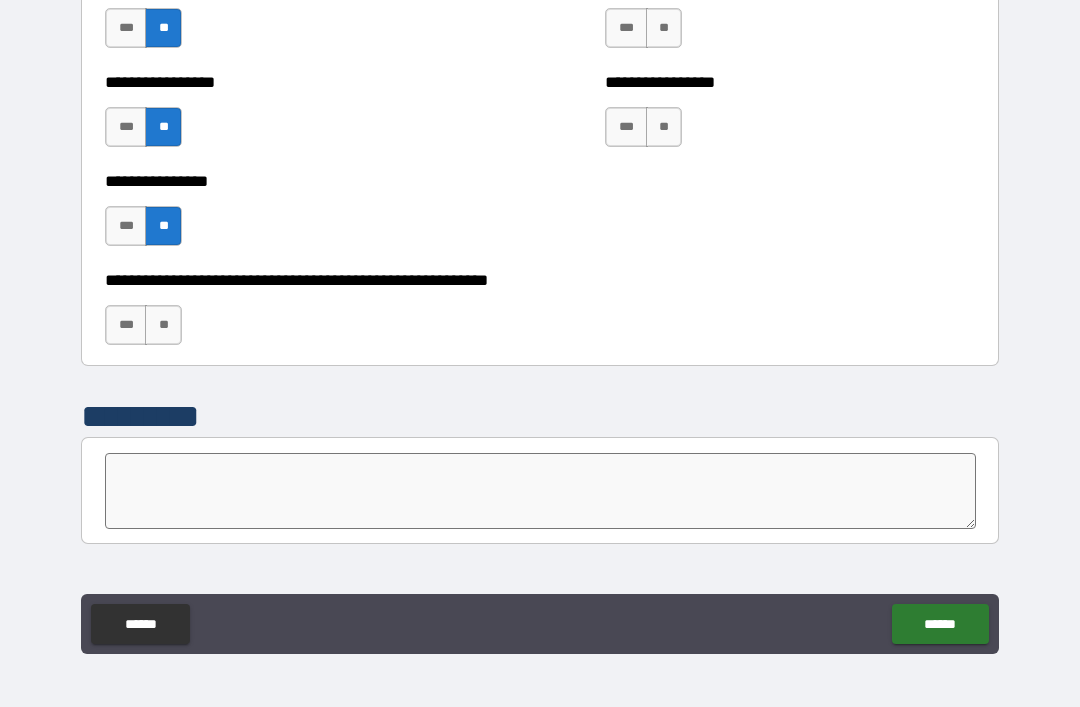 click on "**" at bounding box center [163, 325] 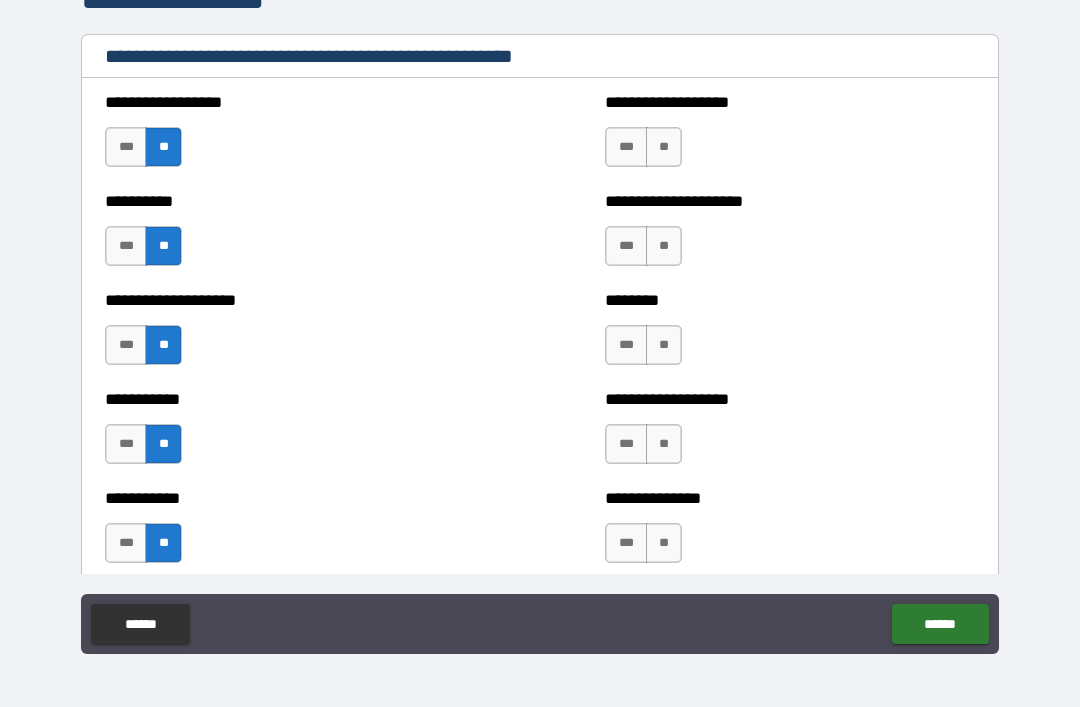 scroll, scrollTop: 2406, scrollLeft: 0, axis: vertical 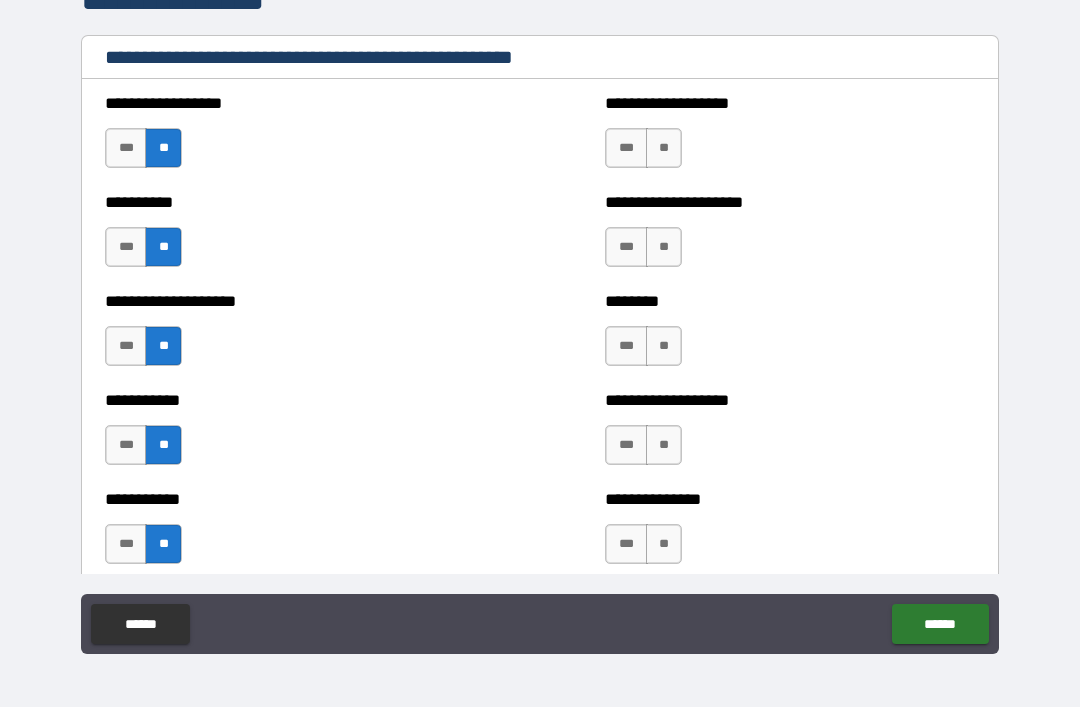 click on "**" at bounding box center (664, 148) 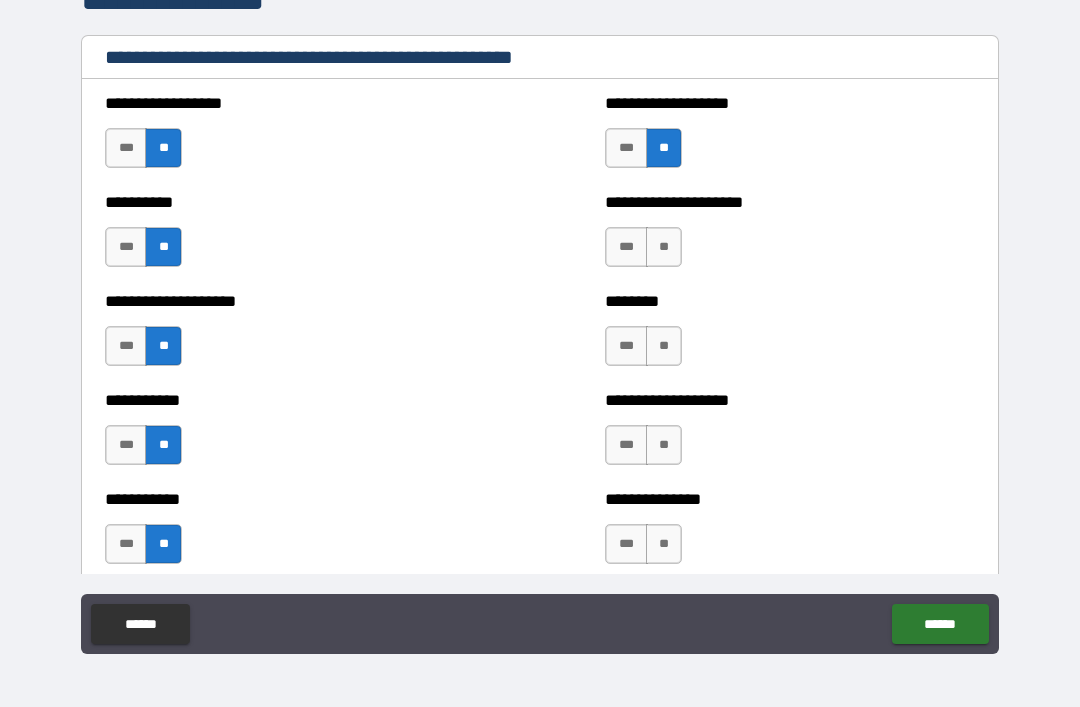 click on "**" at bounding box center (664, 247) 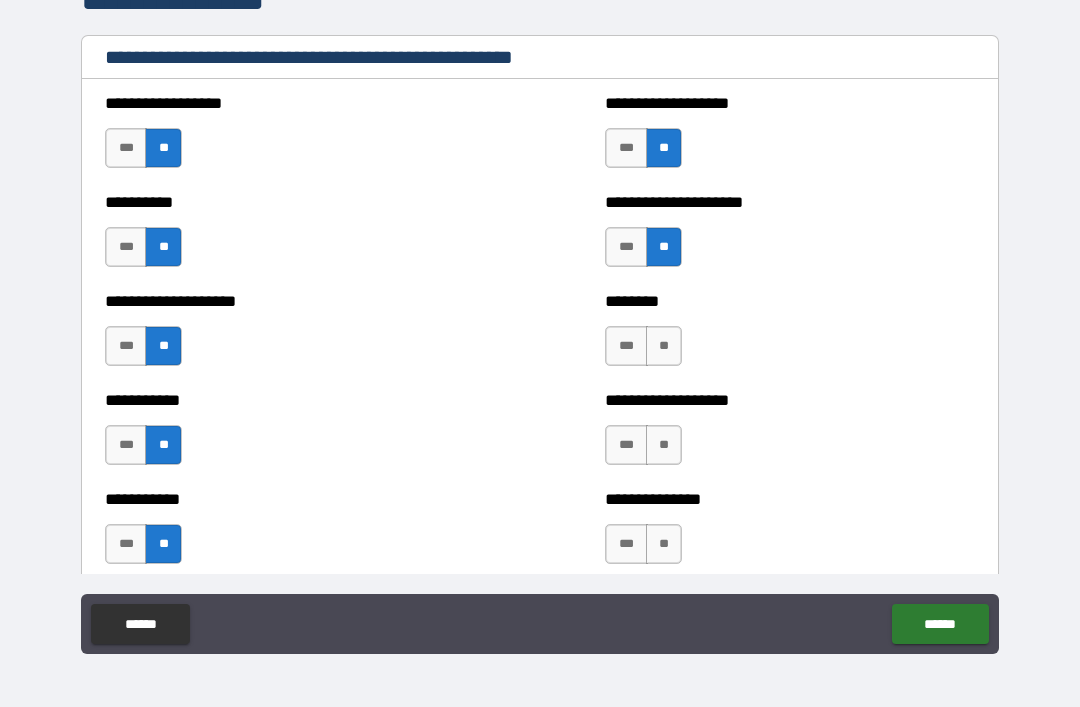 click on "**" at bounding box center [664, 346] 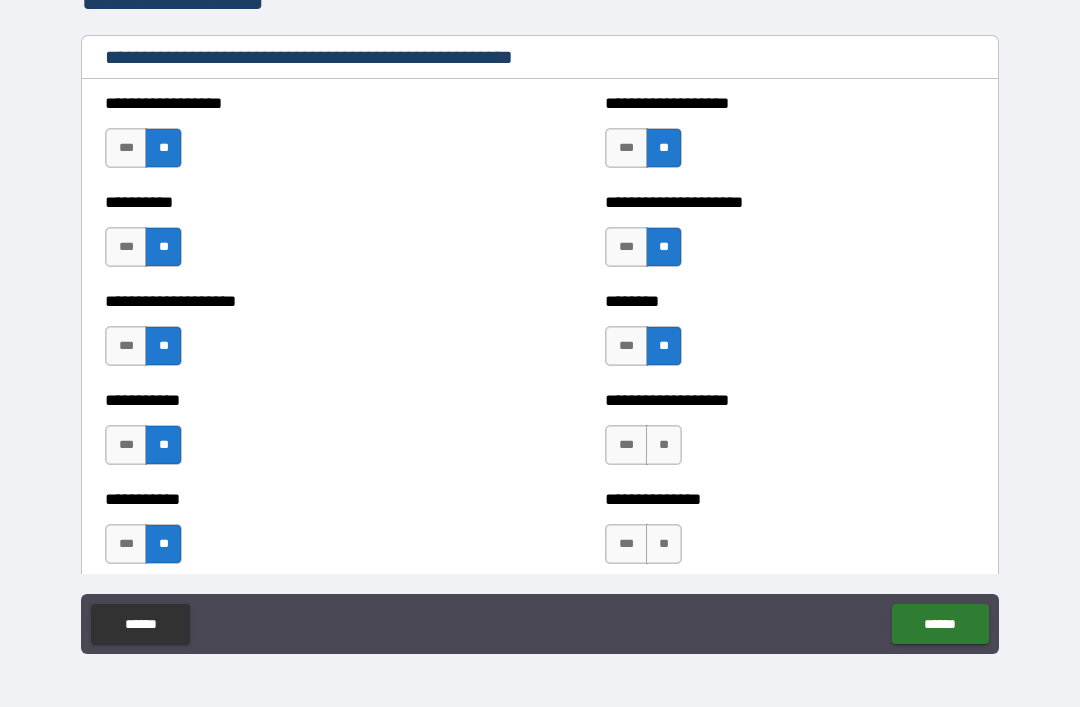 scroll, scrollTop: 2610, scrollLeft: 0, axis: vertical 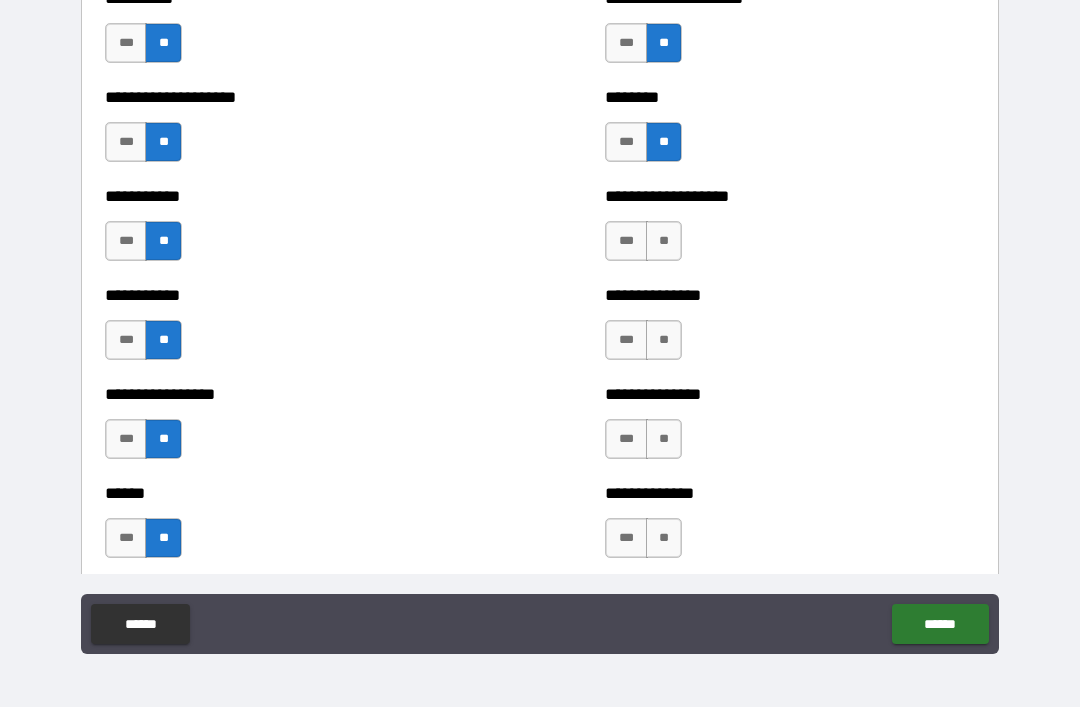 click on "**" at bounding box center (664, 241) 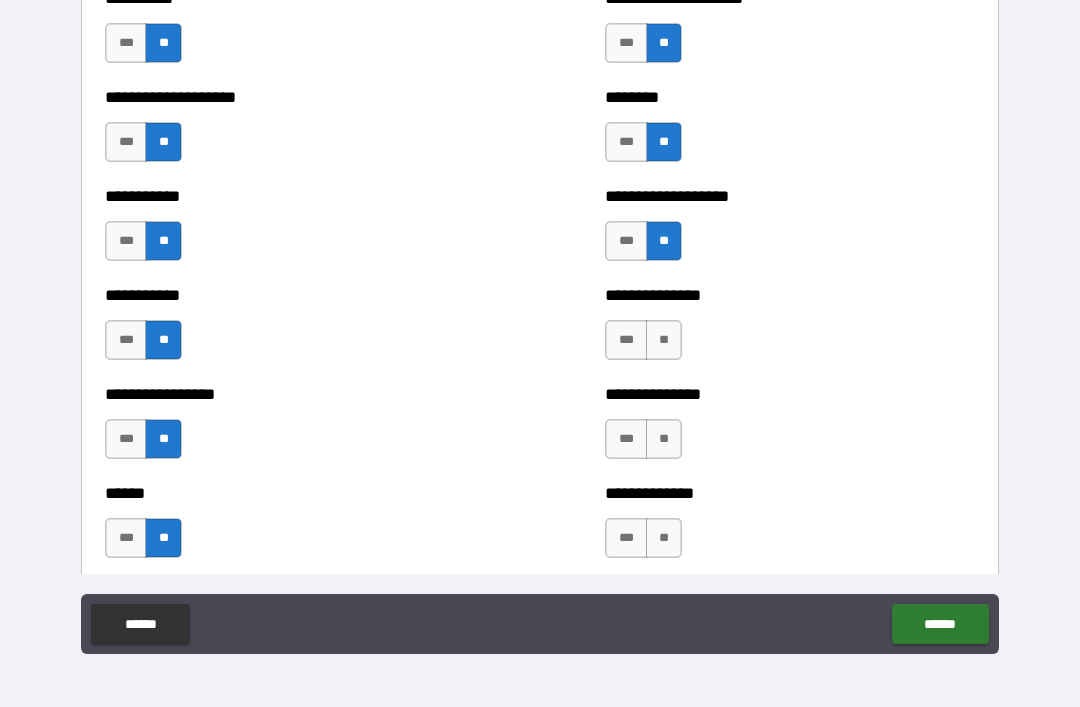 click on "**" at bounding box center [664, 340] 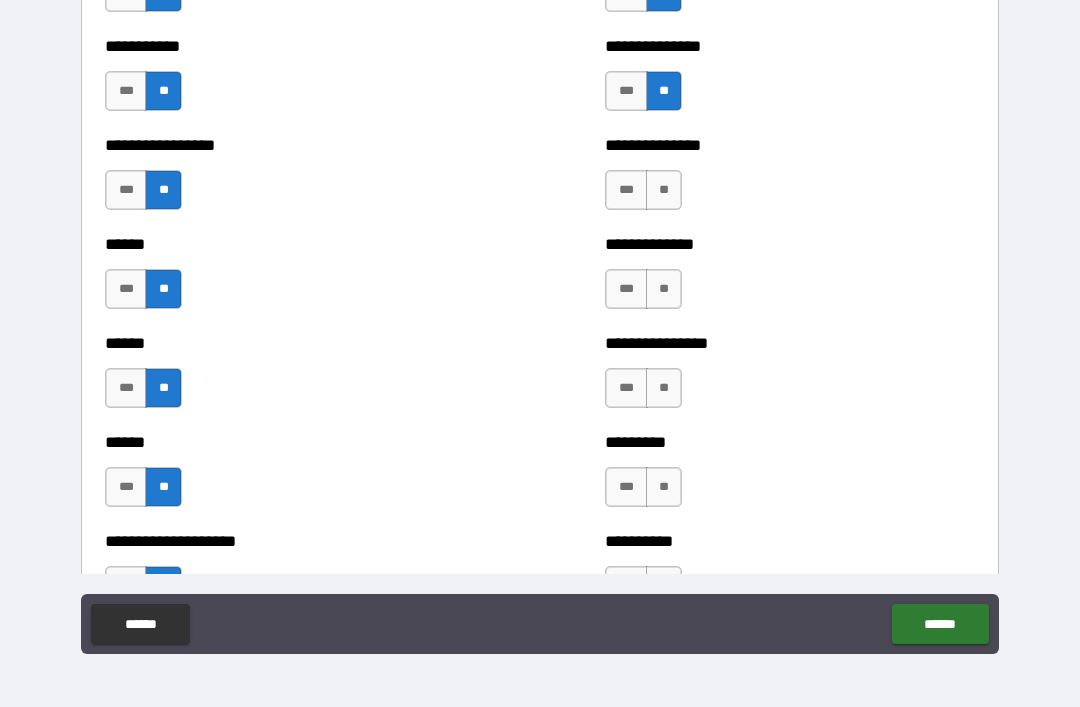 scroll, scrollTop: 2887, scrollLeft: 0, axis: vertical 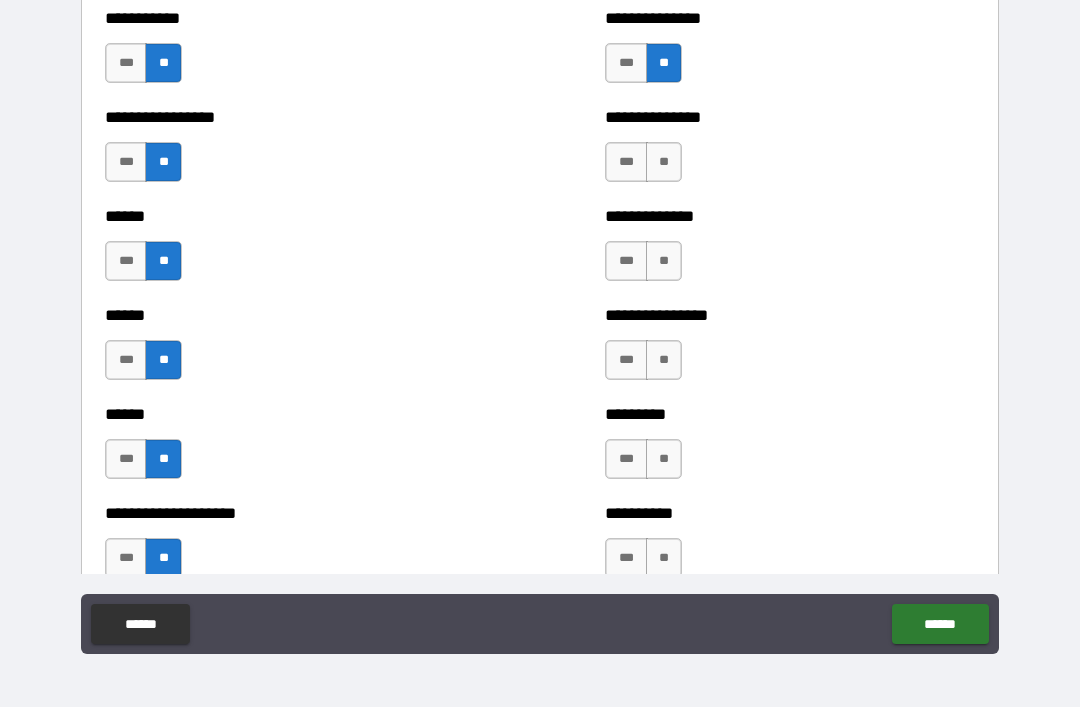 click on "**" at bounding box center (664, 162) 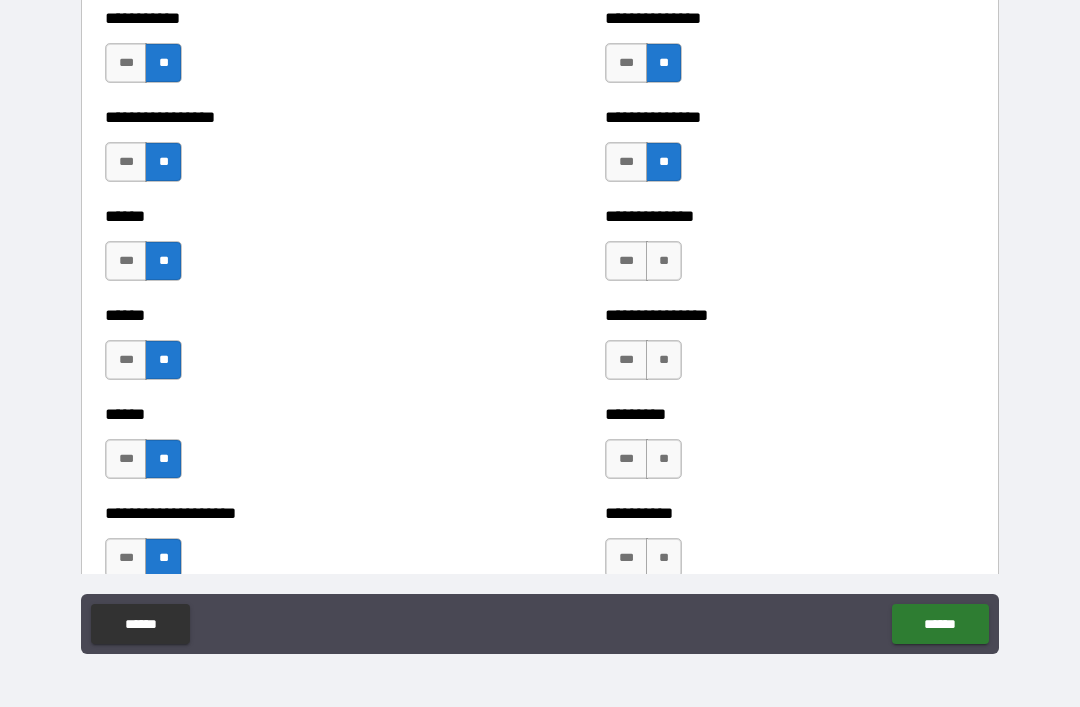 click on "**" at bounding box center (664, 261) 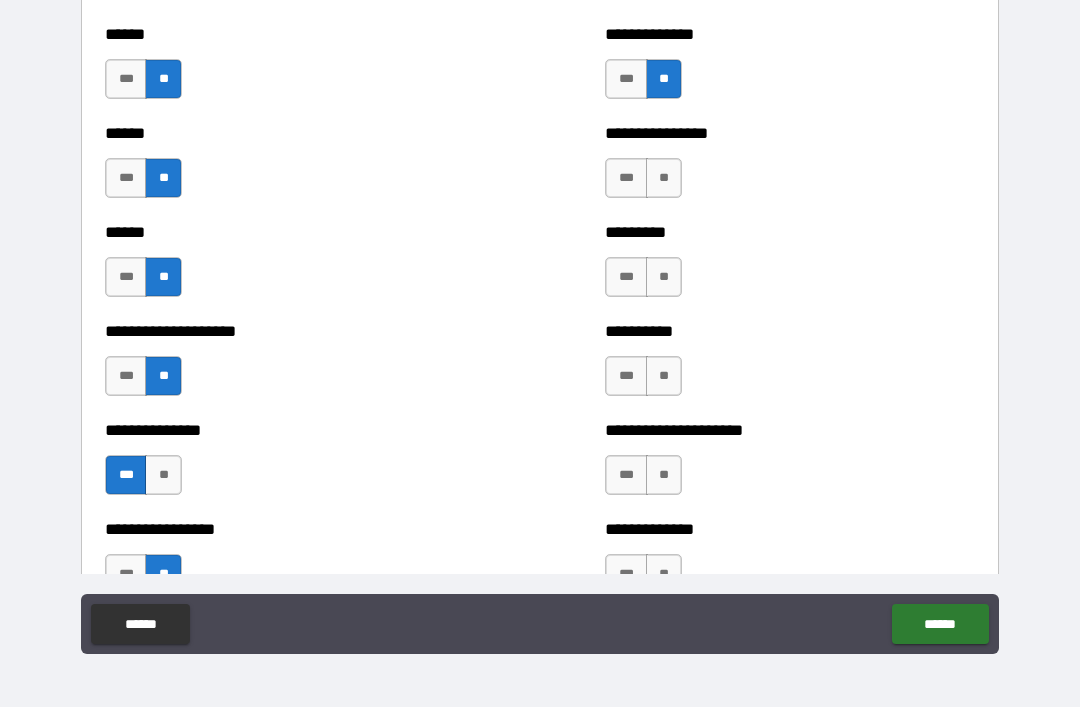 scroll, scrollTop: 3072, scrollLeft: 0, axis: vertical 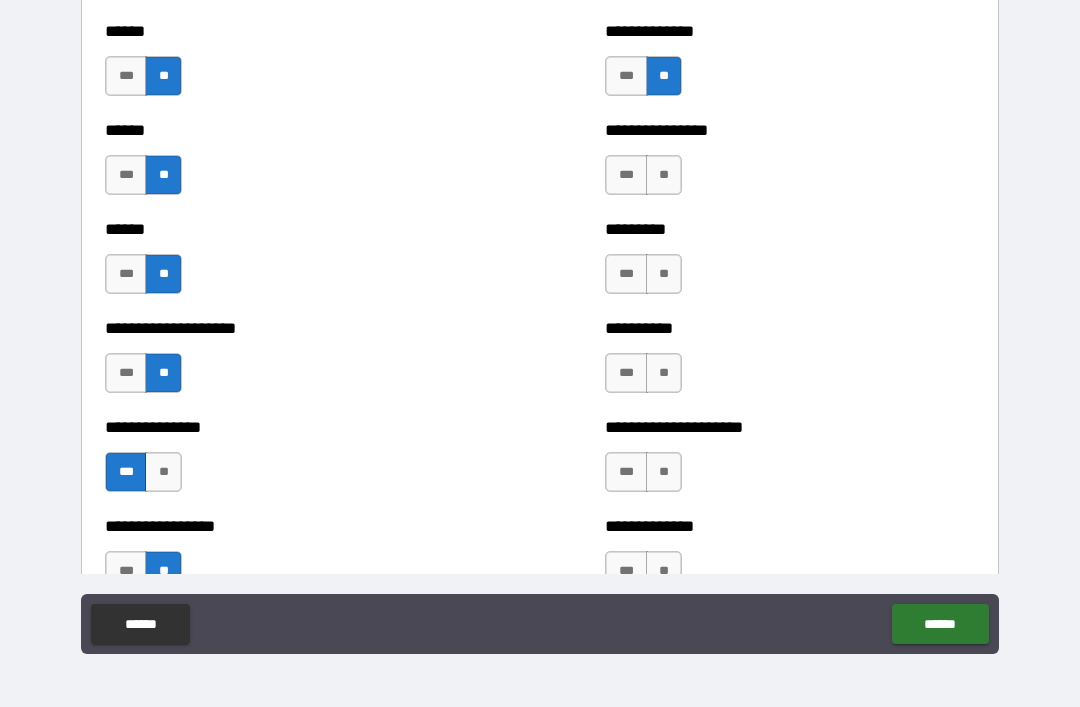 click on "**" at bounding box center (664, 175) 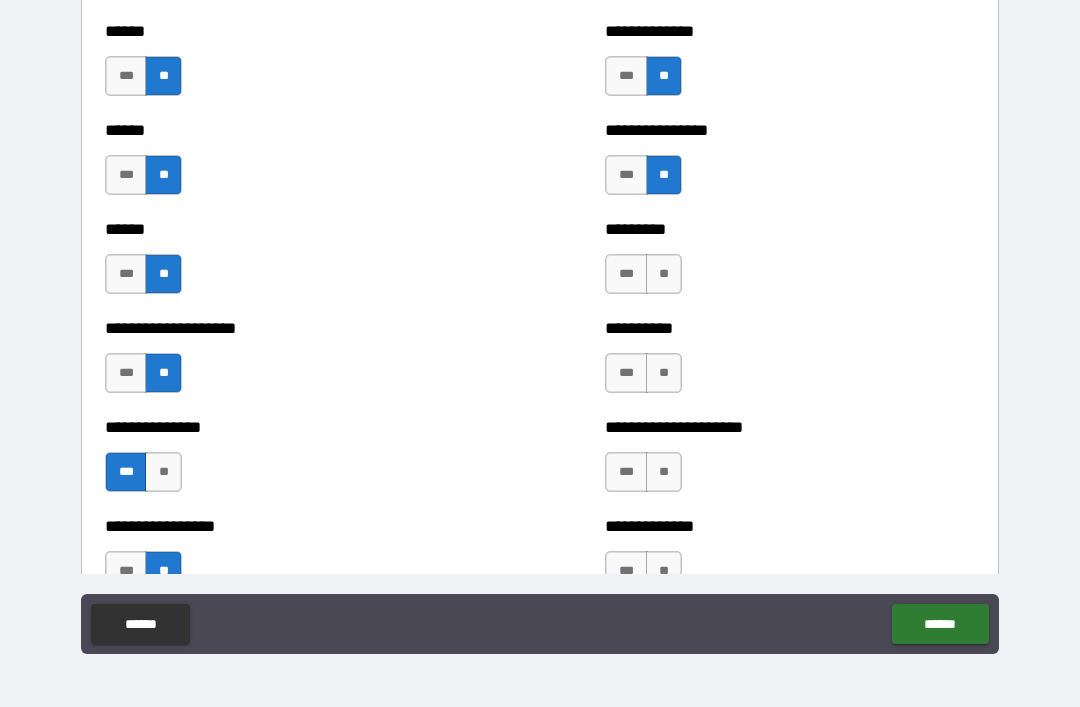 click on "**" at bounding box center [664, 274] 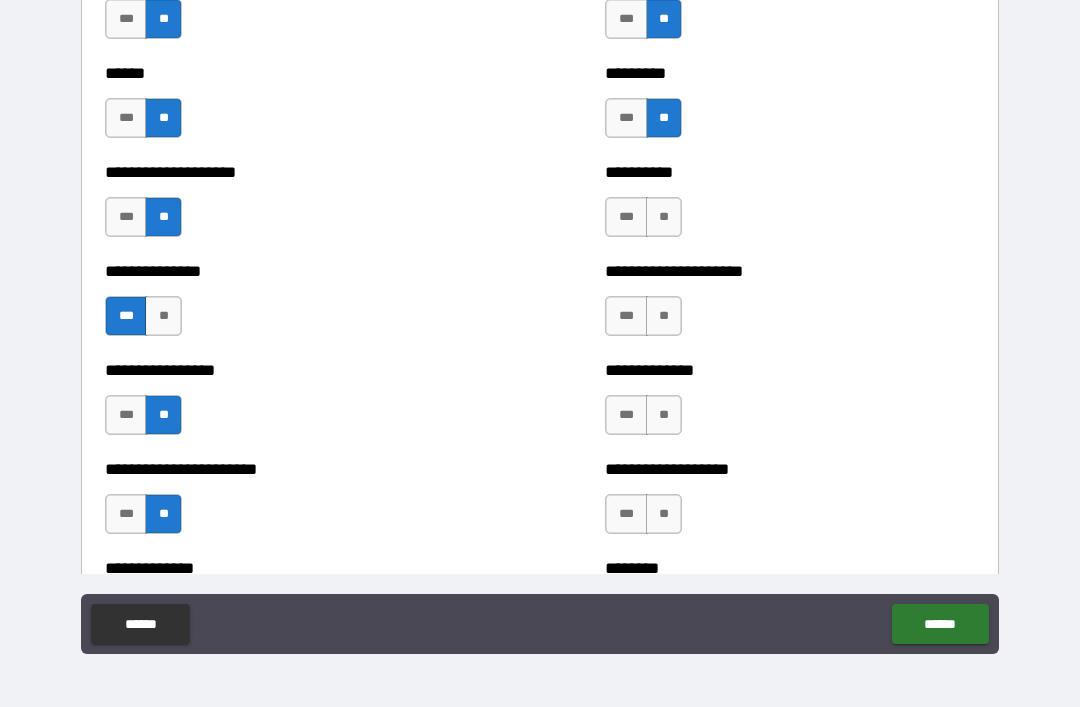 scroll, scrollTop: 3261, scrollLeft: 0, axis: vertical 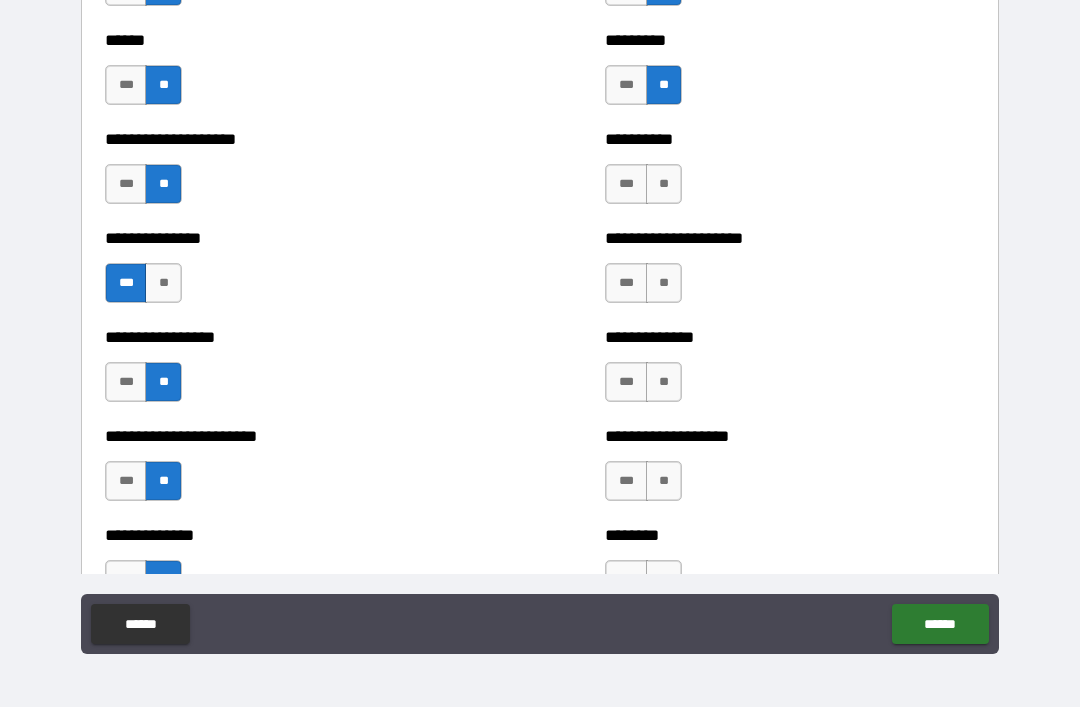 click on "**" at bounding box center [664, 184] 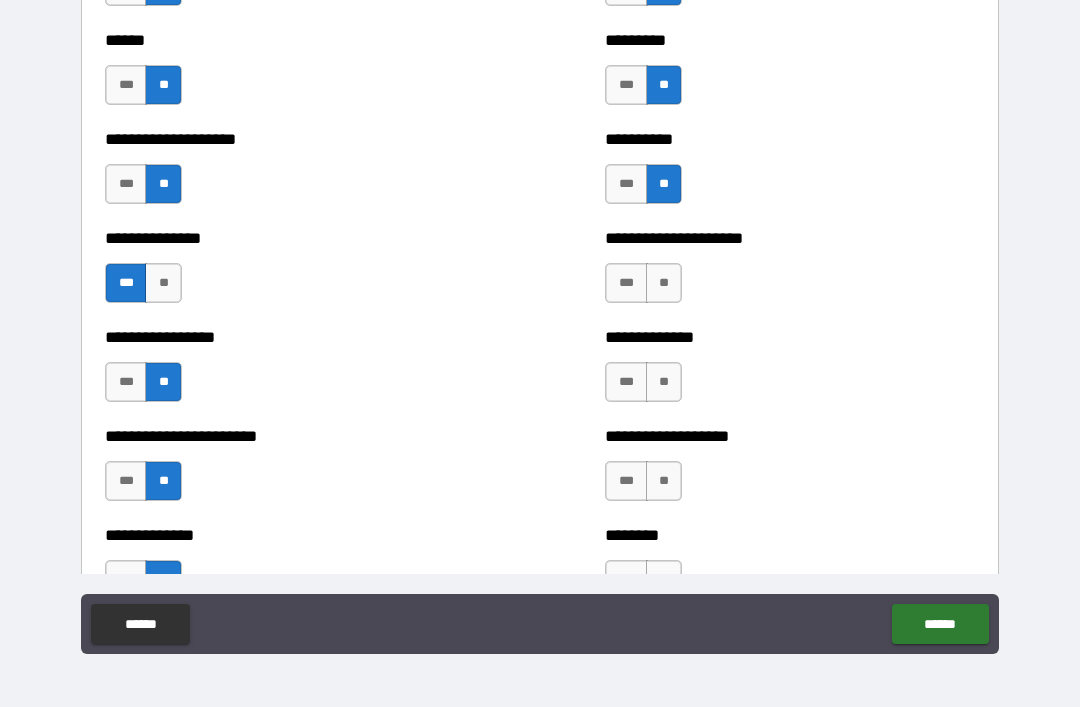 click on "**" at bounding box center (664, 283) 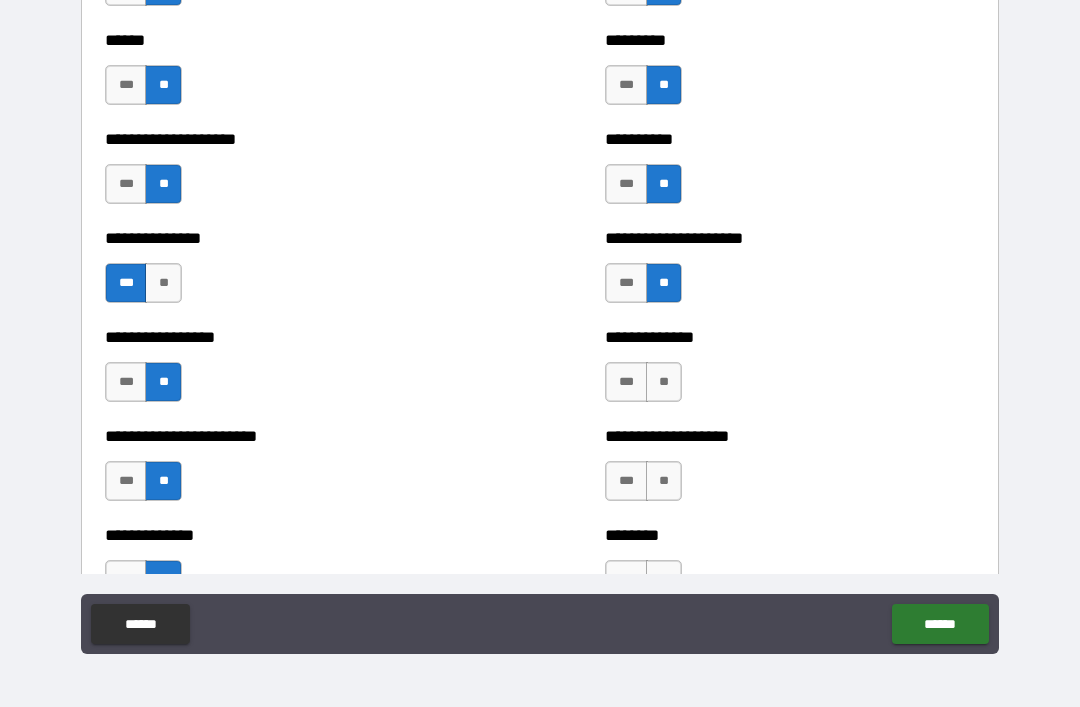 click on "**" at bounding box center (664, 382) 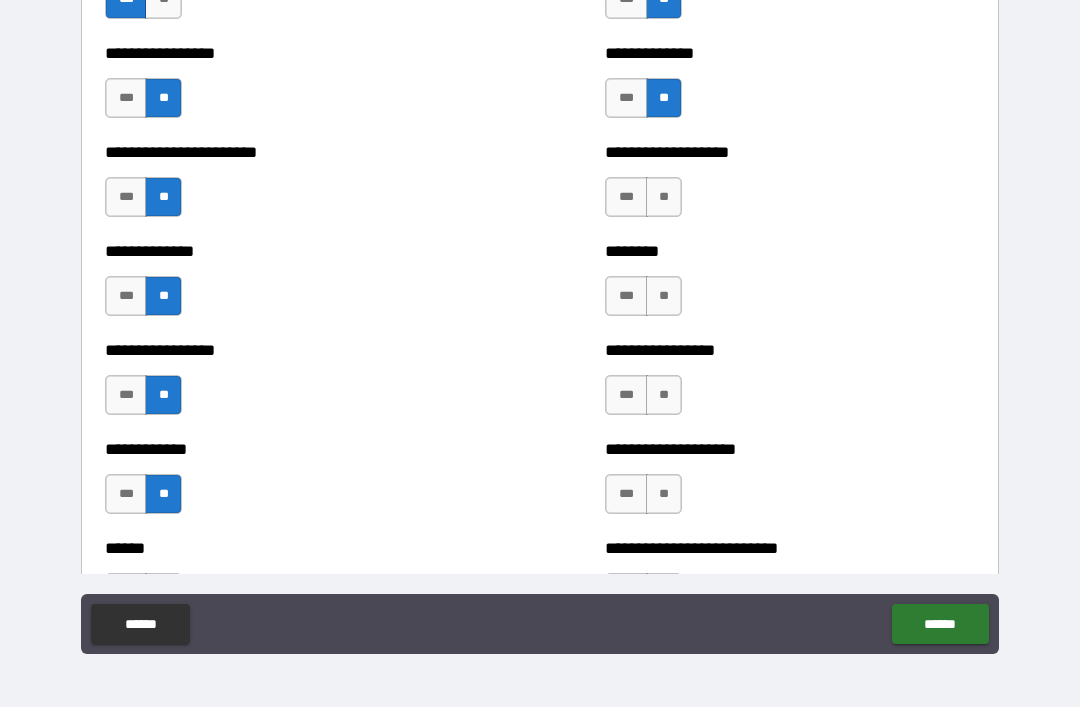 scroll, scrollTop: 3548, scrollLeft: 0, axis: vertical 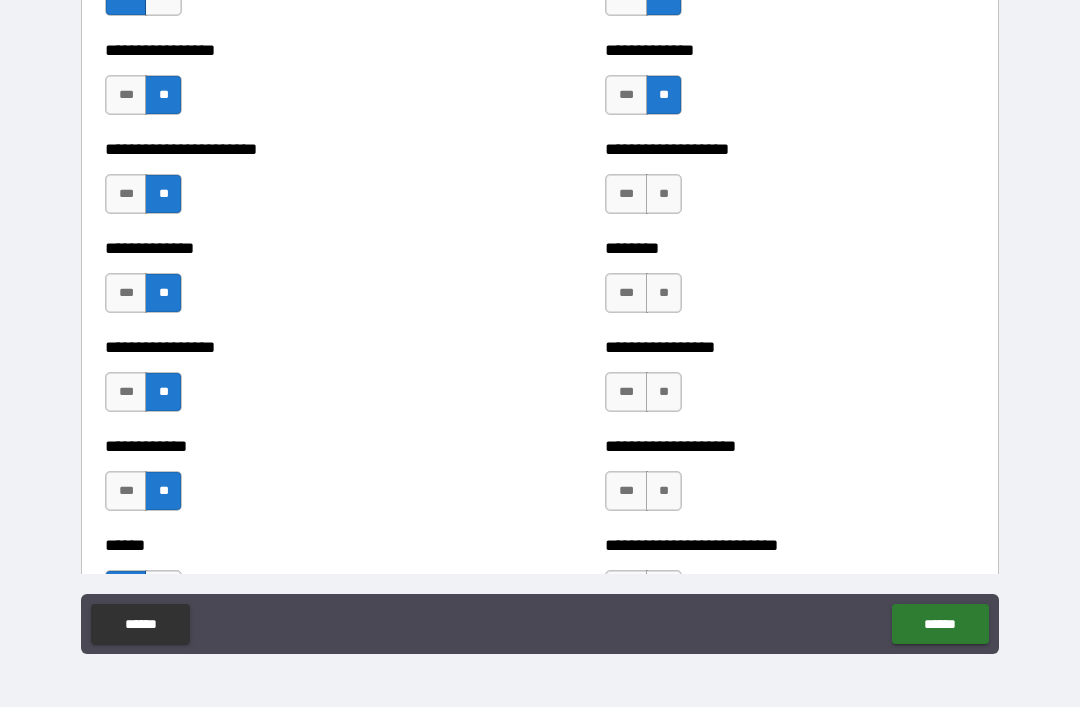 click on "**" at bounding box center [664, 194] 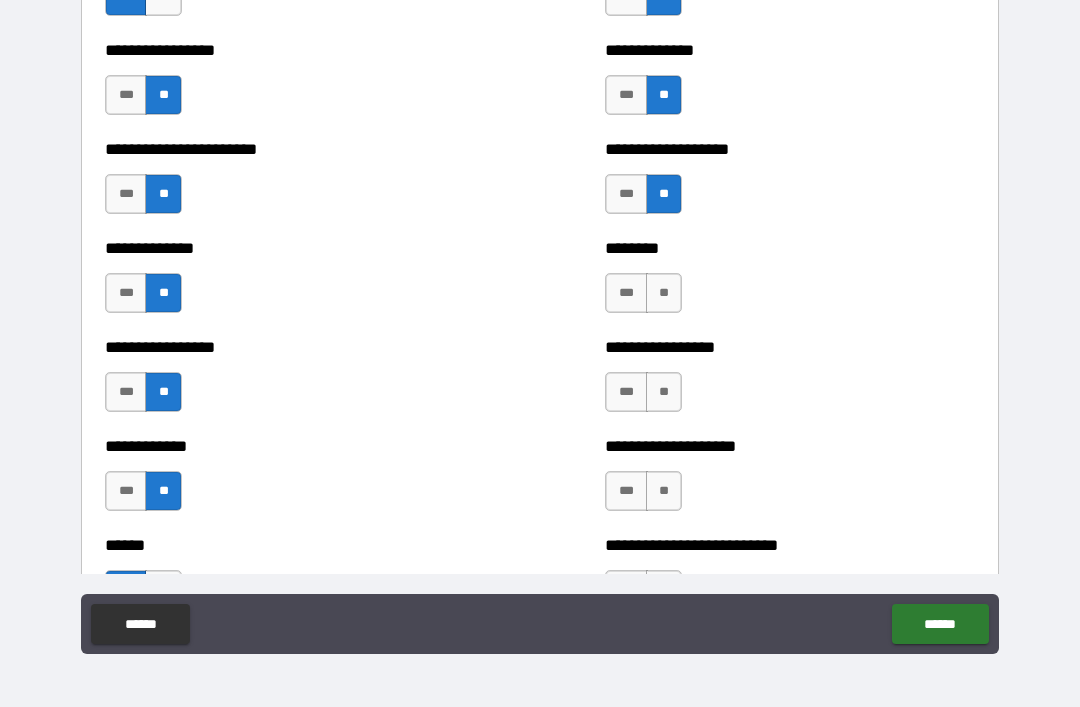 click on "**" at bounding box center (664, 293) 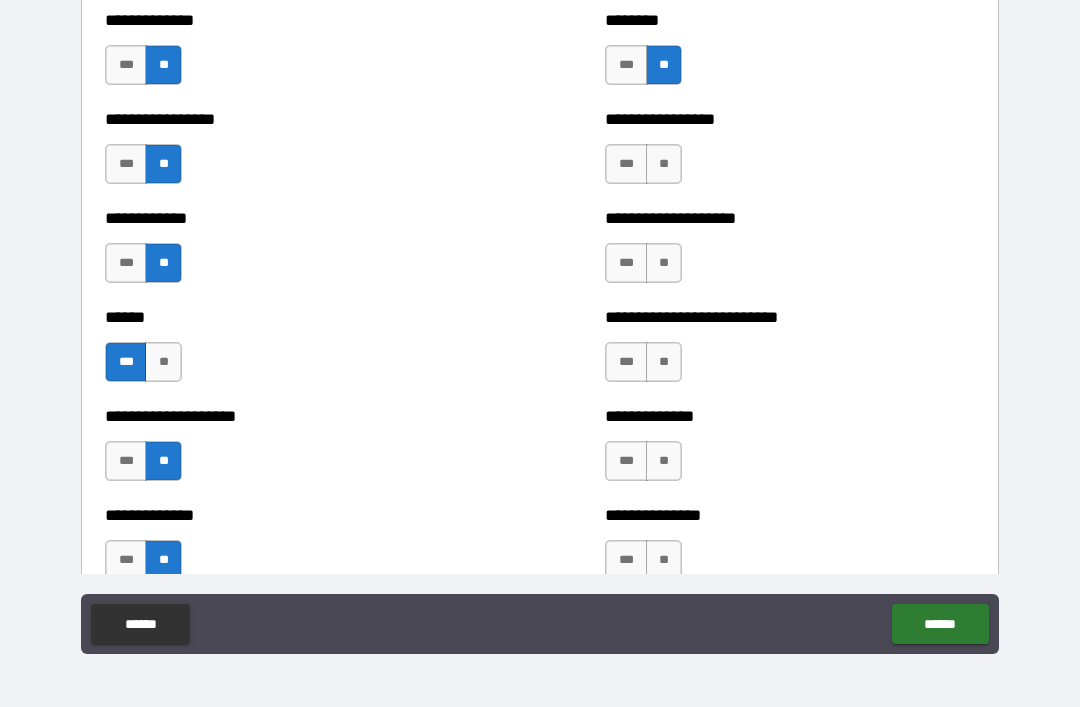 scroll, scrollTop: 3782, scrollLeft: 0, axis: vertical 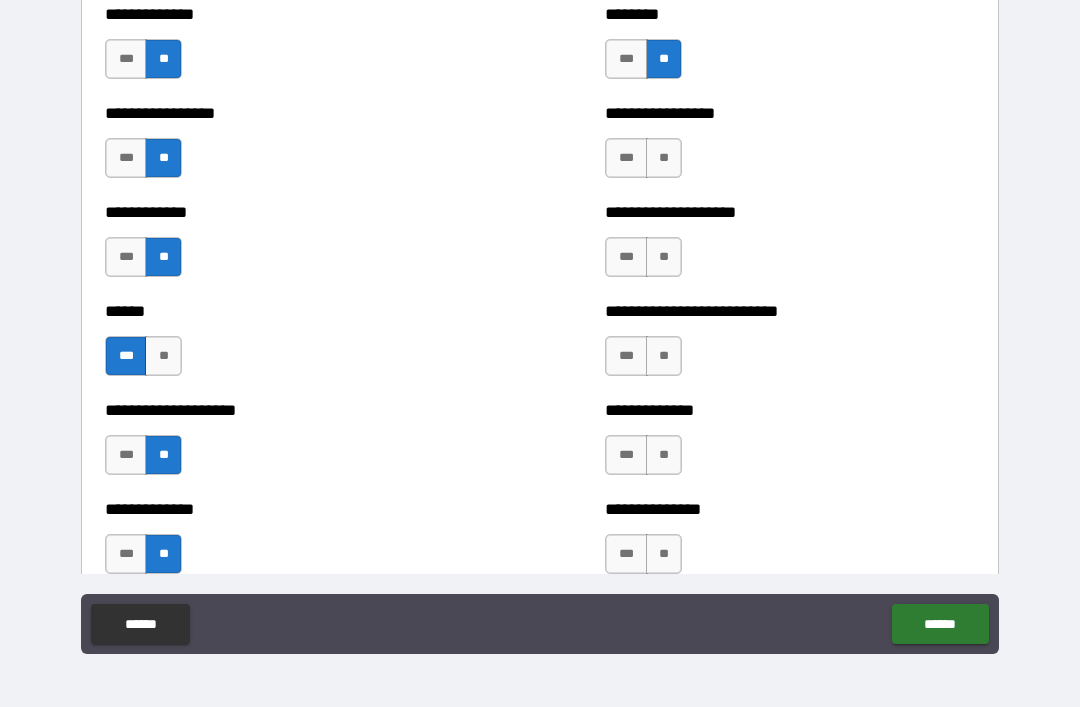 click on "**" at bounding box center [664, 158] 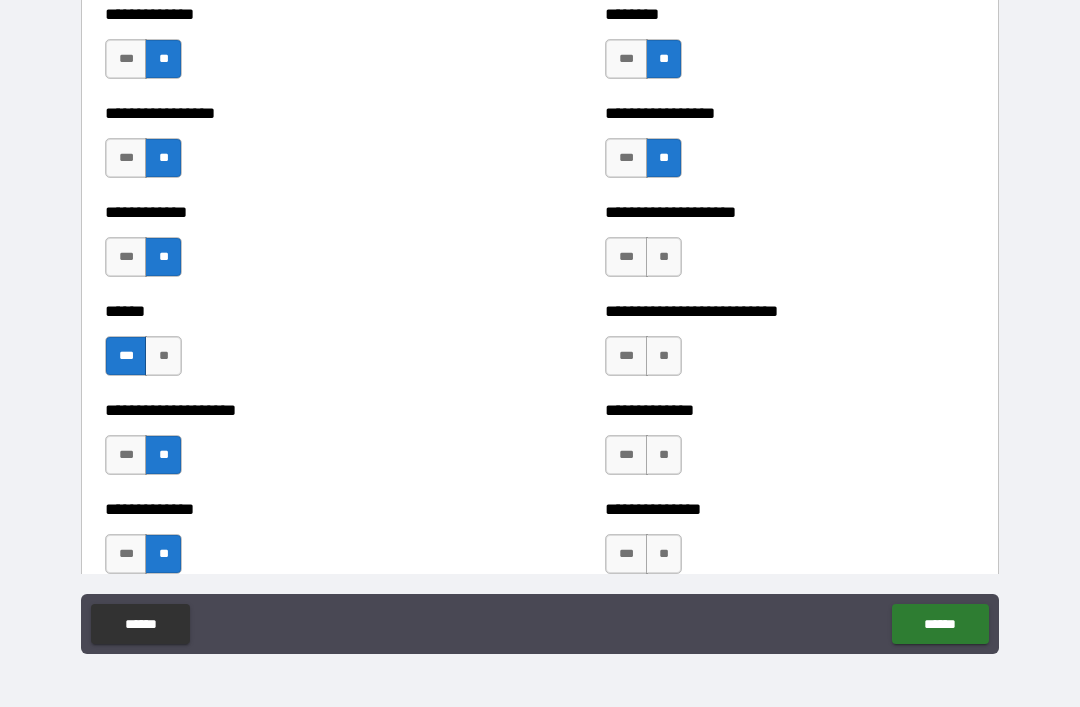 click on "**" at bounding box center [664, 257] 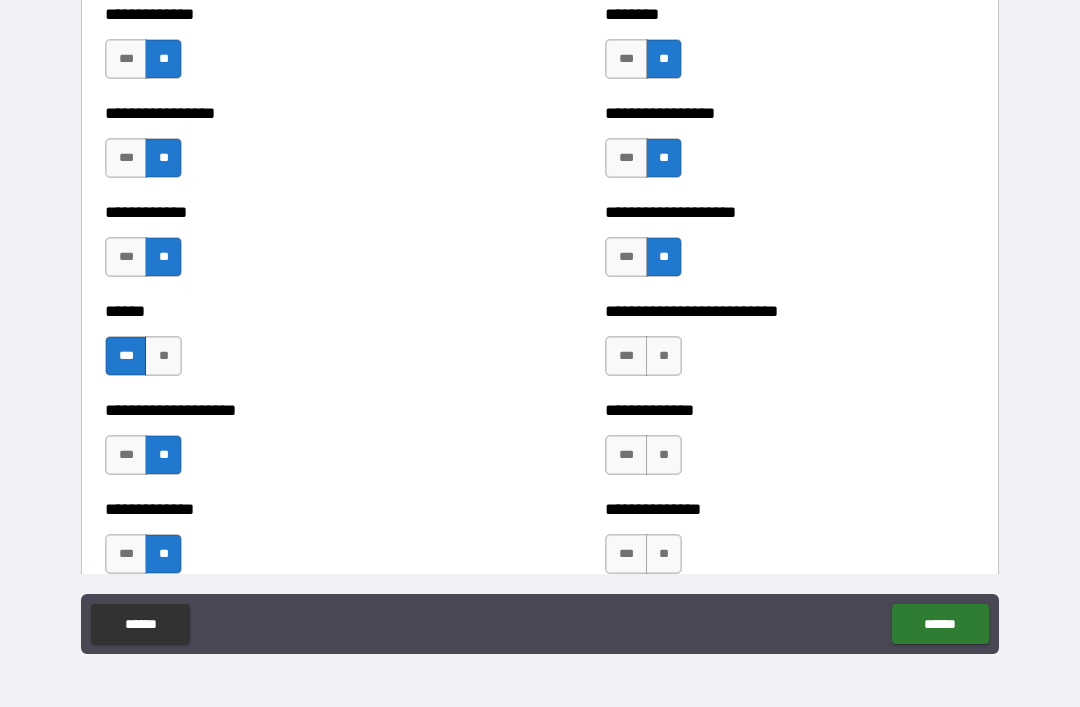 click on "**" at bounding box center (664, 356) 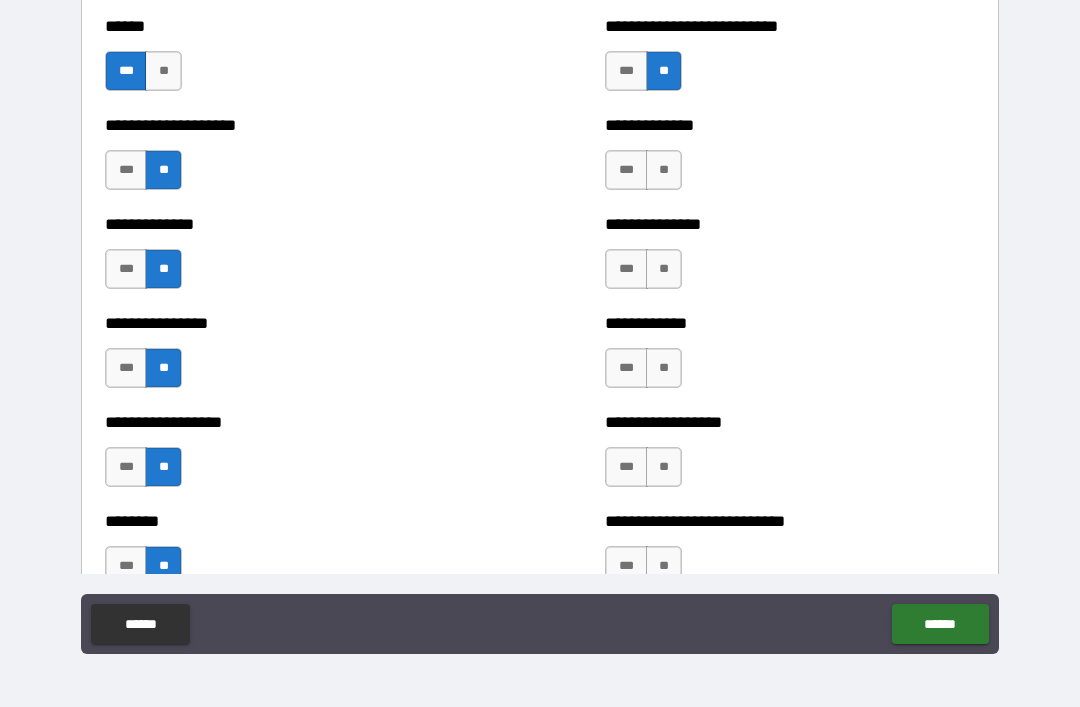scroll, scrollTop: 4085, scrollLeft: 0, axis: vertical 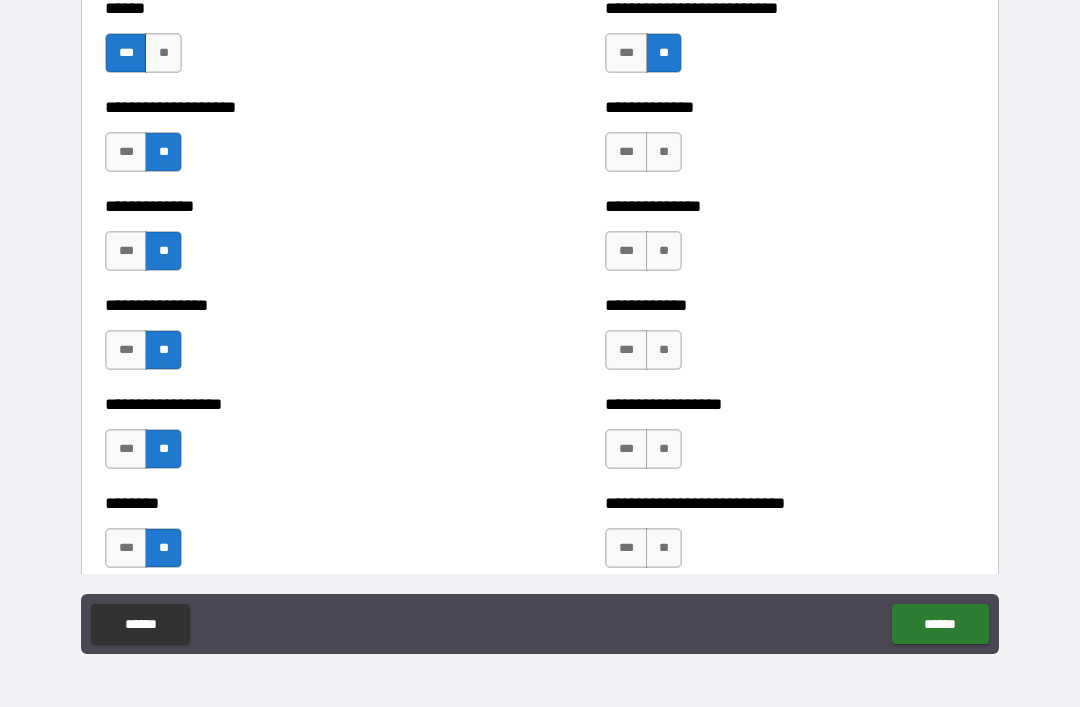 click on "**" at bounding box center [664, 152] 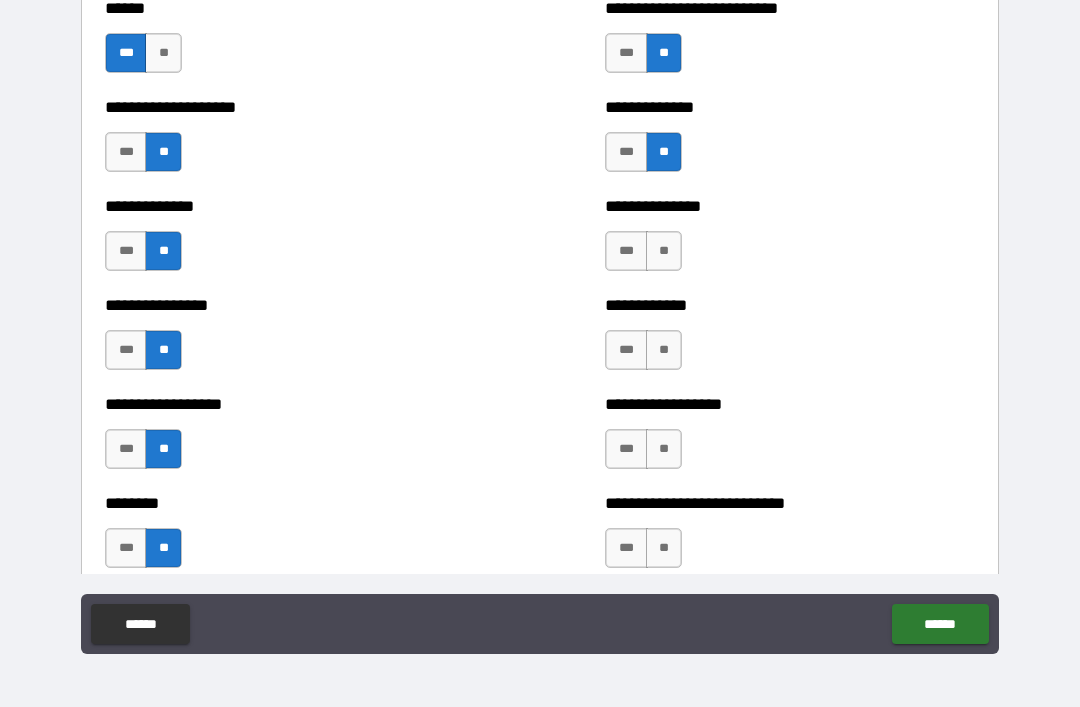 click on "**" at bounding box center [664, 251] 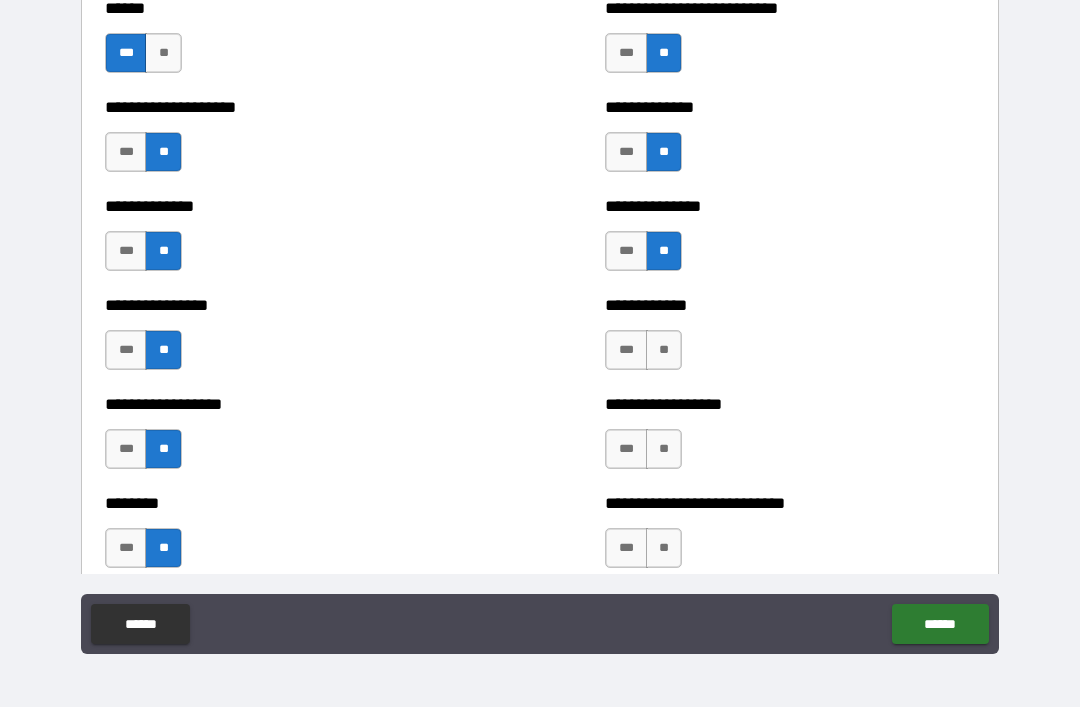 click on "**" at bounding box center (664, 350) 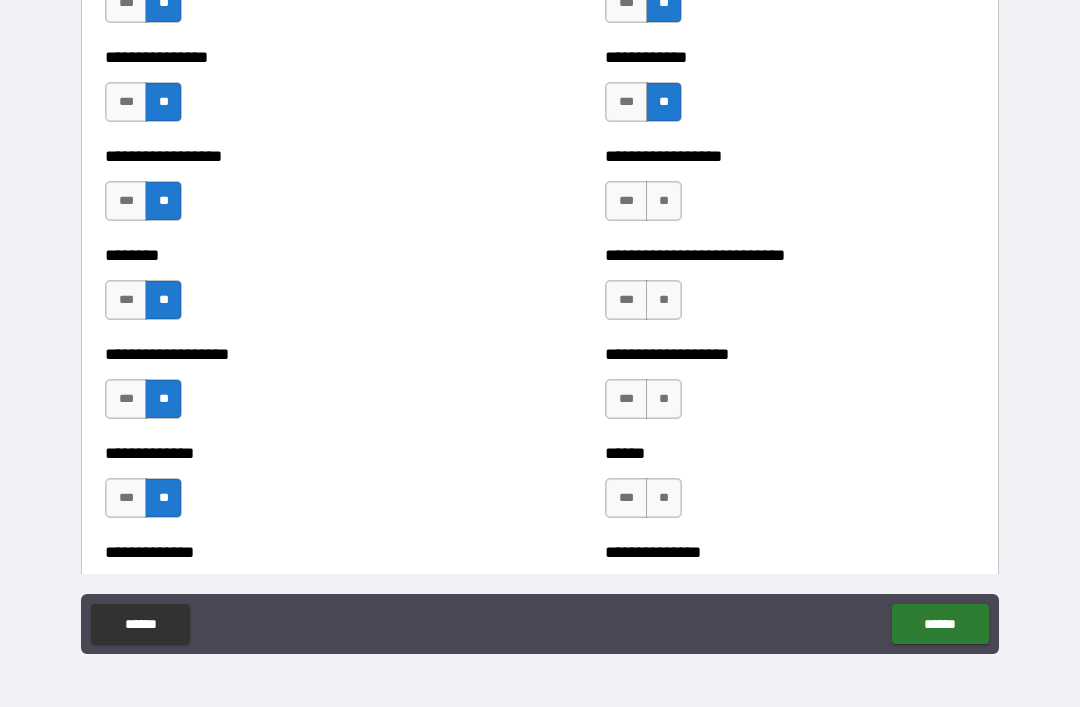 scroll, scrollTop: 4338, scrollLeft: 0, axis: vertical 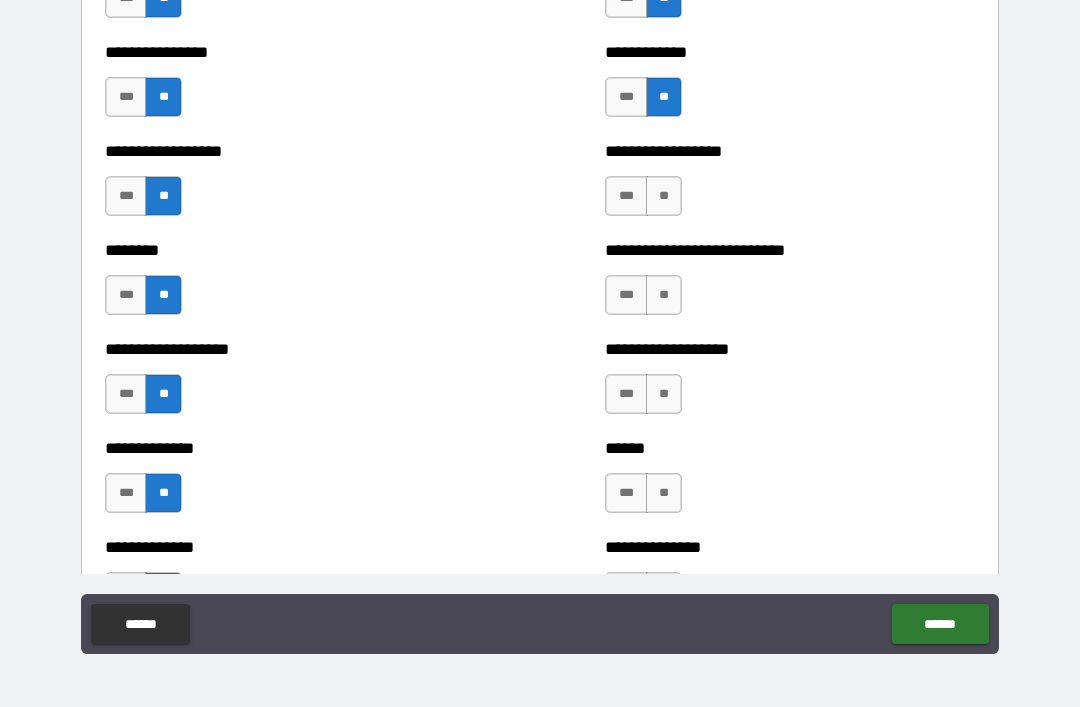 click on "**" at bounding box center (664, 196) 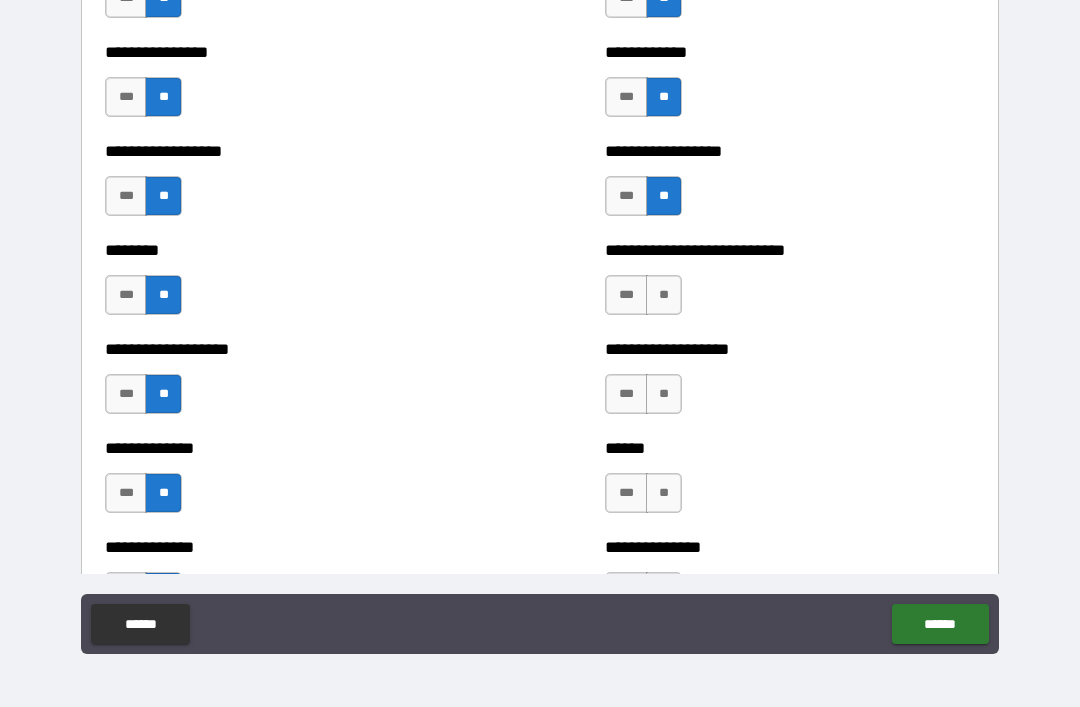 click on "**" at bounding box center [664, 295] 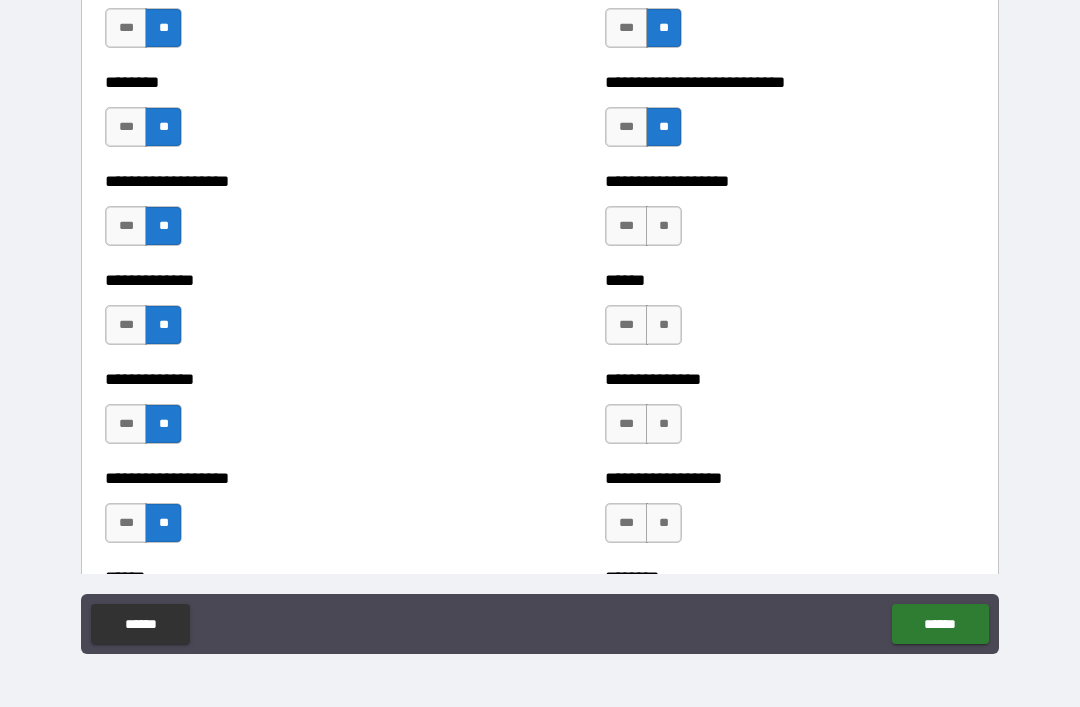 scroll, scrollTop: 4519, scrollLeft: 0, axis: vertical 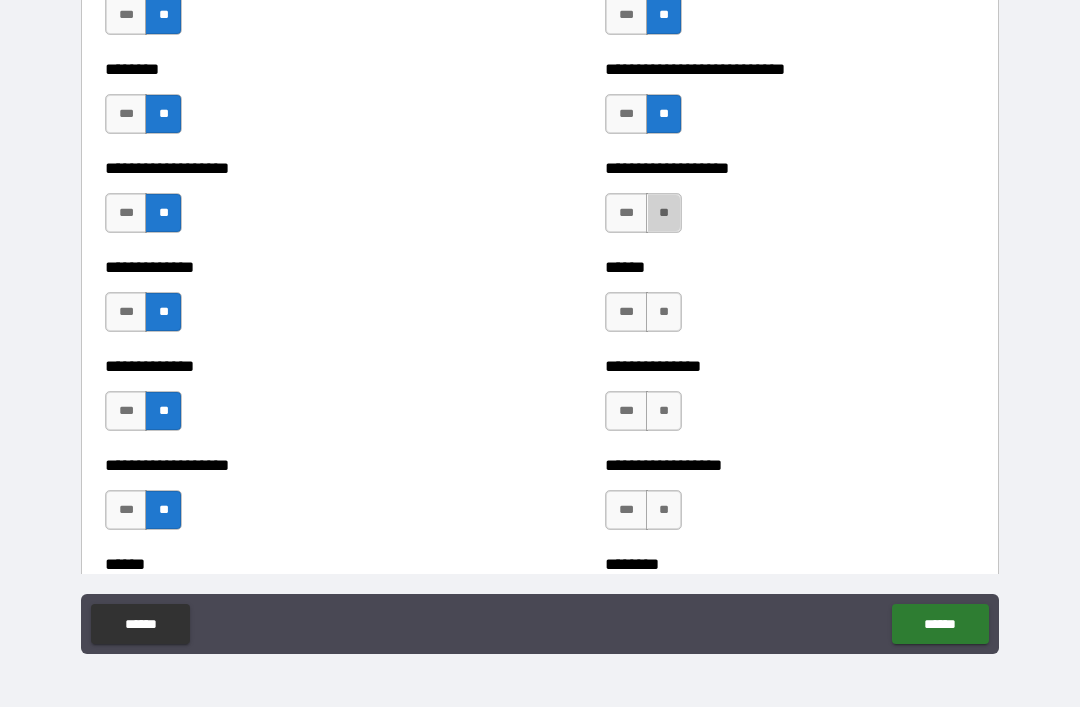 click on "**" at bounding box center [664, 213] 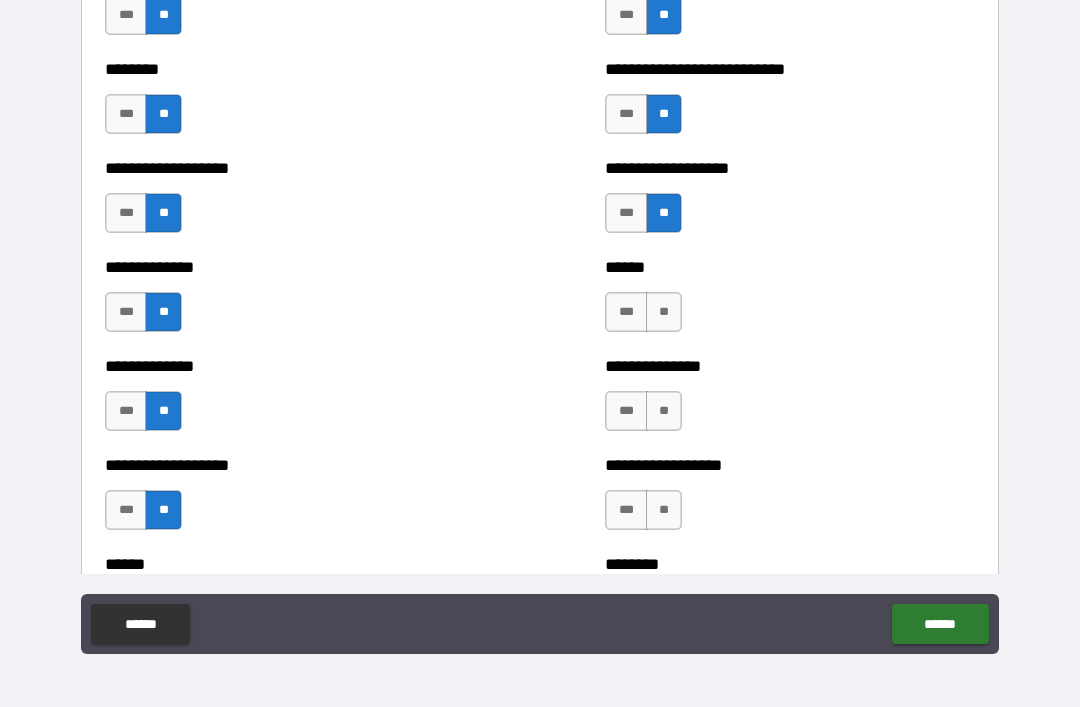 click on "**" at bounding box center (664, 312) 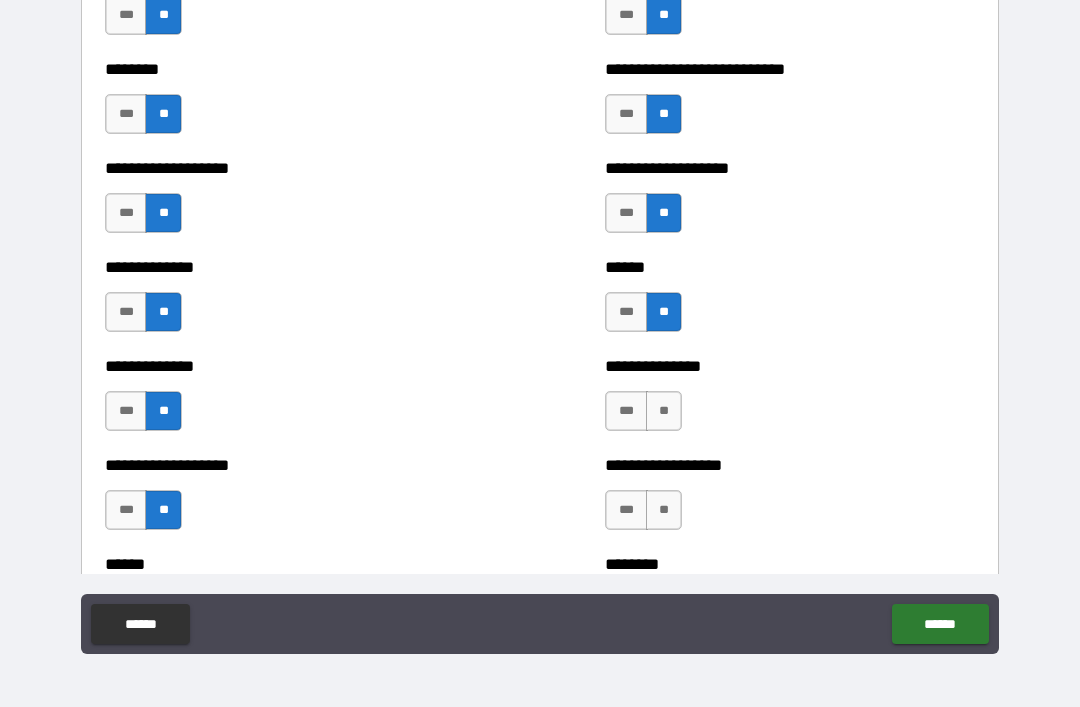 click on "**" at bounding box center (664, 411) 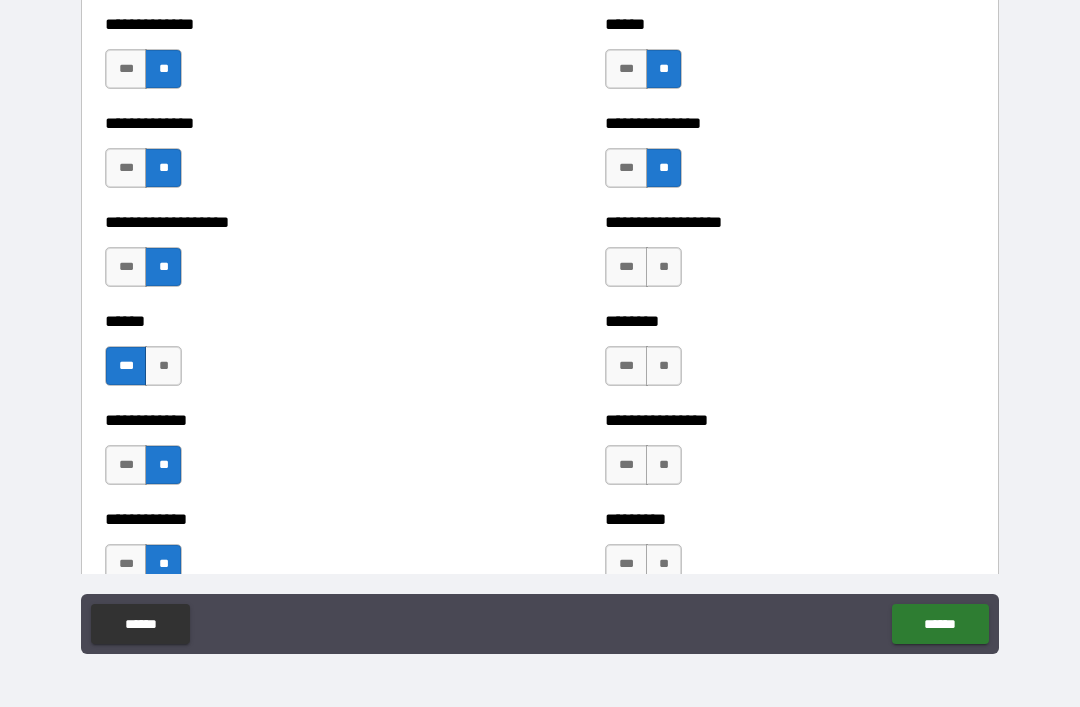 scroll, scrollTop: 4800, scrollLeft: 0, axis: vertical 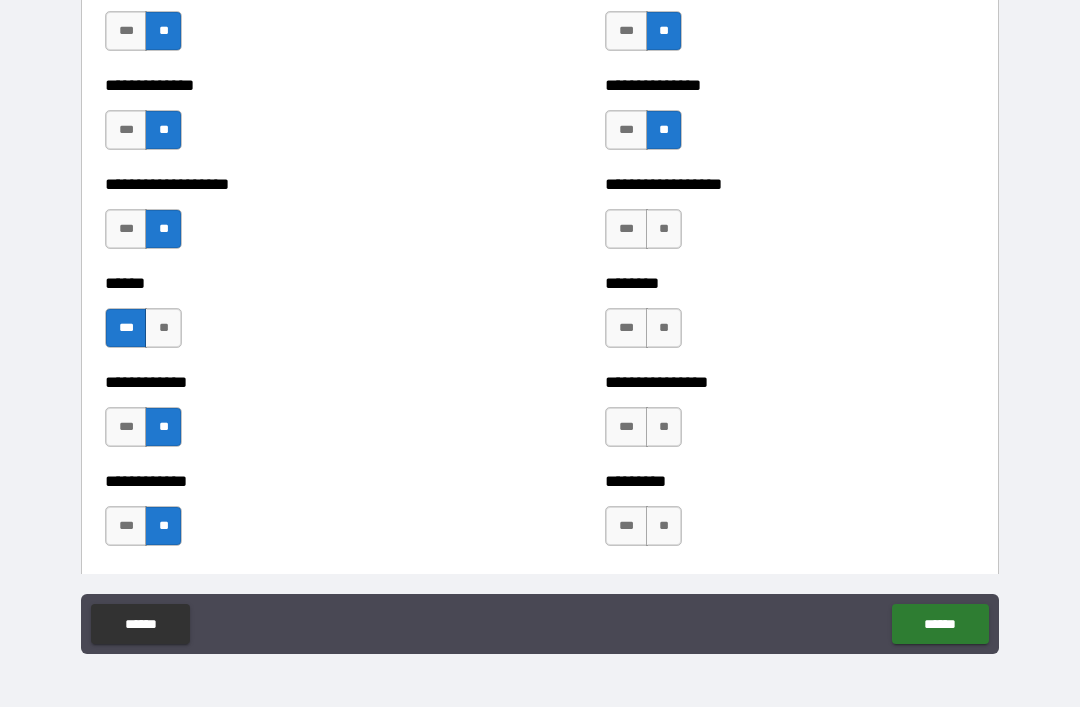 click on "**" at bounding box center (664, 229) 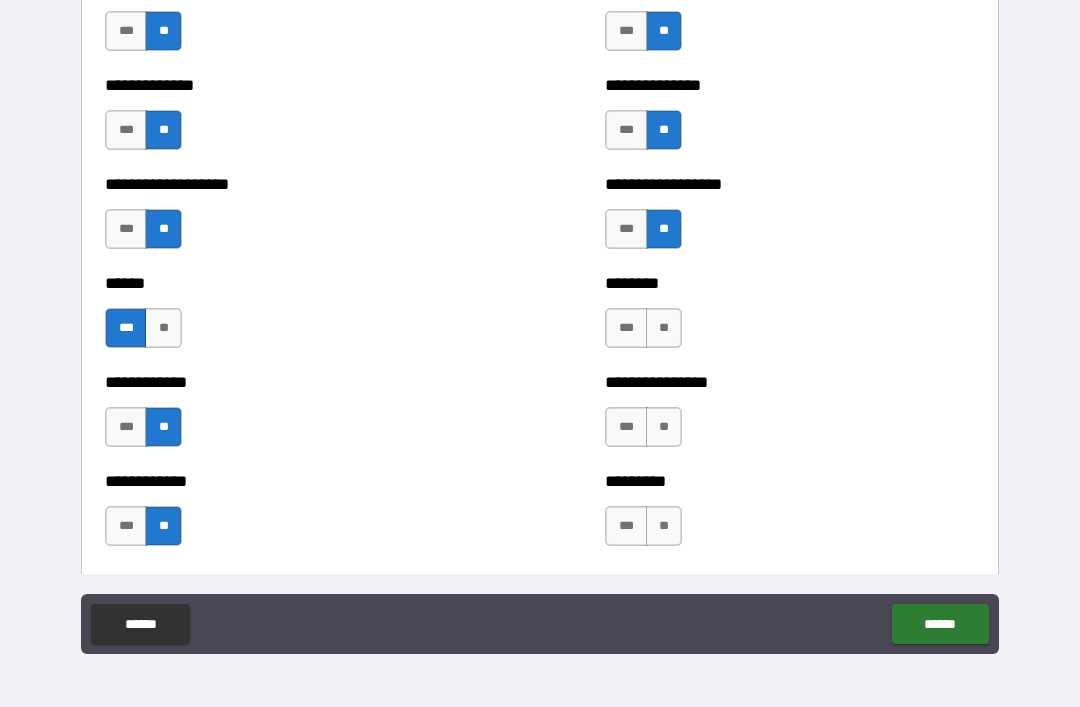 click on "**" at bounding box center (664, 328) 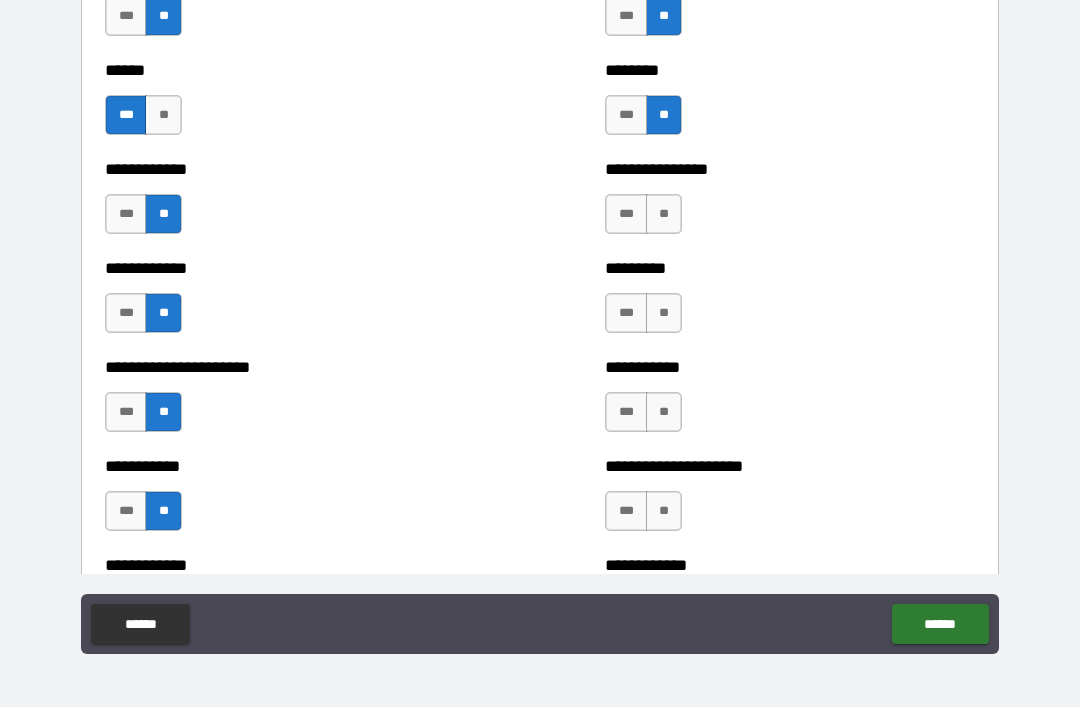 scroll, scrollTop: 5012, scrollLeft: 0, axis: vertical 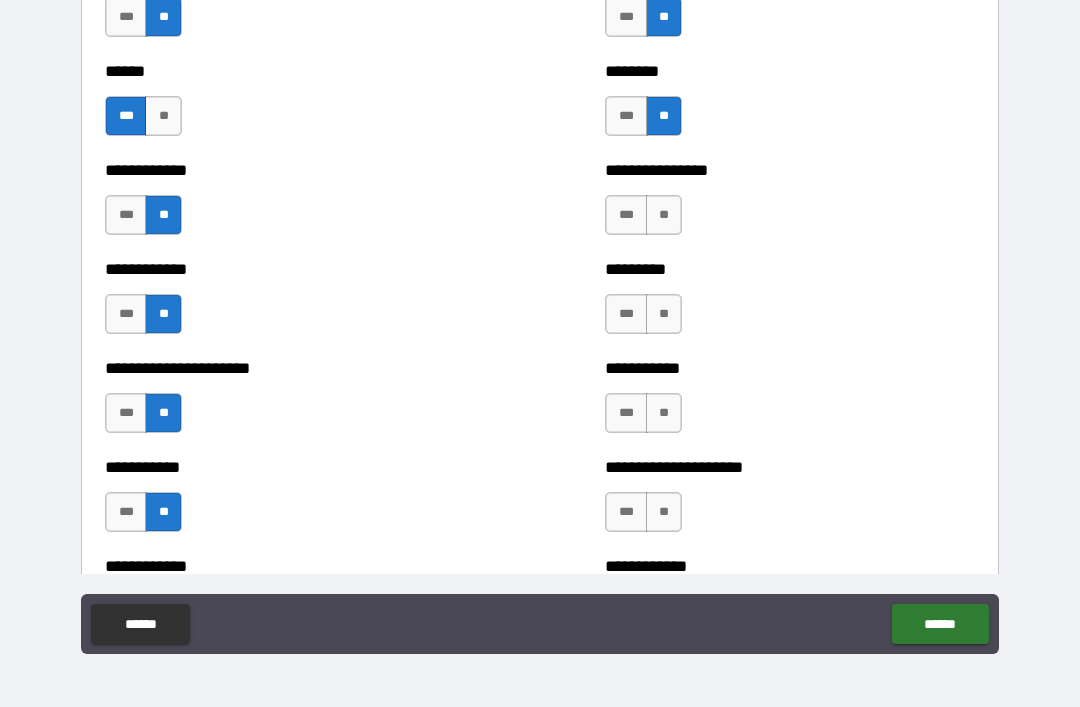 click on "**" at bounding box center (664, 215) 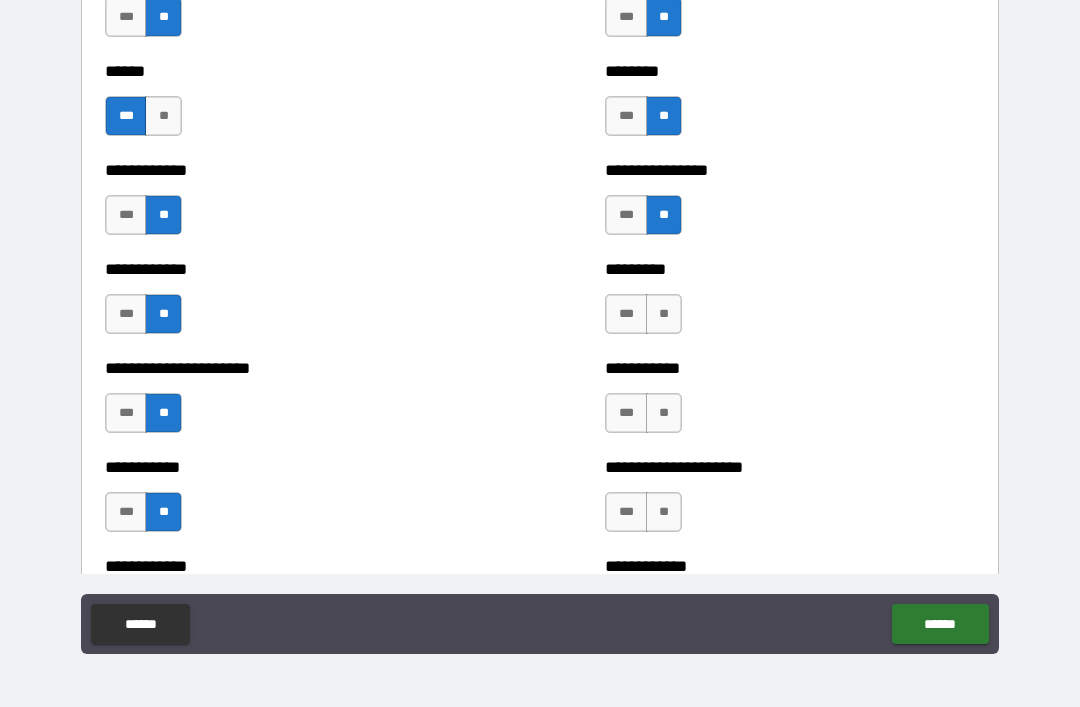 click on "**" at bounding box center (664, 314) 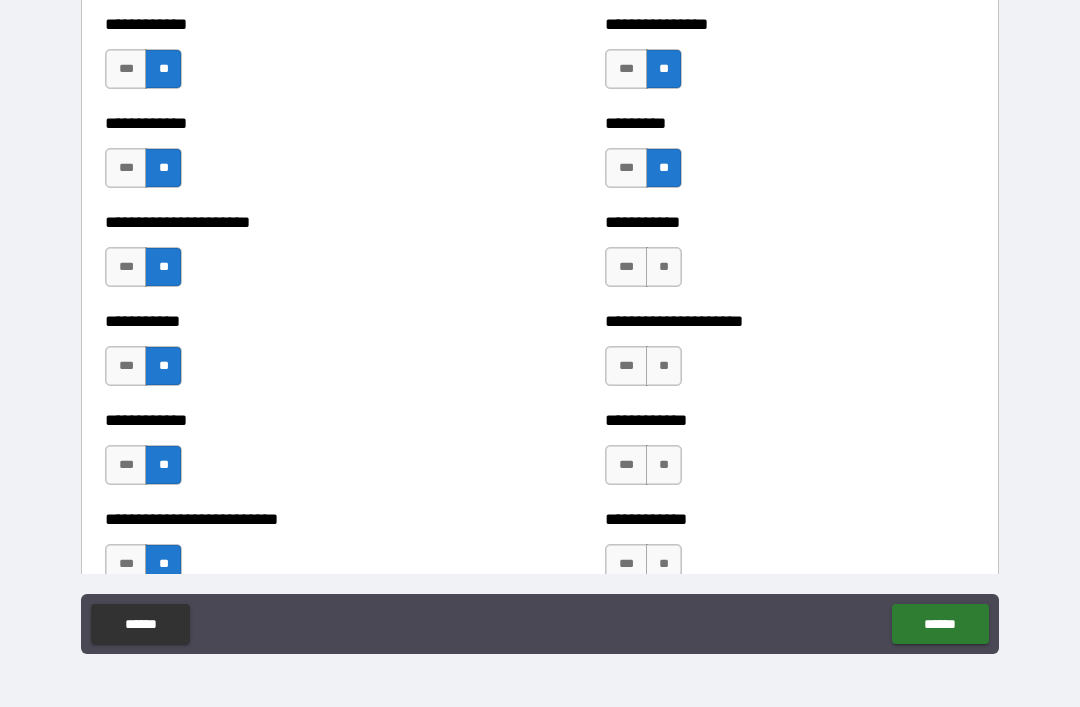 scroll, scrollTop: 5182, scrollLeft: 0, axis: vertical 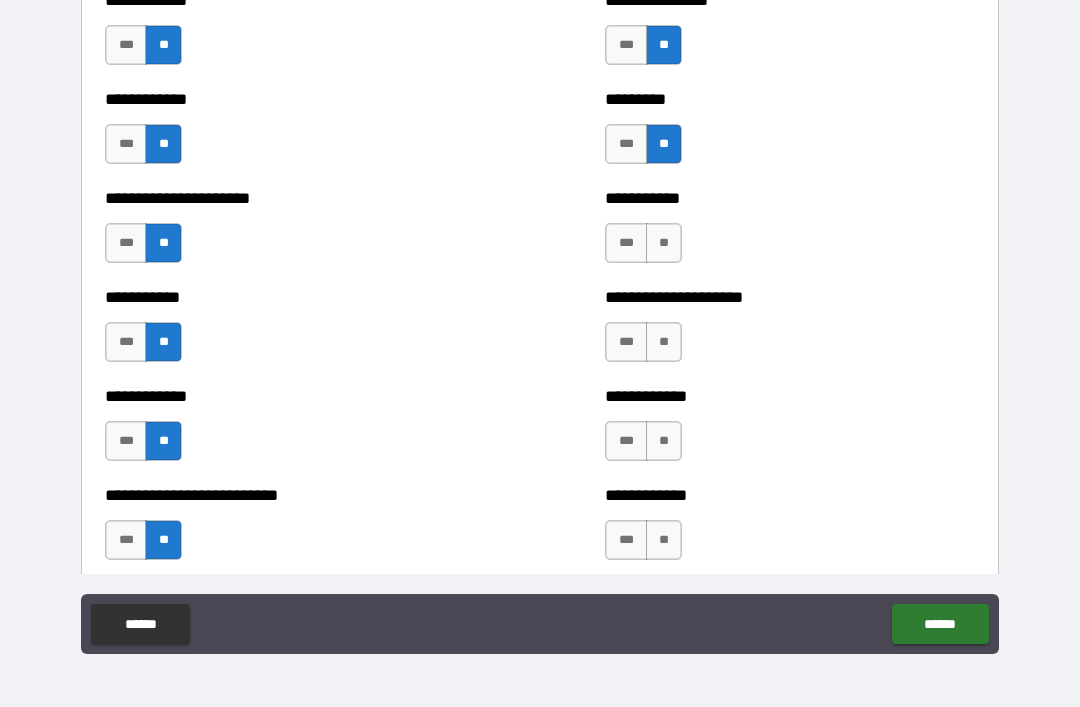 click on "**" at bounding box center [664, 243] 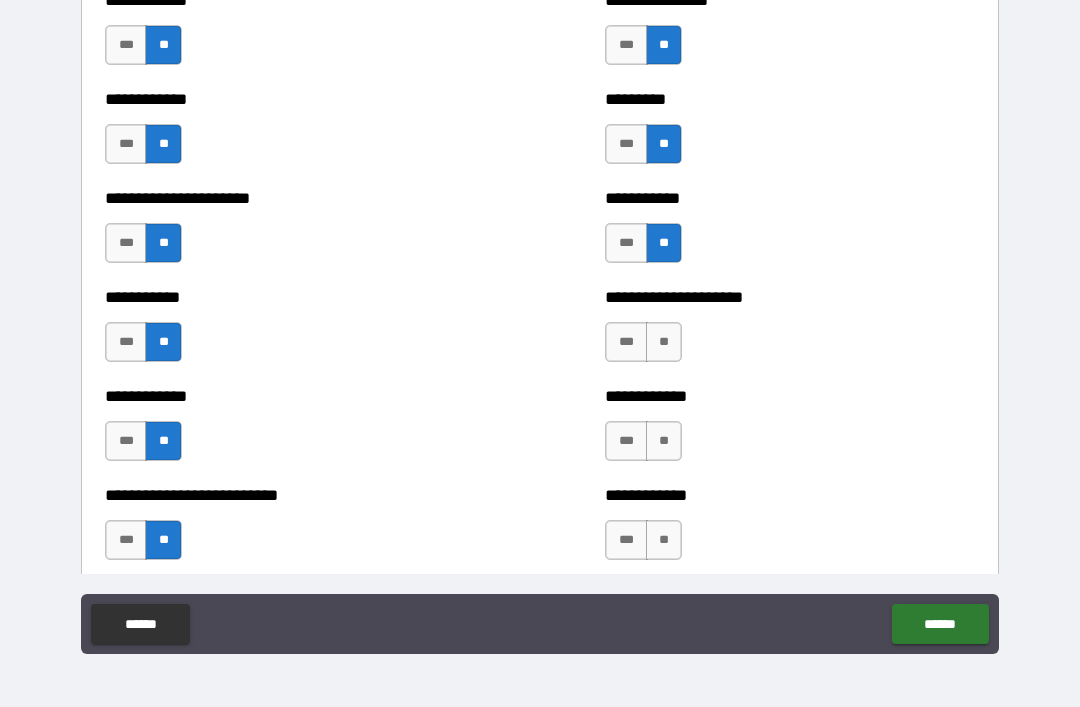 click on "**" at bounding box center (664, 342) 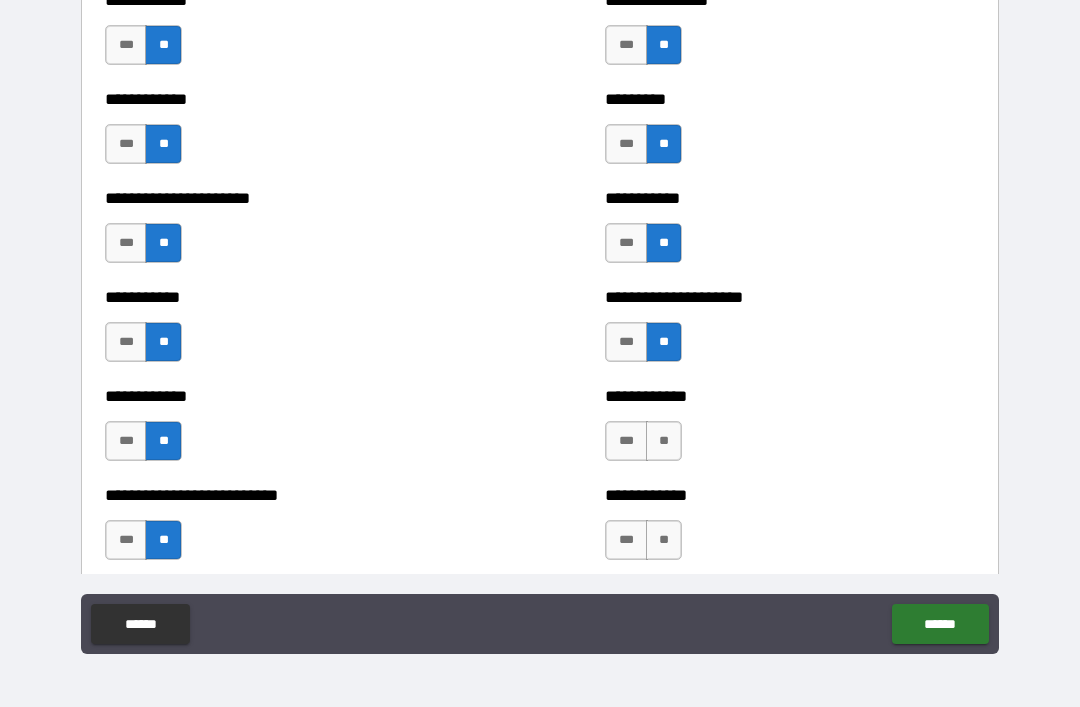 click on "**" at bounding box center [664, 441] 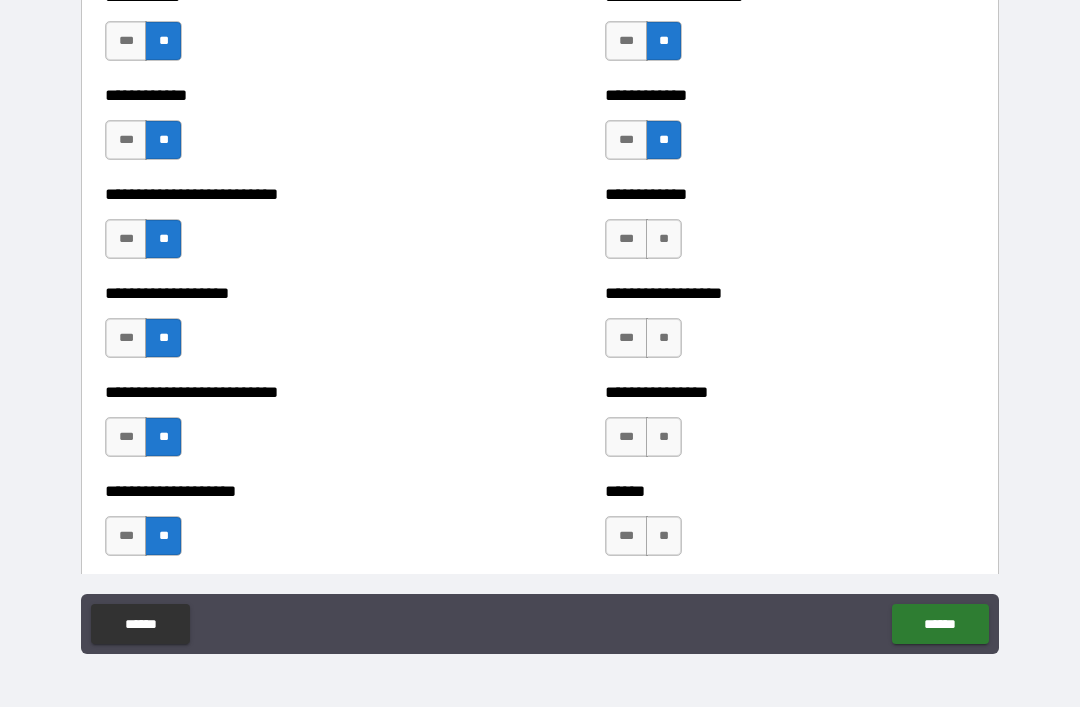 scroll, scrollTop: 5482, scrollLeft: 0, axis: vertical 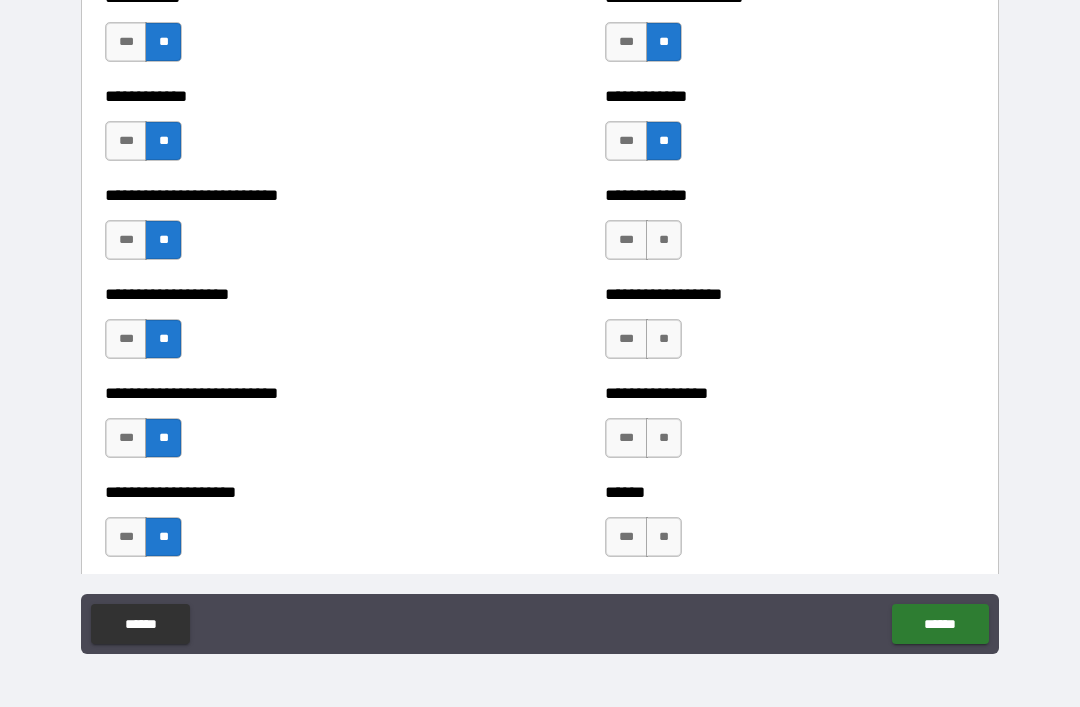 click on "**" at bounding box center [664, 240] 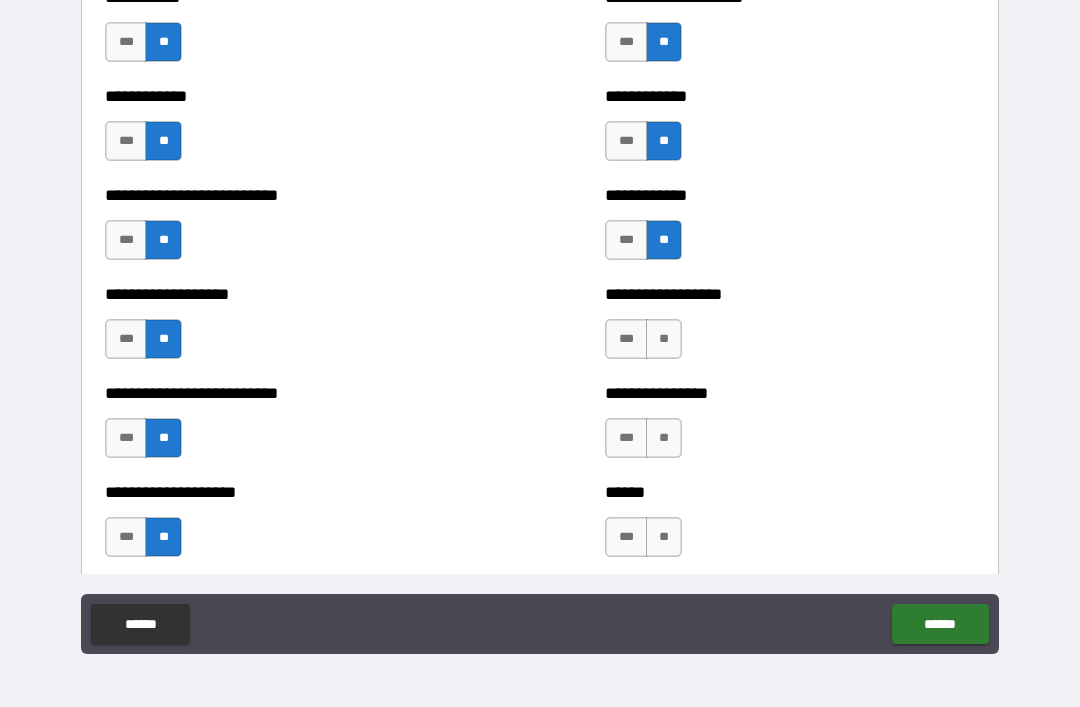 click on "**" at bounding box center [664, 339] 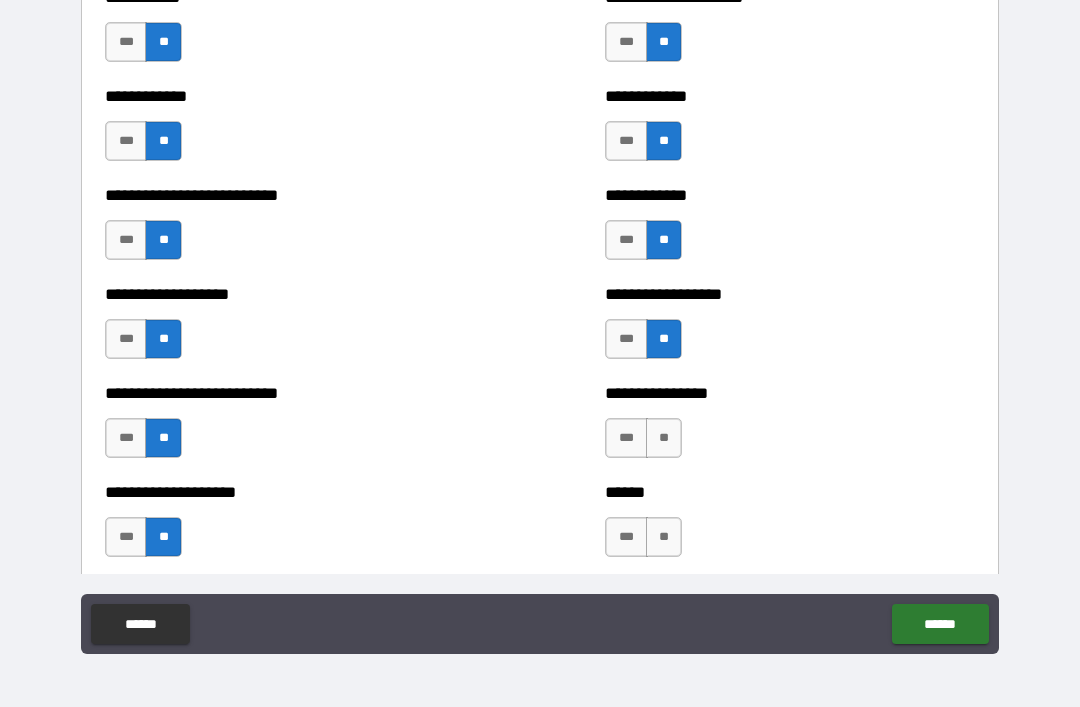 scroll, scrollTop: 5718, scrollLeft: 0, axis: vertical 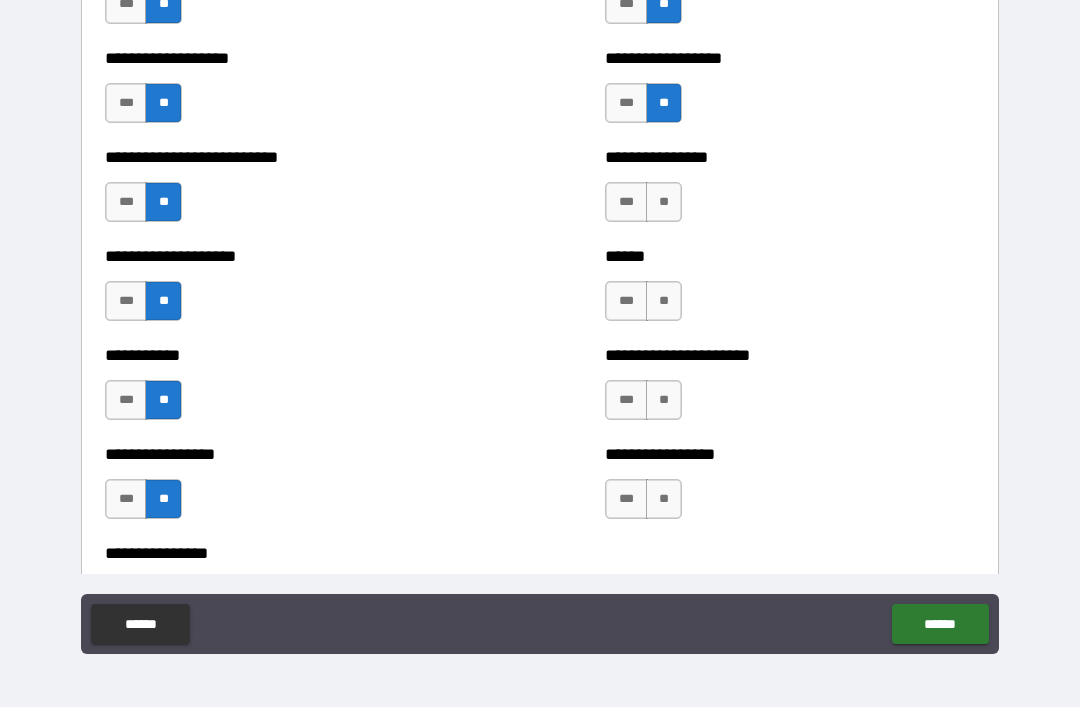 click on "**" at bounding box center [664, 202] 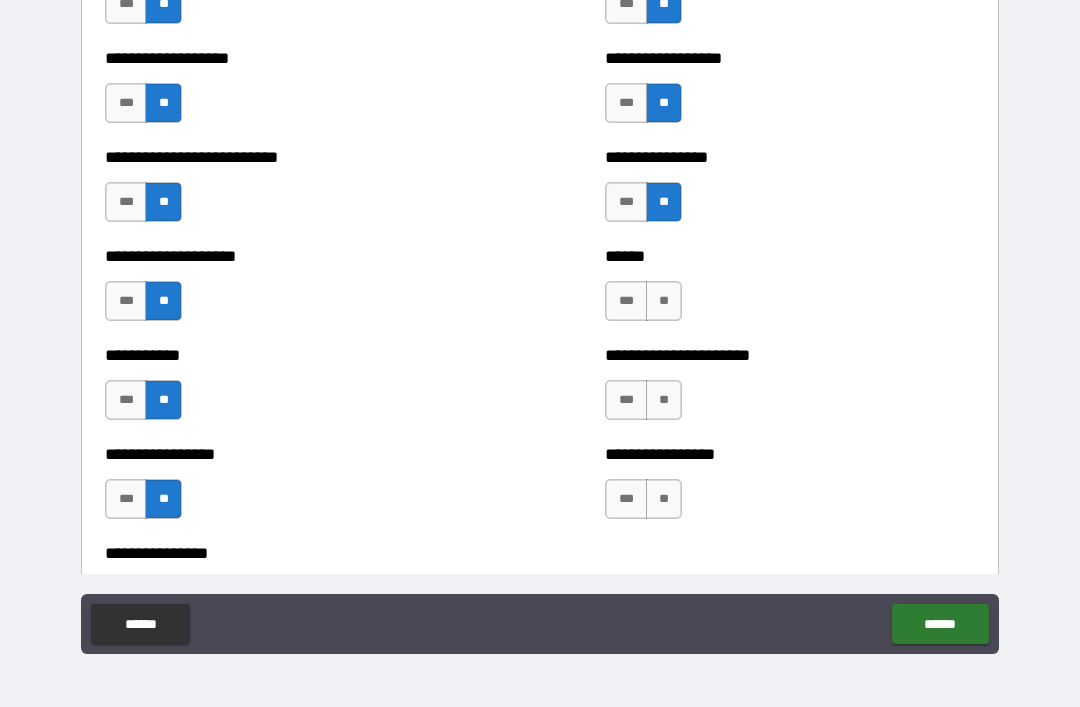 click on "**" at bounding box center (664, 301) 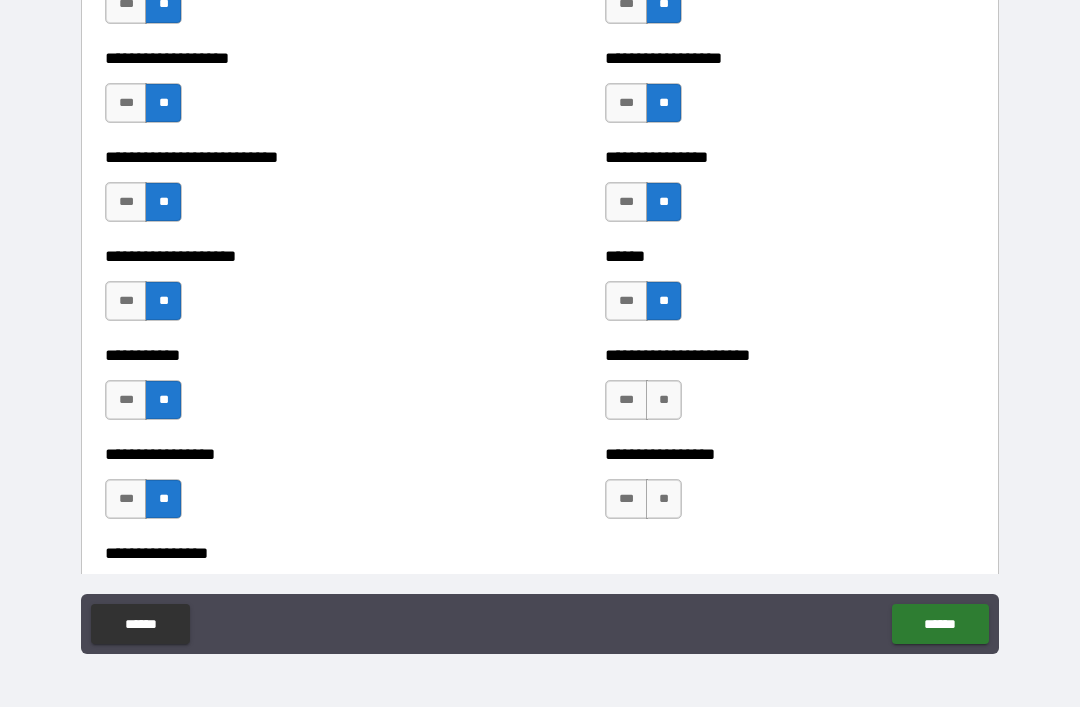 click on "**" at bounding box center (664, 400) 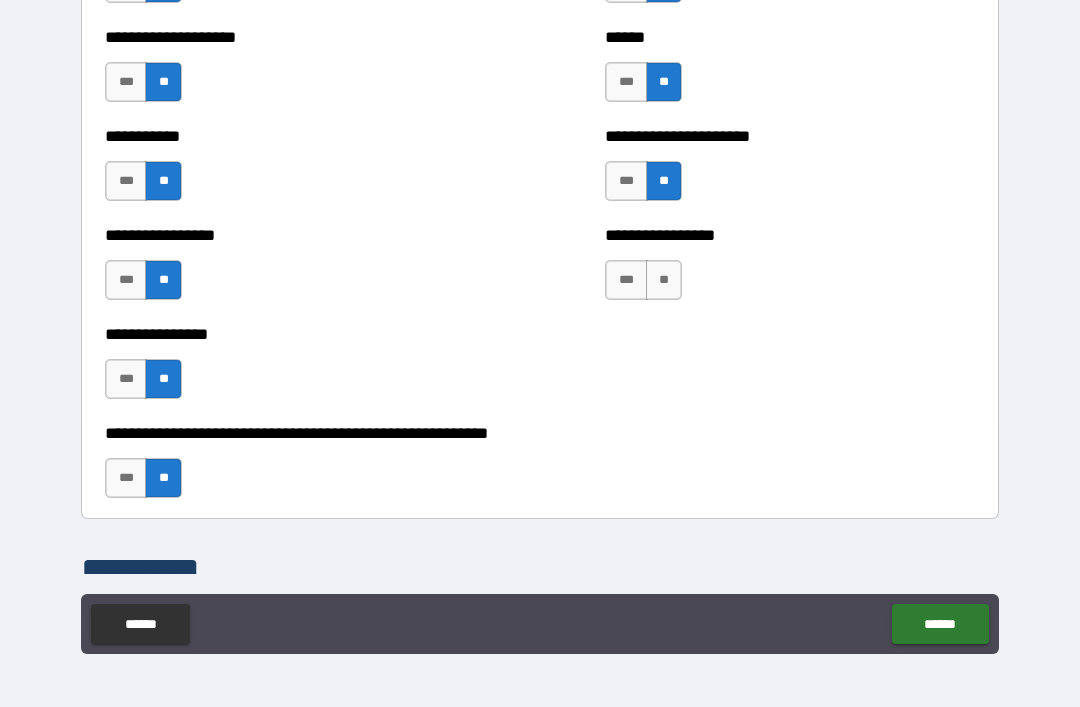 scroll, scrollTop: 5936, scrollLeft: 0, axis: vertical 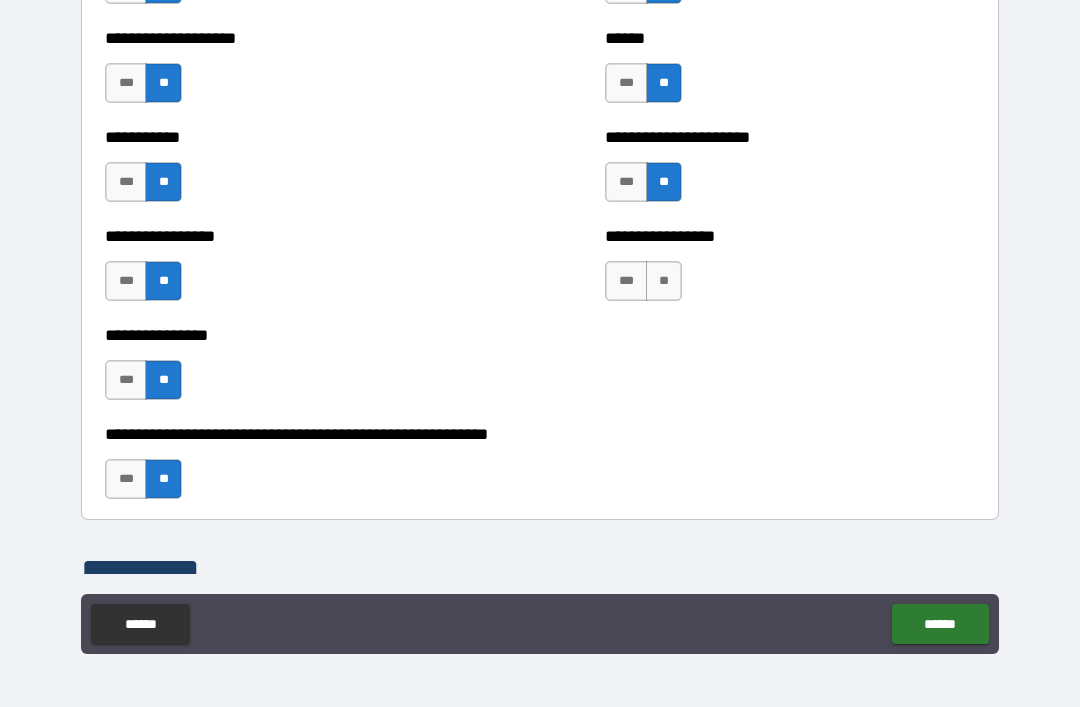 click on "**" at bounding box center [664, 281] 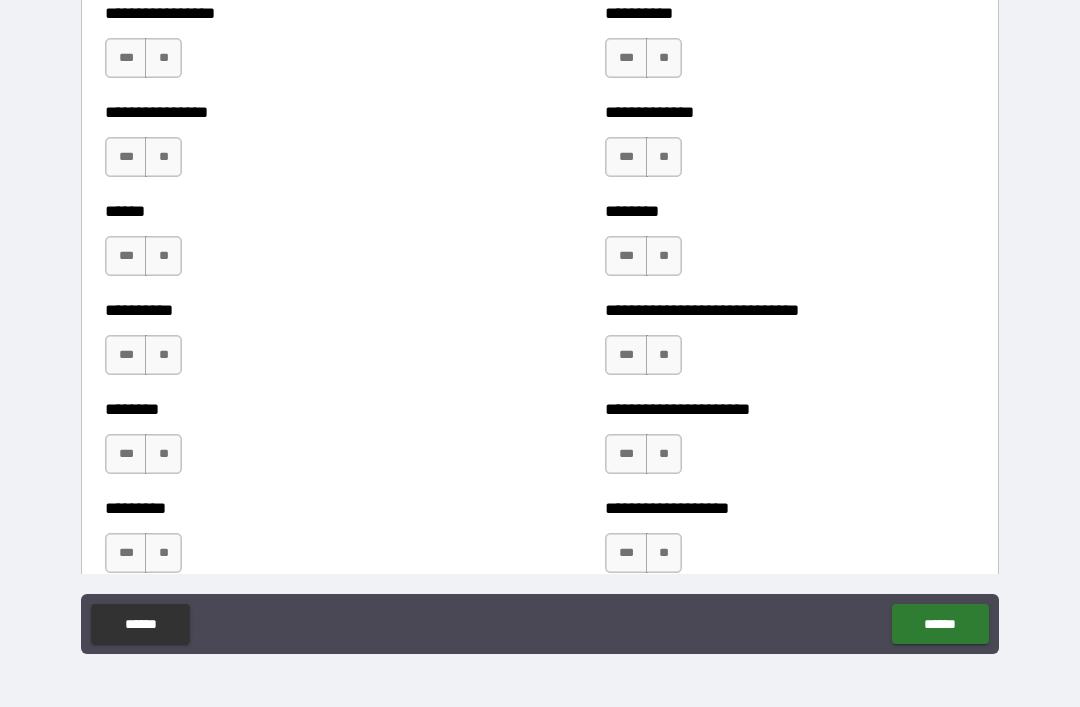 scroll, scrollTop: 6773, scrollLeft: 0, axis: vertical 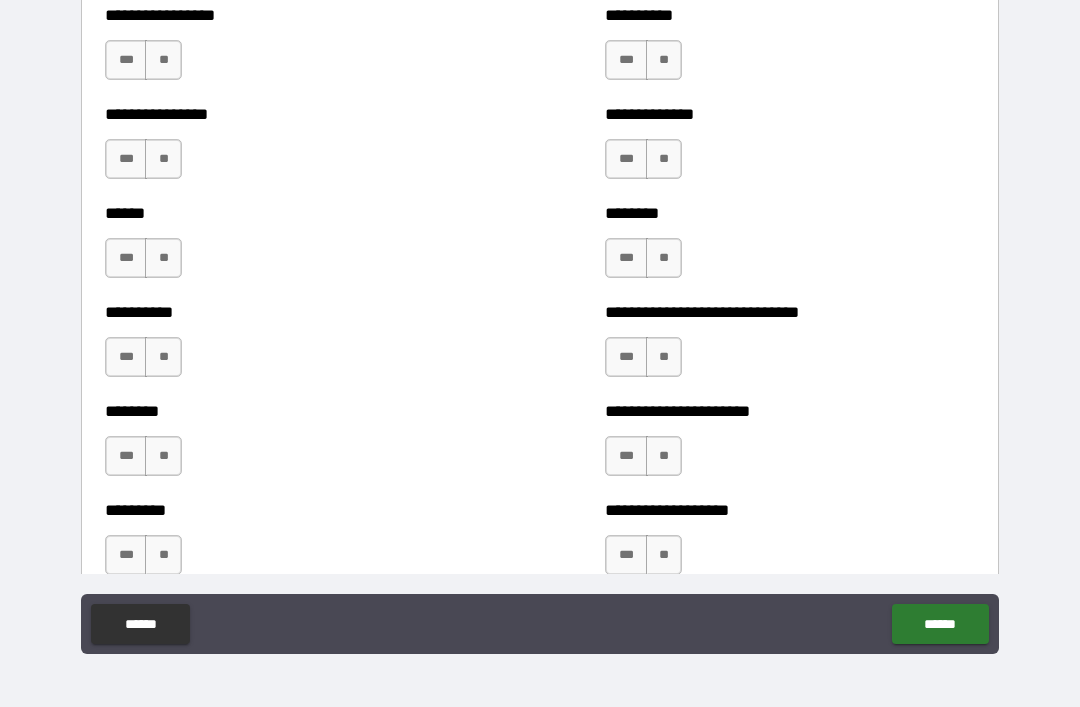 click on "***" at bounding box center (126, 60) 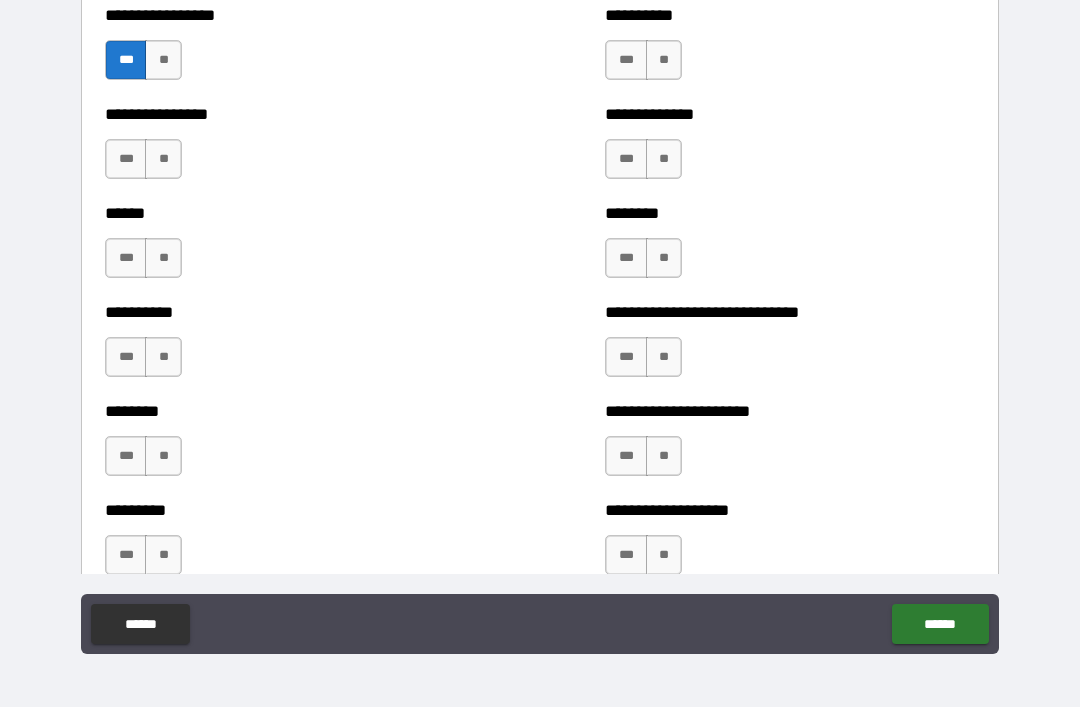 click on "***" at bounding box center (126, 159) 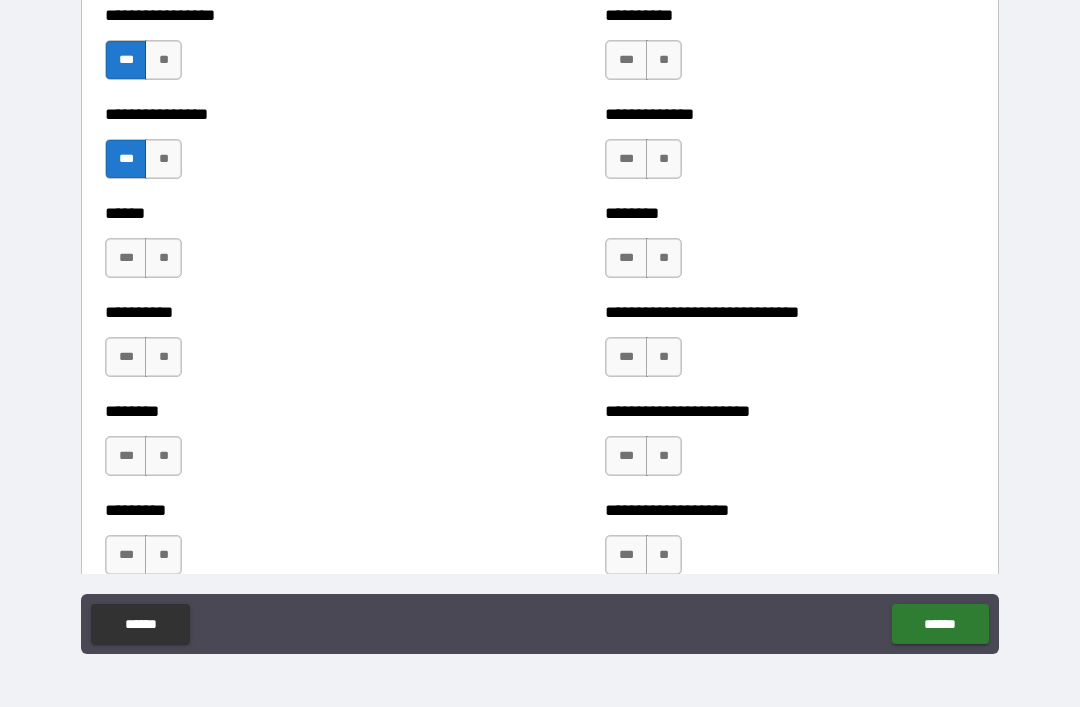 click on "***" at bounding box center (126, 258) 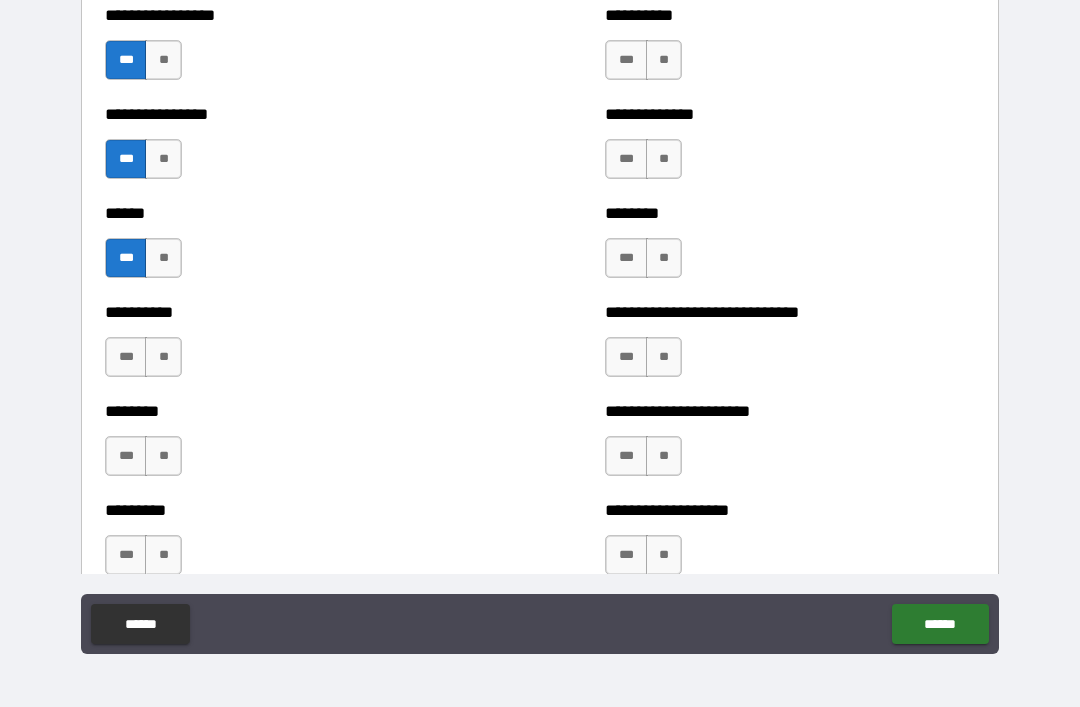 click on "**" at bounding box center (163, 357) 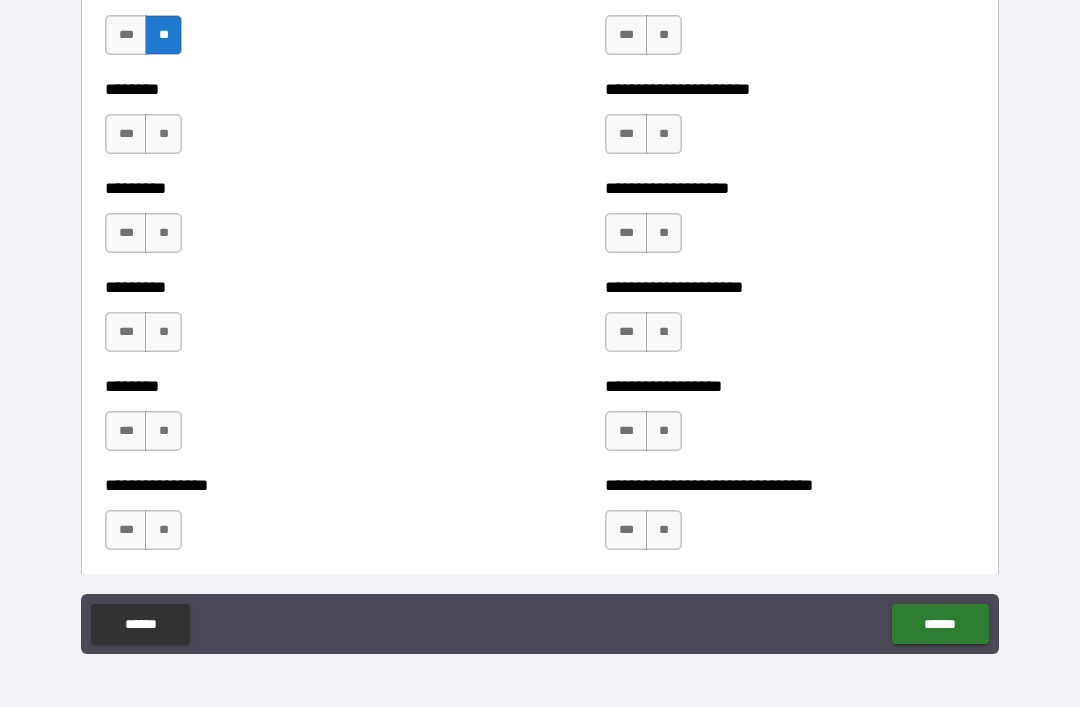 scroll, scrollTop: 7094, scrollLeft: 0, axis: vertical 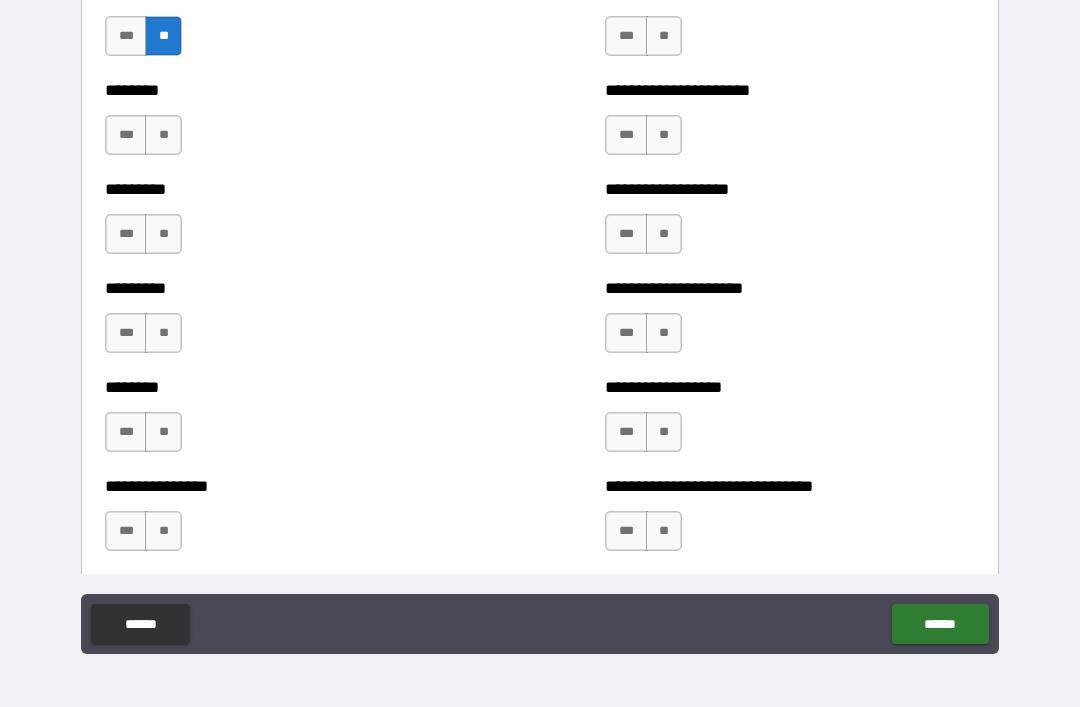 click on "**" at bounding box center (163, 135) 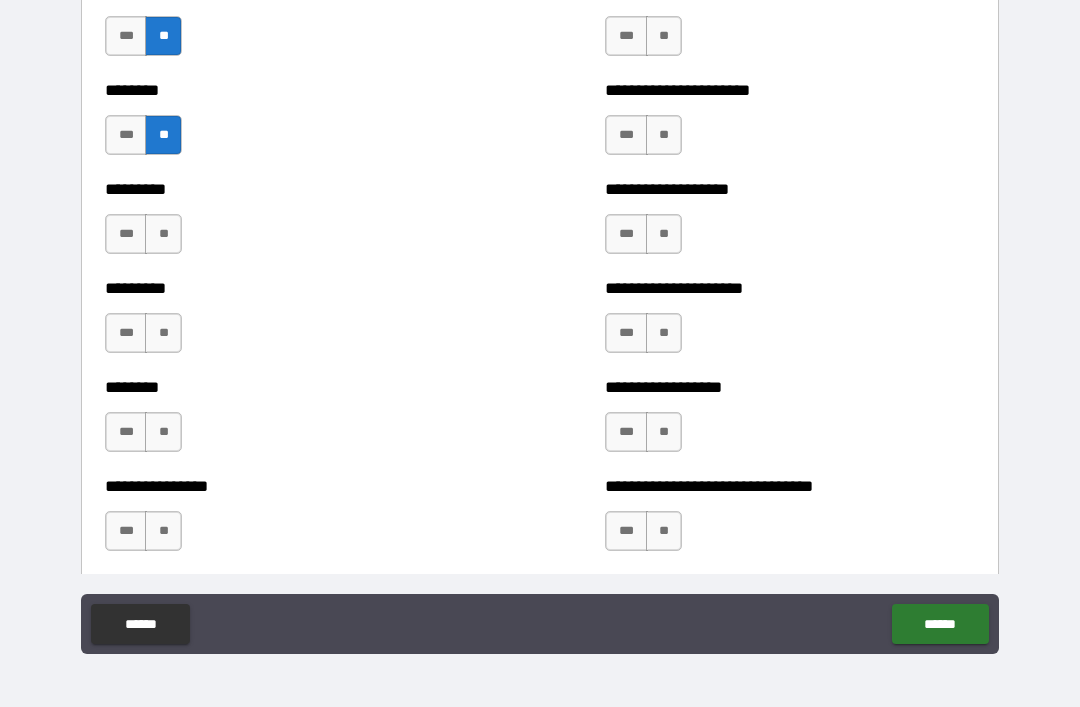 click on "***" at bounding box center (126, 234) 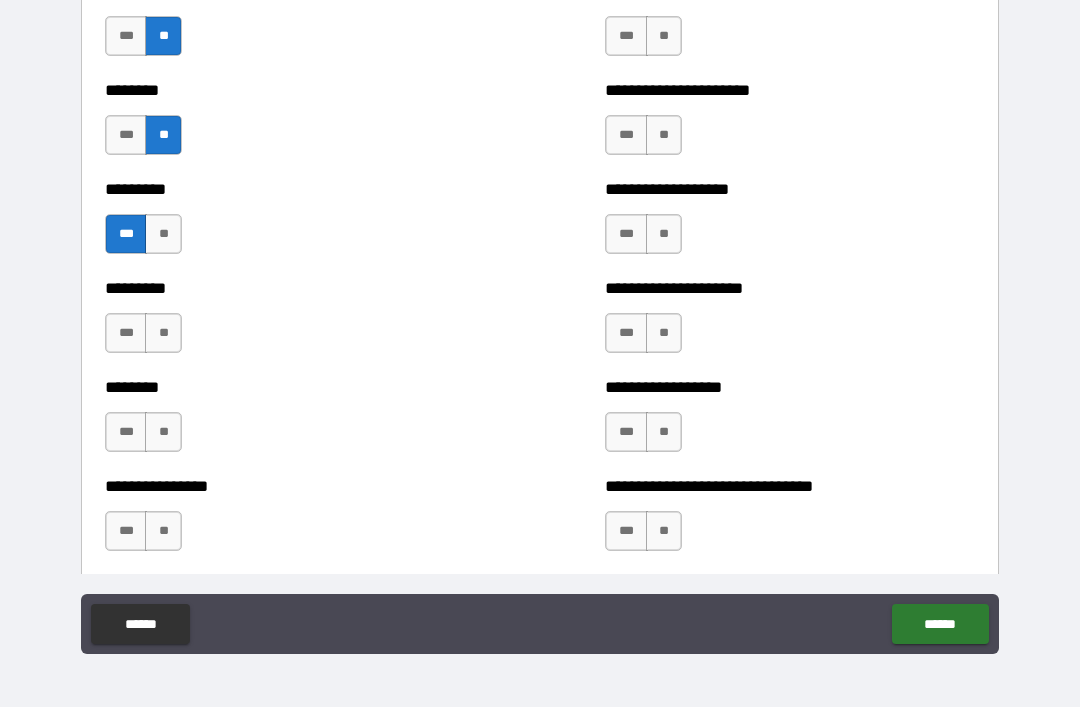 click on "**" at bounding box center (163, 333) 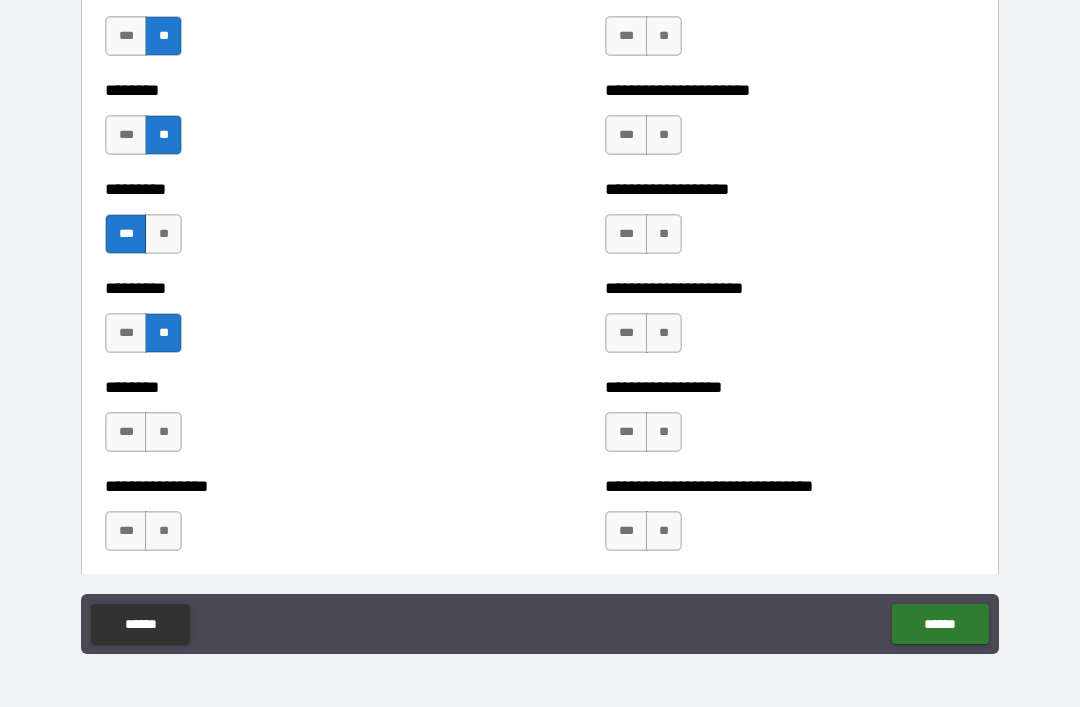 click on "**" at bounding box center (163, 432) 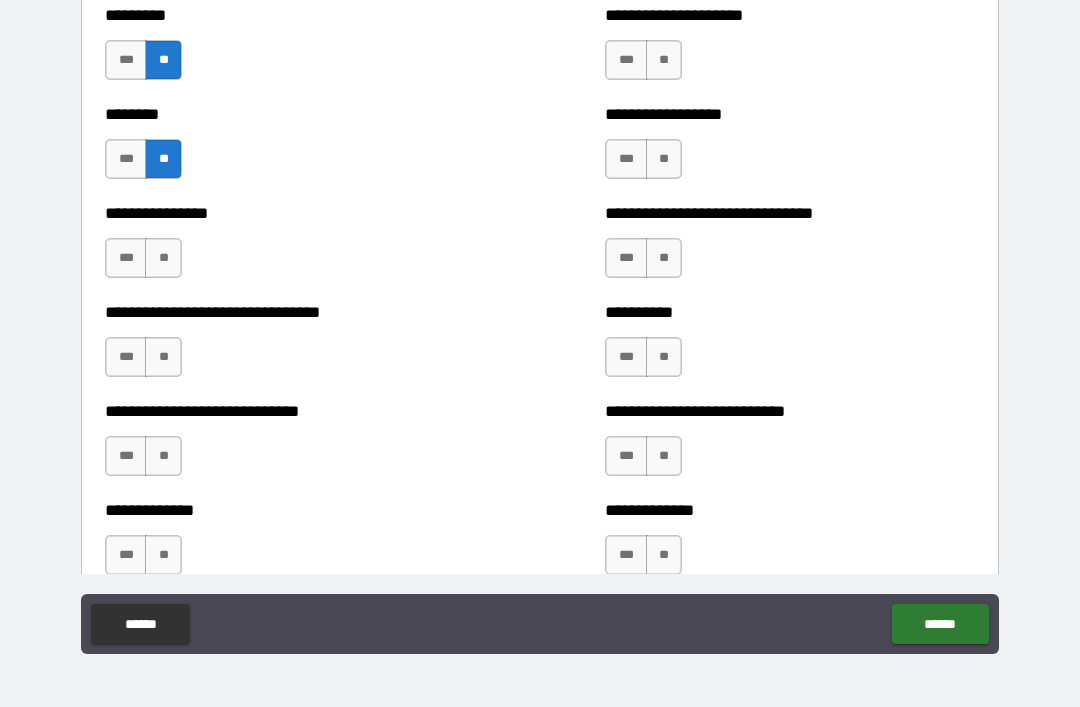 scroll, scrollTop: 7363, scrollLeft: 0, axis: vertical 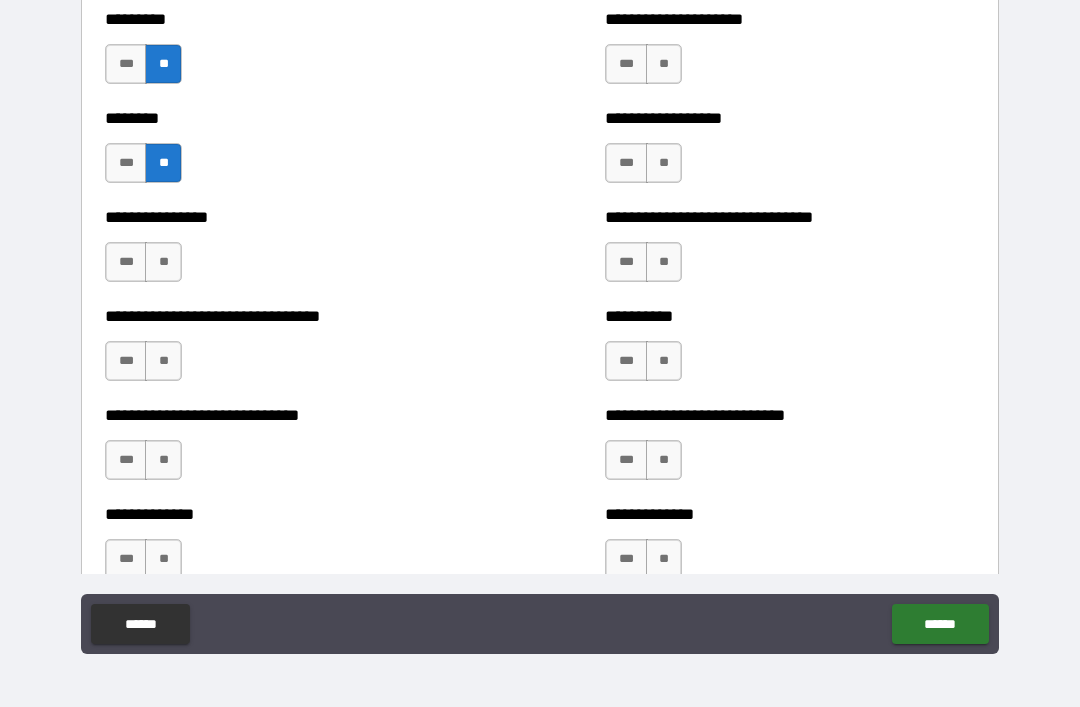 click on "**" at bounding box center (163, 262) 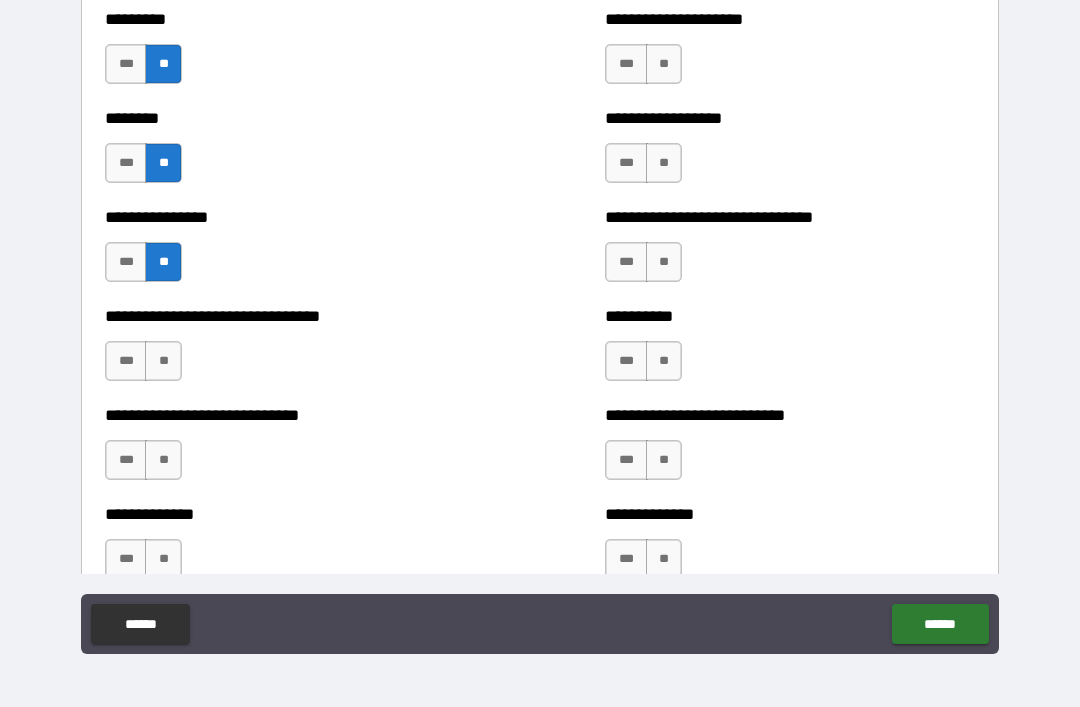 click on "***" at bounding box center (126, 361) 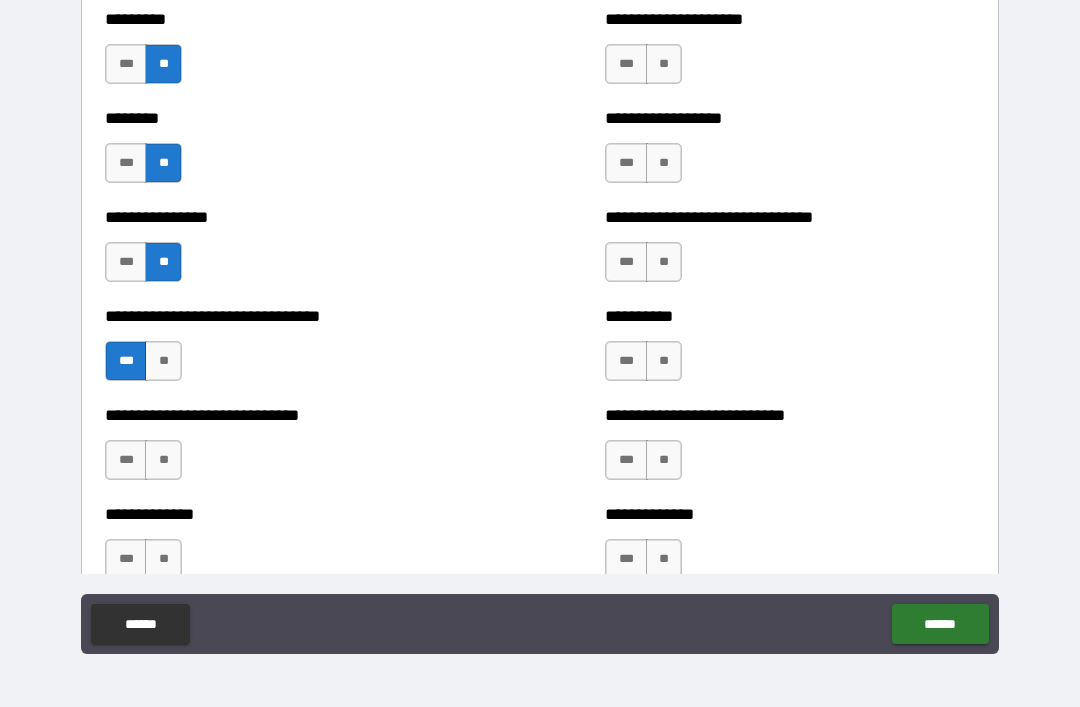 click on "***" at bounding box center [126, 460] 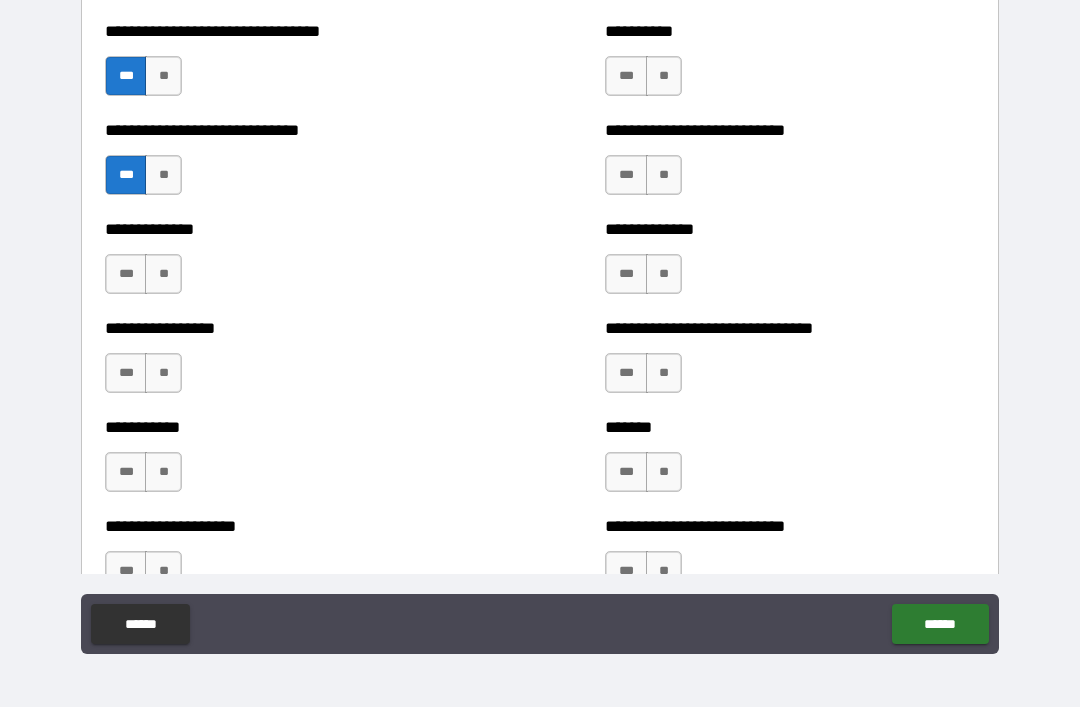 scroll, scrollTop: 7646, scrollLeft: 0, axis: vertical 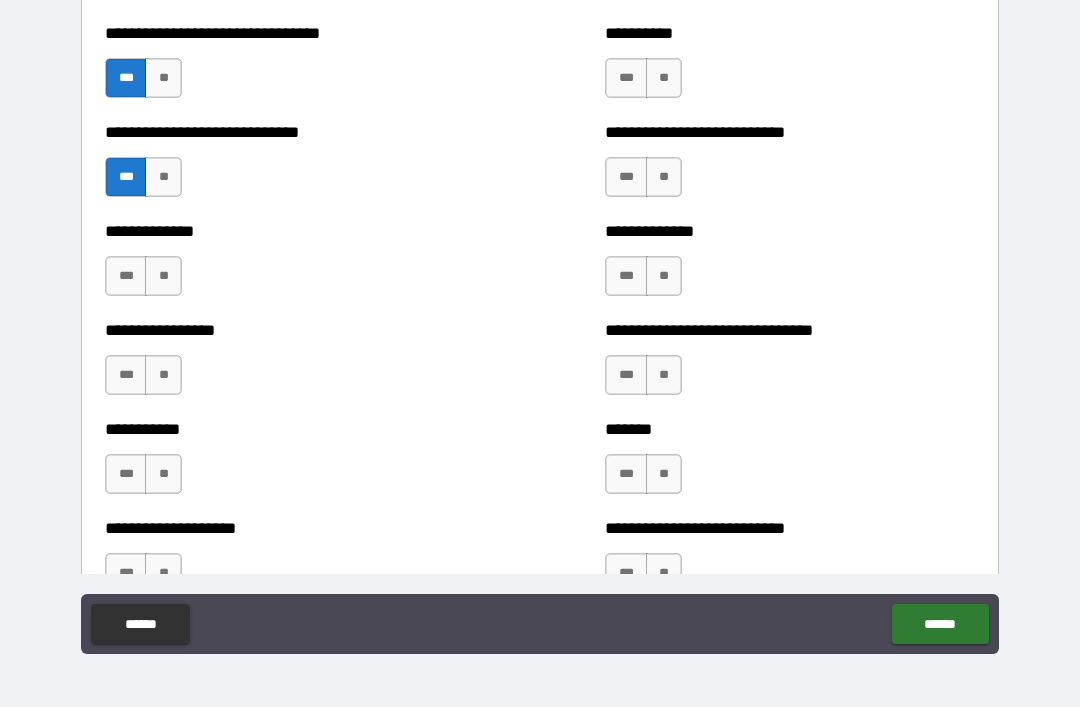 click on "**" at bounding box center (163, 276) 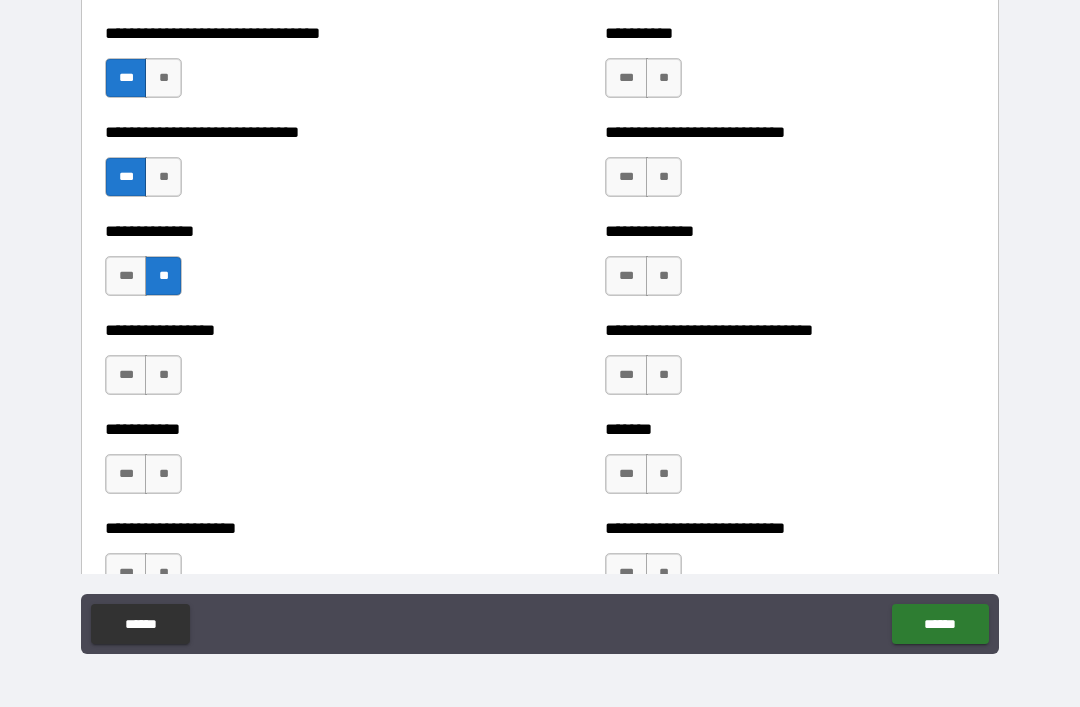 click on "**" at bounding box center [163, 375] 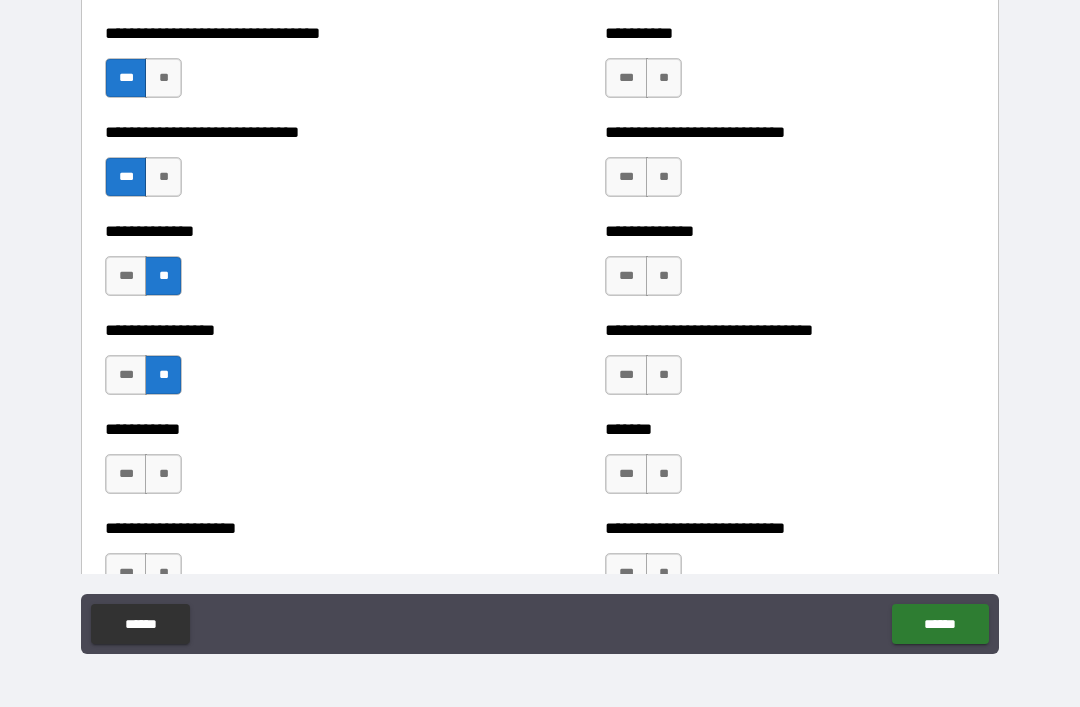 click on "**" at bounding box center (163, 474) 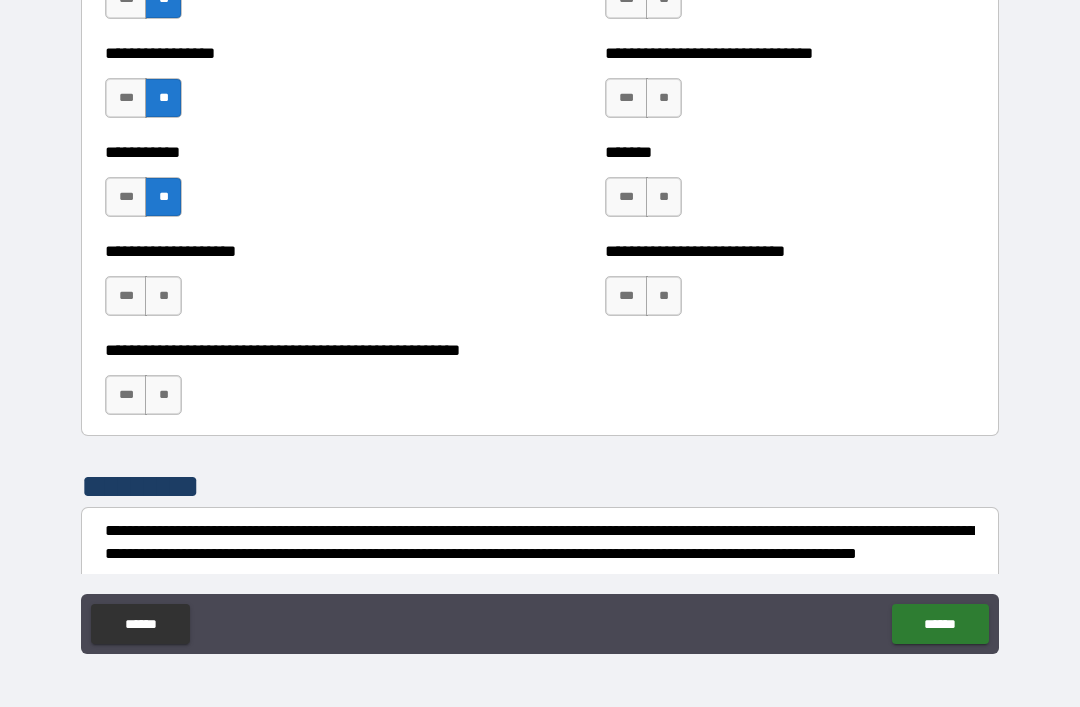scroll, scrollTop: 7922, scrollLeft: 0, axis: vertical 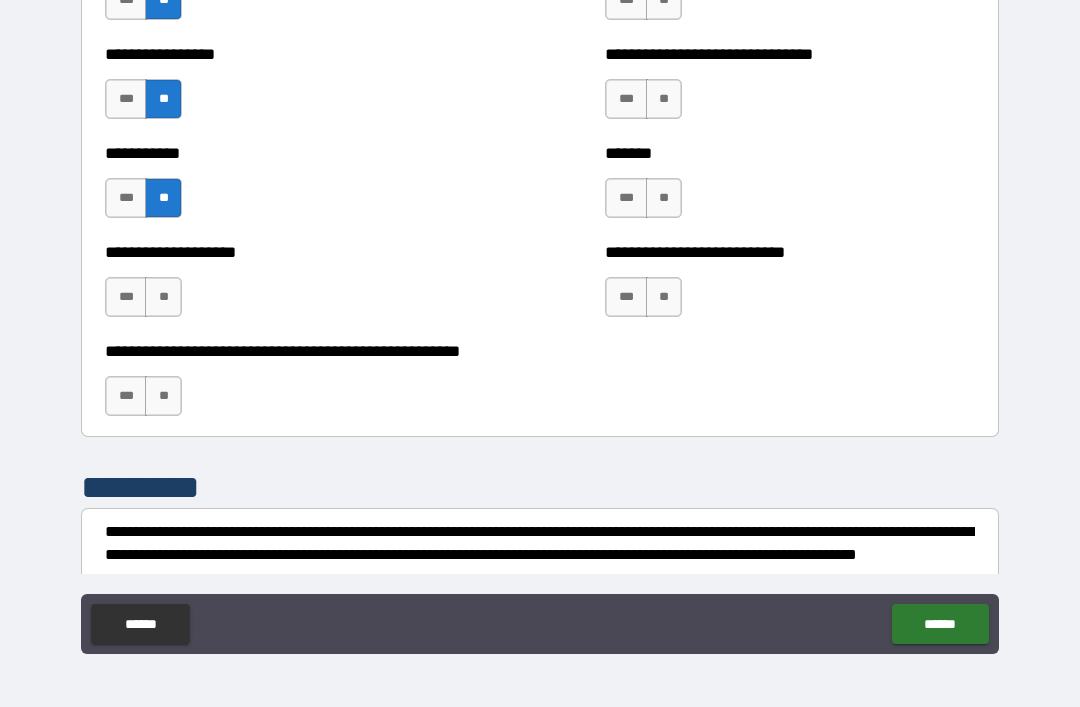 click on "**" at bounding box center (163, 297) 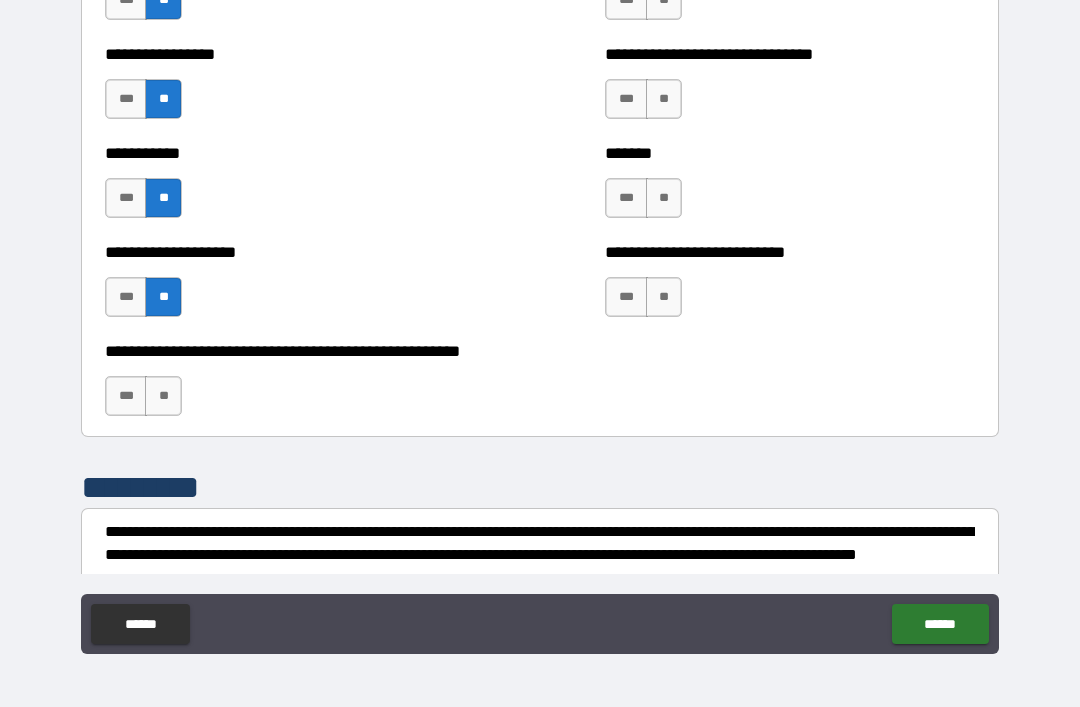click on "**" at bounding box center [163, 396] 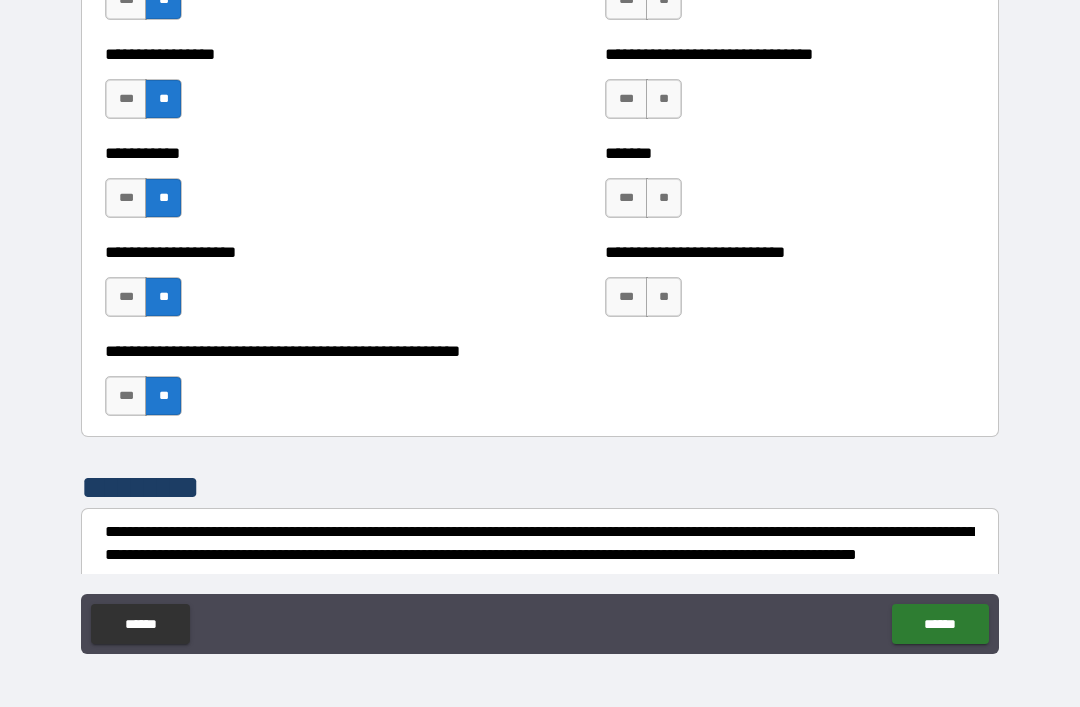 click on "**" at bounding box center (664, 297) 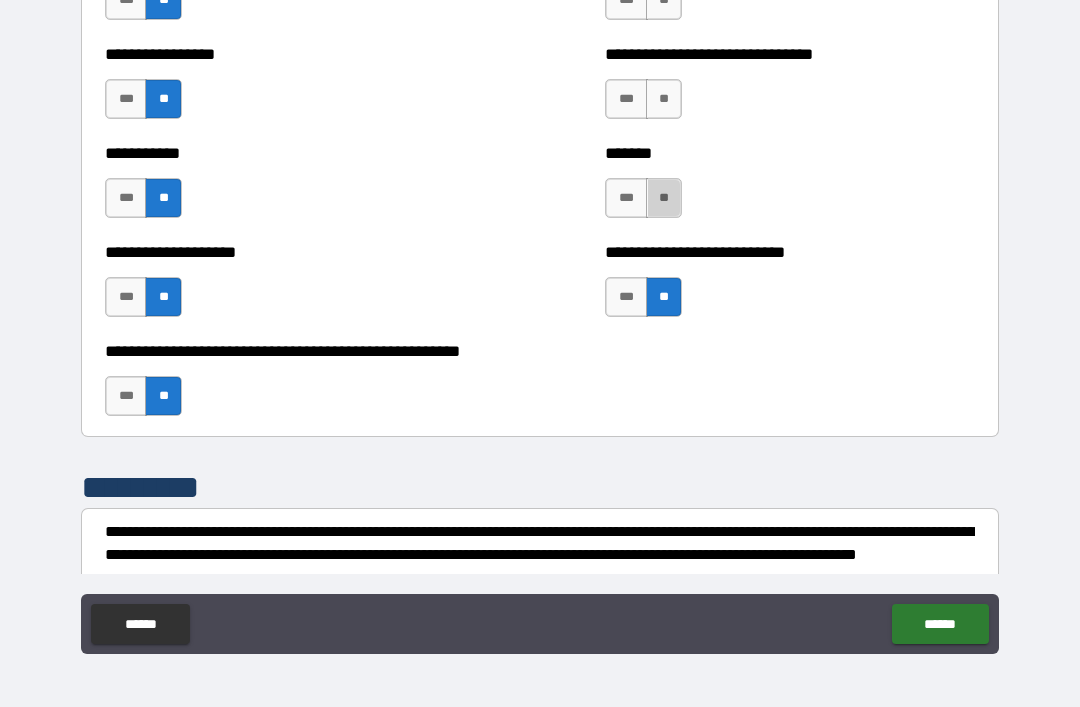 click on "**" at bounding box center (664, 198) 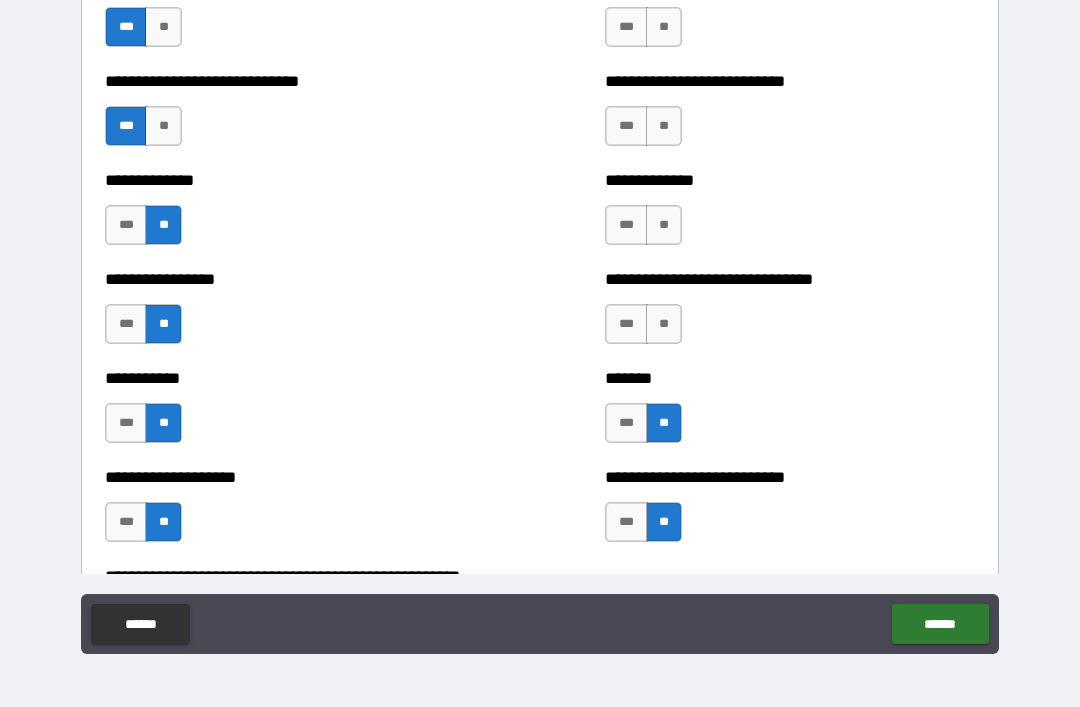 scroll, scrollTop: 7700, scrollLeft: 0, axis: vertical 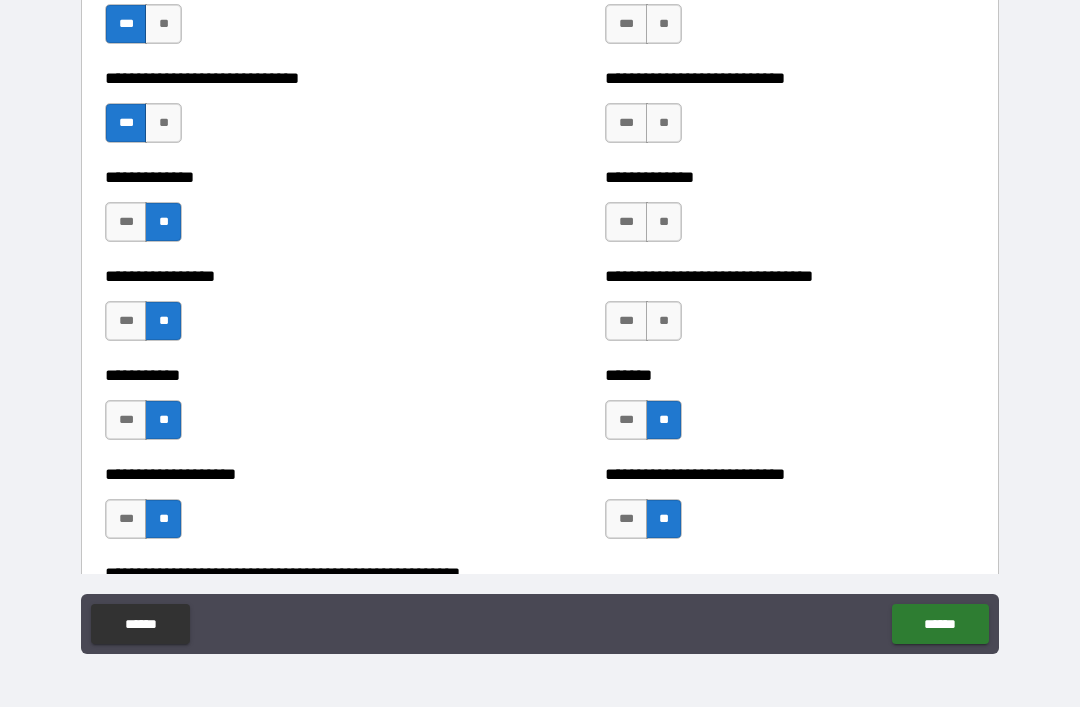 click on "**" at bounding box center [664, 321] 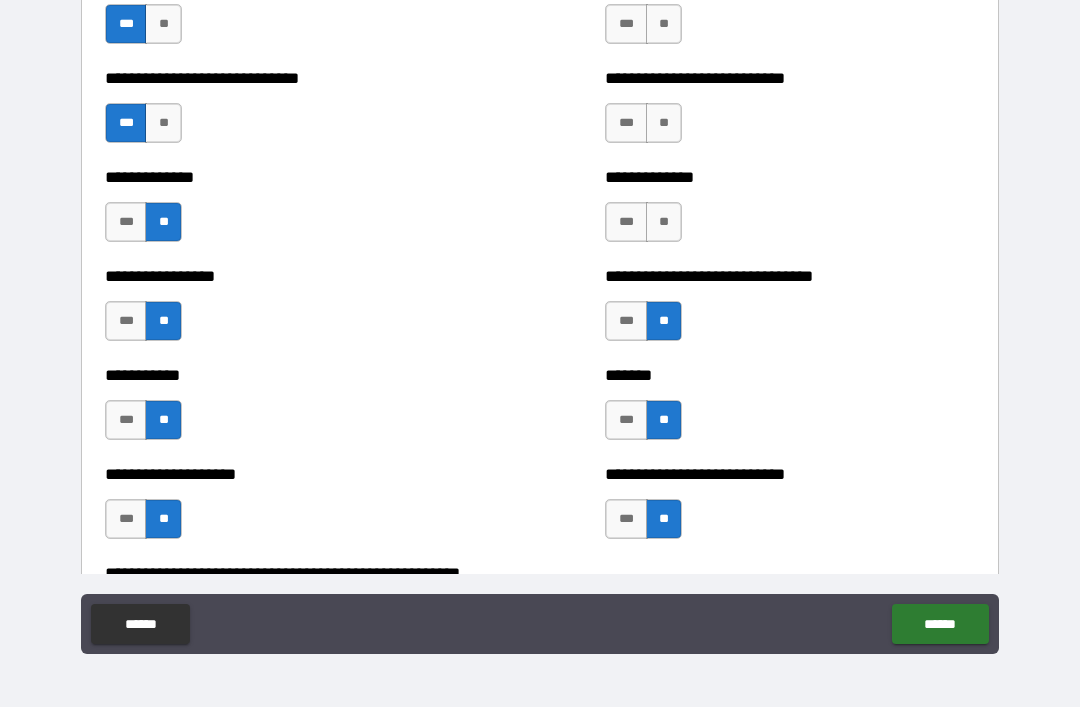 click on "**" at bounding box center (664, 222) 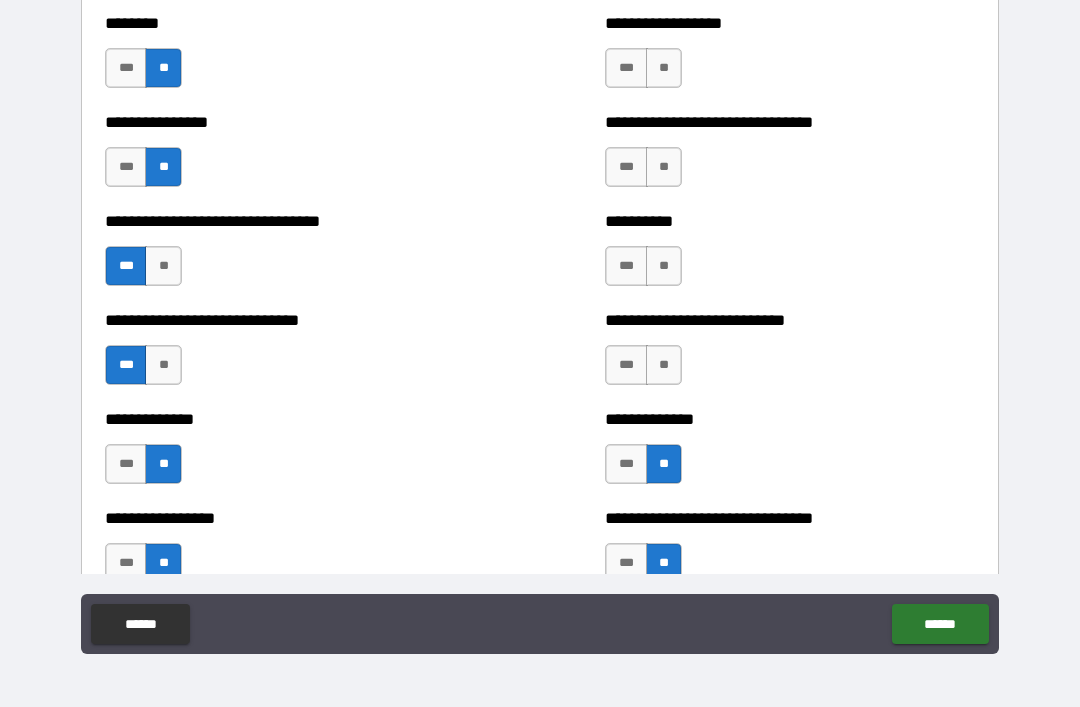 scroll, scrollTop: 7457, scrollLeft: 0, axis: vertical 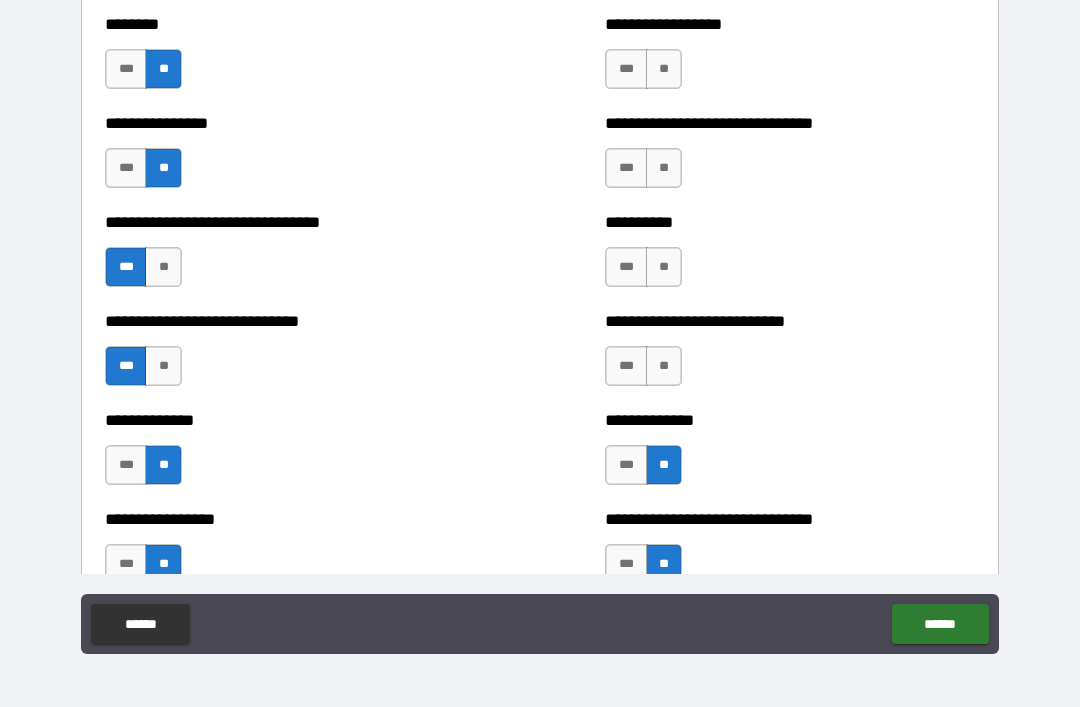 click on "**" at bounding box center (664, 366) 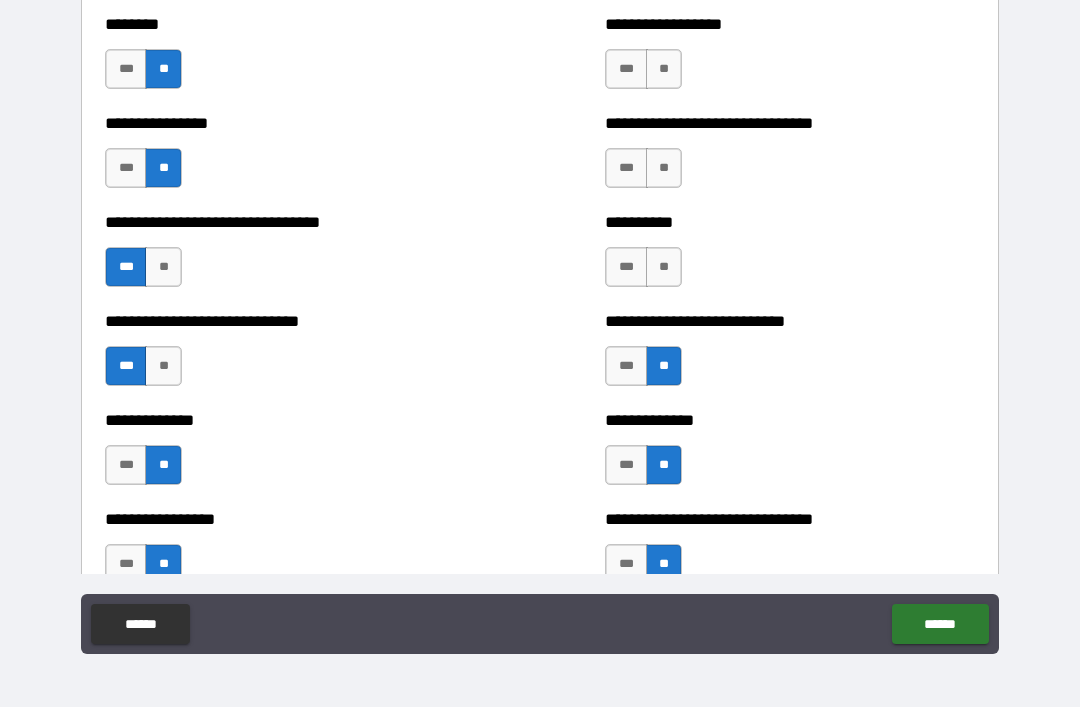 click on "**" at bounding box center [664, 267] 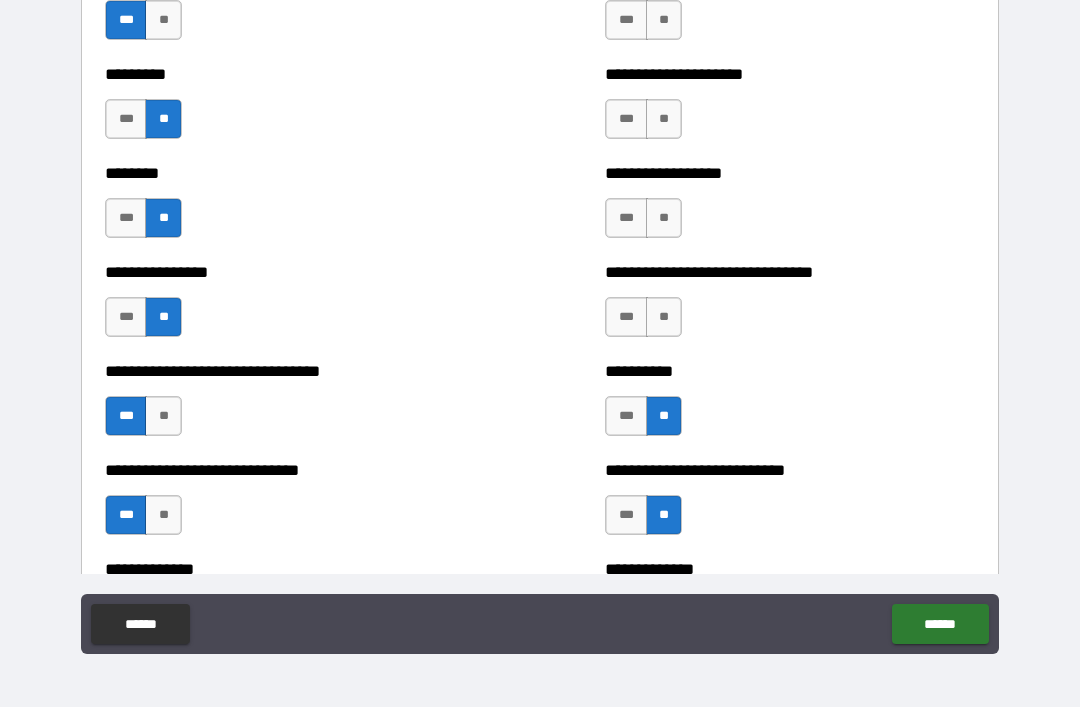 scroll, scrollTop: 7309, scrollLeft: 0, axis: vertical 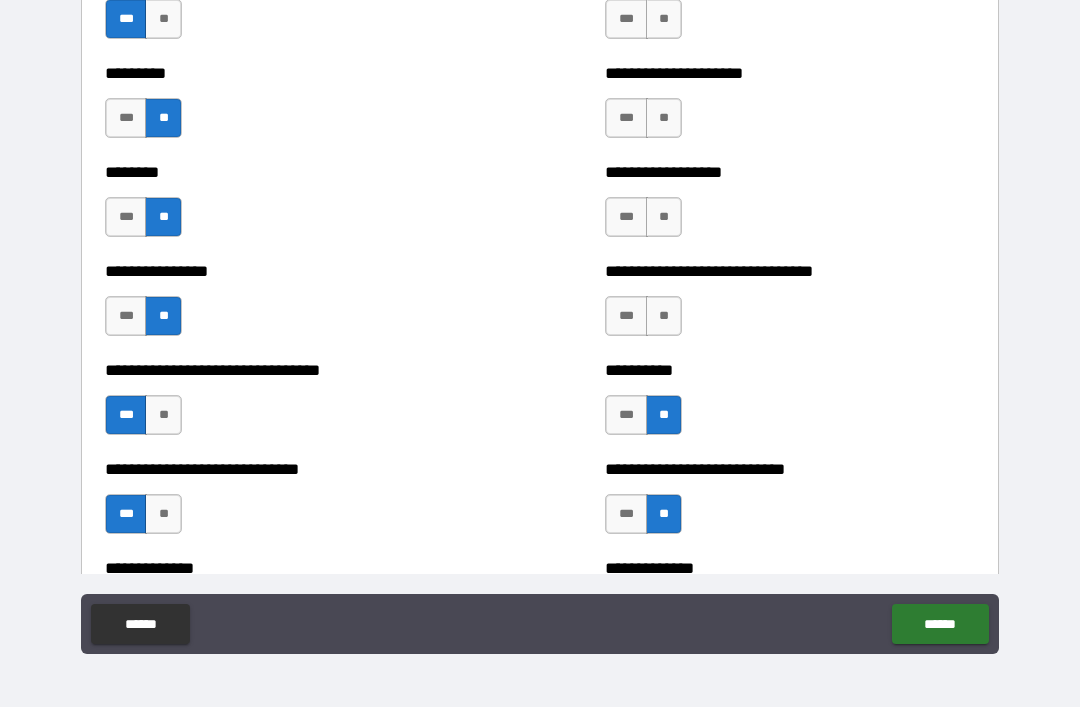 click on "***" at bounding box center (626, 415) 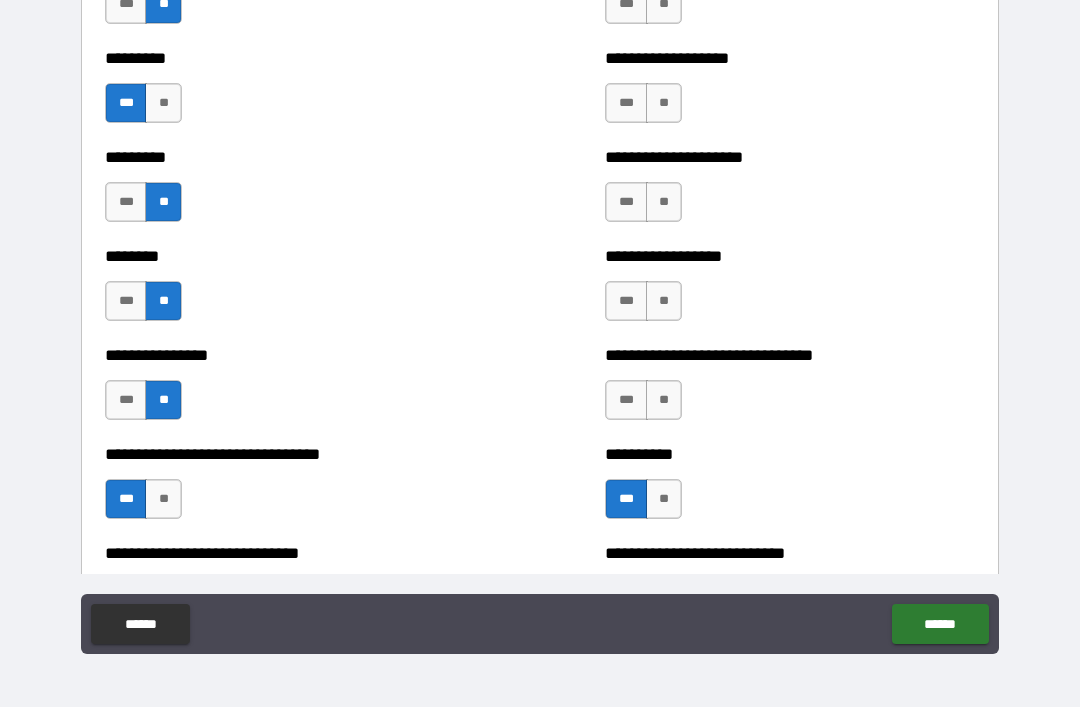 scroll, scrollTop: 7225, scrollLeft: 0, axis: vertical 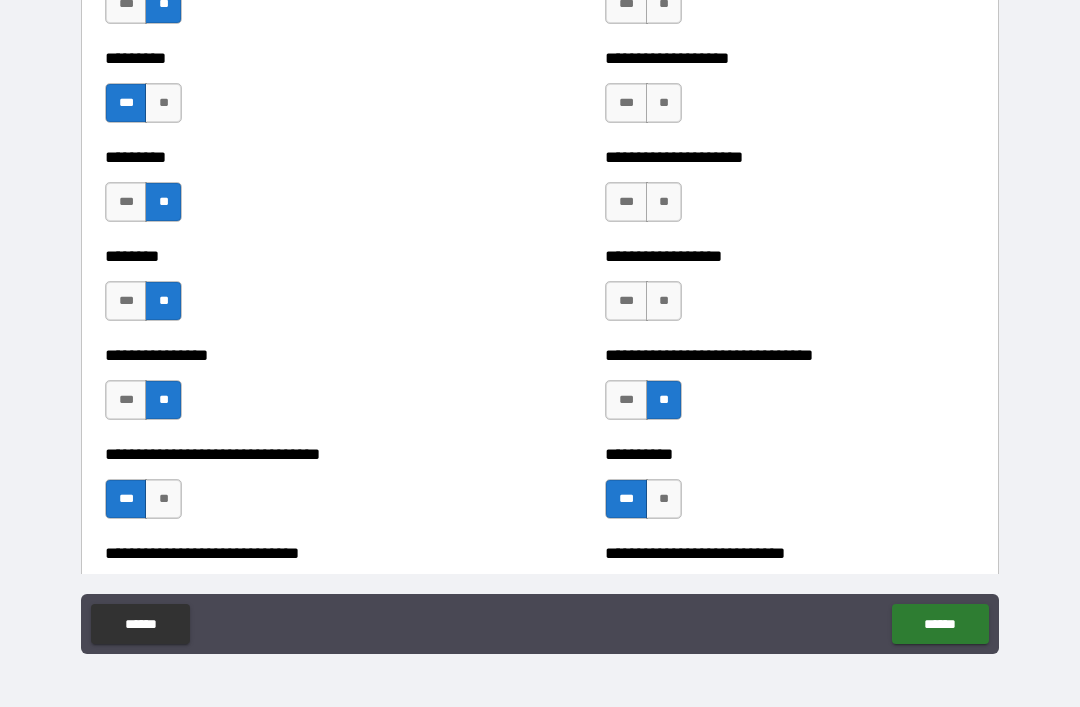 click on "***" at bounding box center (626, 400) 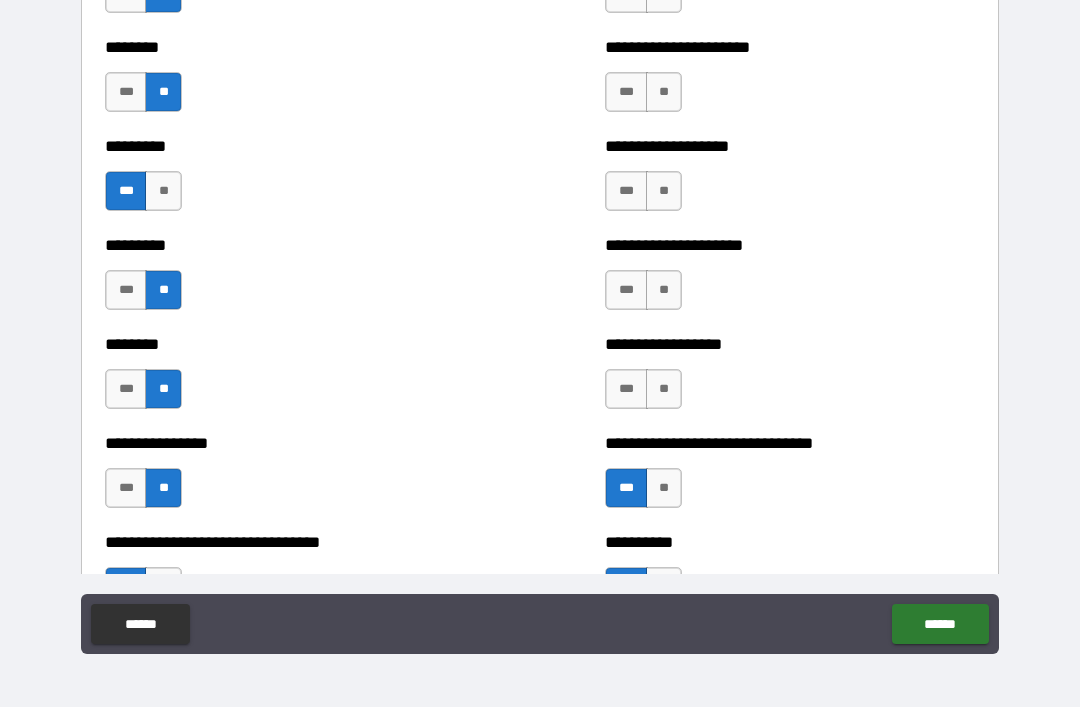 scroll, scrollTop: 7138, scrollLeft: 0, axis: vertical 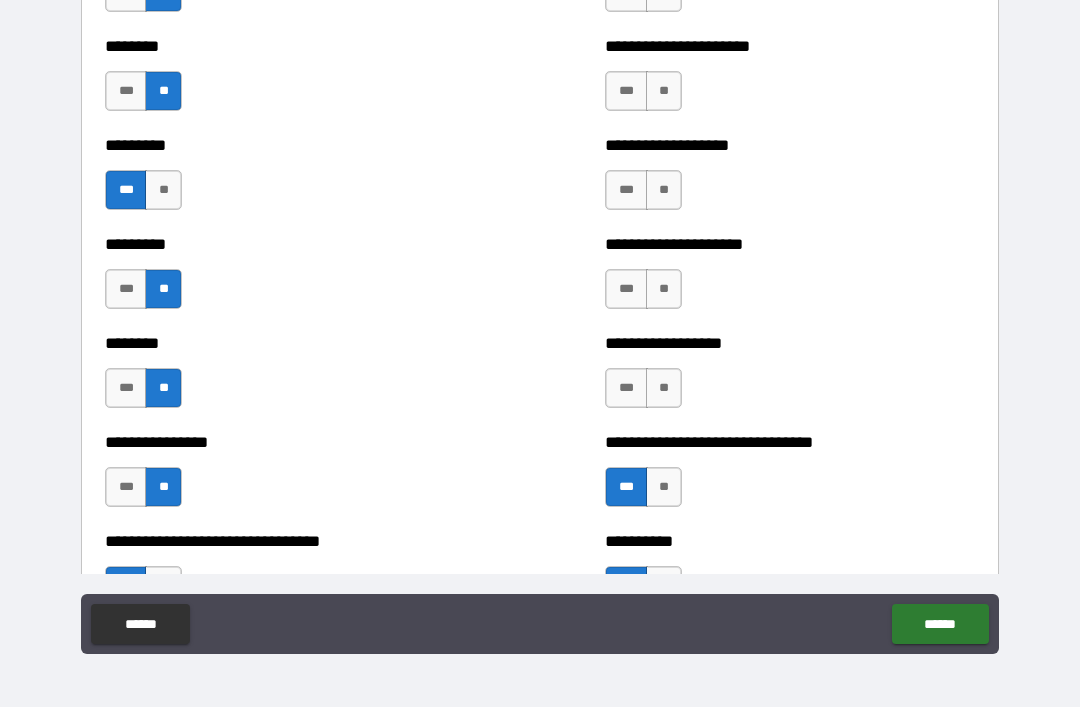 click on "**" at bounding box center (664, 388) 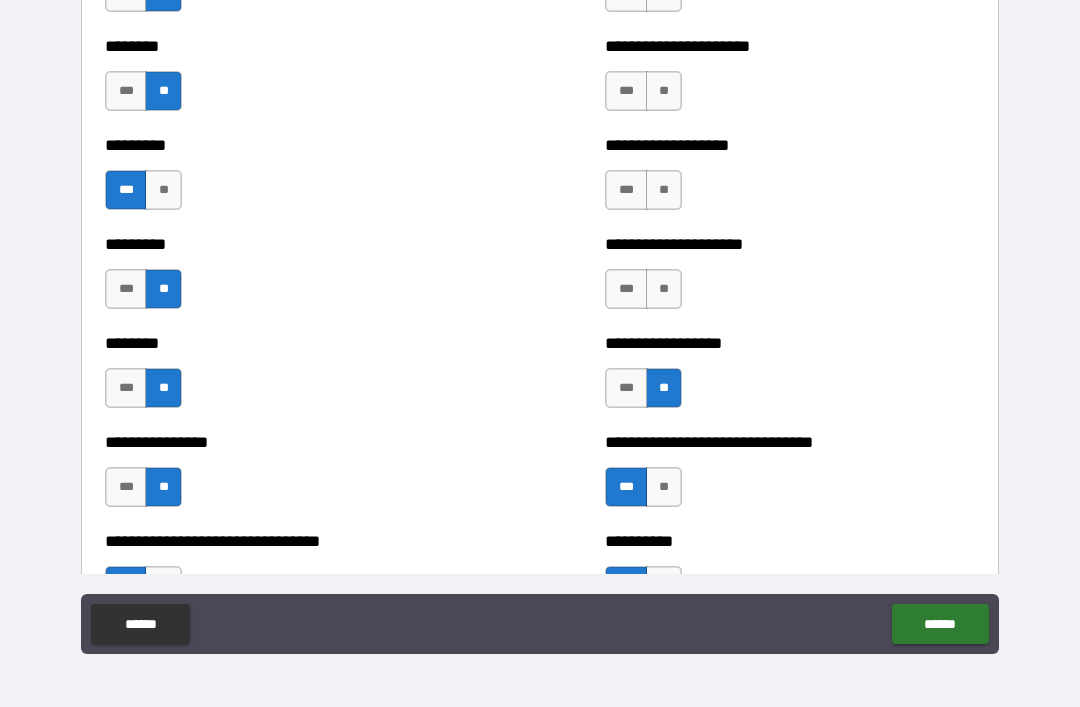 click on "**" at bounding box center (664, 289) 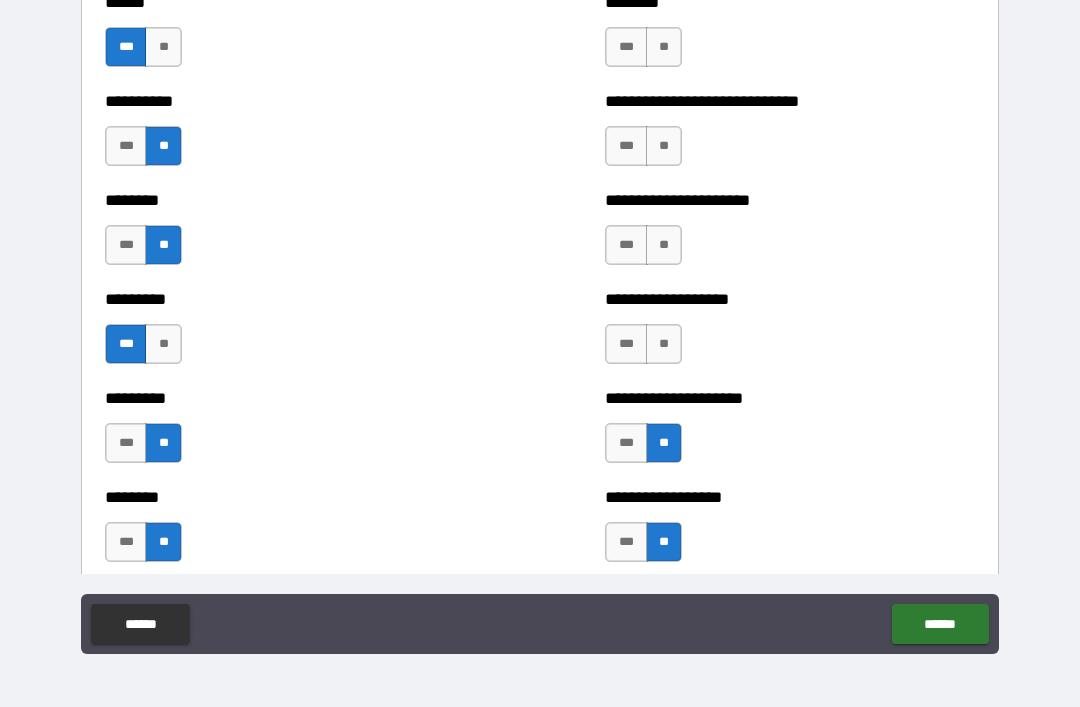 scroll, scrollTop: 6964, scrollLeft: 0, axis: vertical 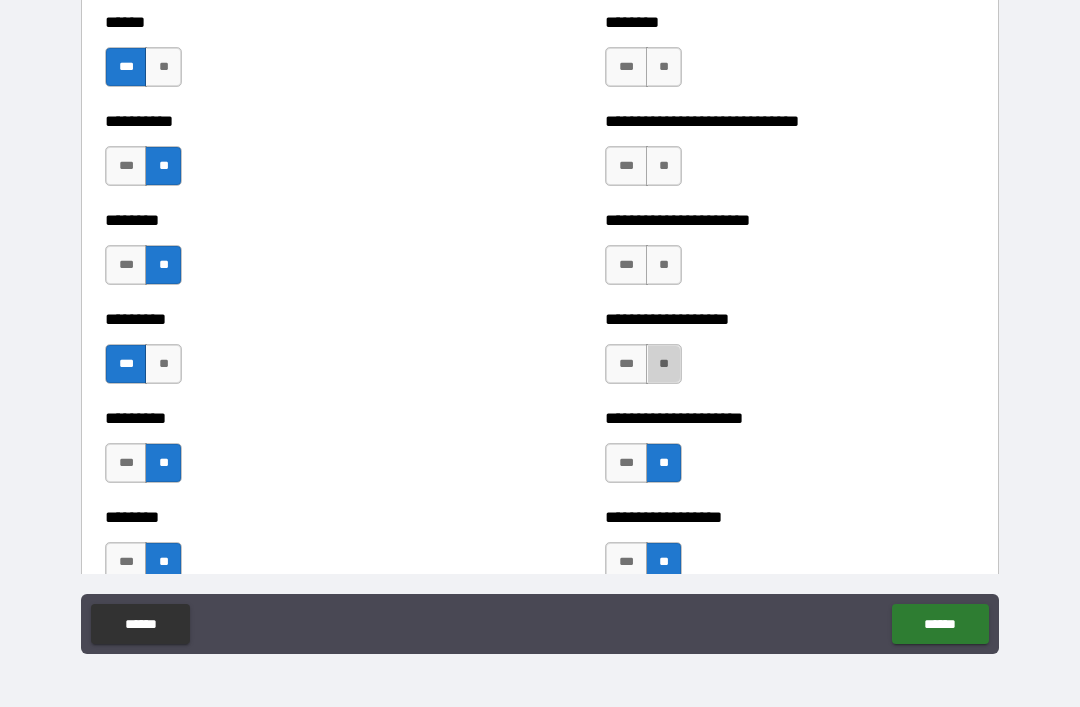 click on "**" at bounding box center [664, 364] 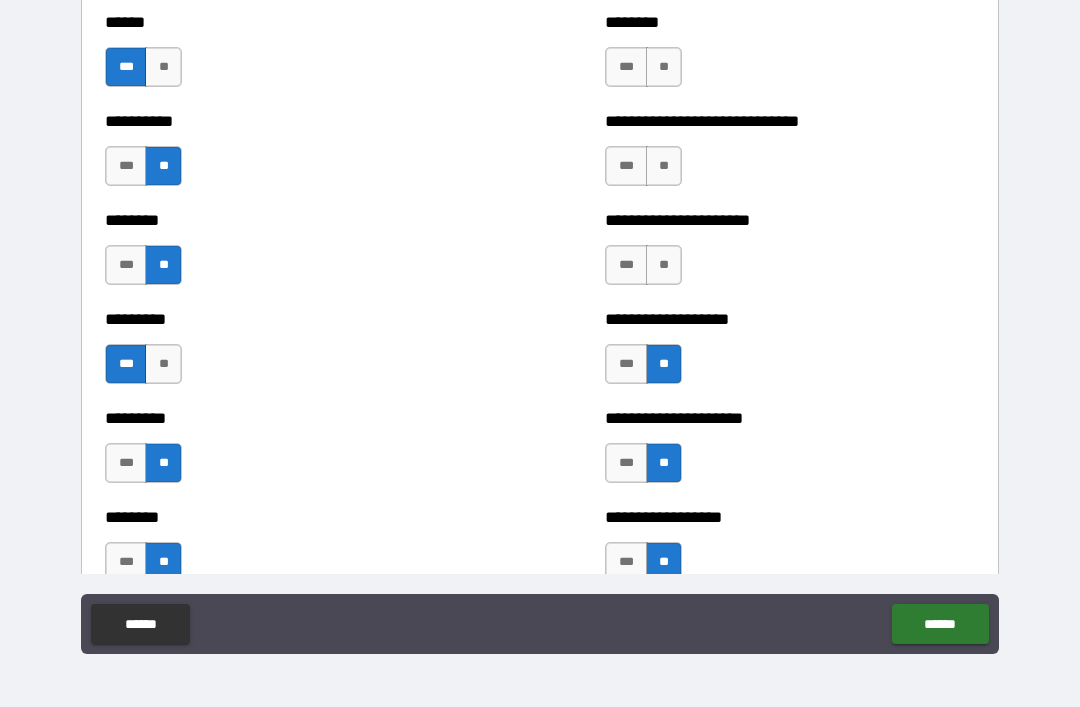 click on "***" at bounding box center [626, 265] 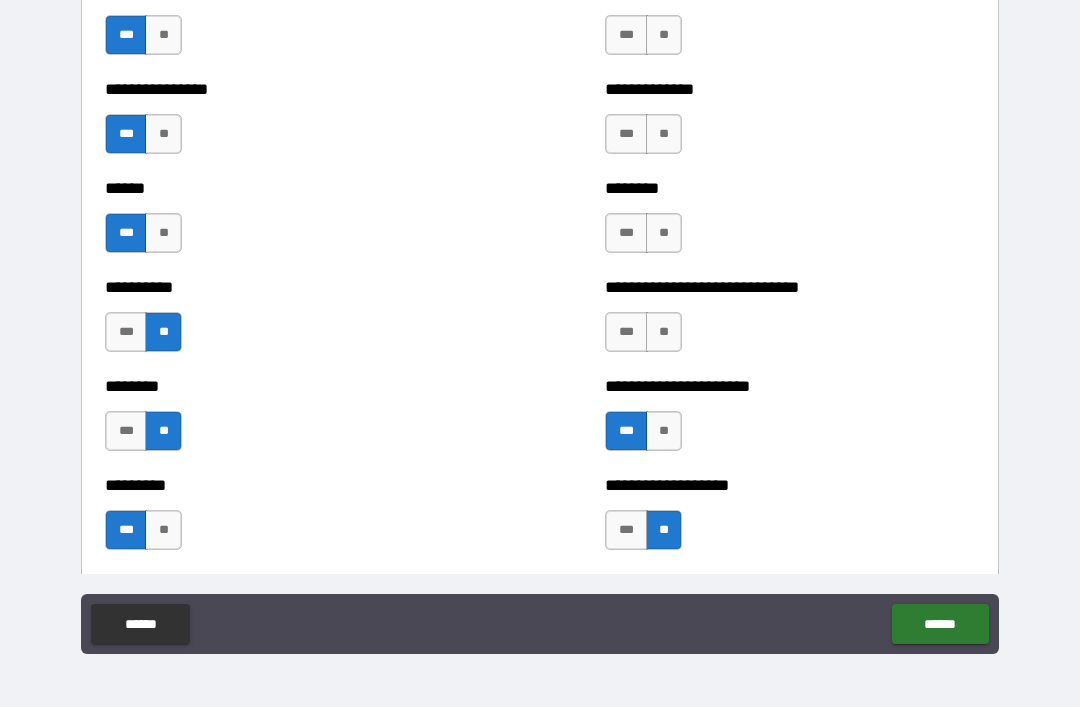 scroll, scrollTop: 6777, scrollLeft: 0, axis: vertical 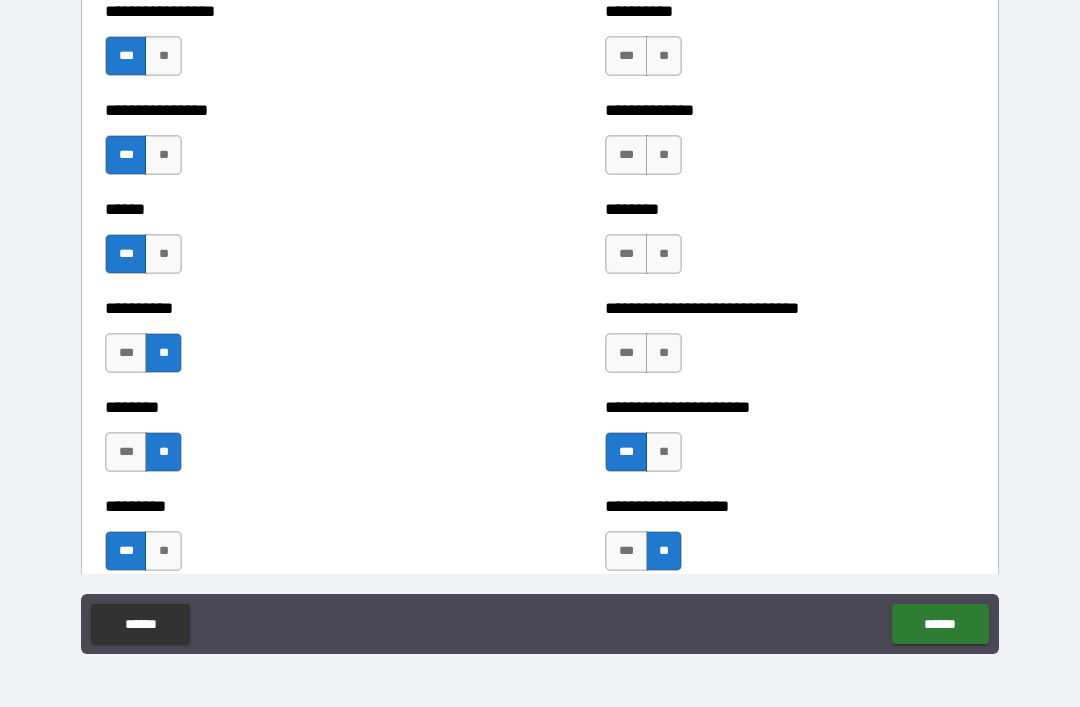 click on "***" at bounding box center [626, 353] 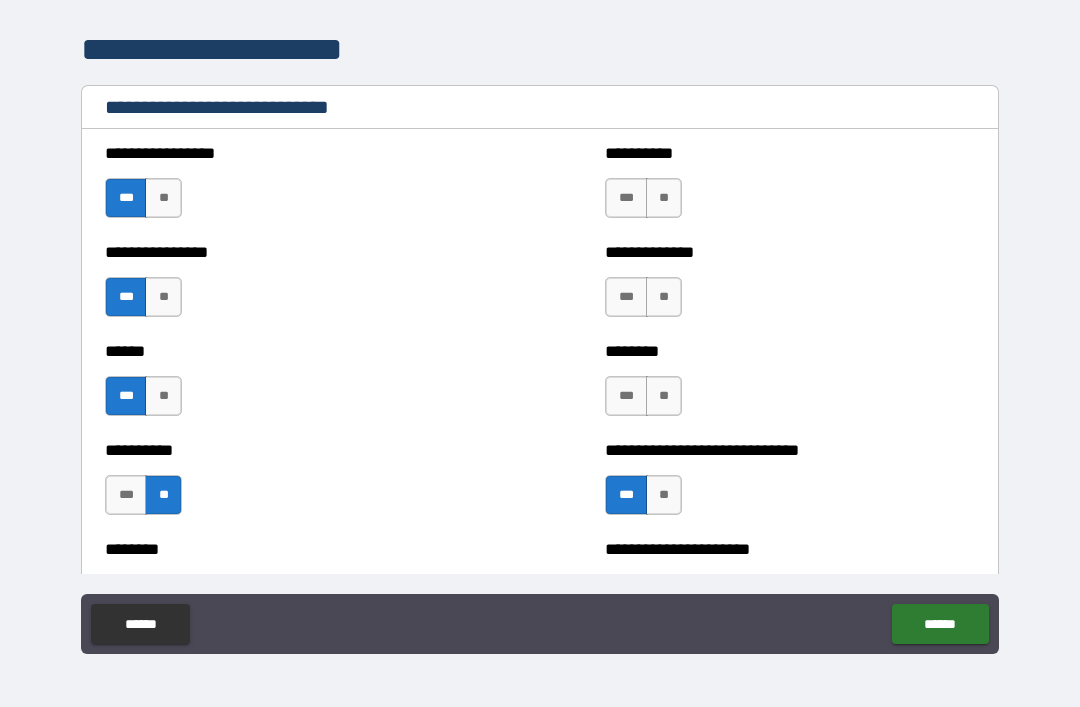 scroll, scrollTop: 6636, scrollLeft: 0, axis: vertical 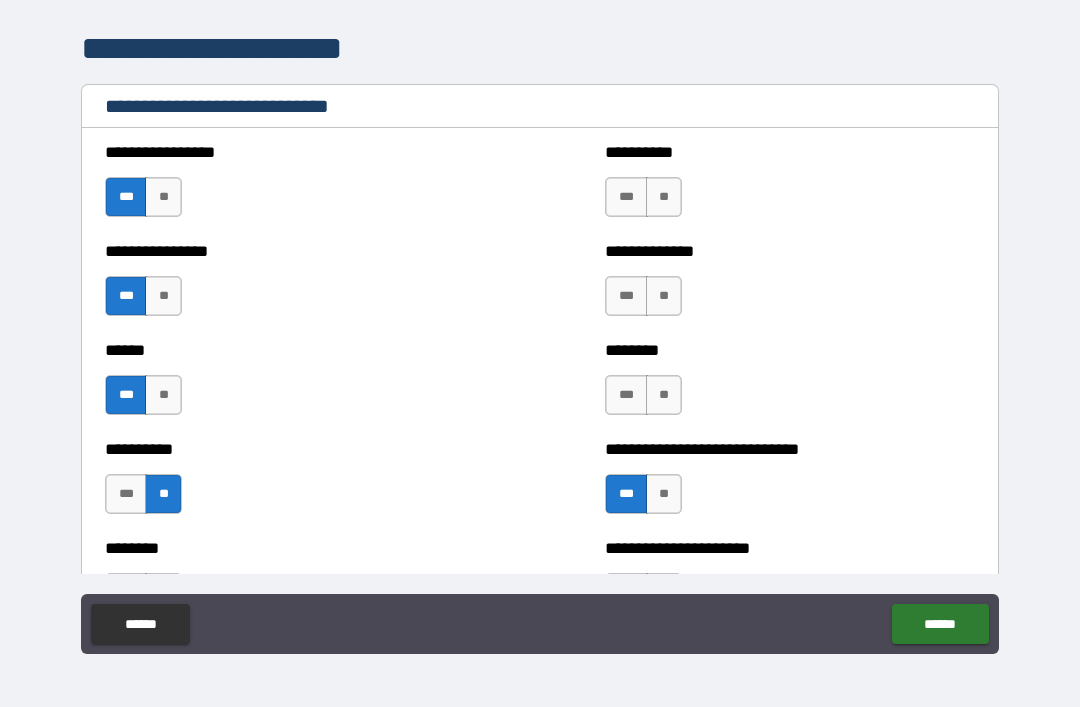 click on "***" at bounding box center (626, 395) 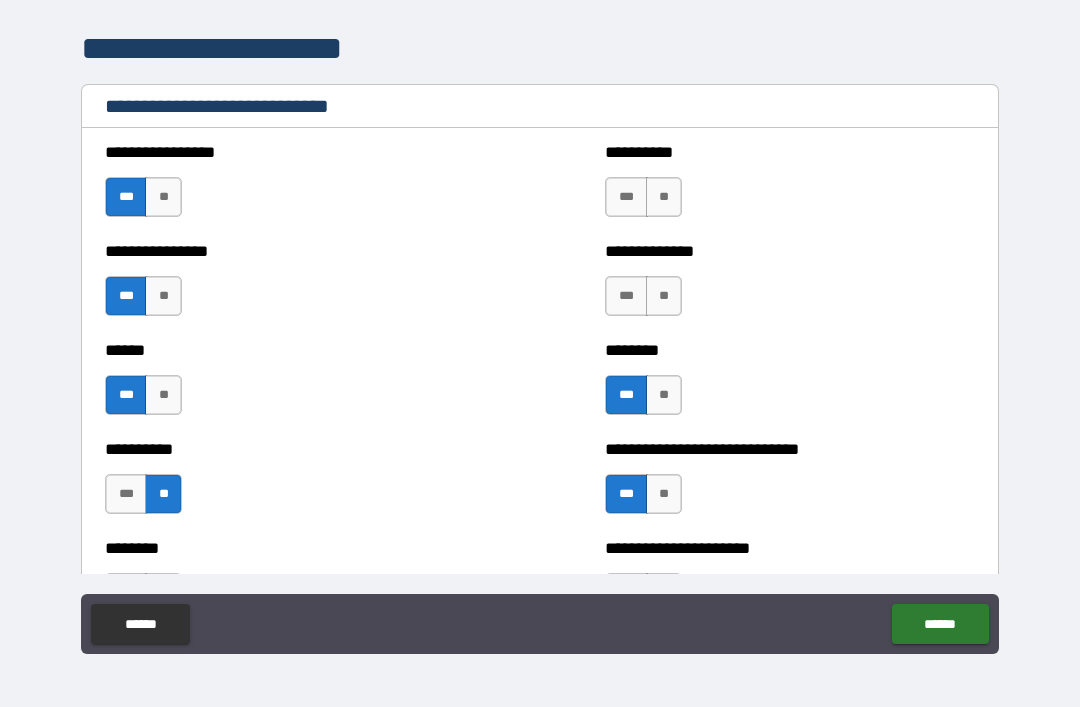 click on "***" at bounding box center [626, 296] 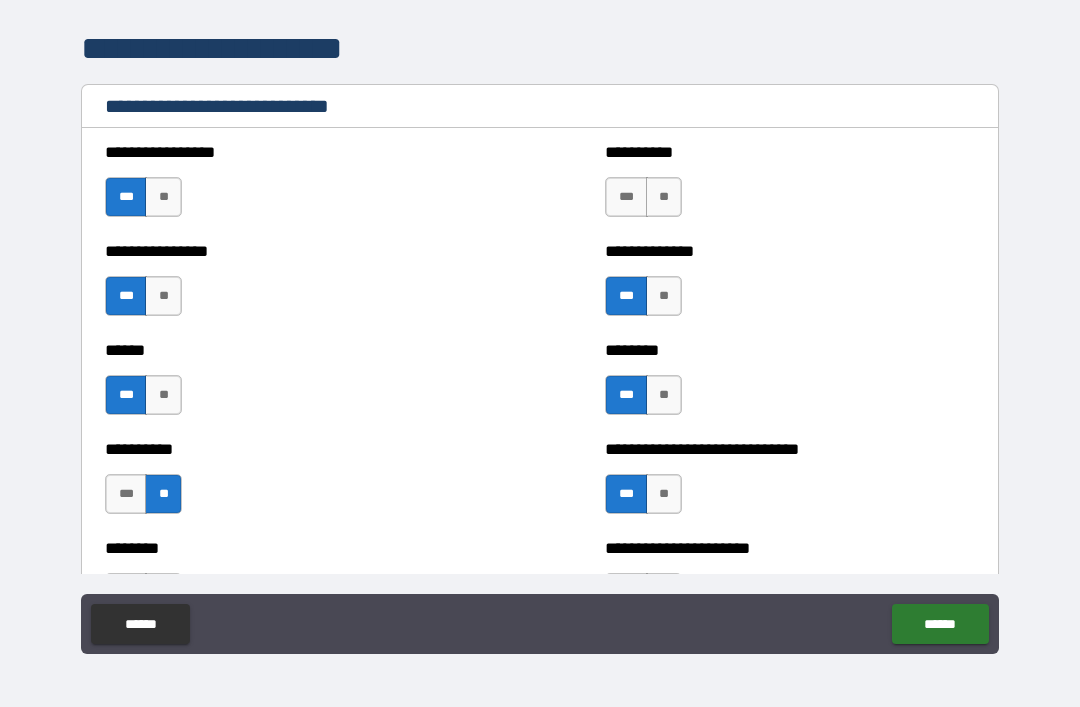 click on "***" at bounding box center (626, 197) 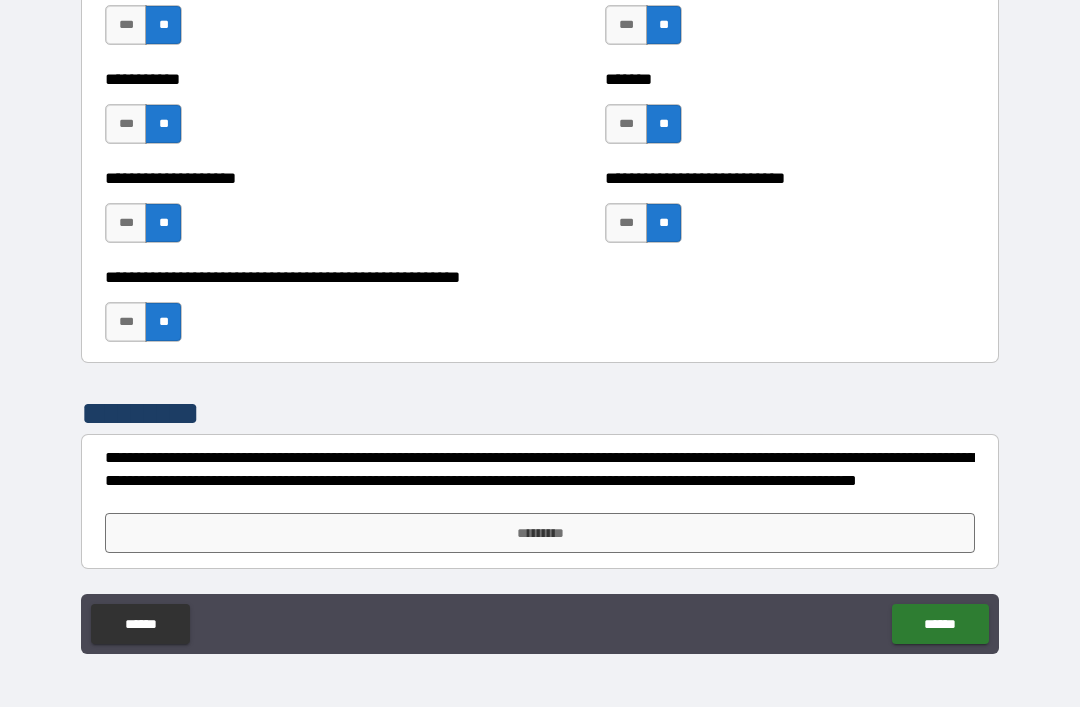 scroll, scrollTop: 7996, scrollLeft: 0, axis: vertical 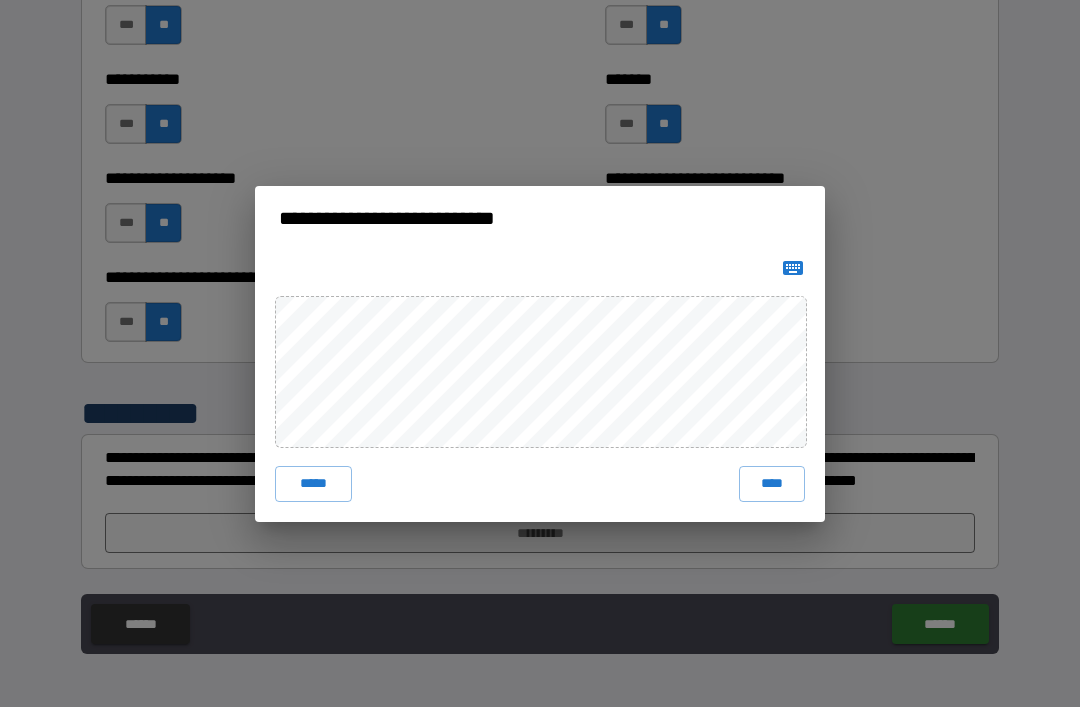 click on "****" at bounding box center [772, 484] 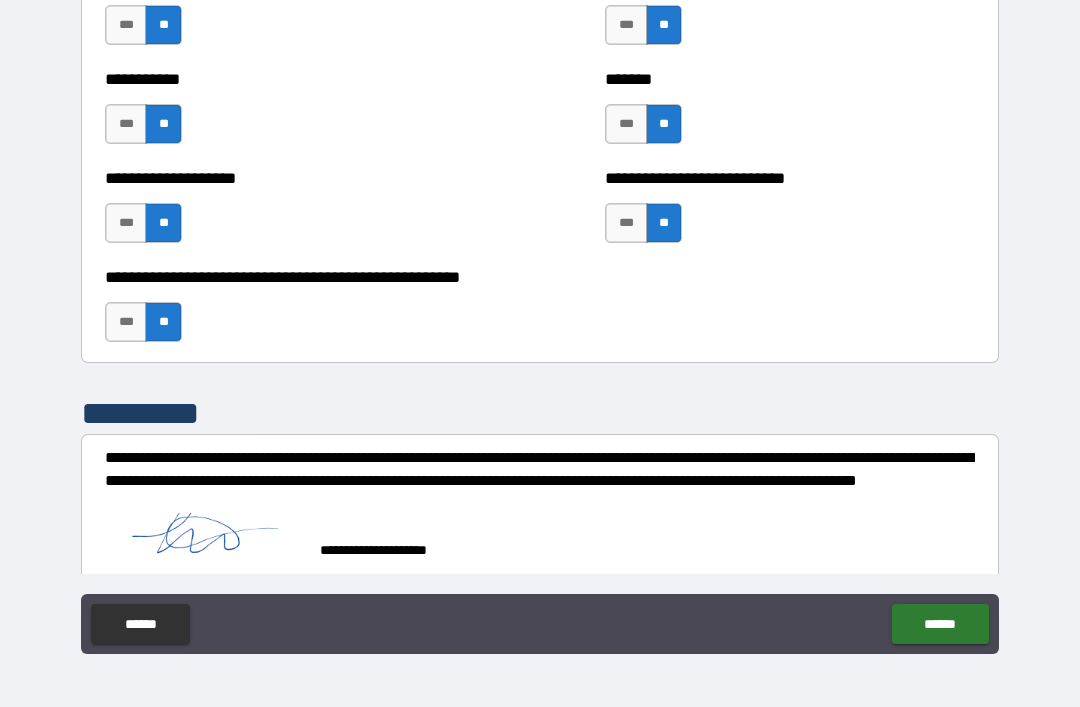 scroll, scrollTop: 7986, scrollLeft: 0, axis: vertical 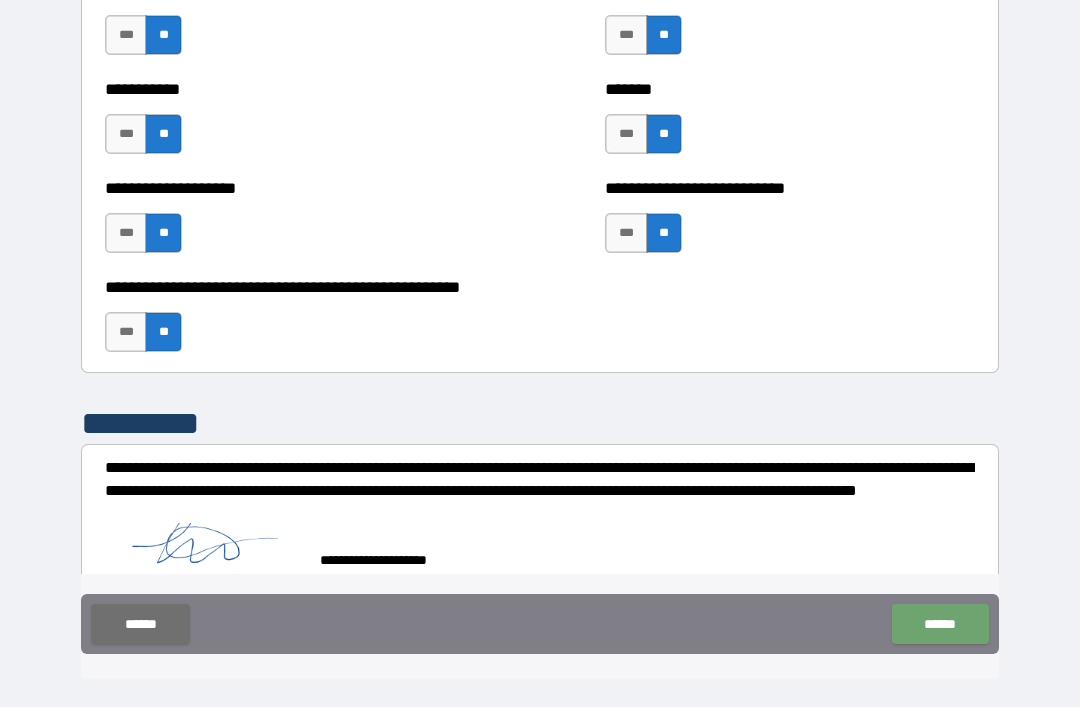 click on "******" at bounding box center [940, 624] 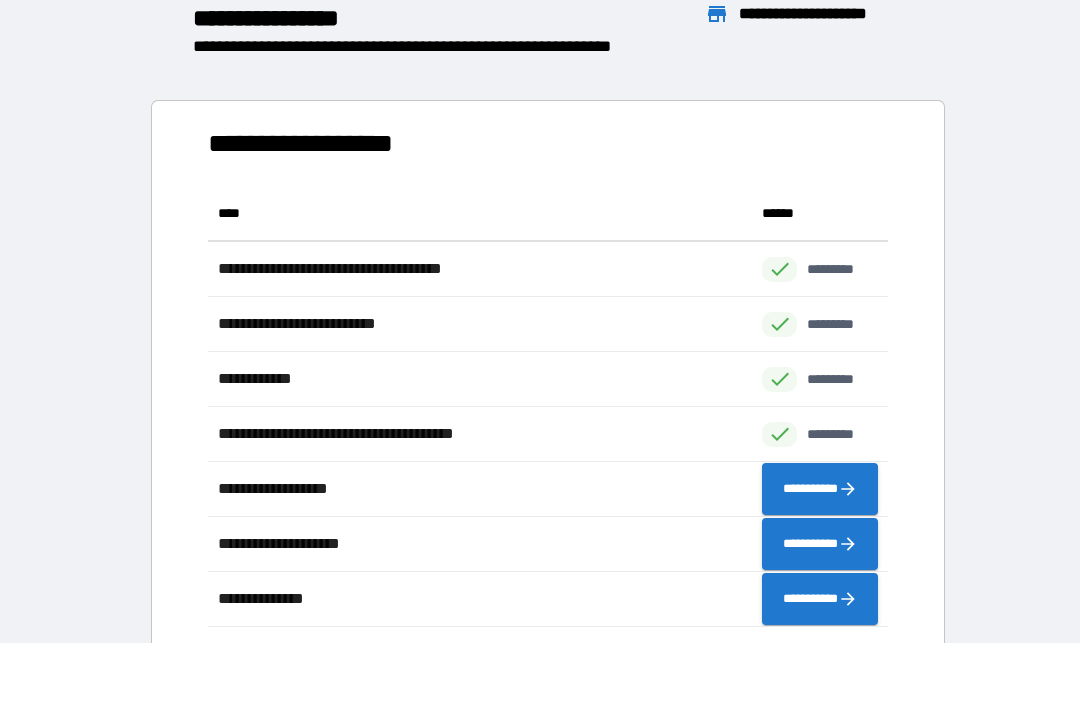 scroll, scrollTop: 1, scrollLeft: 1, axis: both 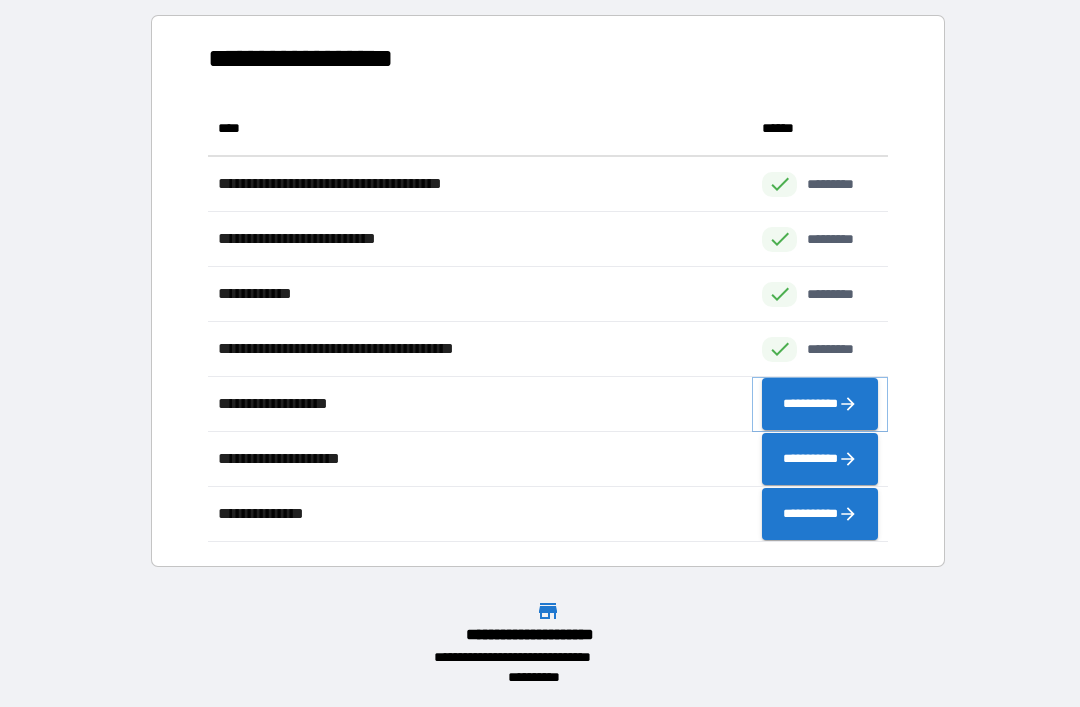 click on "**********" at bounding box center [820, 404] 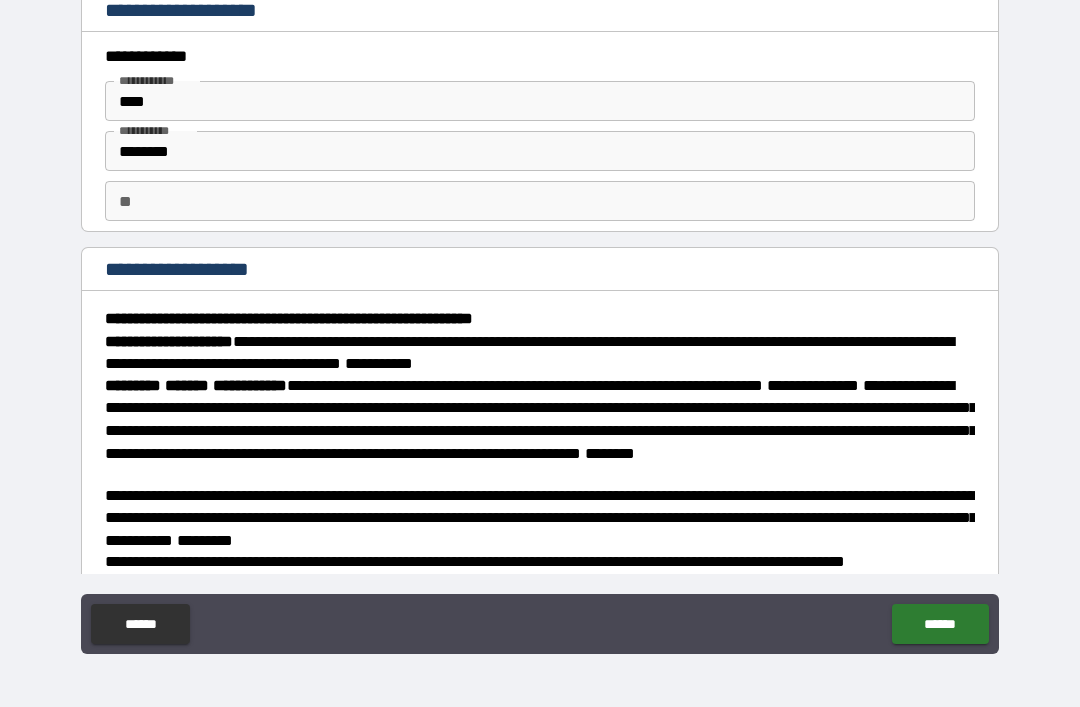 scroll, scrollTop: 0, scrollLeft: 0, axis: both 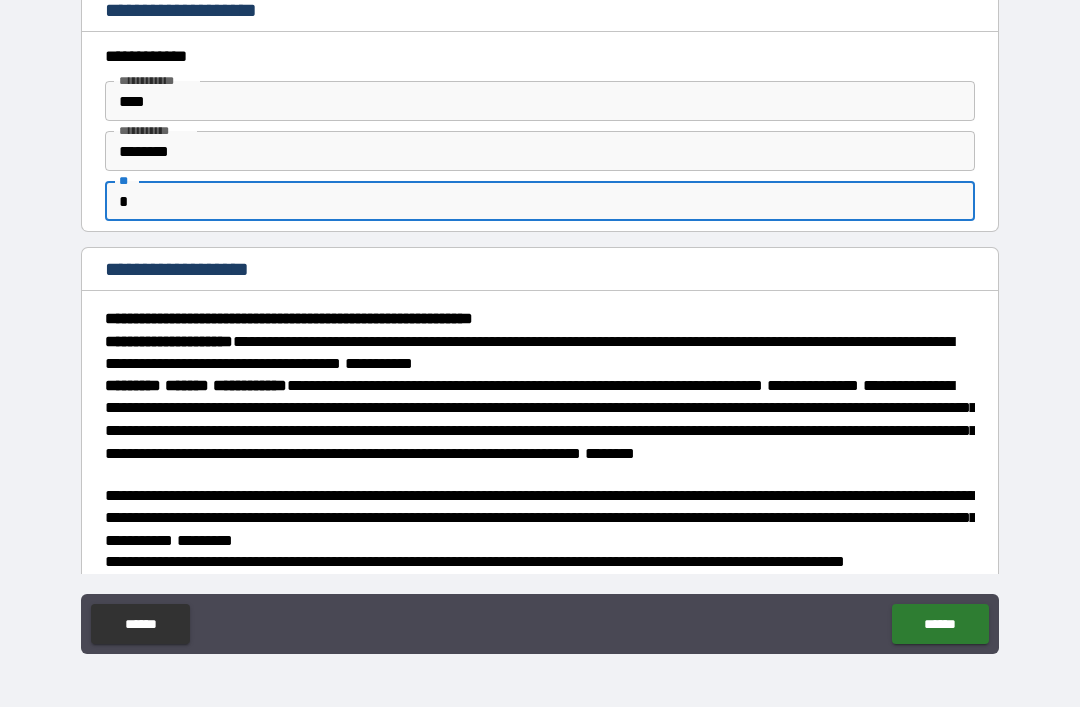 click on "[FIRST] [LAST] [CITY] [STATE] [ZIP] [STREET] [NUMBER] [APT] [COUNTRY] [PHONE] [EMAIL]" at bounding box center [540, 324] 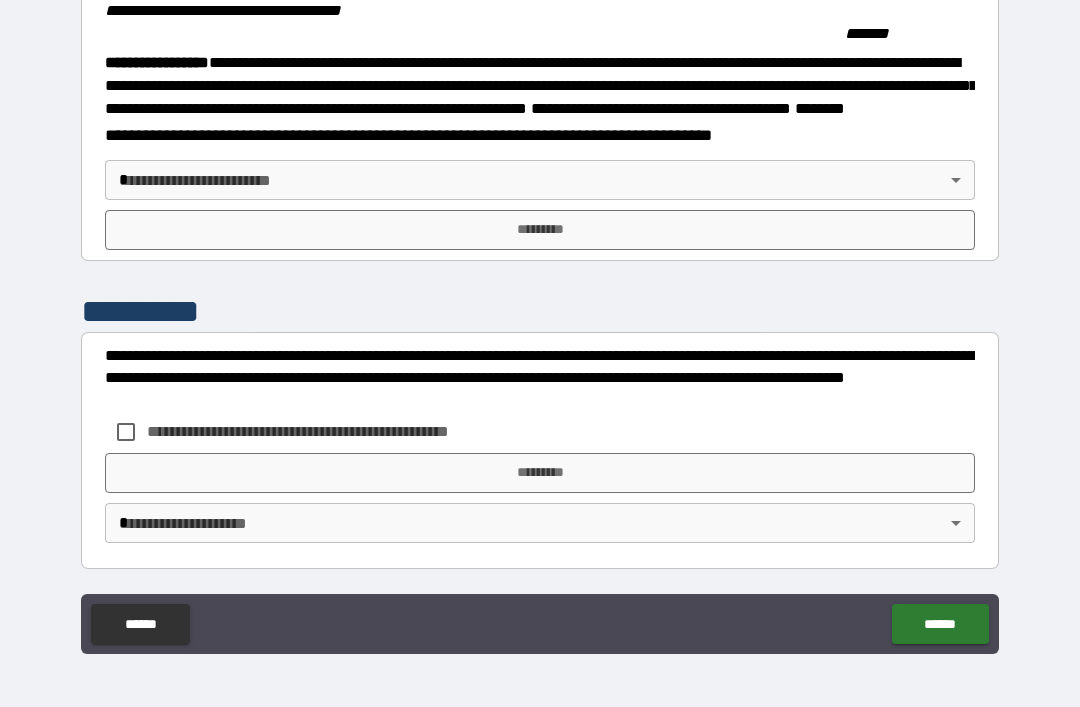 scroll, scrollTop: 2189, scrollLeft: 0, axis: vertical 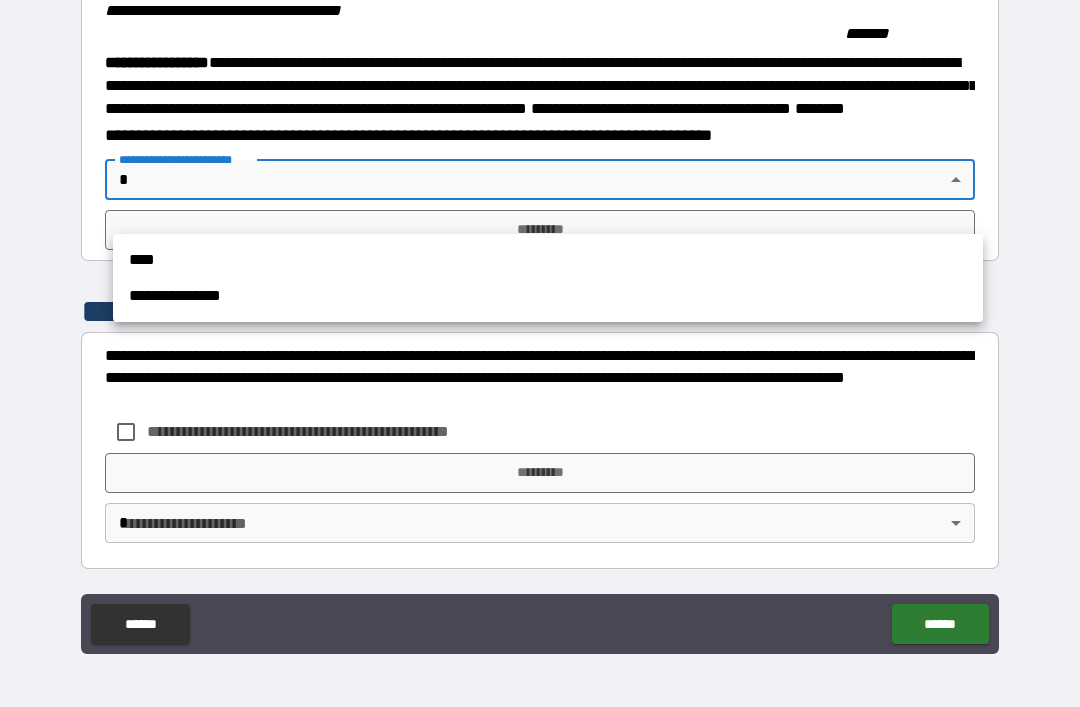 click on "****" at bounding box center (548, 260) 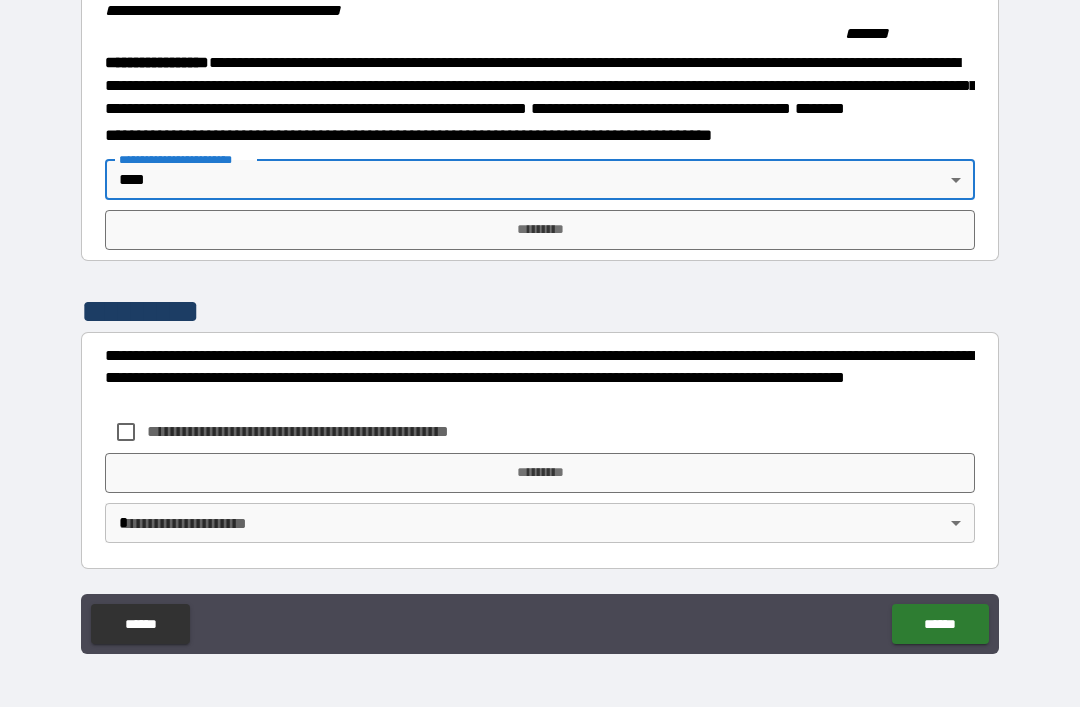 click on "*********" at bounding box center [540, 230] 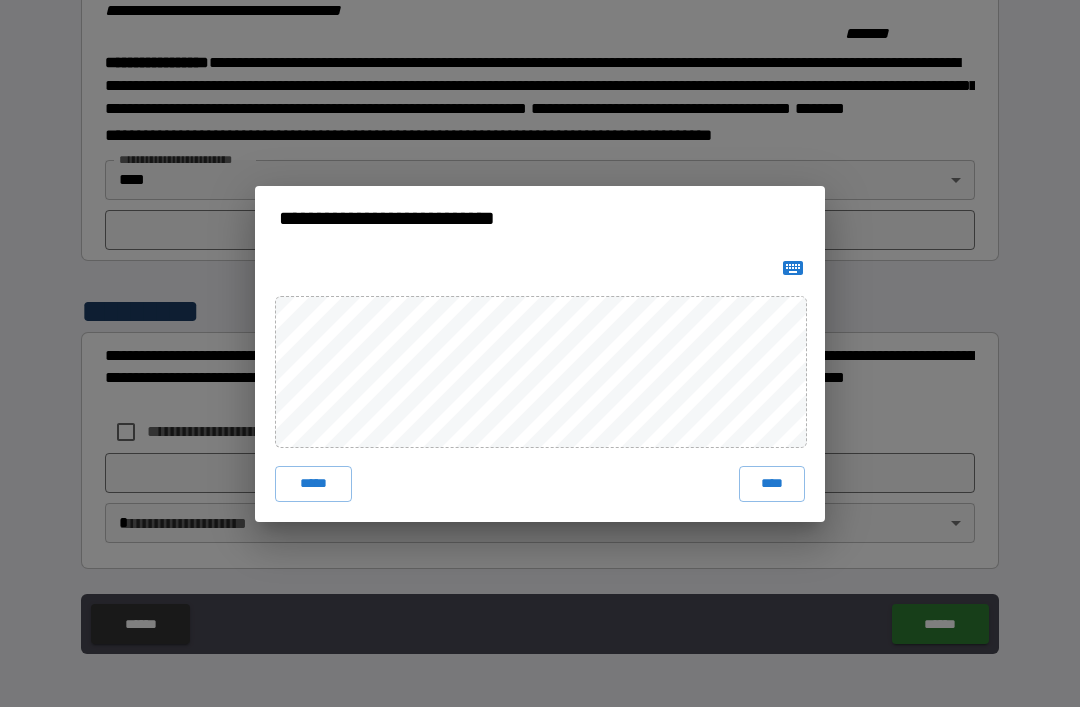 click on "****" at bounding box center (772, 484) 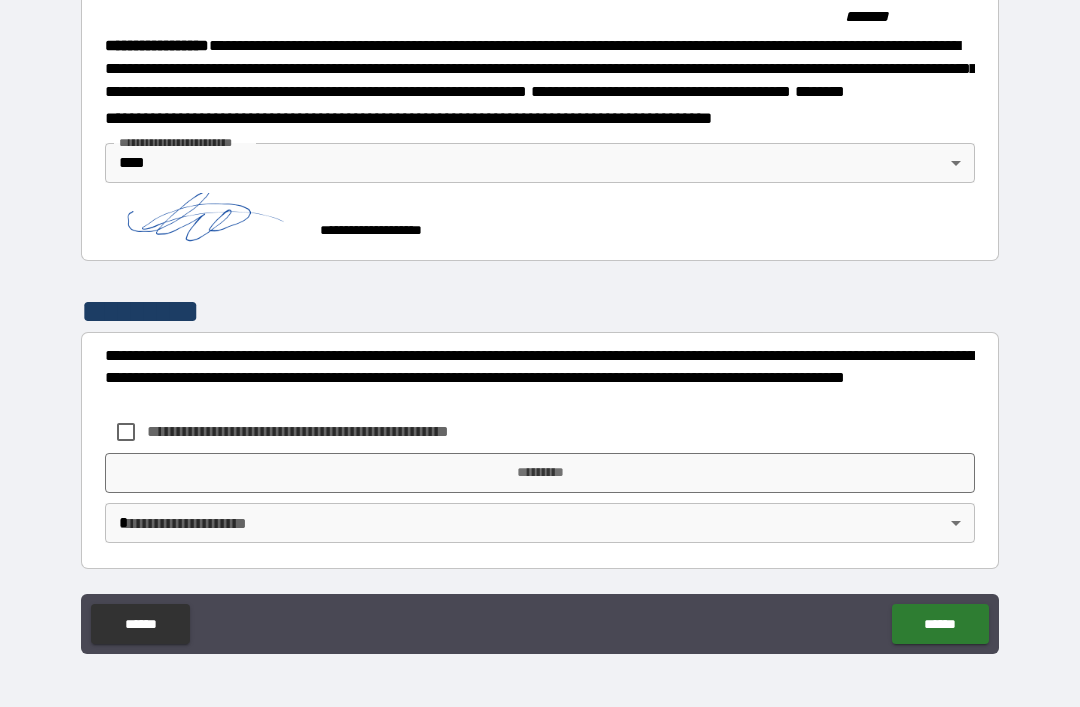 scroll, scrollTop: 2232, scrollLeft: 0, axis: vertical 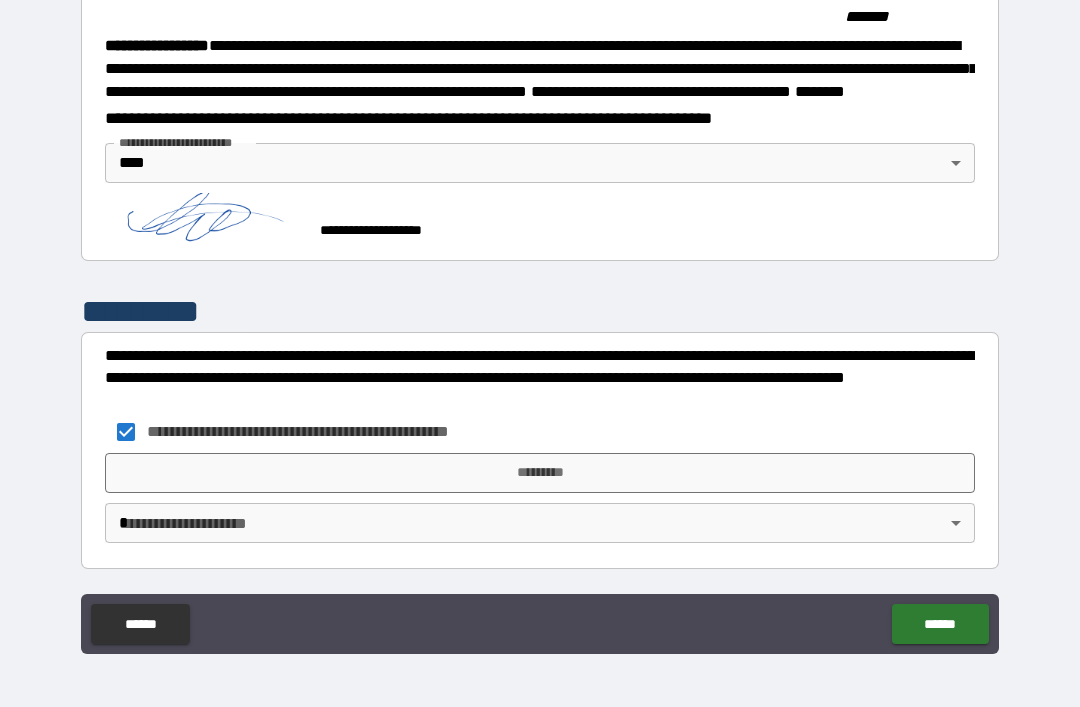 click on "*********" at bounding box center (540, 473) 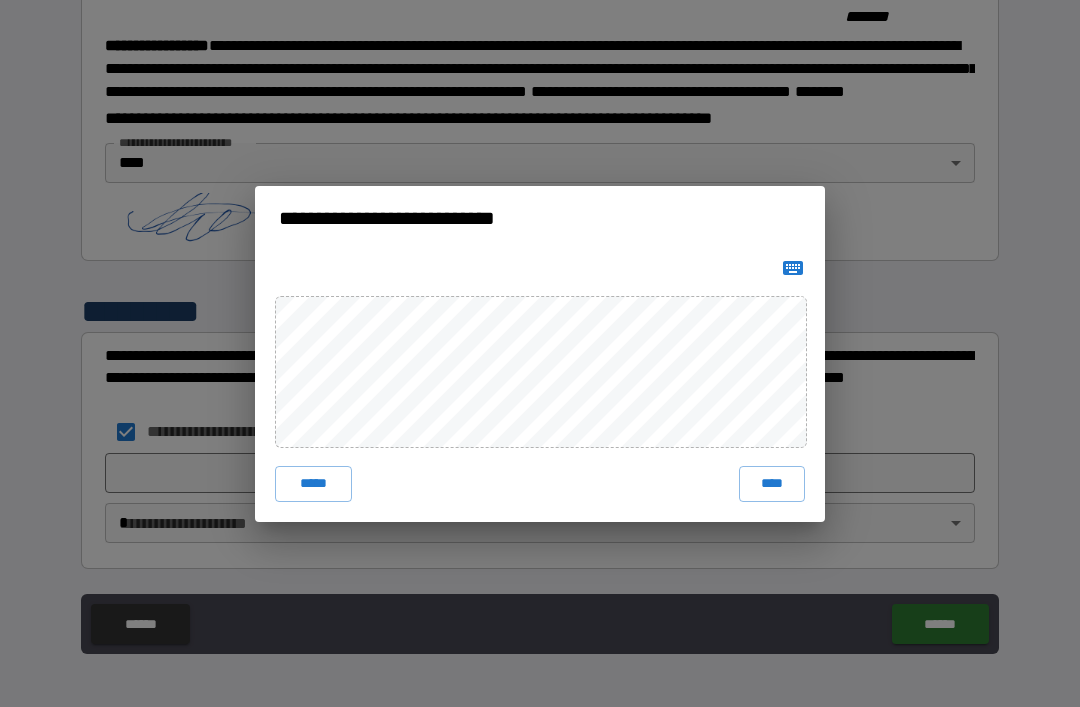 click on "****" at bounding box center [772, 484] 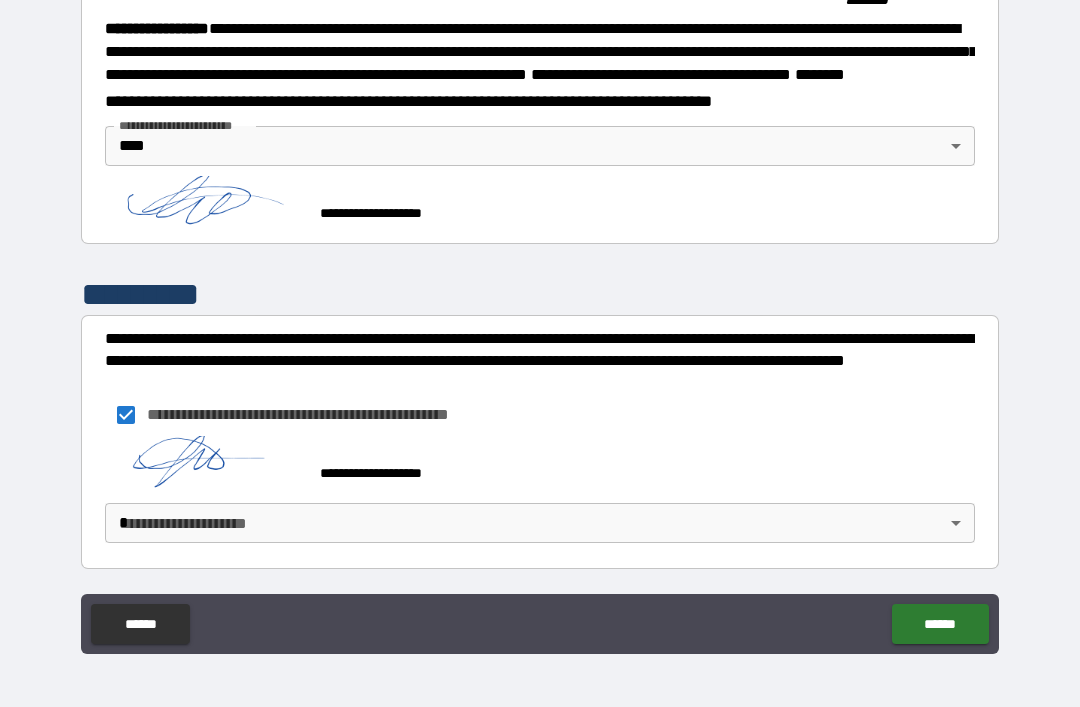 scroll, scrollTop: 2249, scrollLeft: 0, axis: vertical 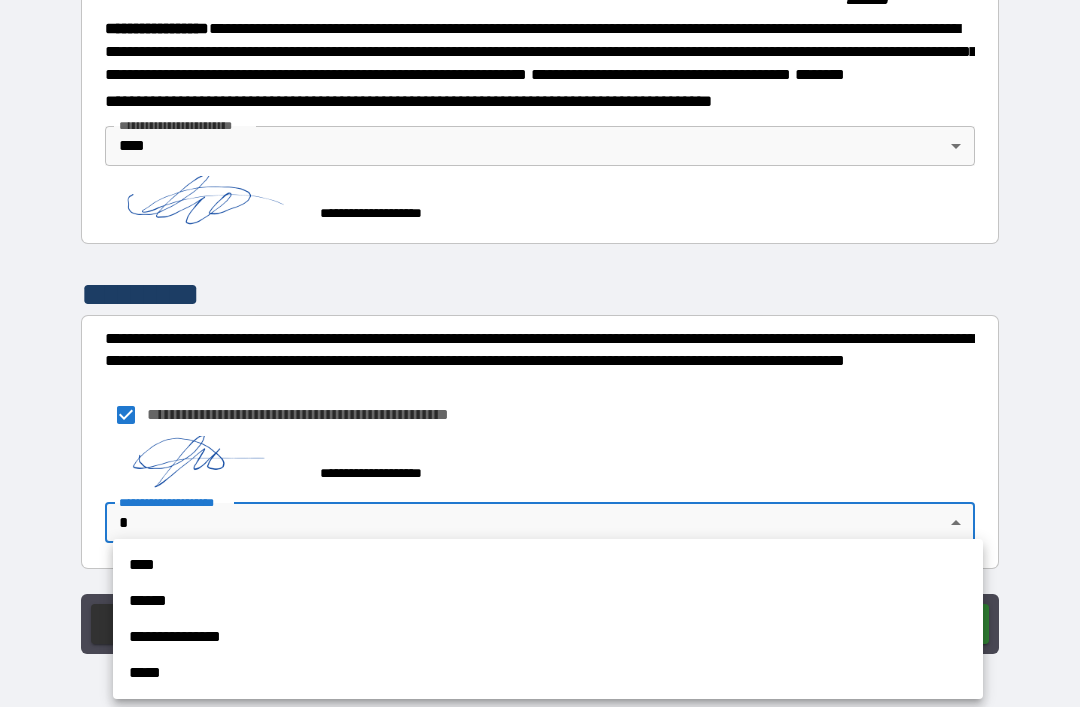click on "****" at bounding box center [548, 565] 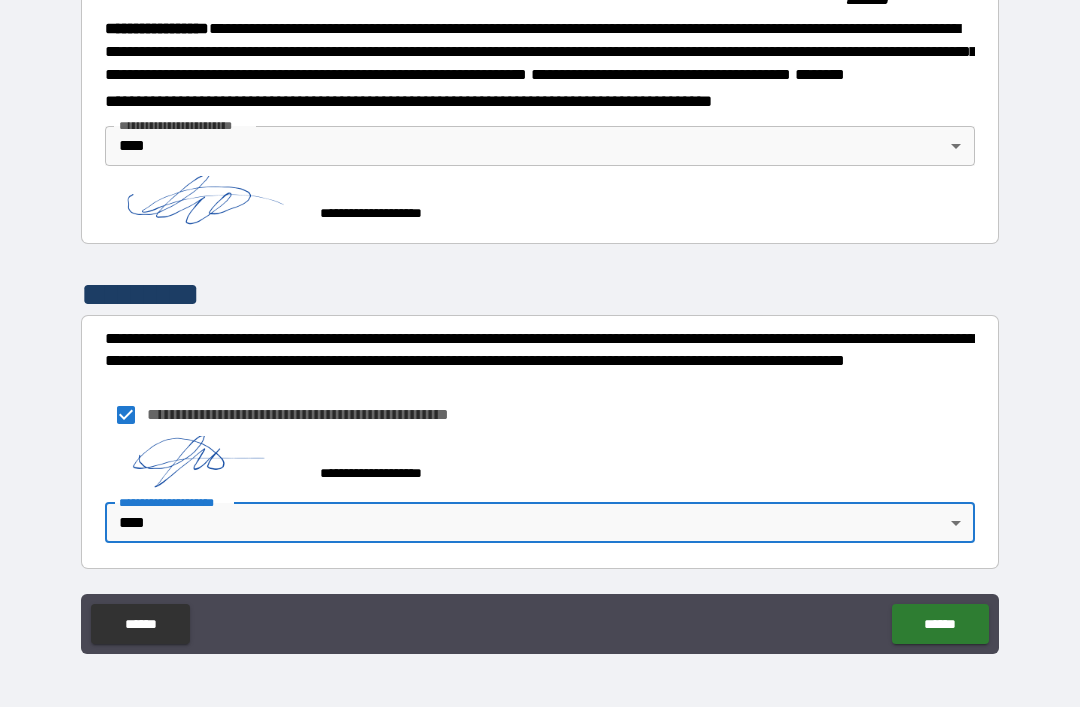 click on "******" at bounding box center (940, 624) 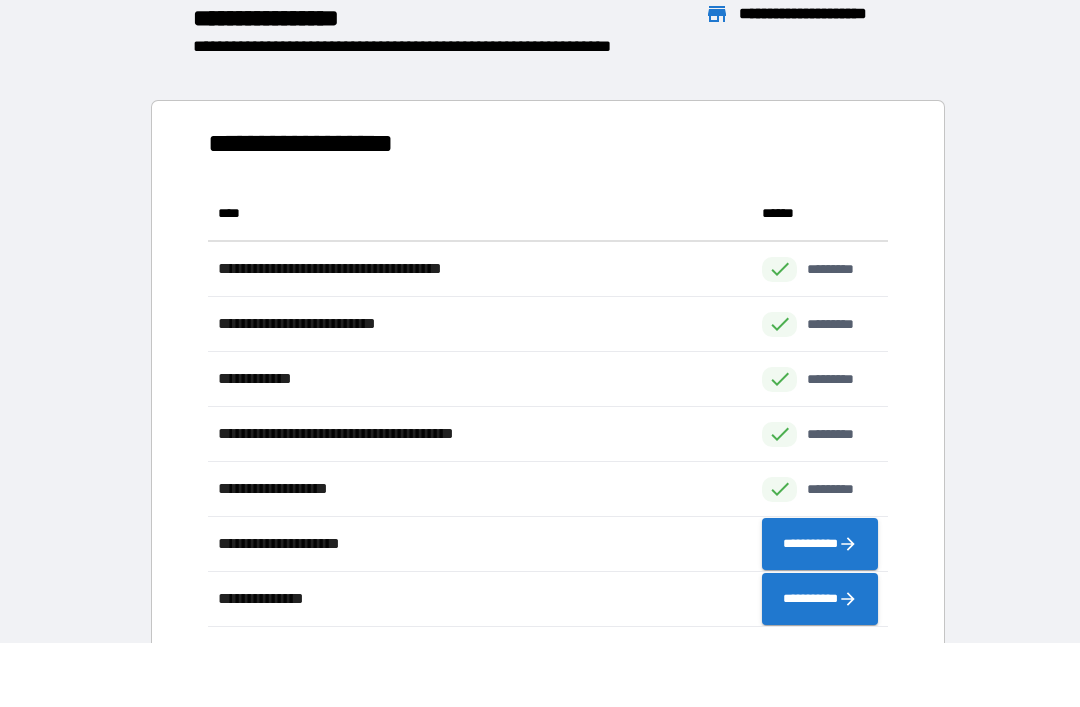 scroll, scrollTop: 441, scrollLeft: 680, axis: both 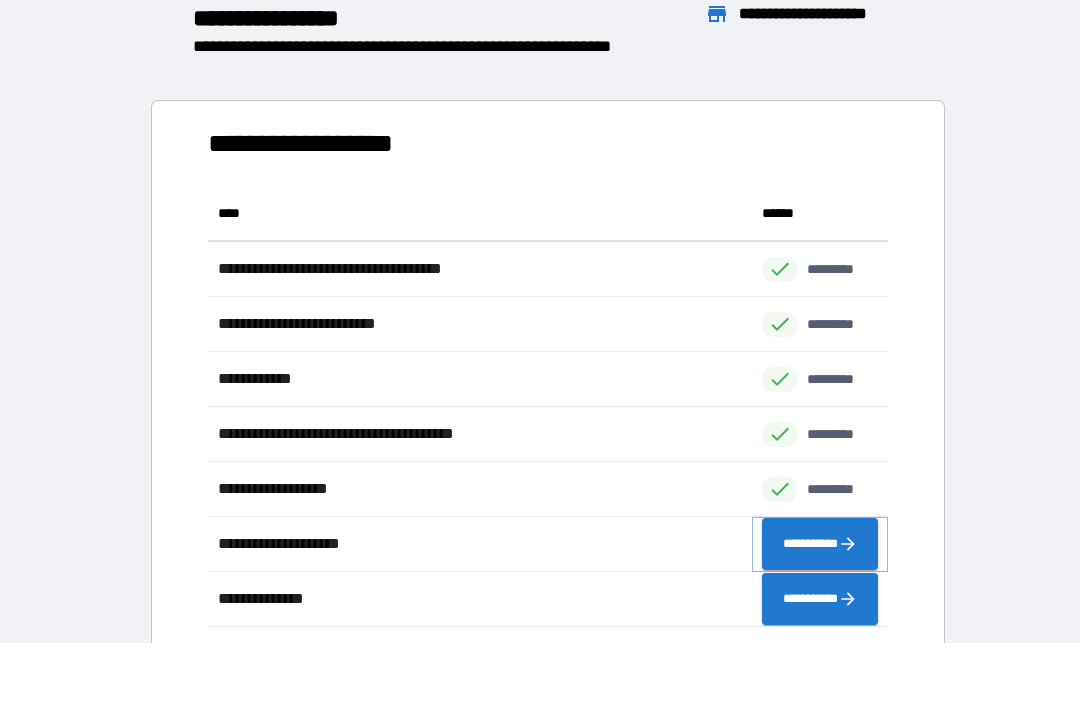 click on "**********" at bounding box center [820, 544] 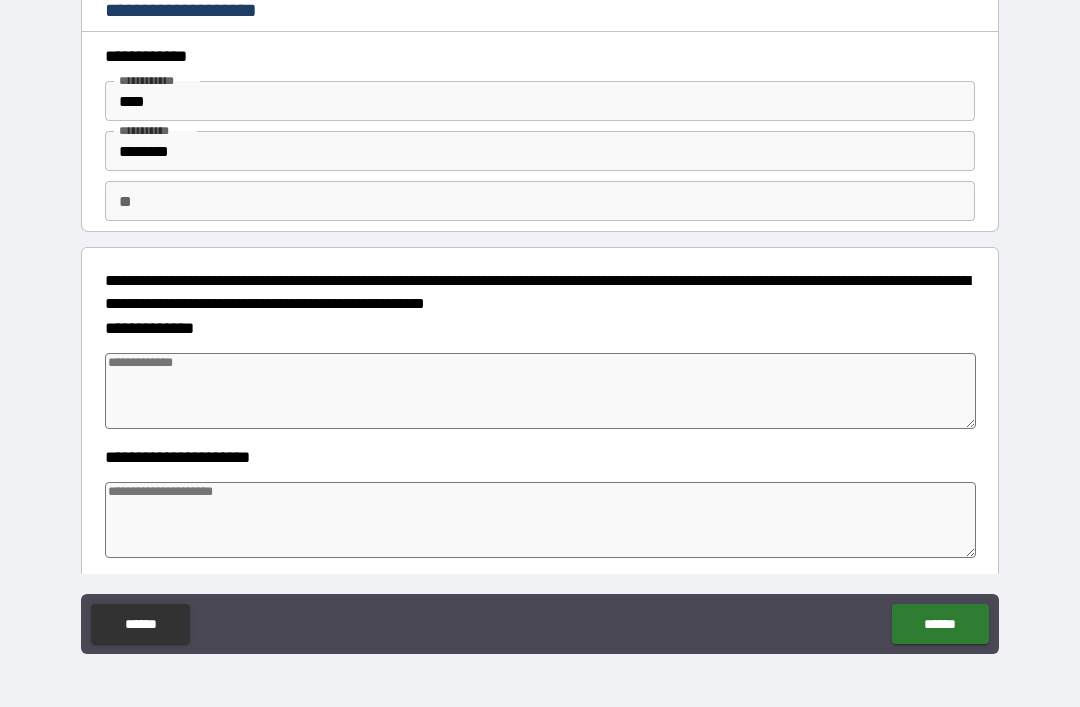 click on "**" at bounding box center (540, 201) 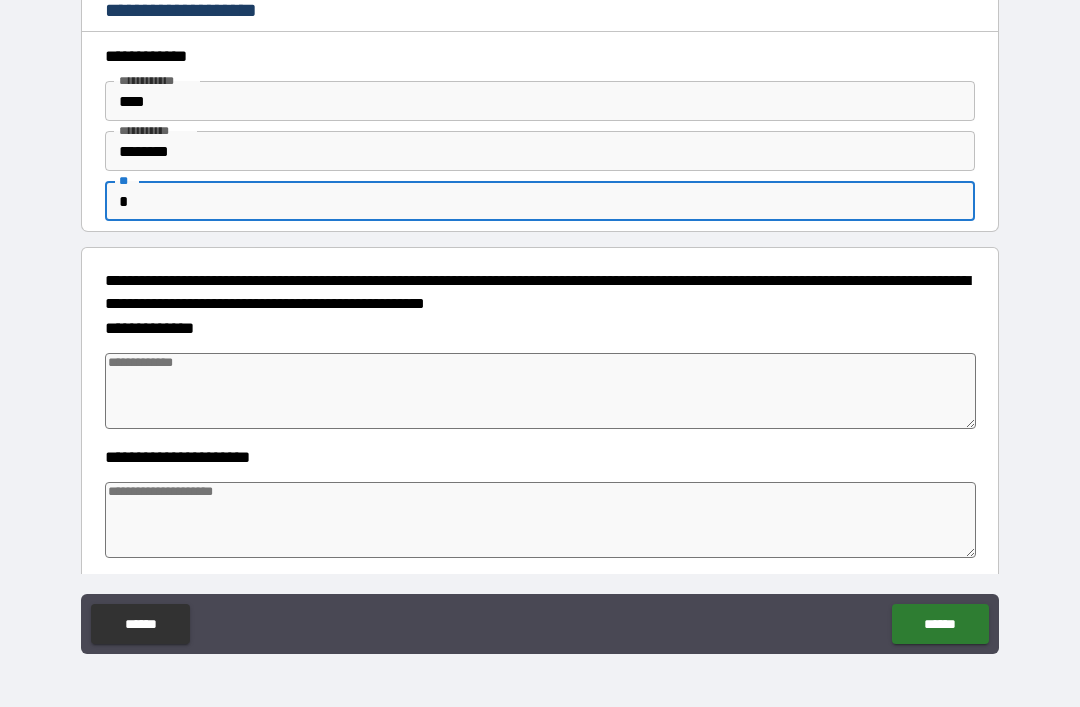 click on "[FIRST] [LAST] [CITY] [STATE] [ZIP] [STREET] [NUMBER] [APT] [COUNTRY] [PHONE] [EMAIL]" at bounding box center (540, 324) 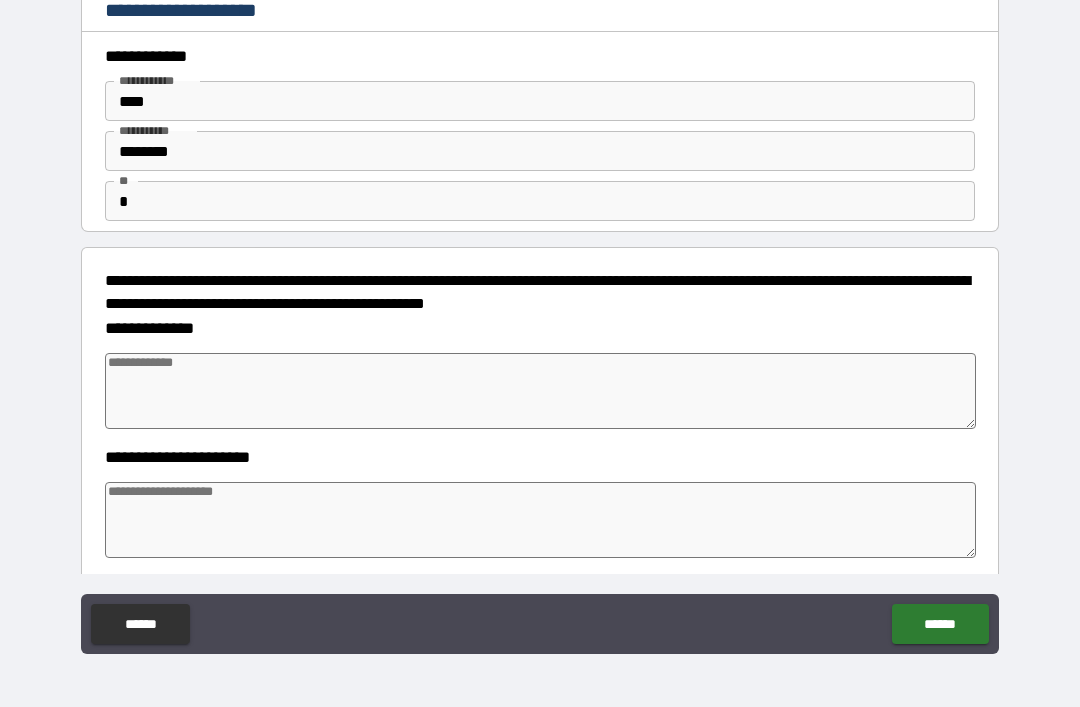 click at bounding box center (540, 391) 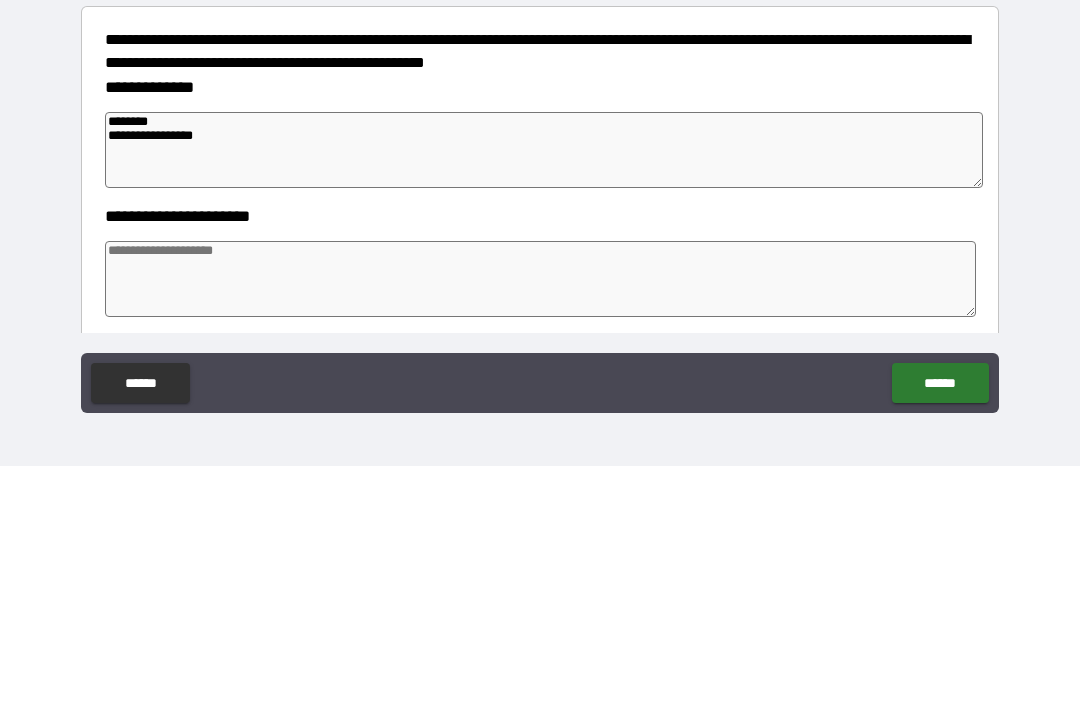 click at bounding box center [540, 520] 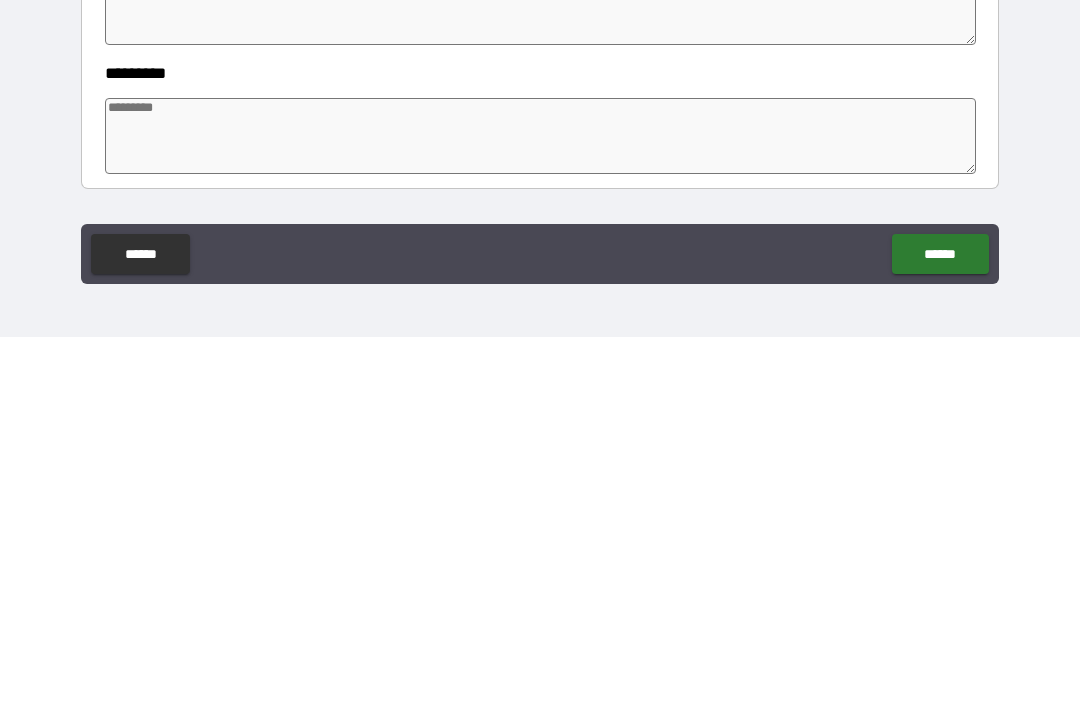 scroll, scrollTop: 269, scrollLeft: 0, axis: vertical 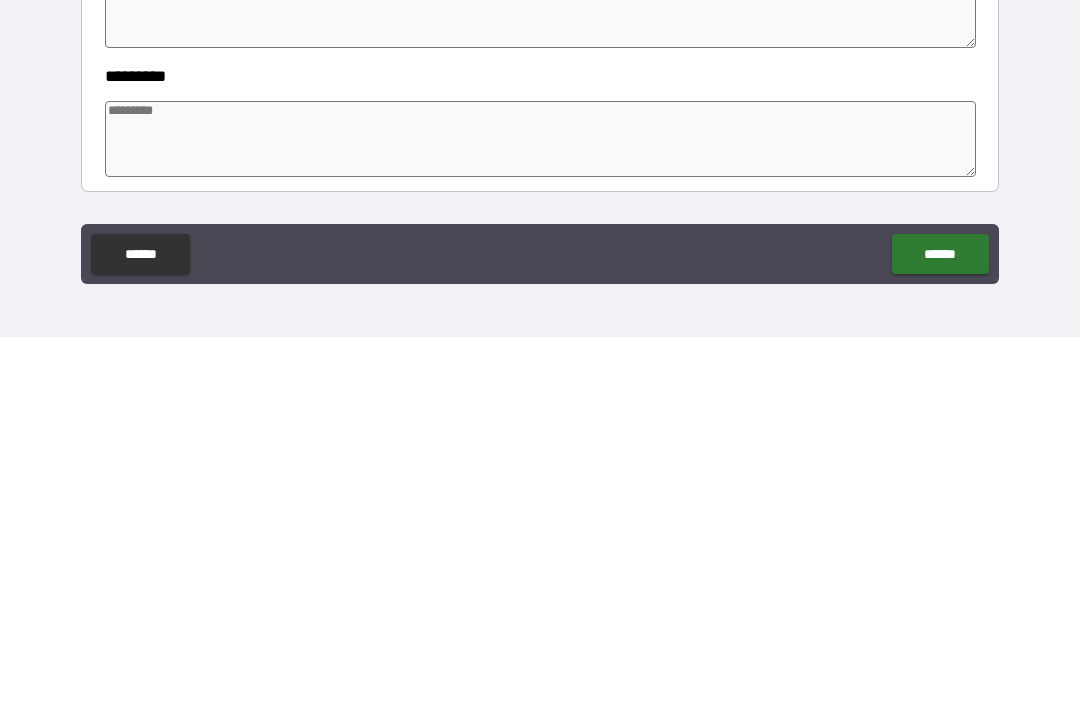 click at bounding box center [540, 509] 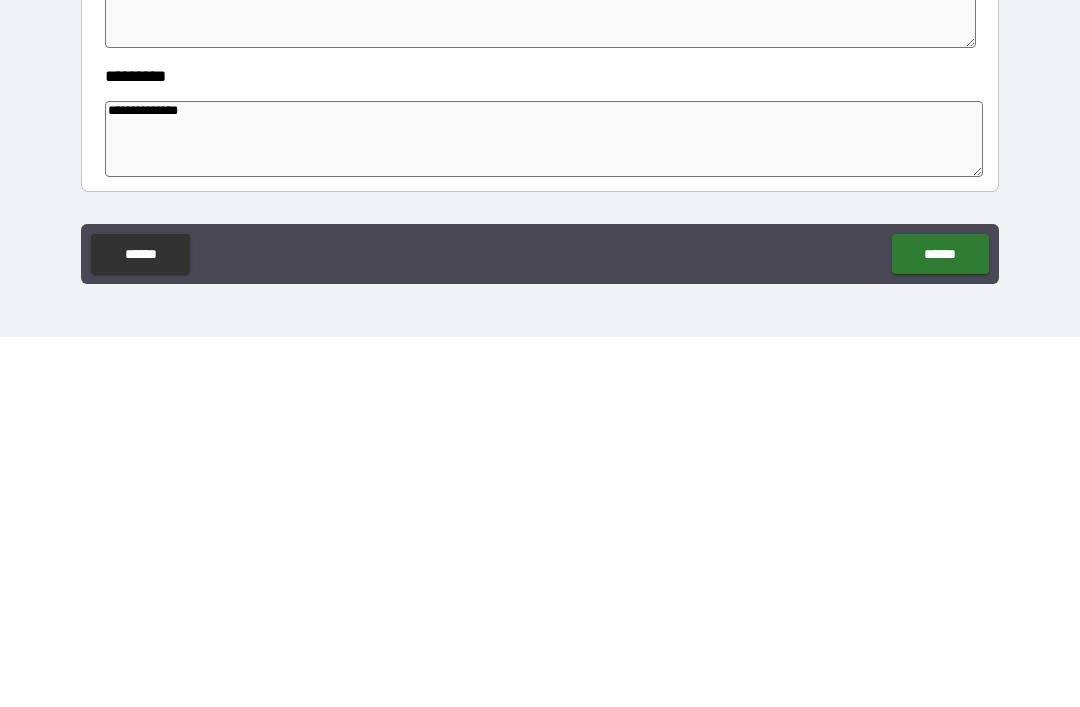 click on "**********" at bounding box center (544, 509) 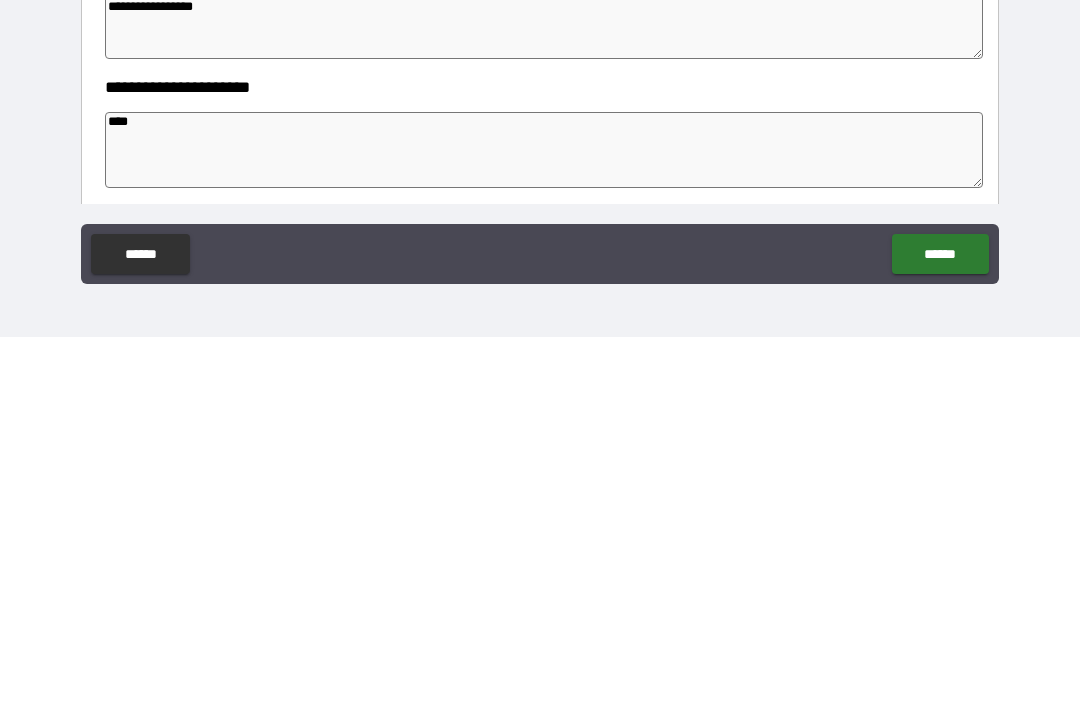 scroll, scrollTop: 0, scrollLeft: 0, axis: both 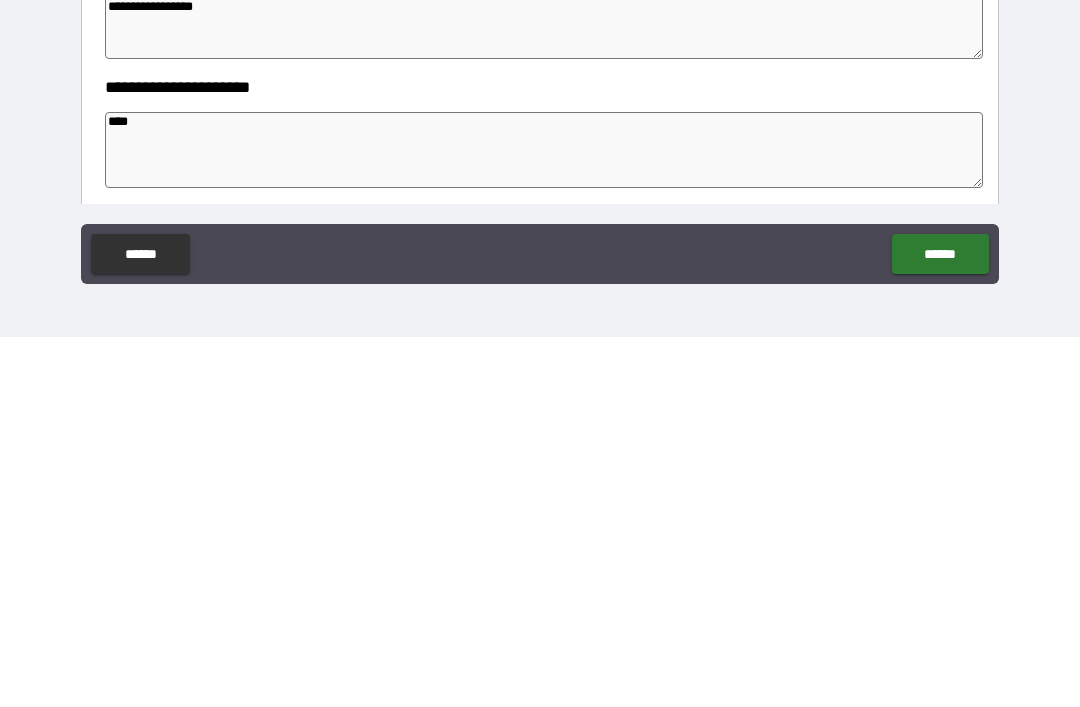 click on "****" at bounding box center [544, 520] 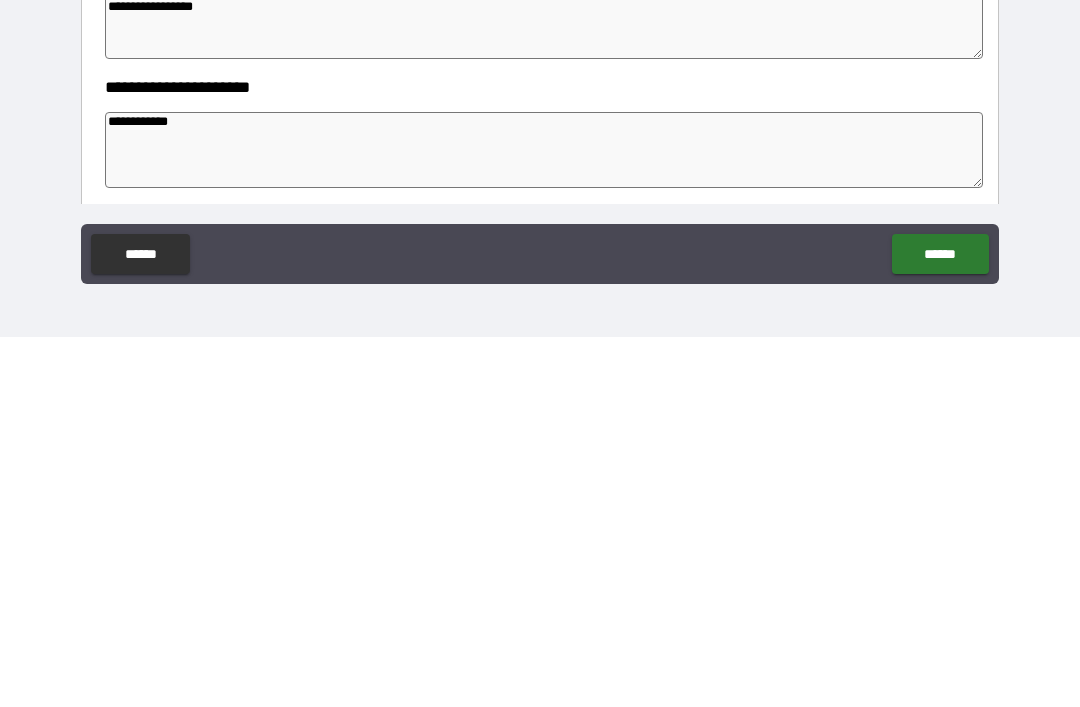 click on "**********" at bounding box center [544, 520] 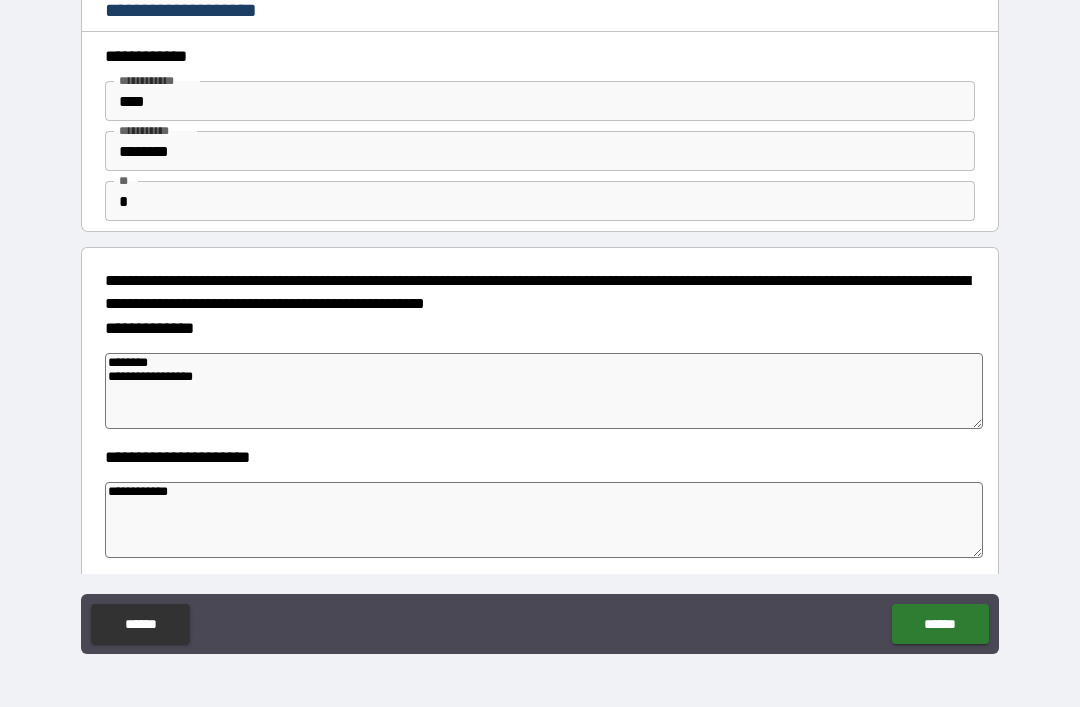 click on "******" at bounding box center [940, 624] 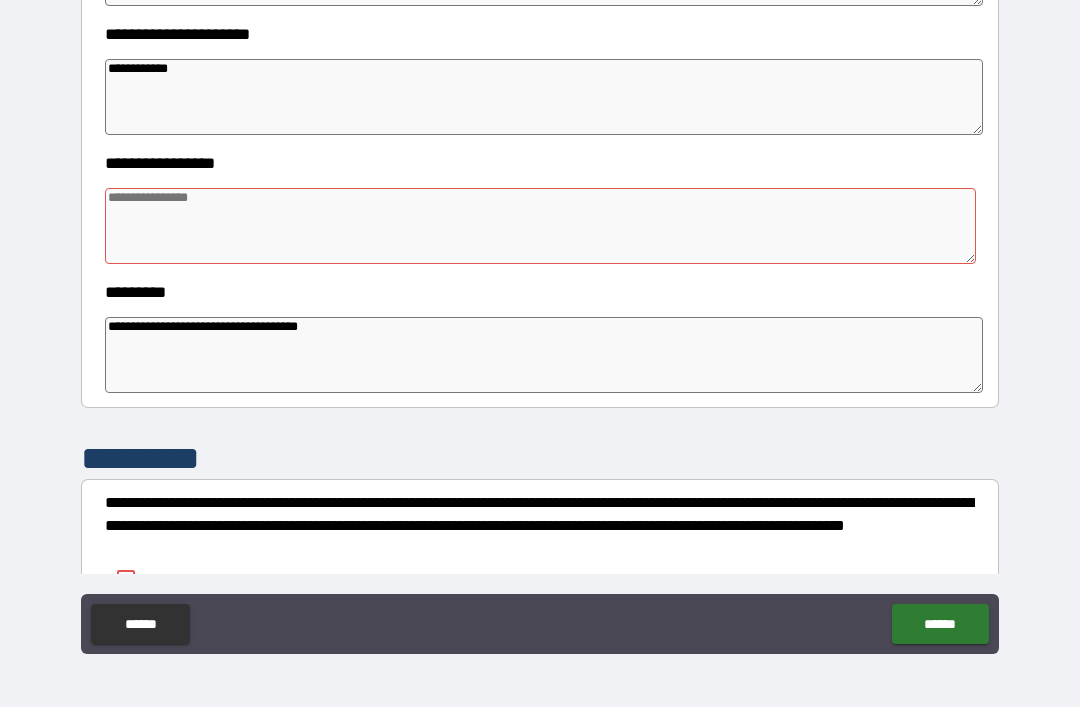 scroll, scrollTop: 420, scrollLeft: 0, axis: vertical 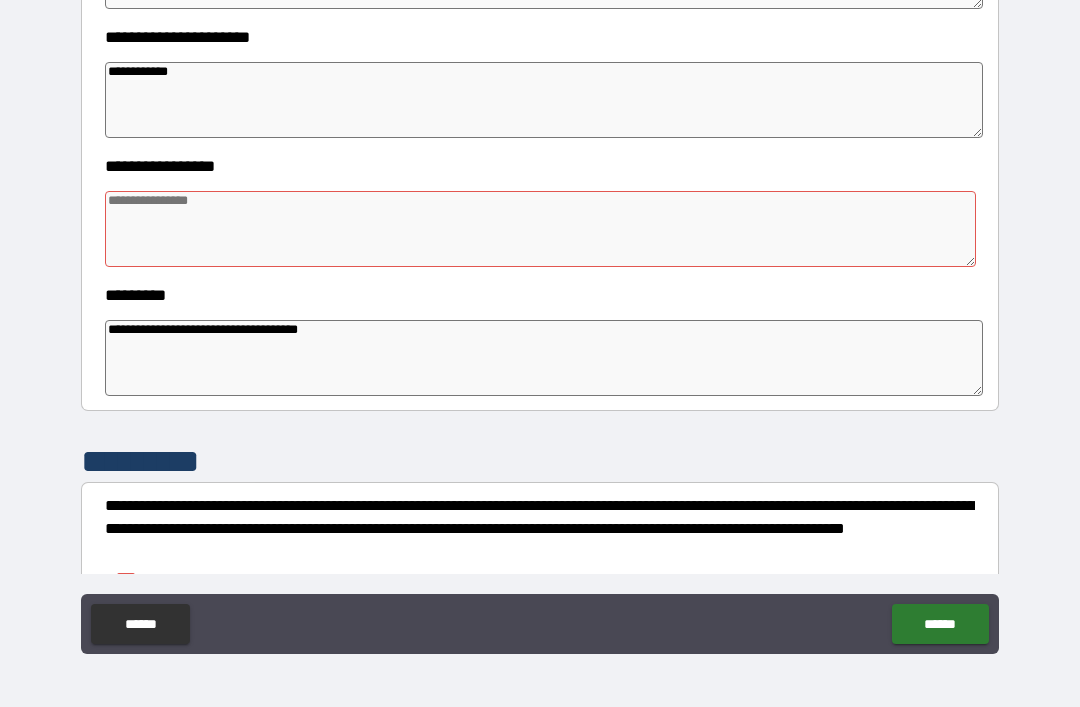 click at bounding box center (540, 229) 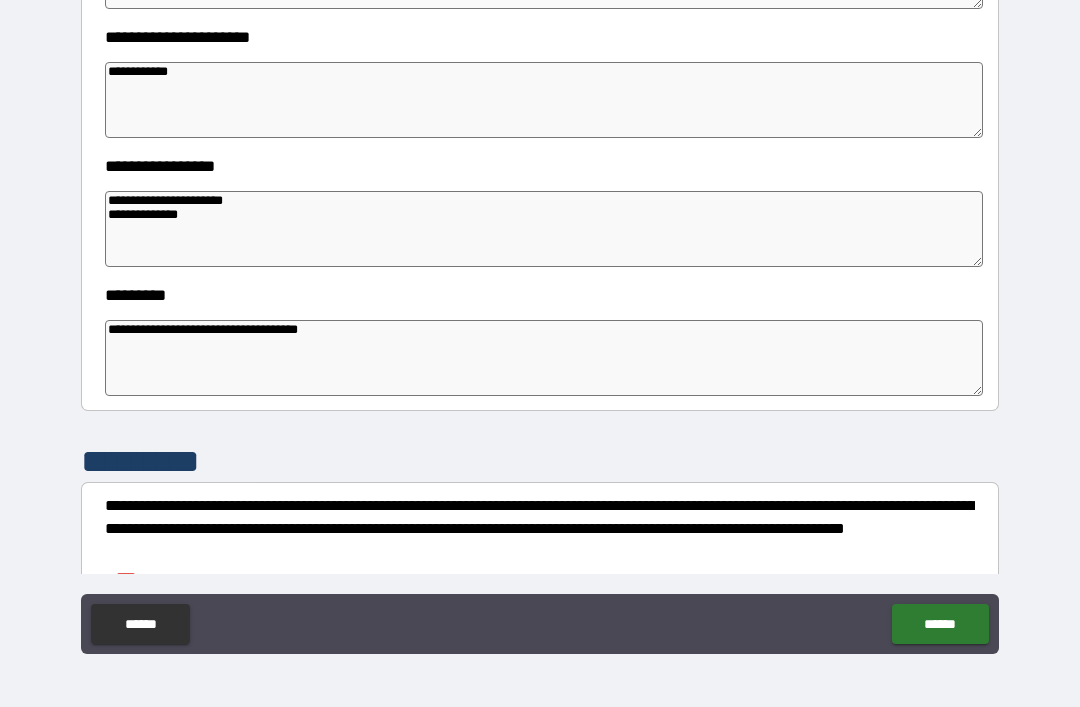 click on "******" at bounding box center (940, 624) 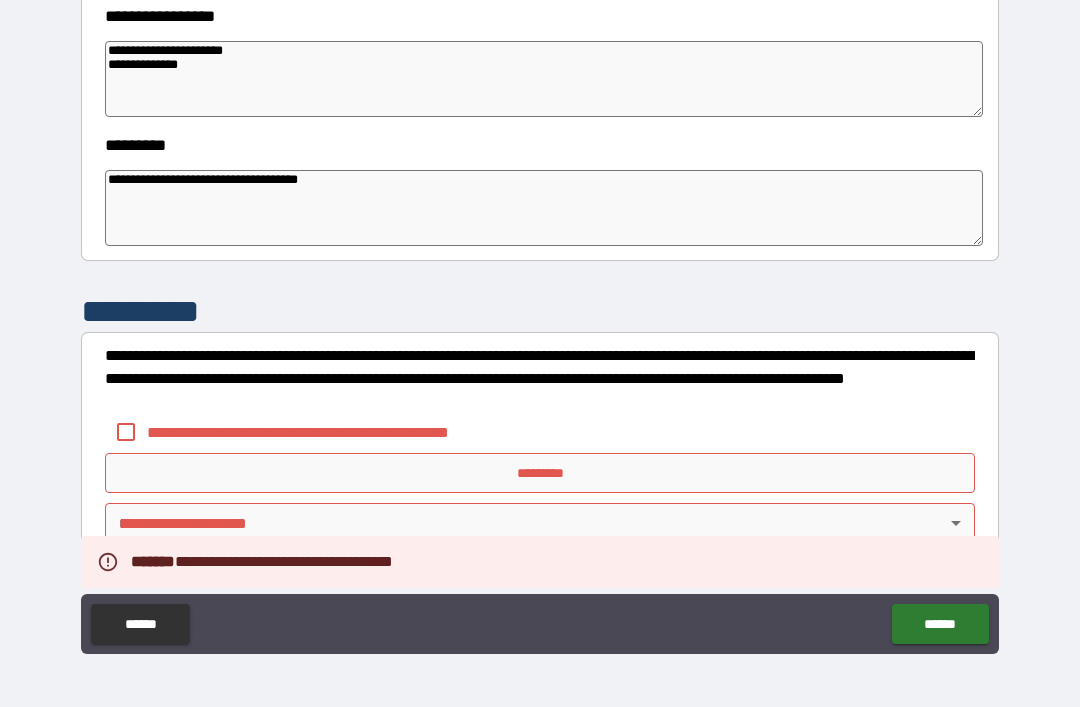 scroll, scrollTop: 570, scrollLeft: 0, axis: vertical 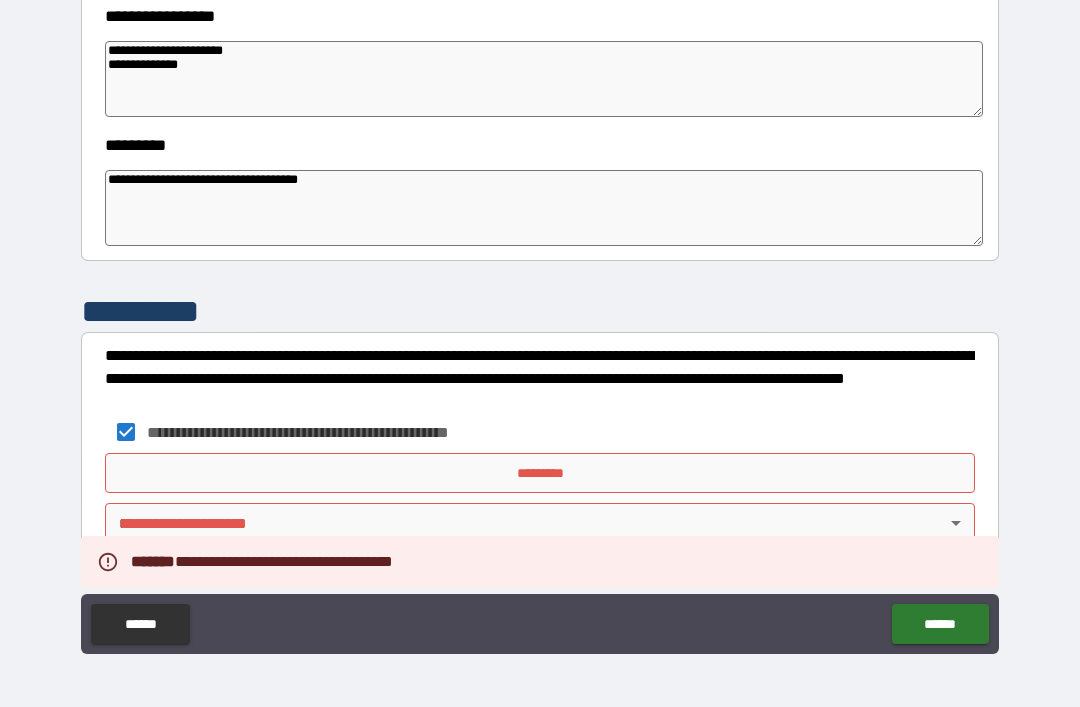 click on "*********" at bounding box center (540, 473) 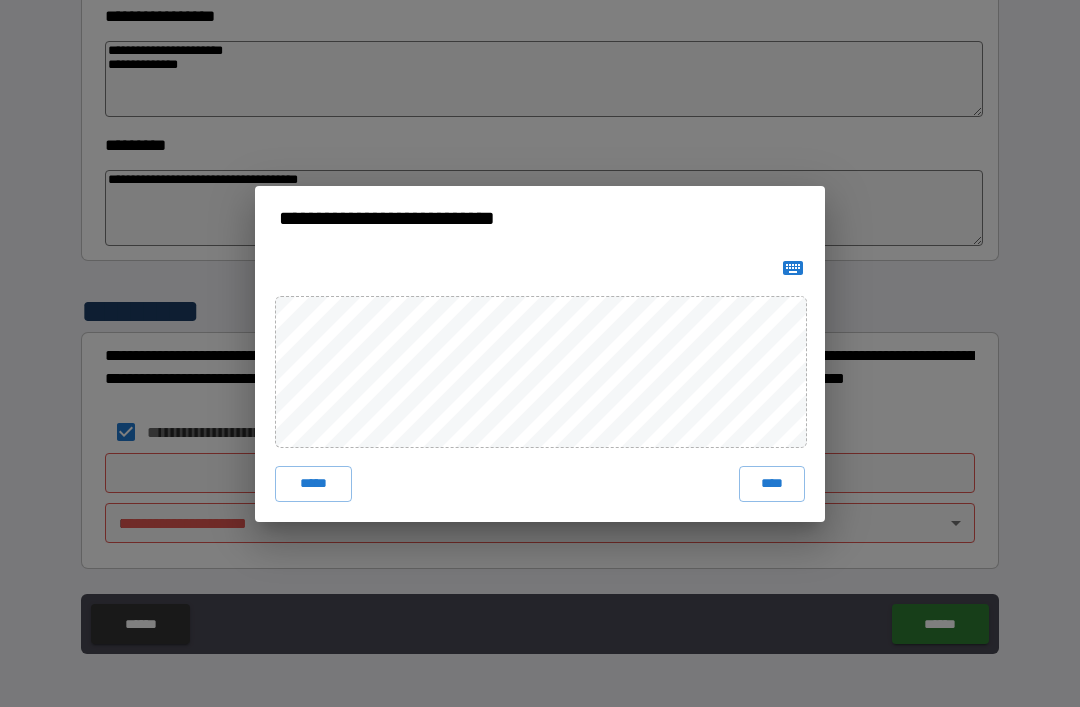 click on "****" at bounding box center (772, 484) 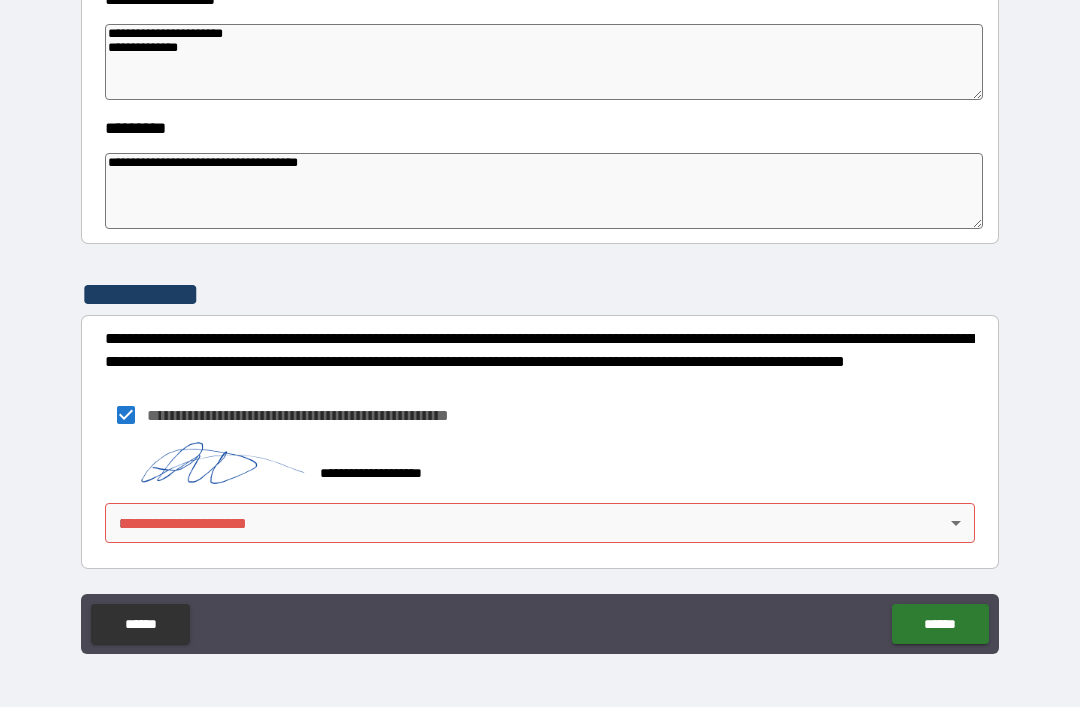 scroll, scrollTop: 587, scrollLeft: 0, axis: vertical 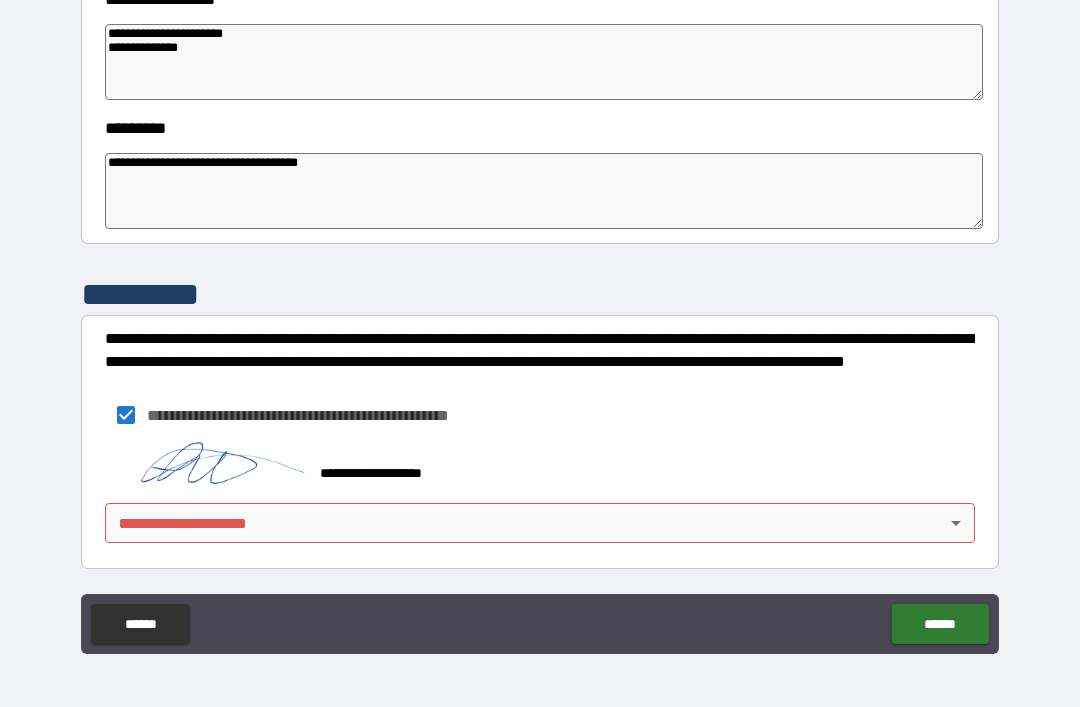 click on "[FIRST] [LAST] [CITY] [STATE] [ZIP] [STREET] [NUMBER] [APT] [COUNTRY] [PHONE] [EMAIL]" at bounding box center (540, 321) 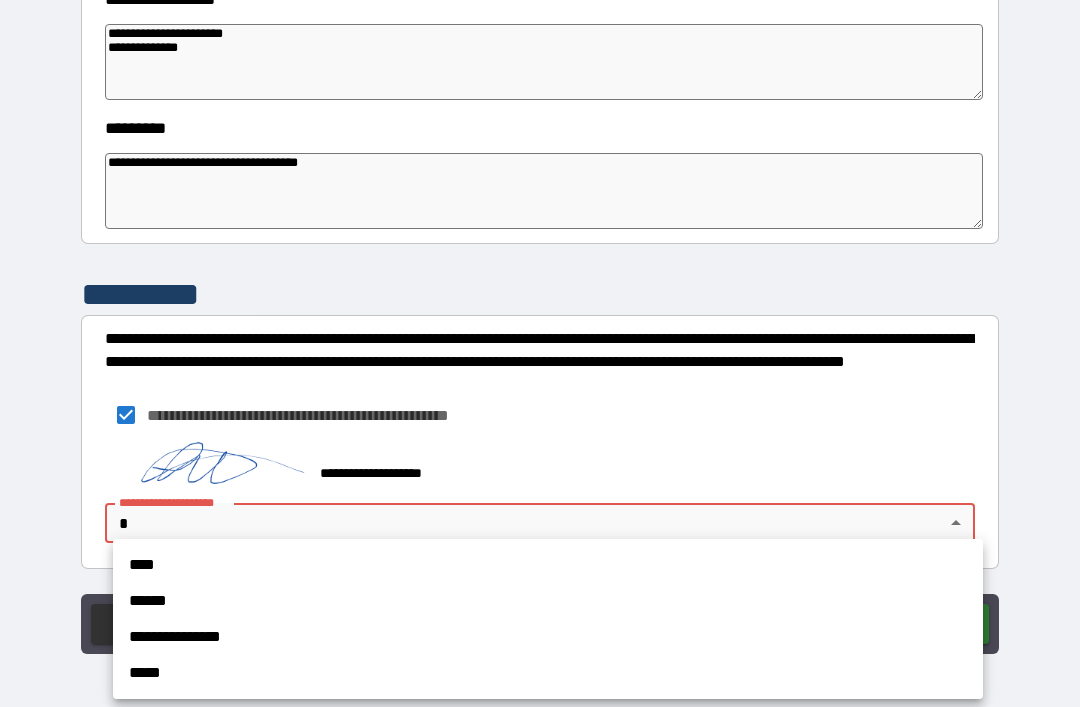 click on "****" at bounding box center [548, 565] 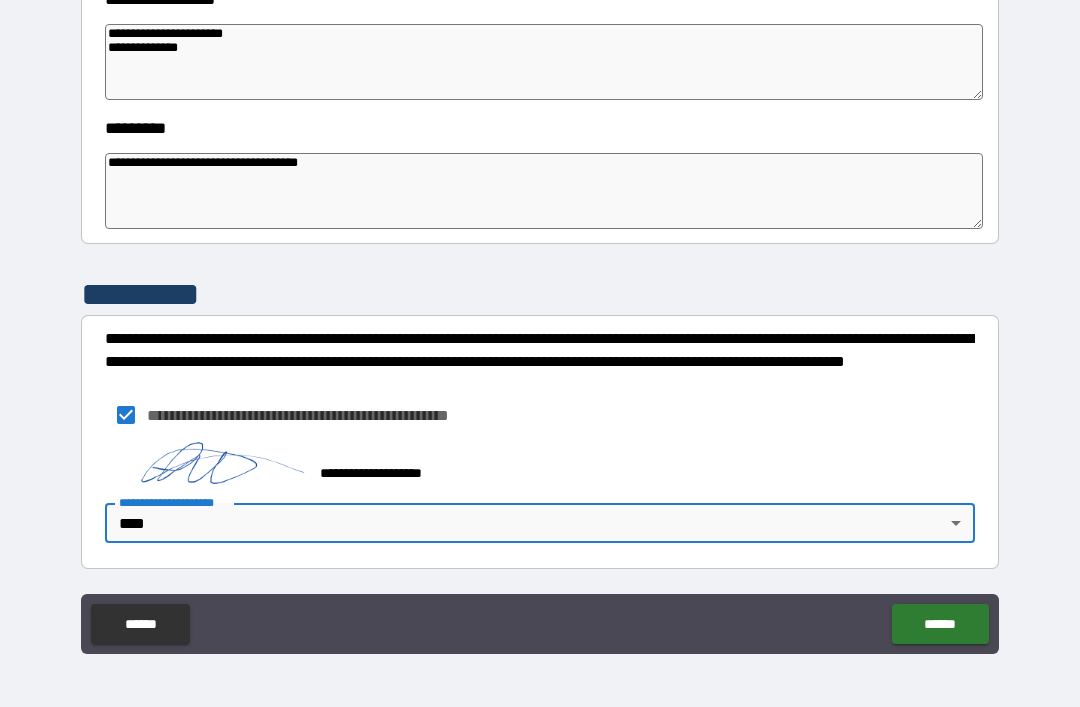 click on "******" at bounding box center (940, 624) 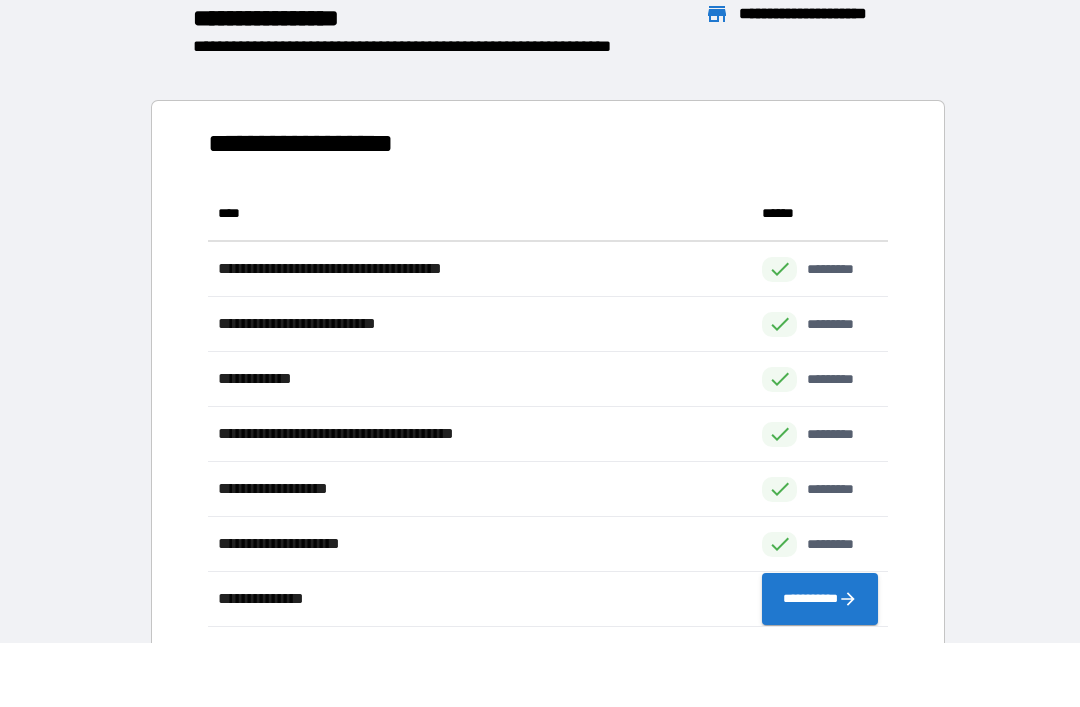 scroll, scrollTop: 441, scrollLeft: 680, axis: both 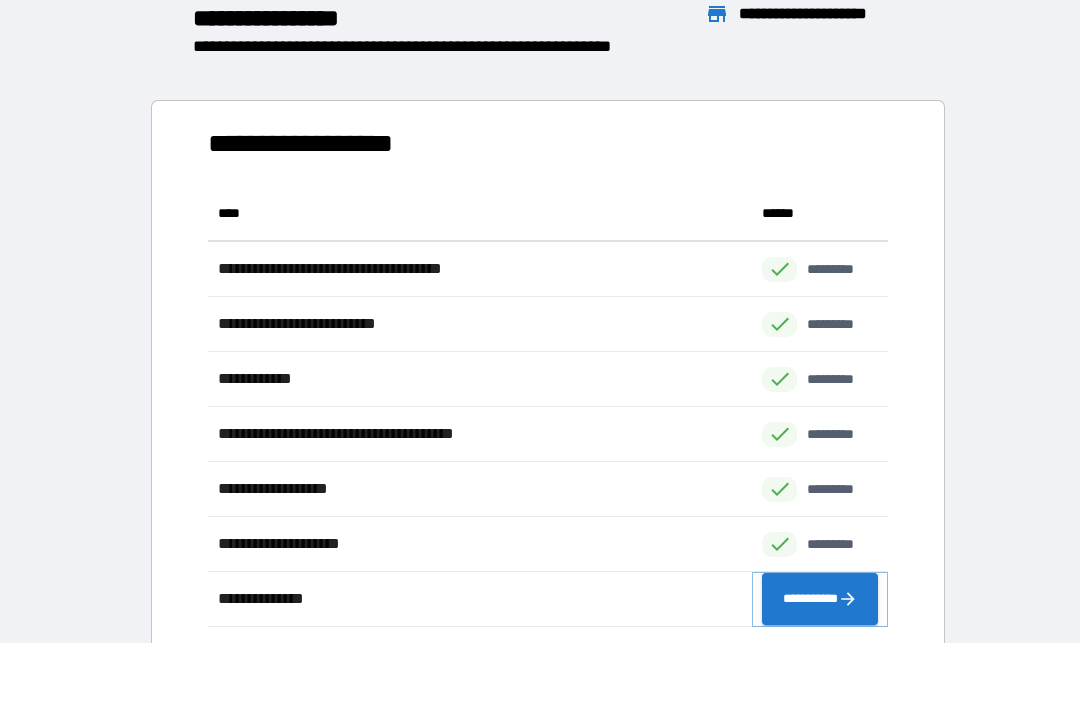 click on "**********" at bounding box center [820, 599] 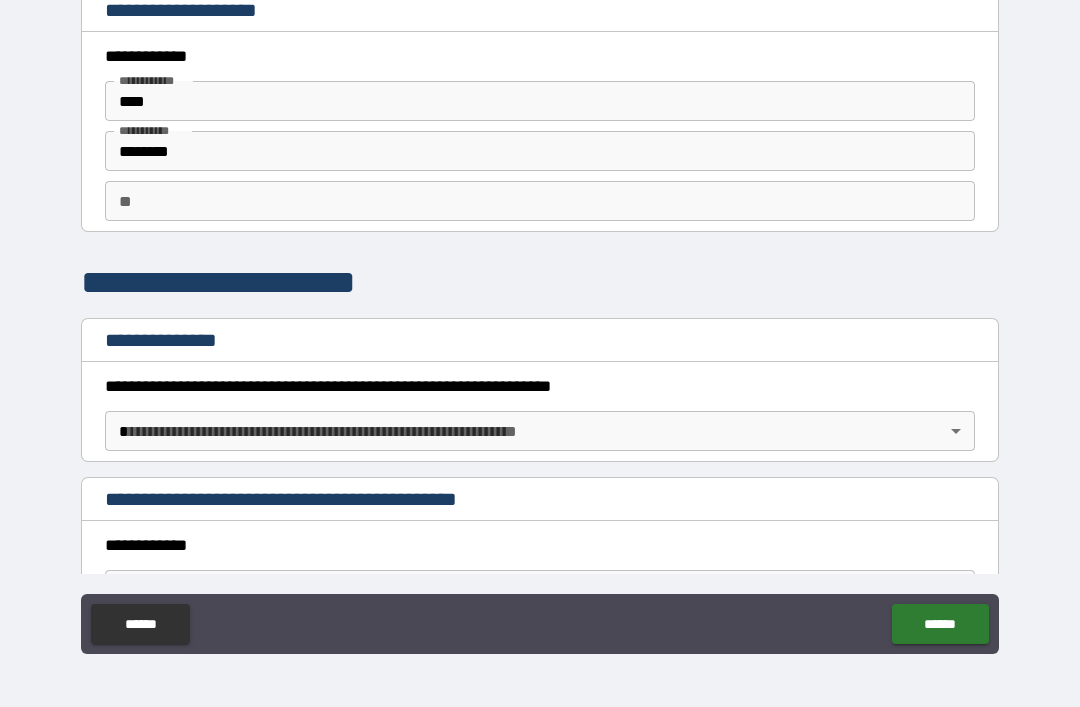 click on "** **" at bounding box center [540, 201] 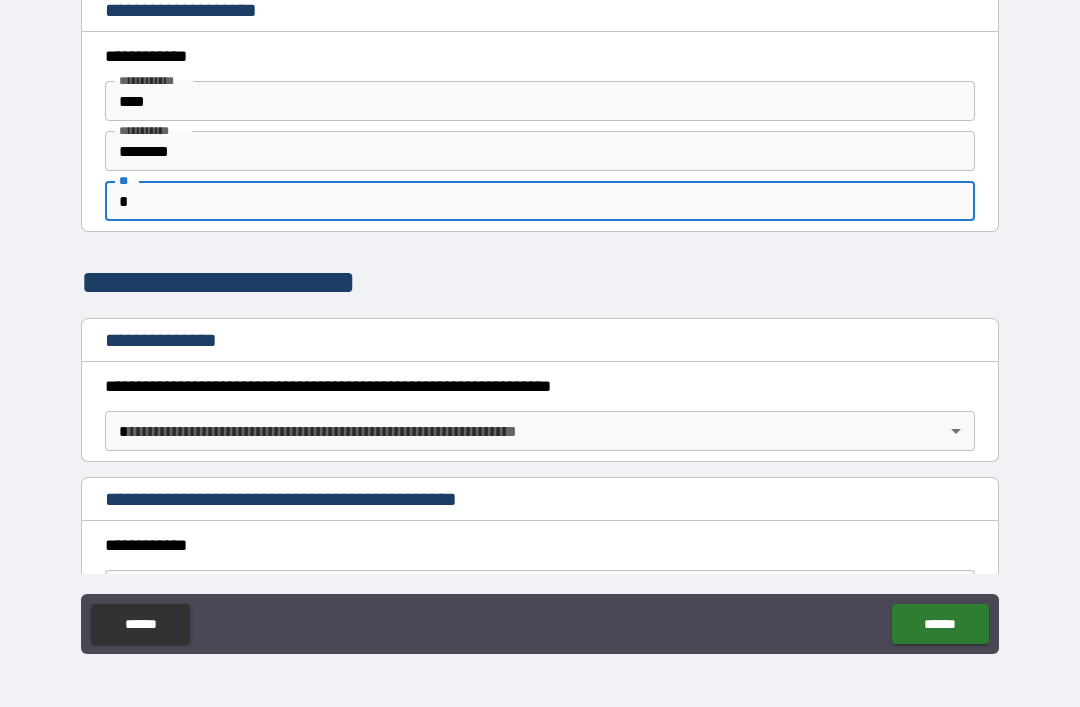 click on "**********" at bounding box center [540, 324] 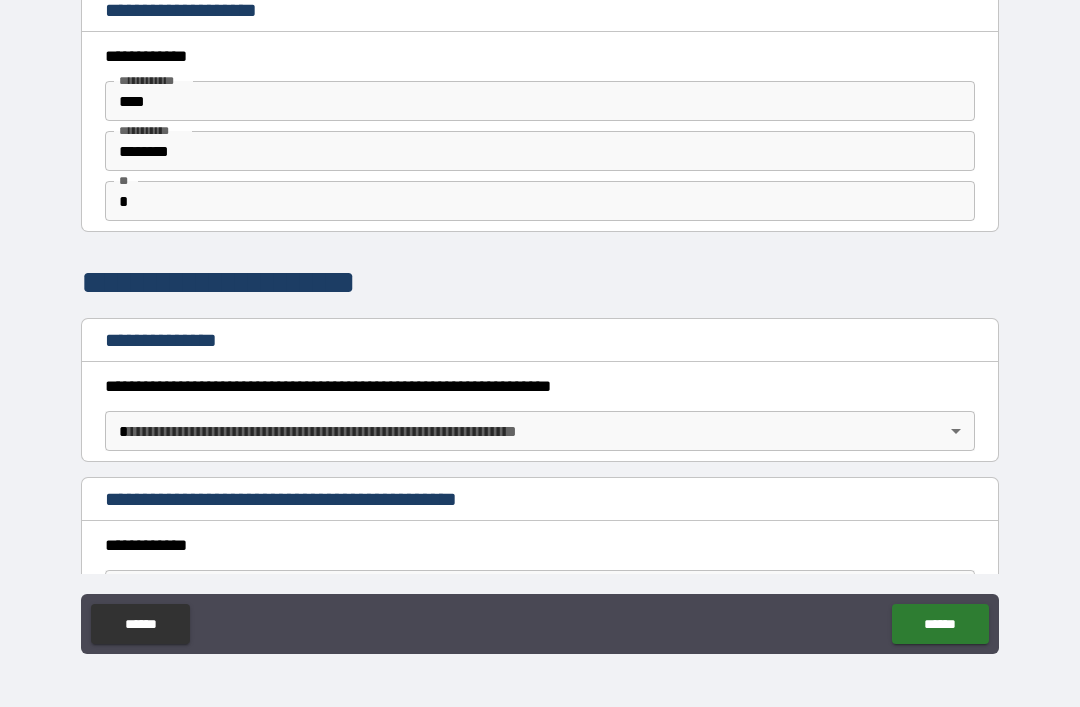 click on "**********" at bounding box center [540, 321] 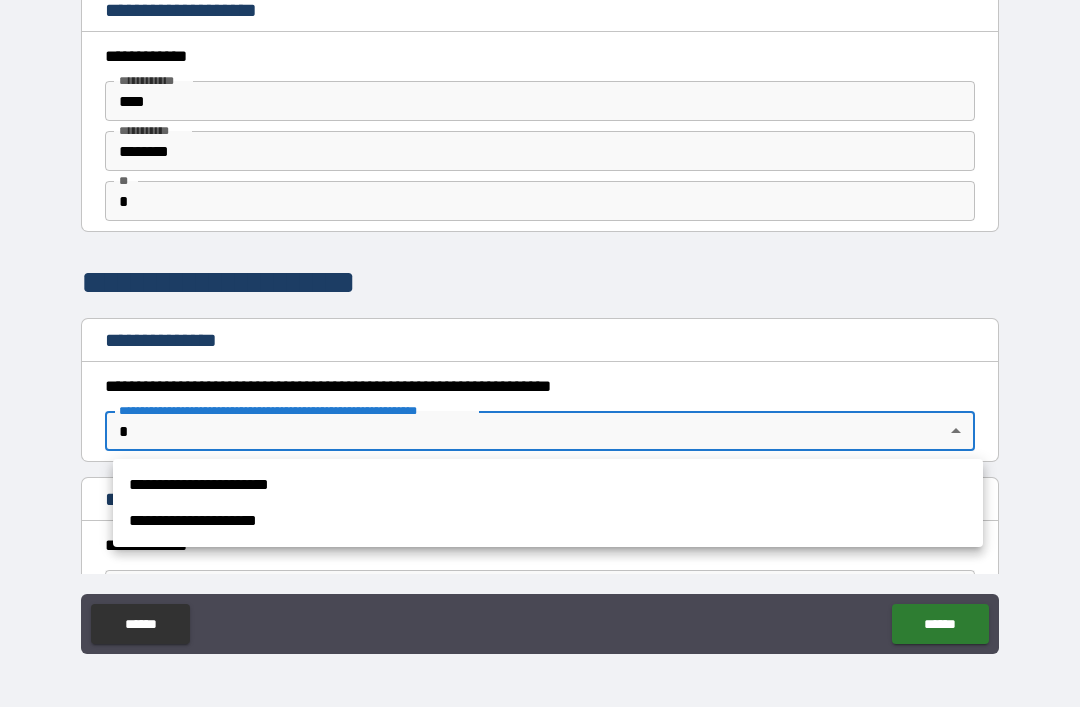 click on "**********" at bounding box center [548, 485] 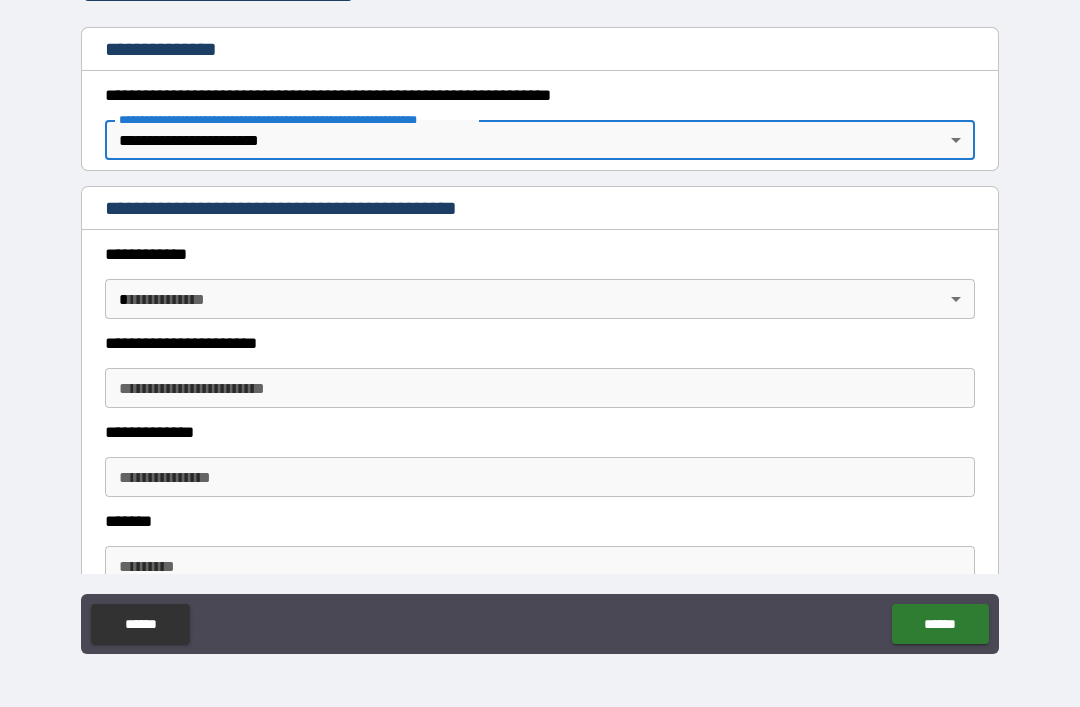 scroll, scrollTop: 293, scrollLeft: 0, axis: vertical 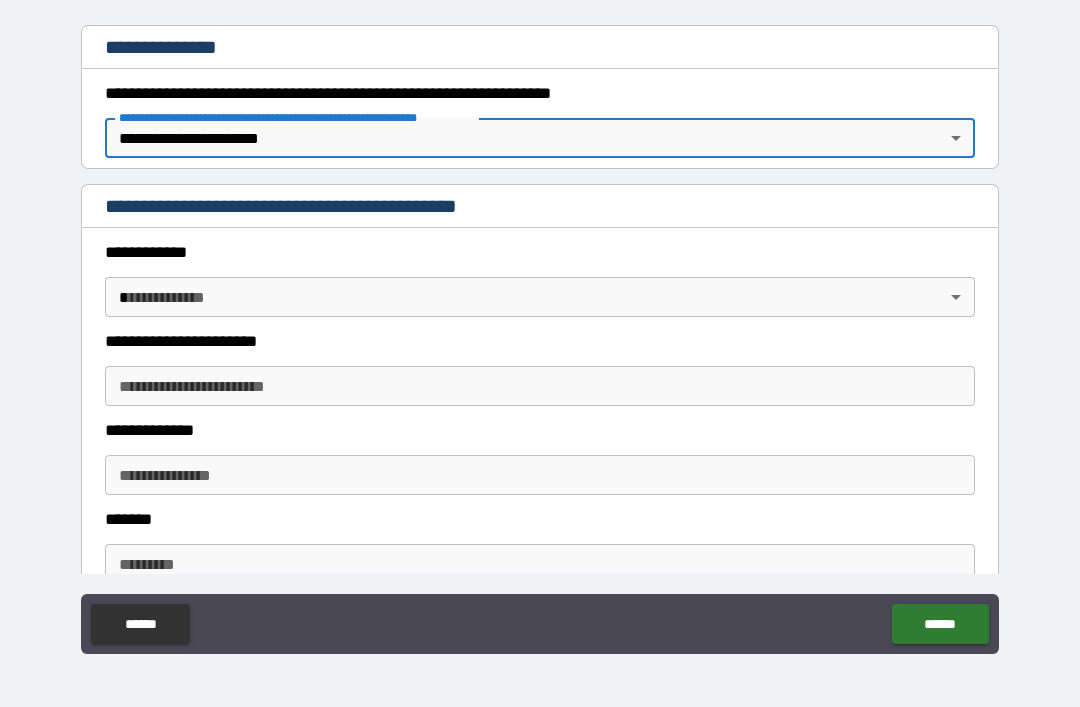 click on "**********" at bounding box center [540, 321] 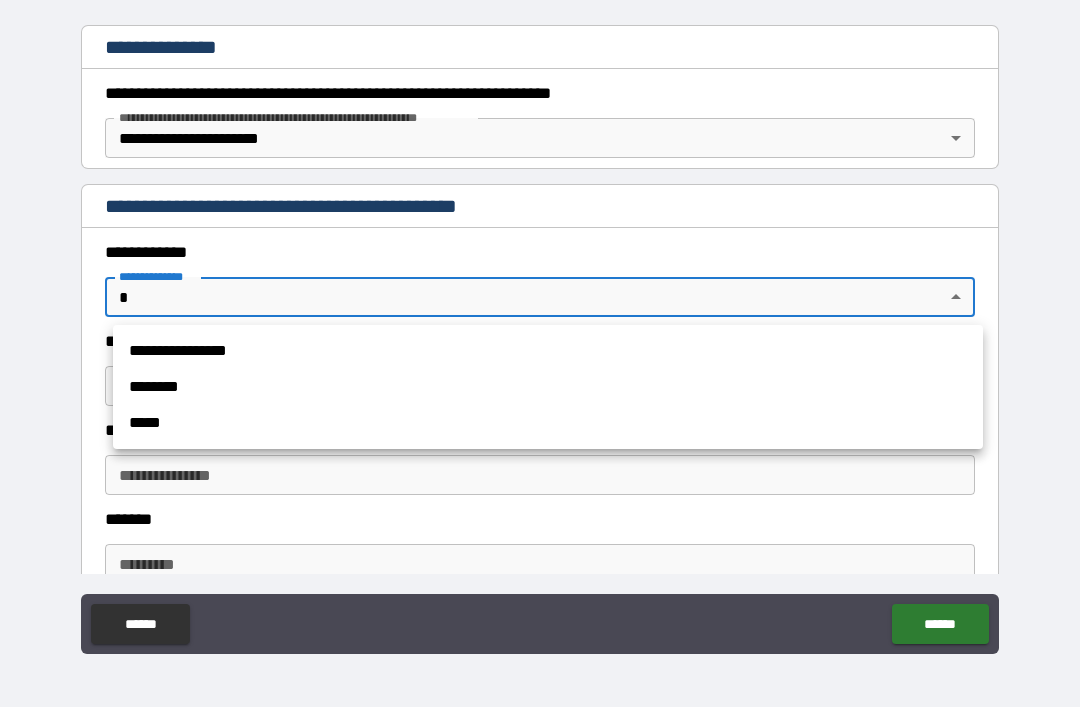 click on "**********" at bounding box center (548, 351) 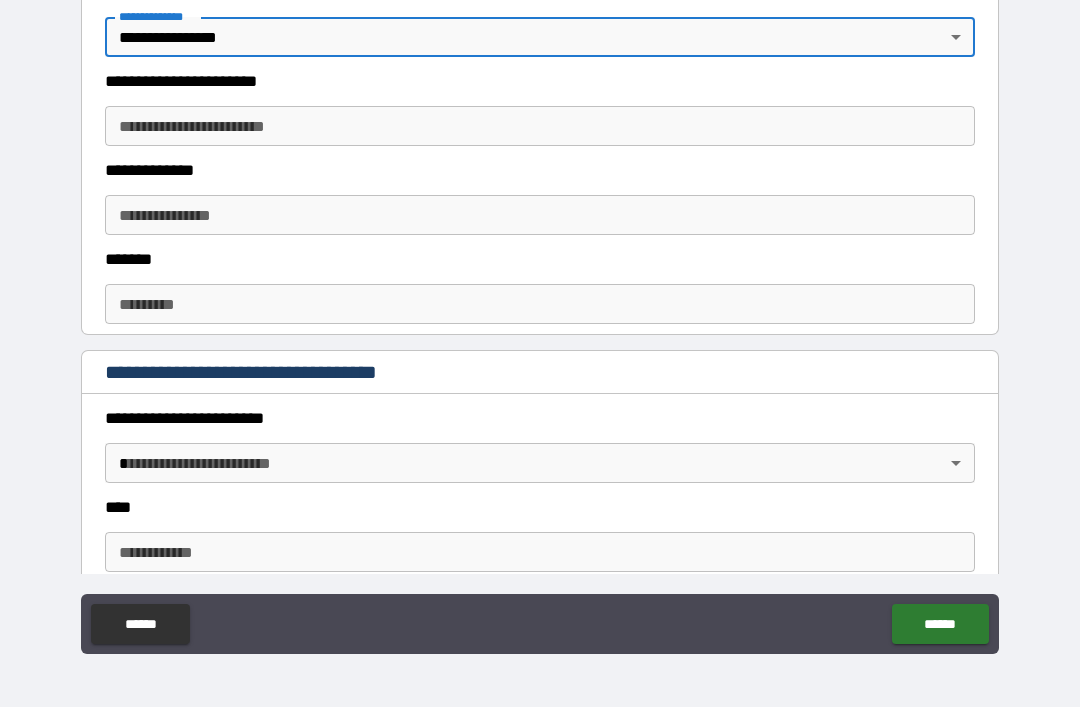 scroll, scrollTop: 547, scrollLeft: 0, axis: vertical 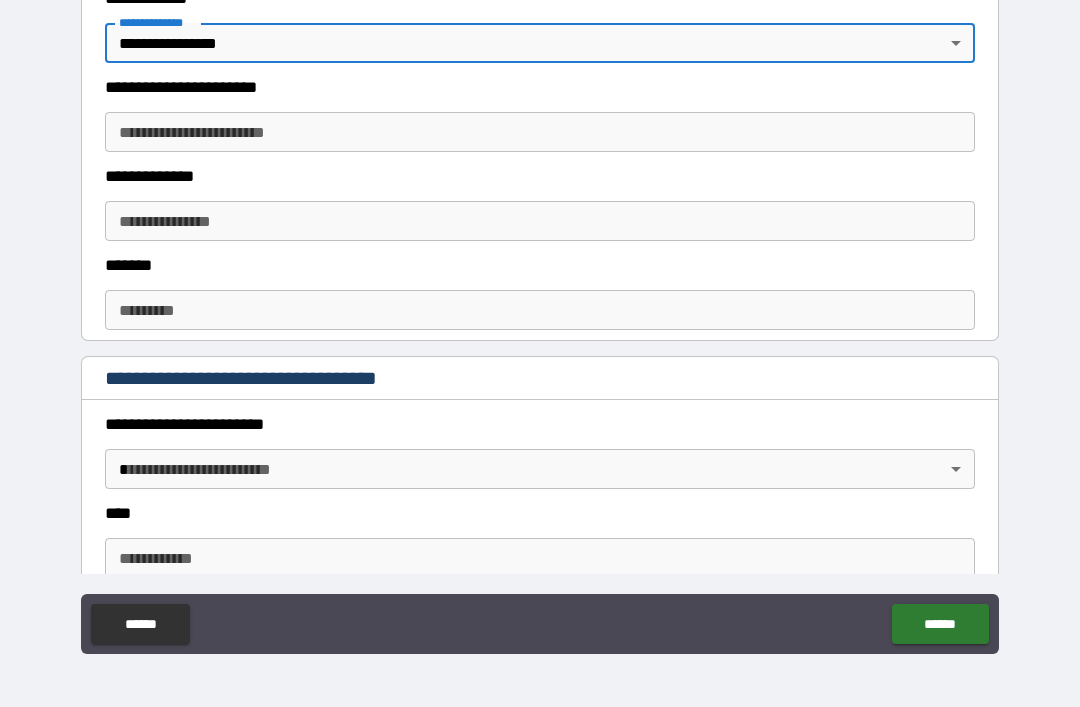click on "**********" at bounding box center (540, 221) 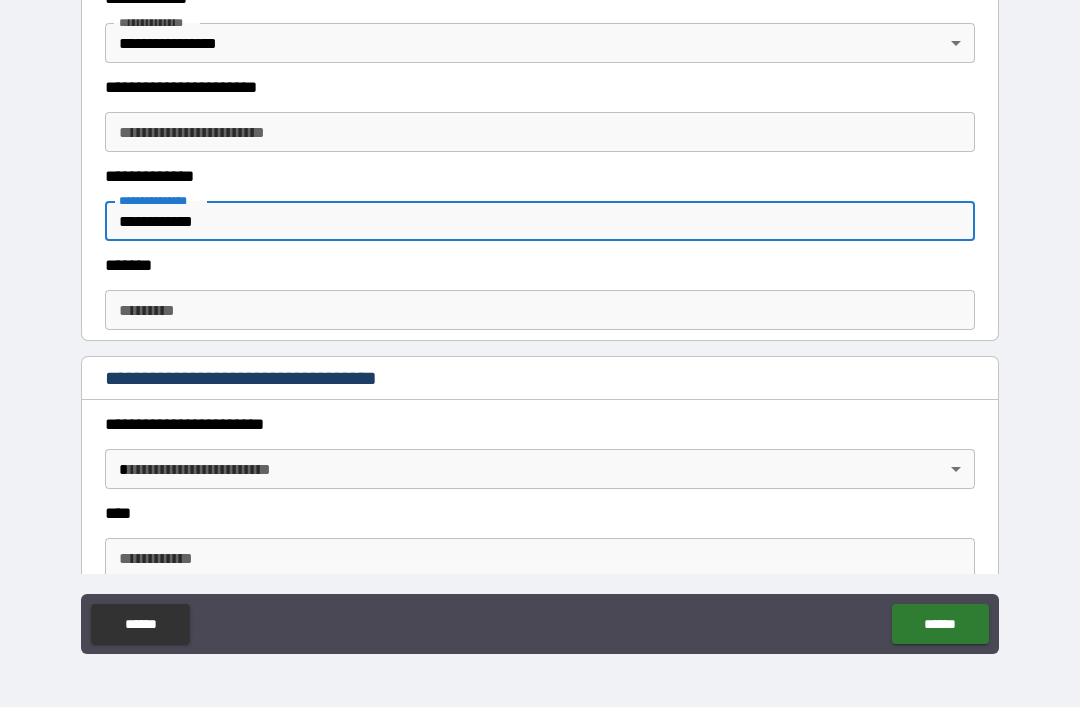 click on "[FIRST] [LAST] [CITY] [STATE] [ZIP] [STREET] [NUMBER] [APT] [COUNTRY] [PHONE] [EMAIL]" at bounding box center (540, 324) 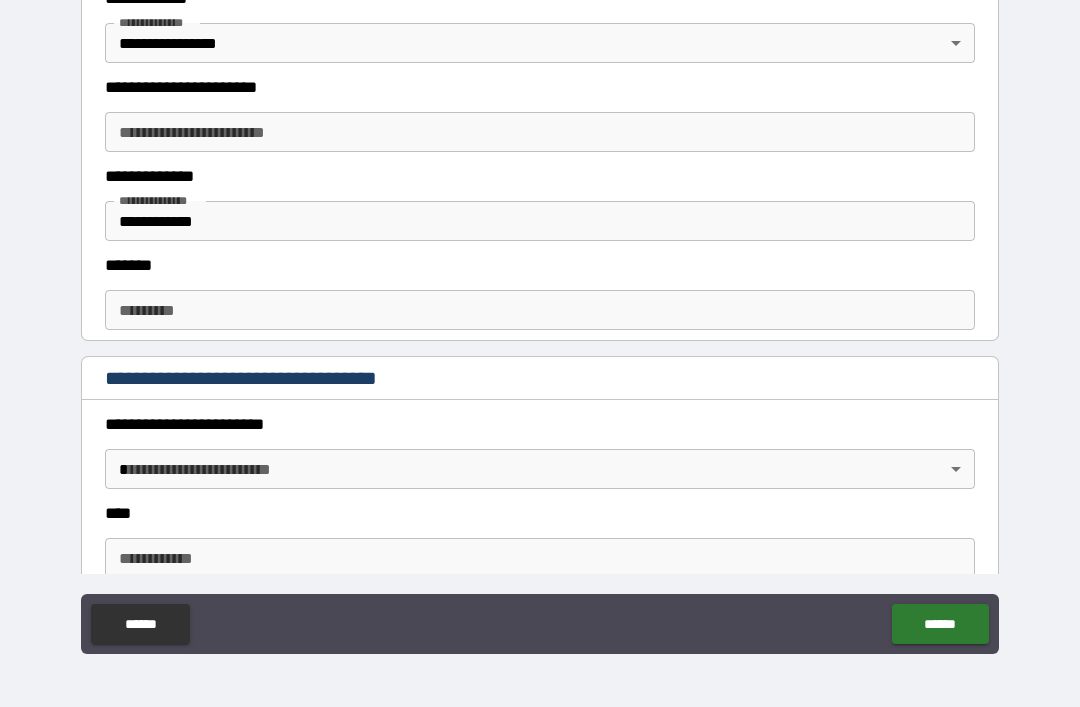 click on "*******   *" at bounding box center (540, 310) 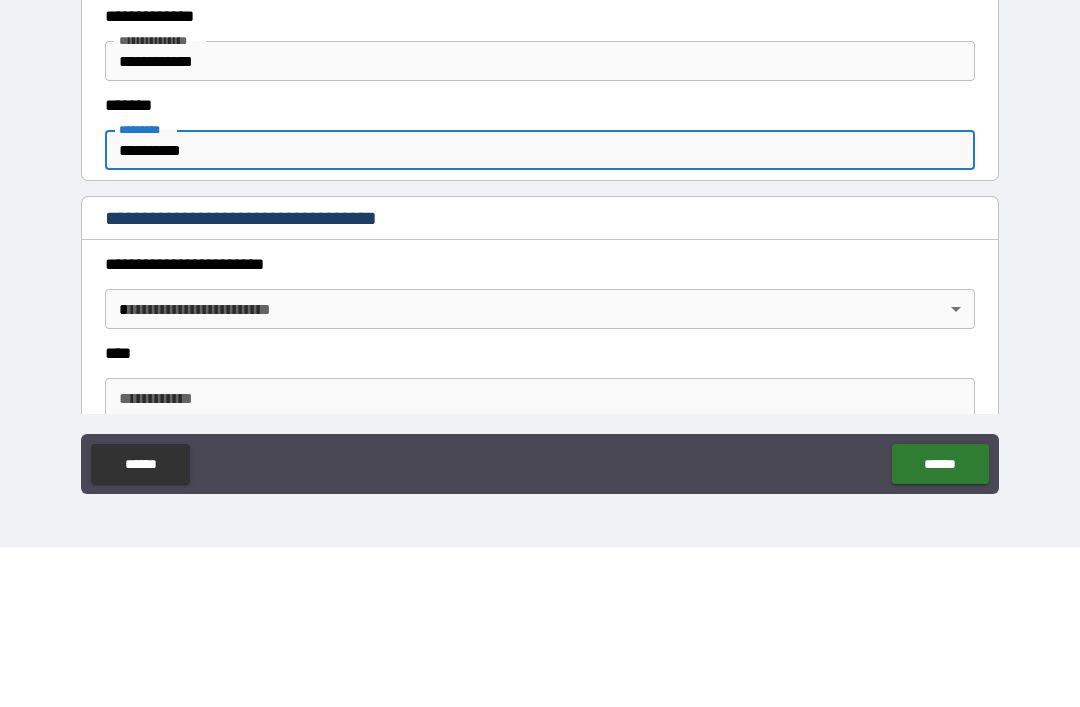 click on "[FIRST] [LAST] [CITY] [STATE] [ZIP] [STREET] [NUMBER] [APT] [COUNTRY] [PHONE] [EMAIL]" at bounding box center [540, 324] 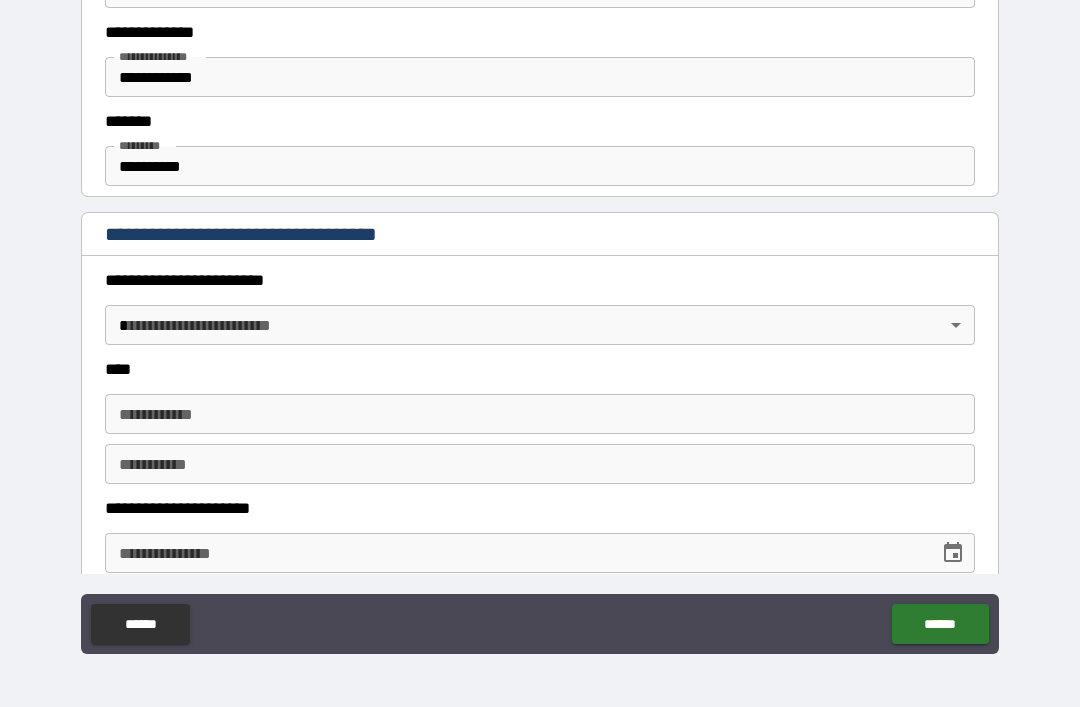 scroll, scrollTop: 690, scrollLeft: 0, axis: vertical 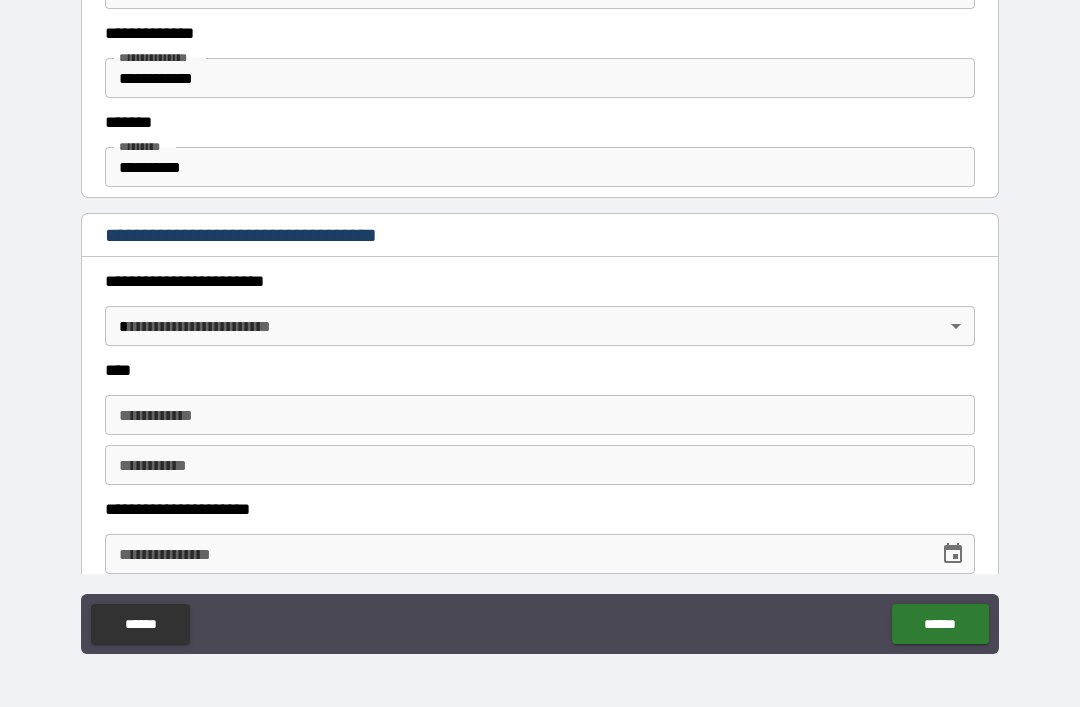 click on "[FIRST] [LAST] [CITY] [STATE] [ZIP] [STREET] [NUMBER] [APT] [COUNTRY] [PHONE] [EMAIL]" at bounding box center [540, 321] 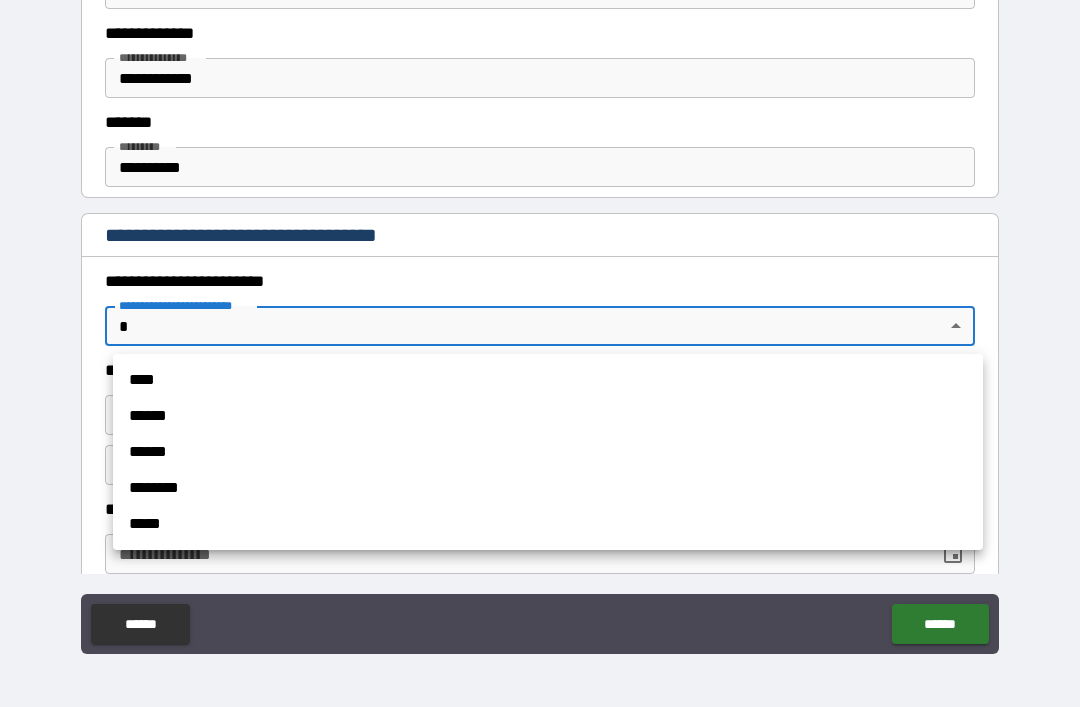 click on "****" at bounding box center (548, 380) 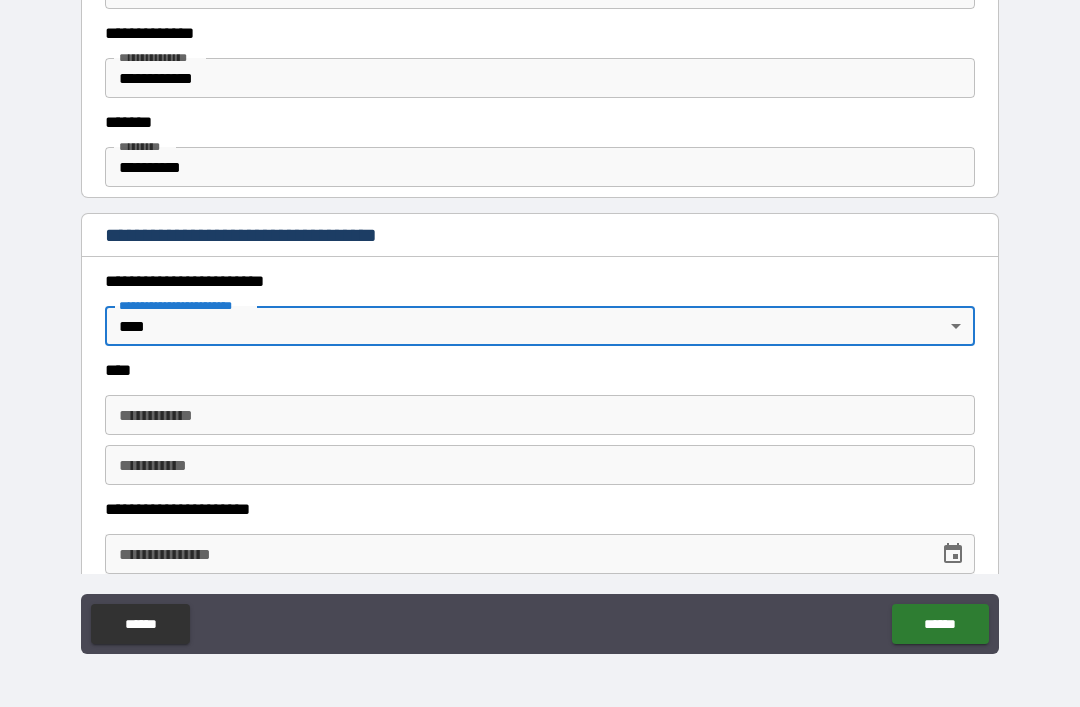 click on "**********" at bounding box center [540, 415] 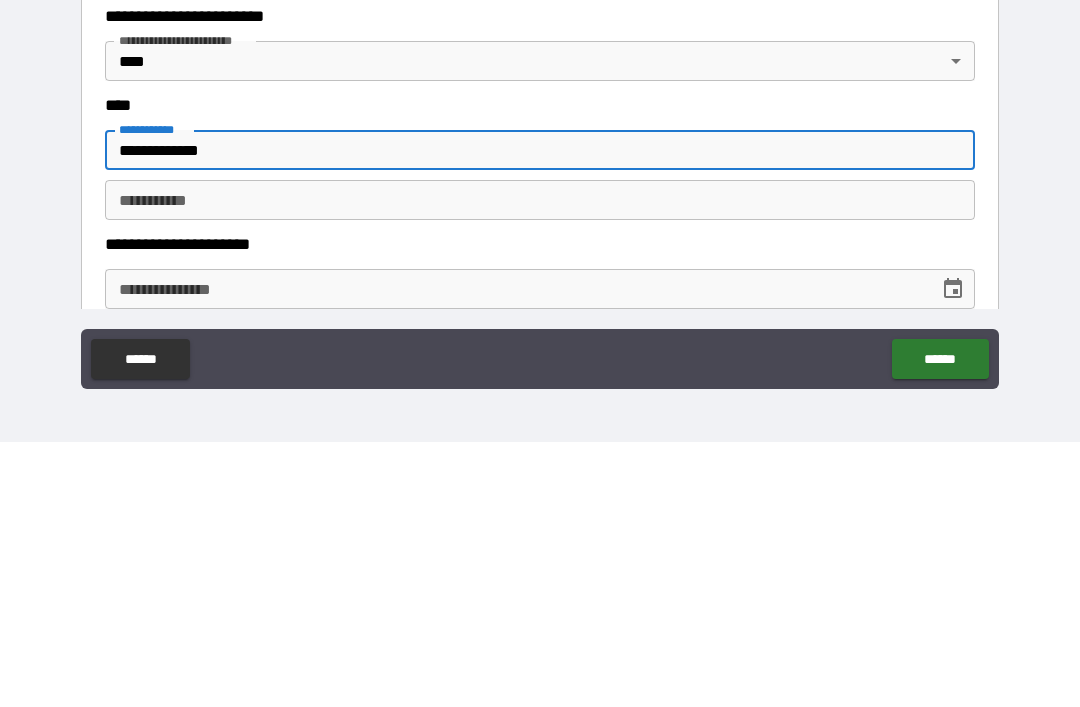 click on "*********   *" at bounding box center [540, 465] 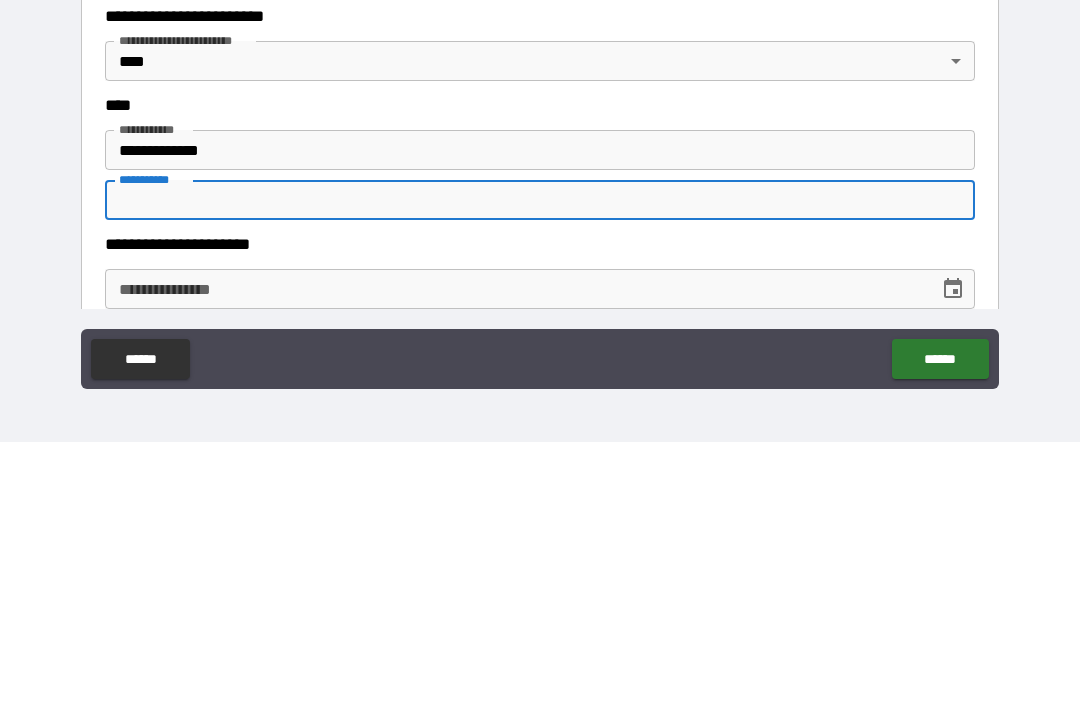 click on "**********" at bounding box center [540, 415] 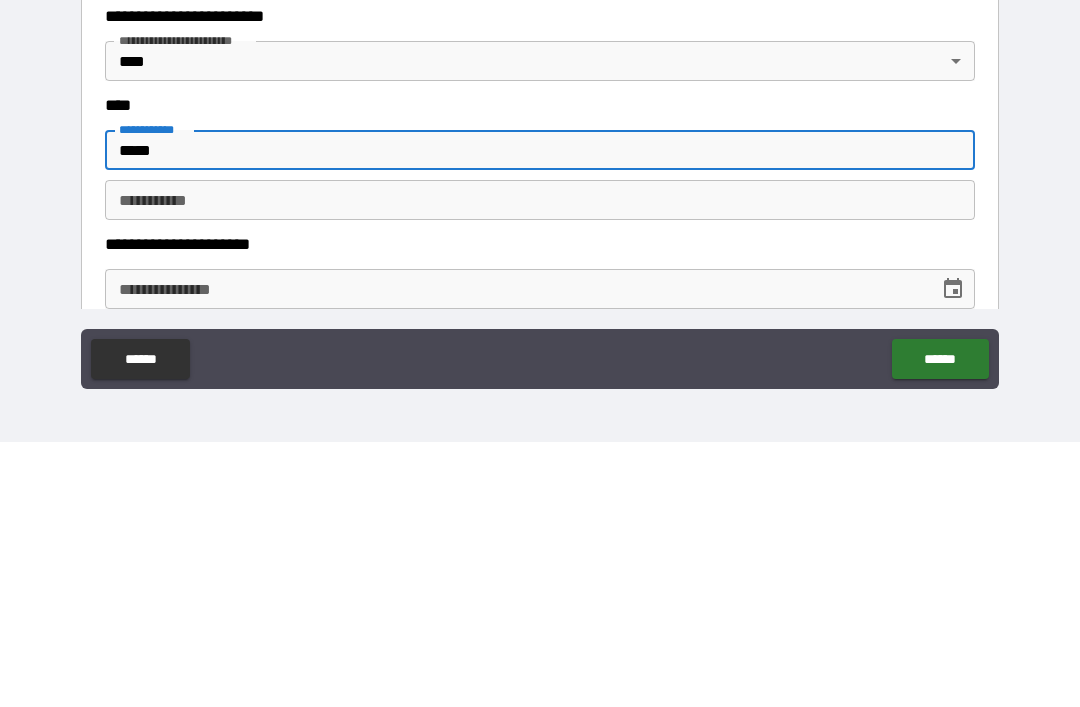click on "*********   *" at bounding box center (540, 465) 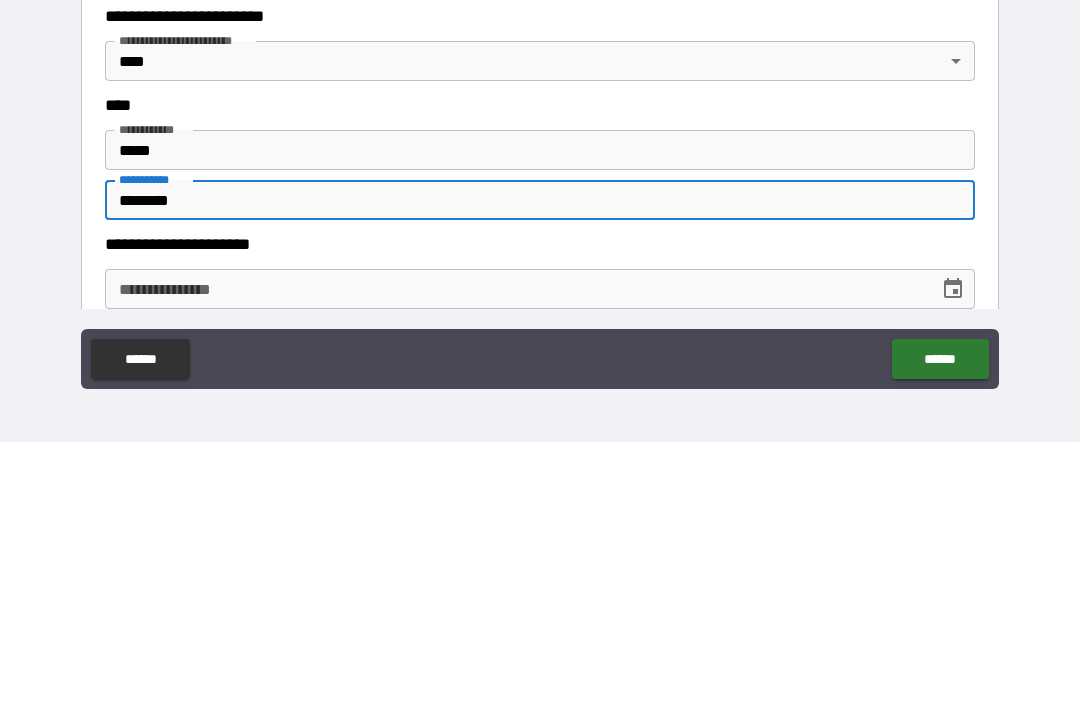 click on "**********" at bounding box center [515, 554] 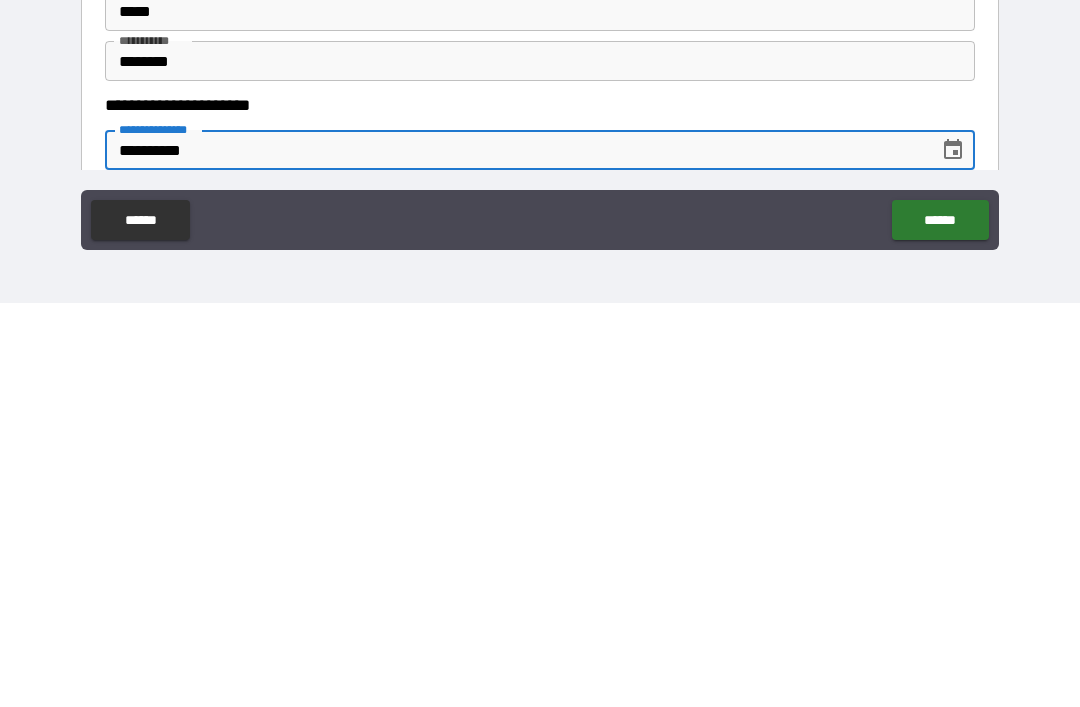click on "[FIRST] [LAST] [CITY] [STATE] [ZIP] [STREET] [NUMBER] [APT] [COUNTRY] [PHONE] [EMAIL]" at bounding box center (540, 324) 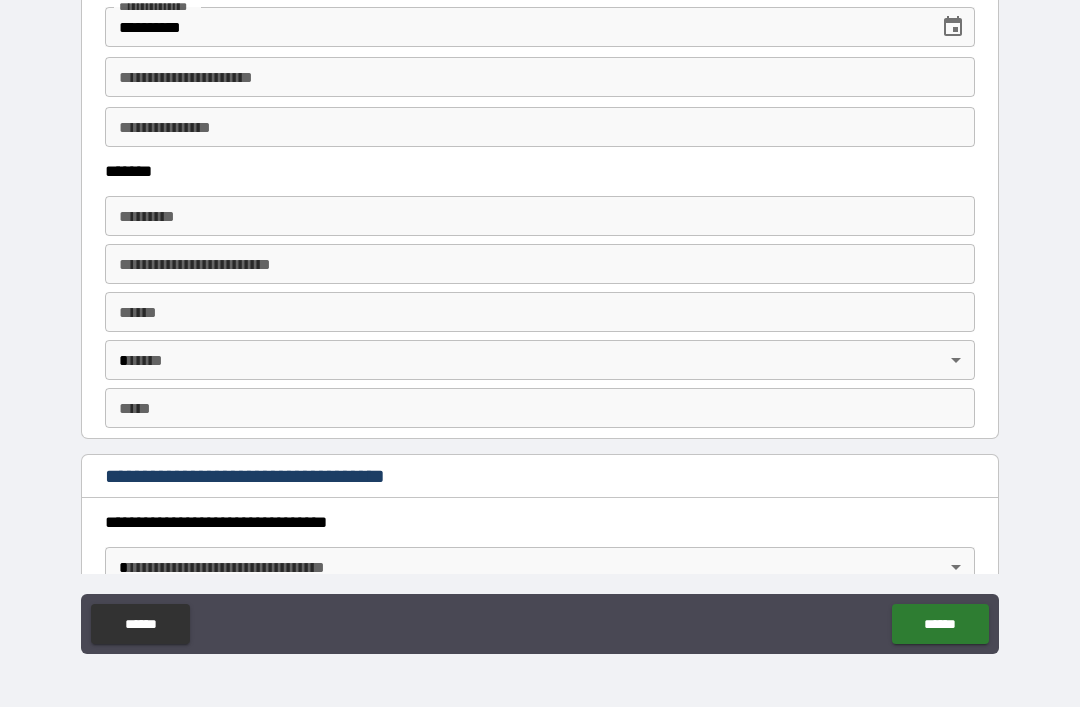 scroll, scrollTop: 1111, scrollLeft: 0, axis: vertical 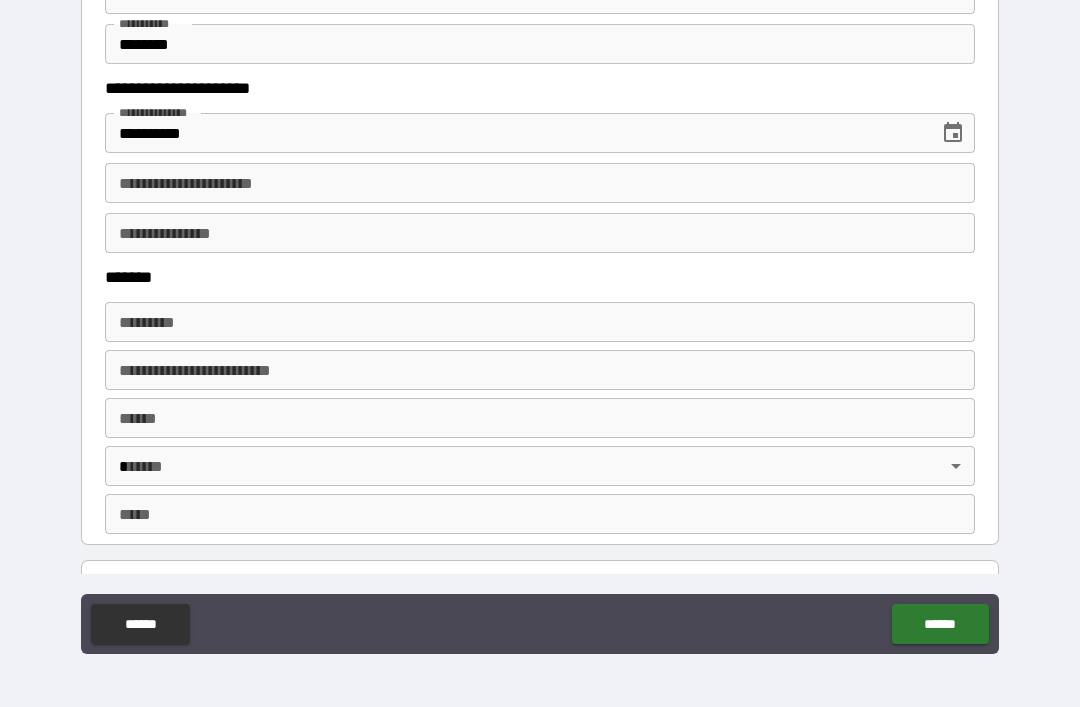 click on "**********" at bounding box center (540, 183) 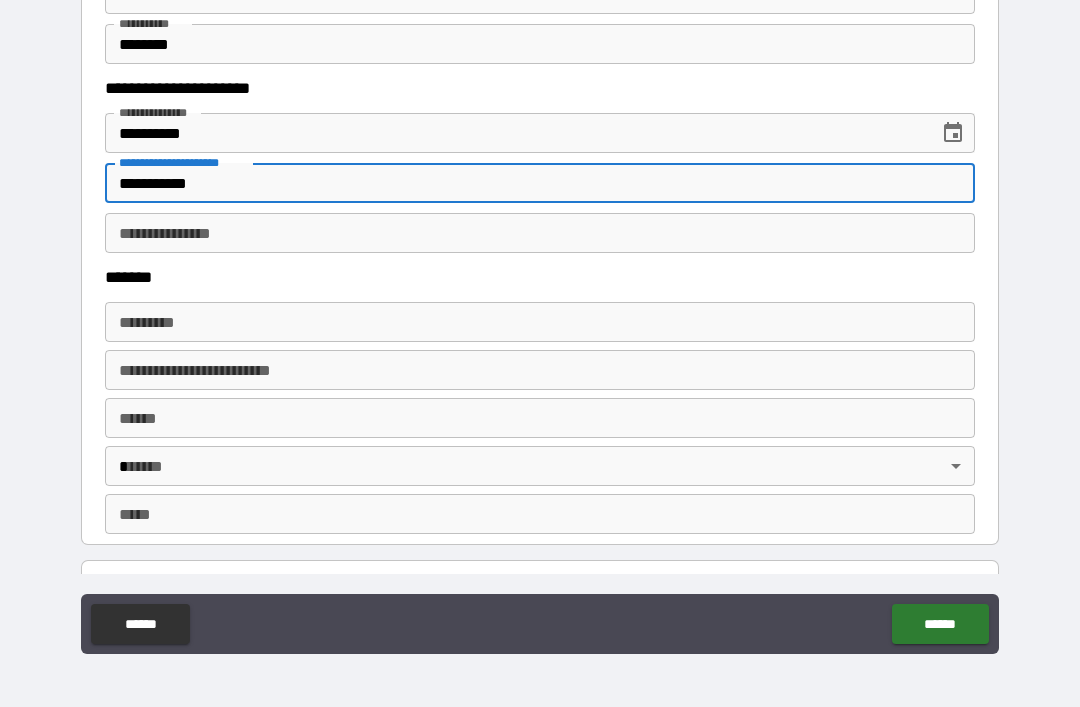 click on "**********" at bounding box center [540, 233] 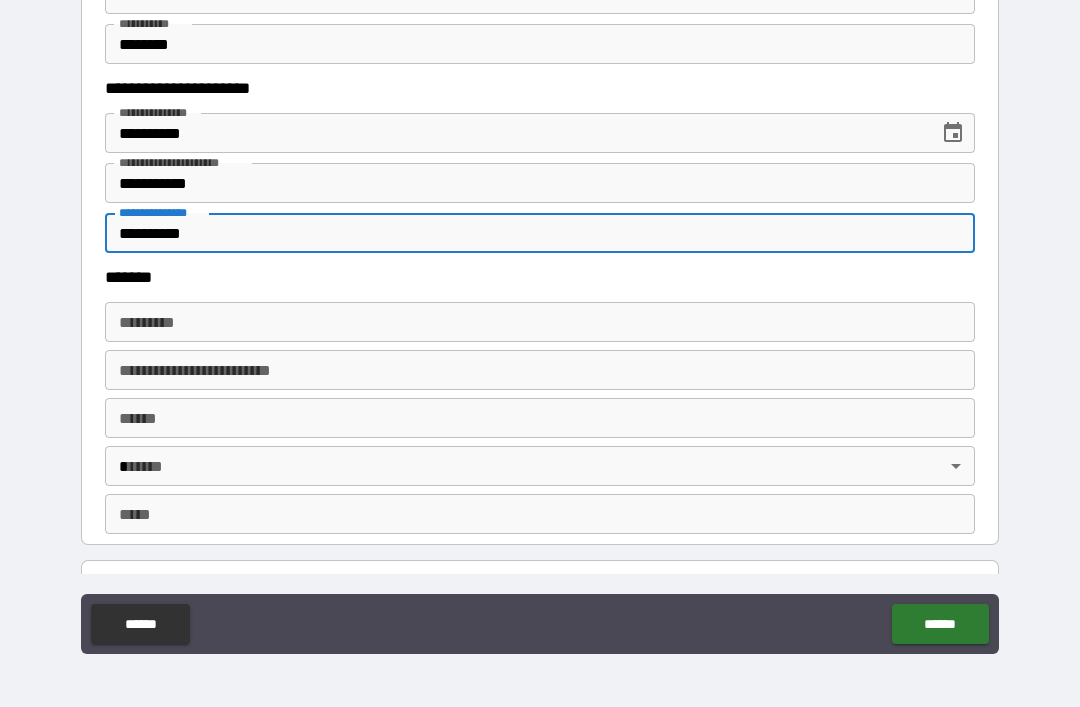 click on "*******   *" at bounding box center (540, 322) 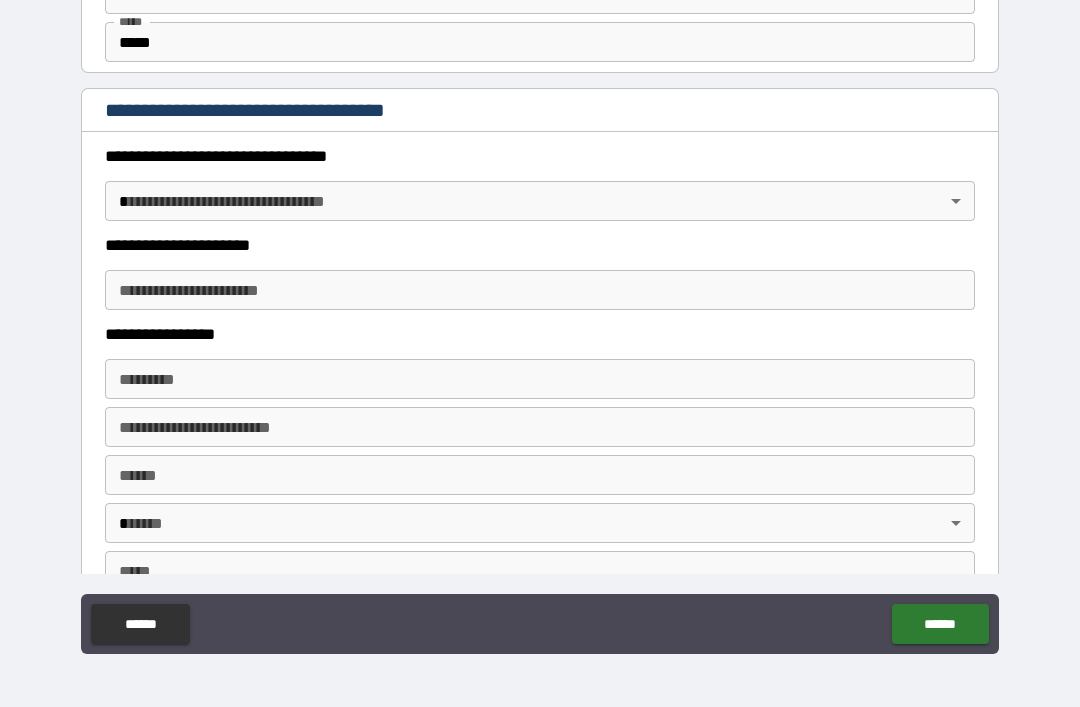 scroll, scrollTop: 1573, scrollLeft: 0, axis: vertical 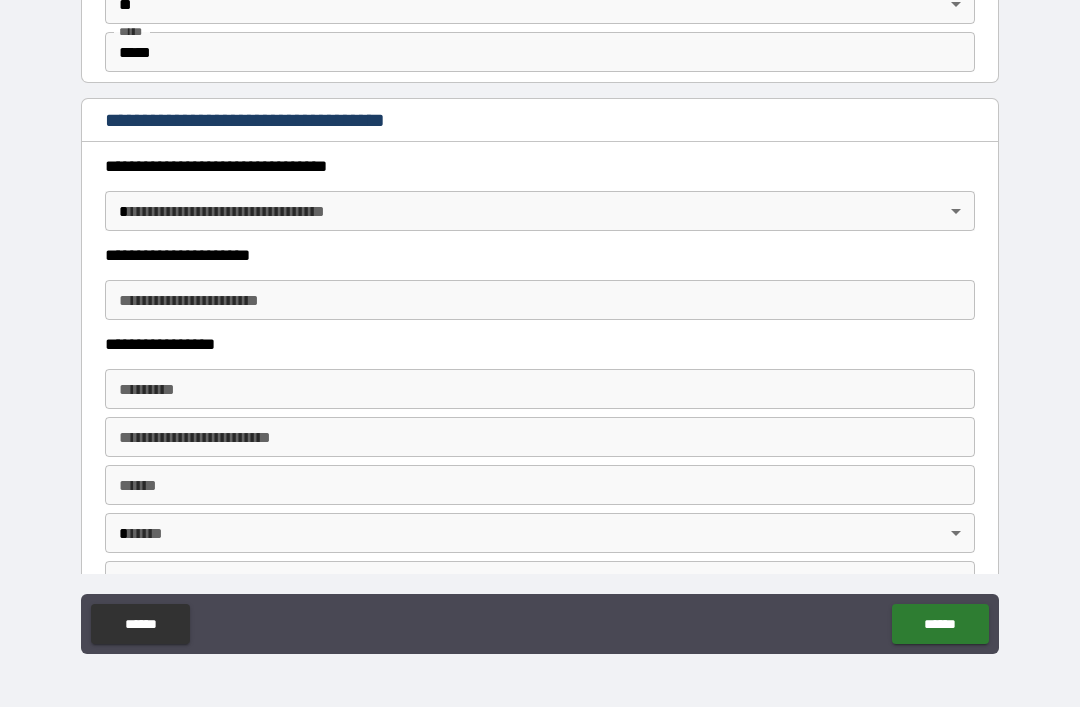 click on "[FIRST] [LAST] [CITY] [STATE] [ZIP] [STREET] [NUMBER] [APT] [COUNTRY] [PHONE] [EMAIL]" at bounding box center (540, 321) 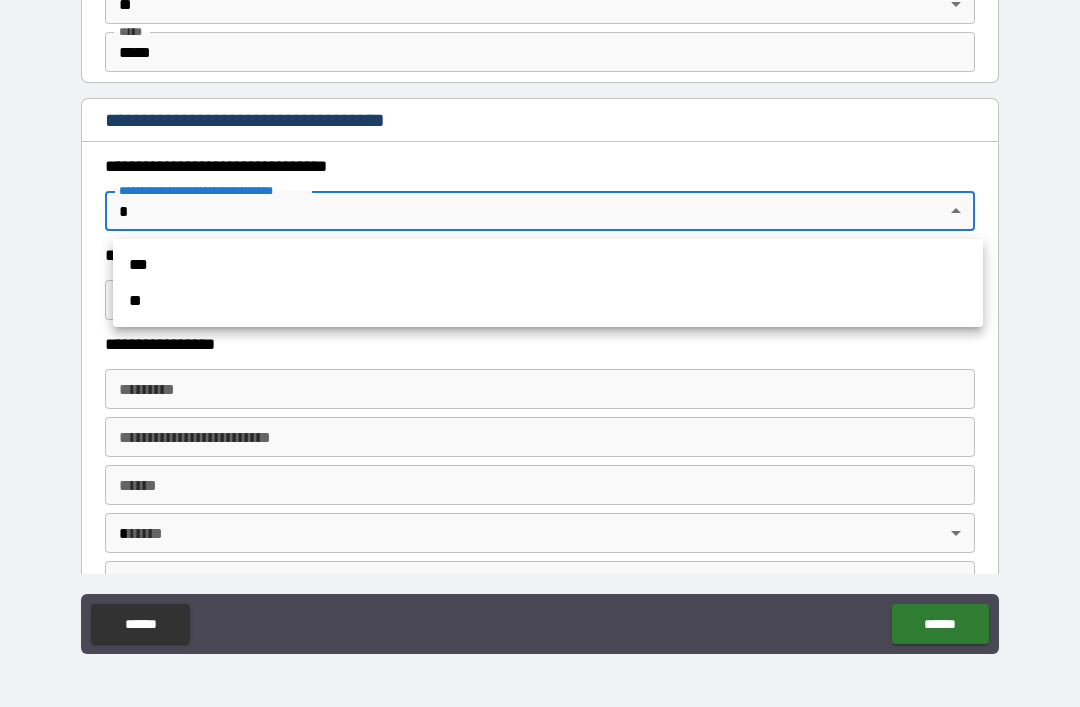 click on "***" at bounding box center (548, 265) 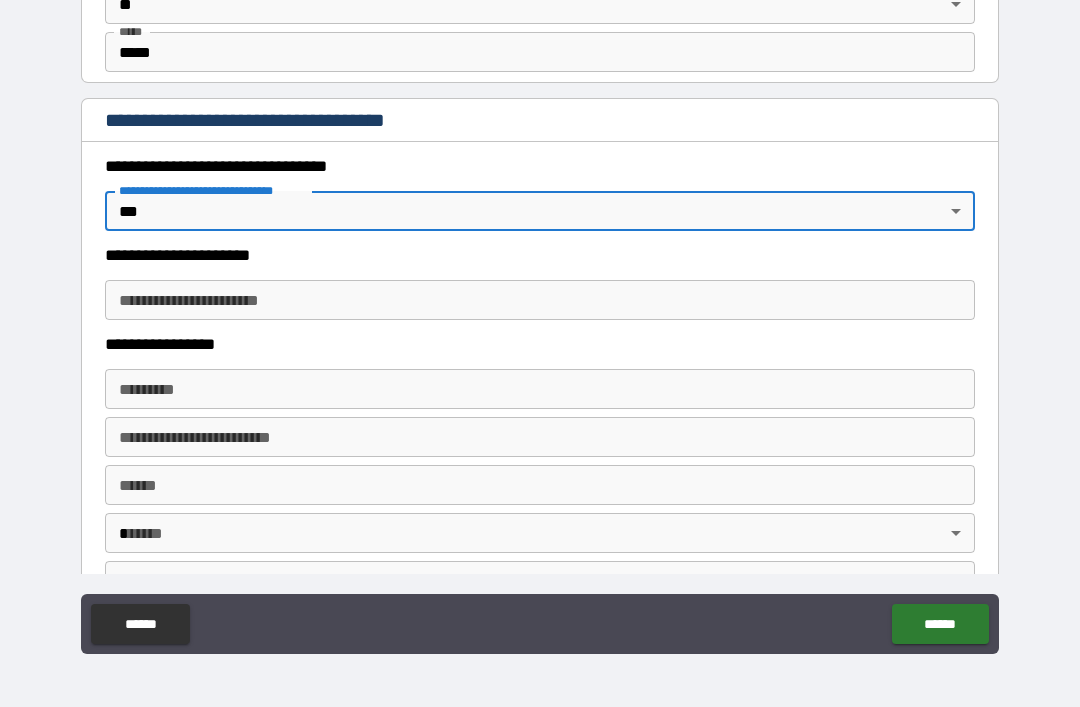 click on "**********" at bounding box center [540, 300] 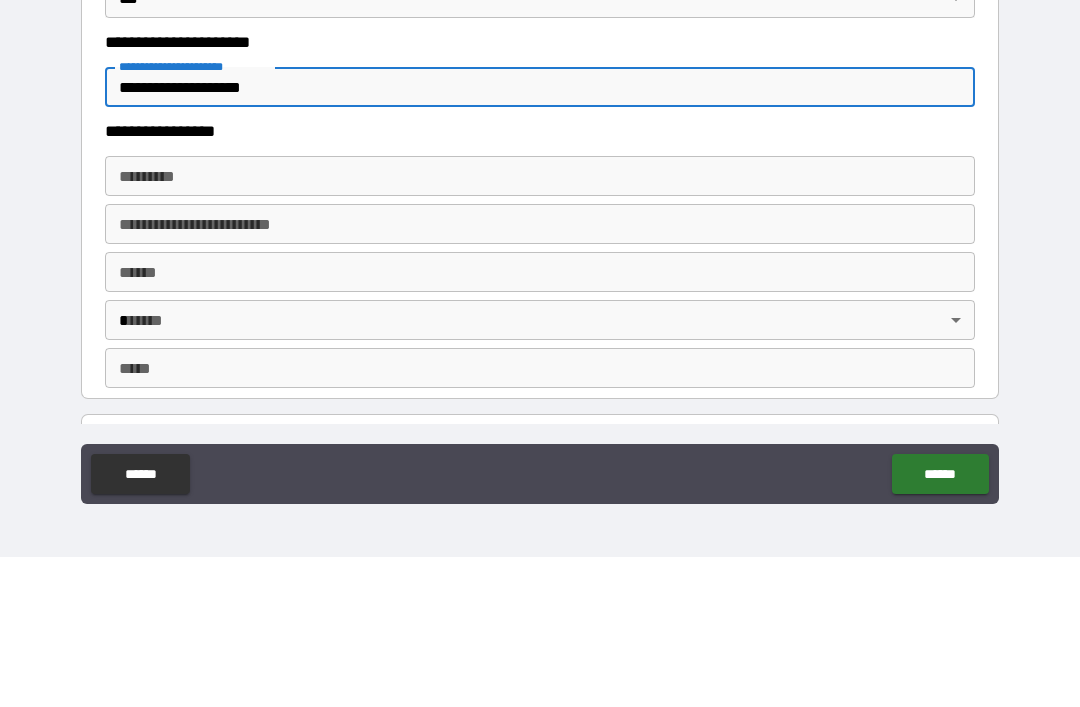 scroll, scrollTop: 1634, scrollLeft: 0, axis: vertical 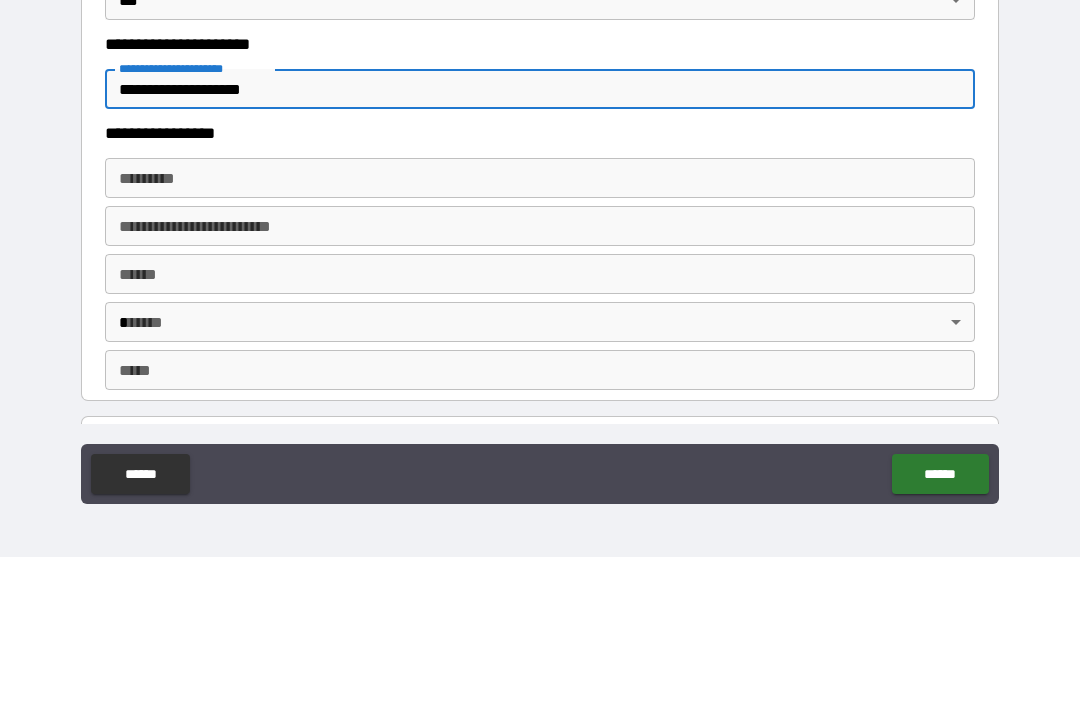 click on "*******   *" at bounding box center [540, 328] 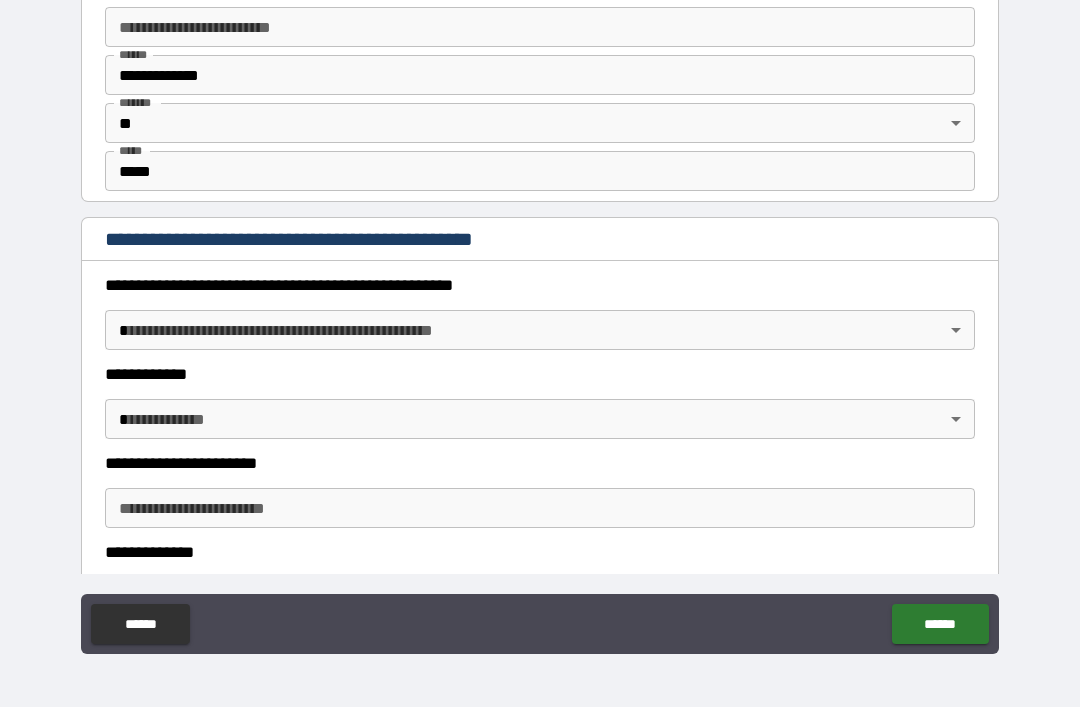 scroll, scrollTop: 1980, scrollLeft: 0, axis: vertical 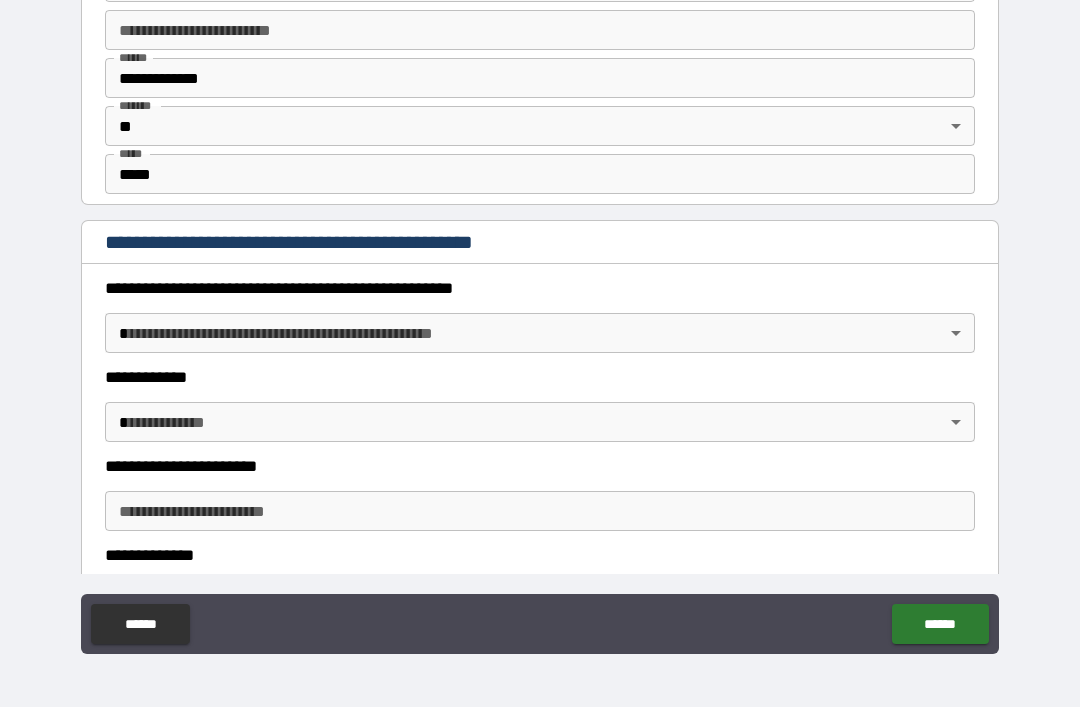click on "[FIRST] [LAST] [CITY] [STATE] [ZIP] [STREET] [NUMBER] [APT] [COUNTRY] [PHONE] [EMAIL]" at bounding box center (540, 321) 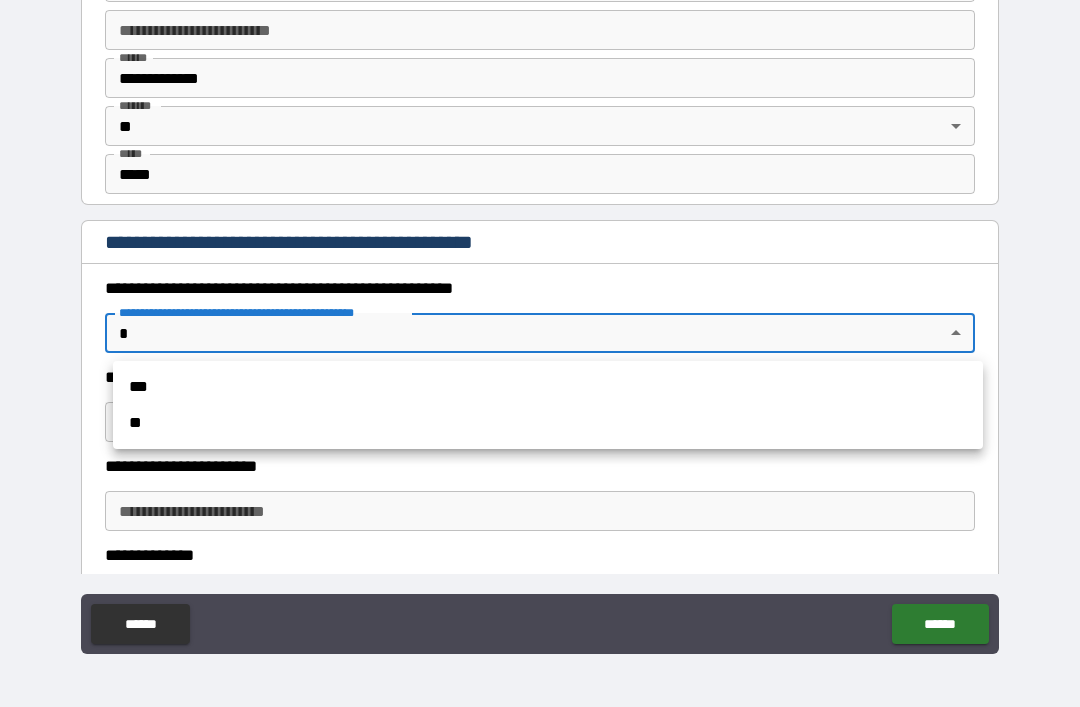 click on "**" at bounding box center [548, 423] 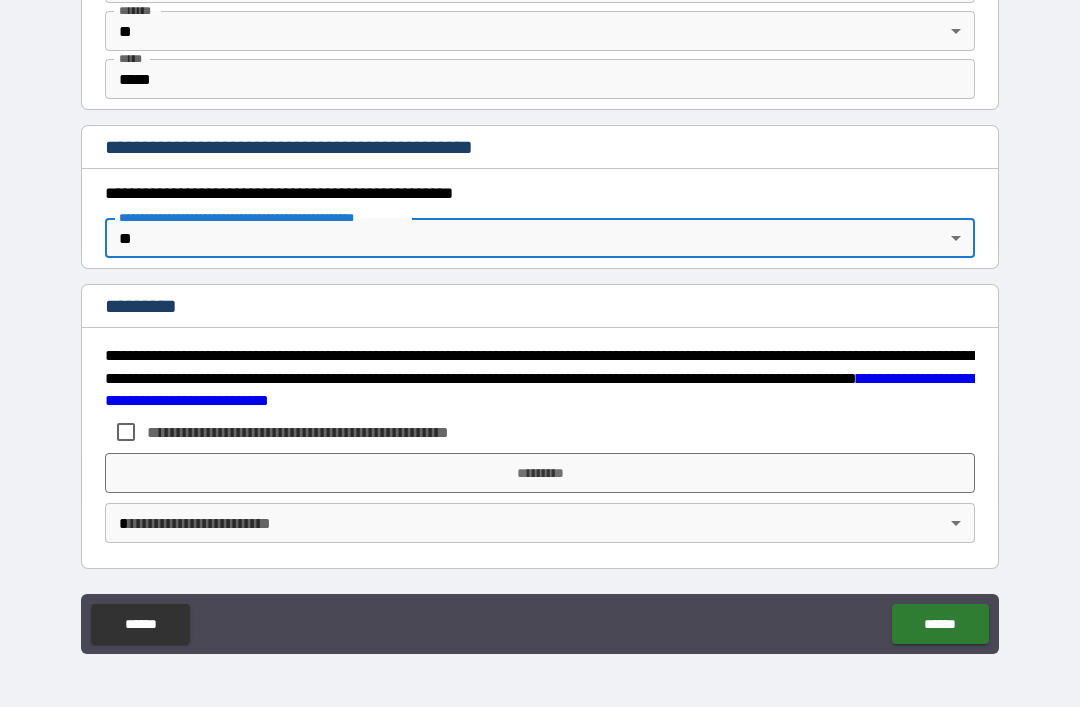 scroll, scrollTop: 2075, scrollLeft: 0, axis: vertical 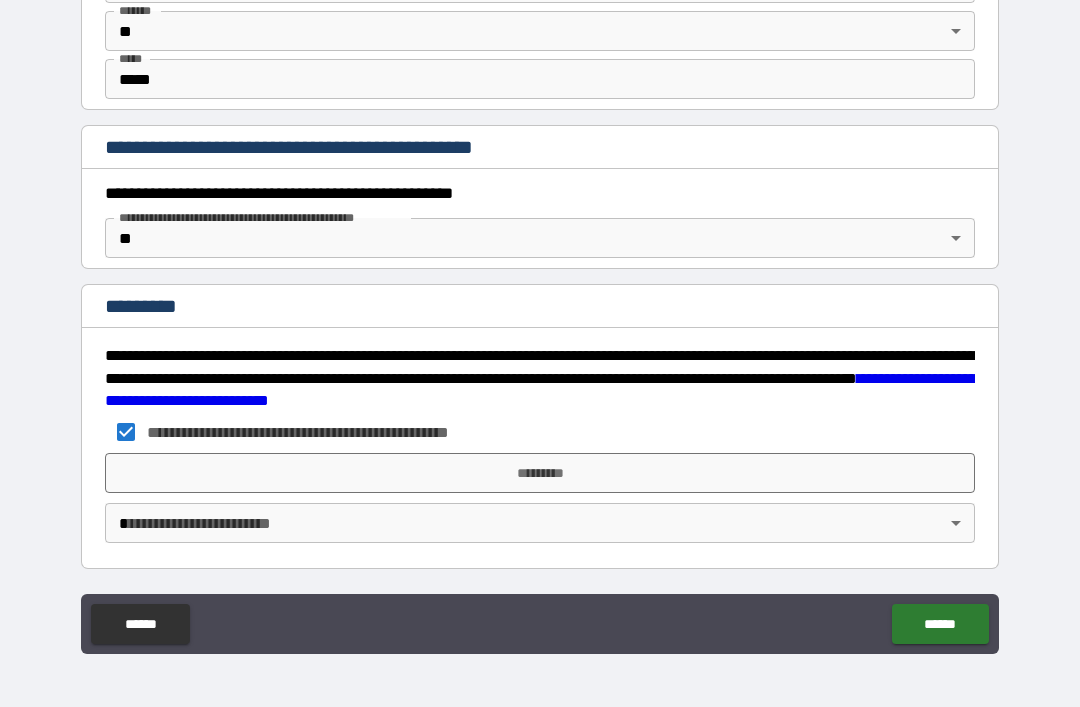 click on "*********" at bounding box center (540, 473) 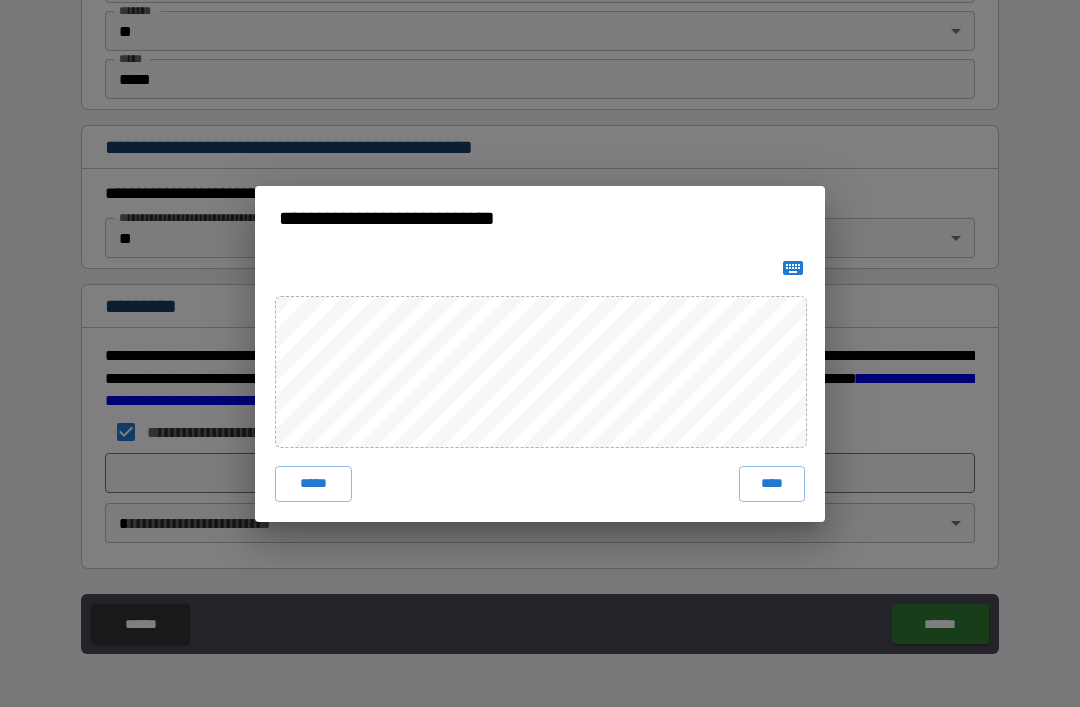 click on "****" at bounding box center (772, 484) 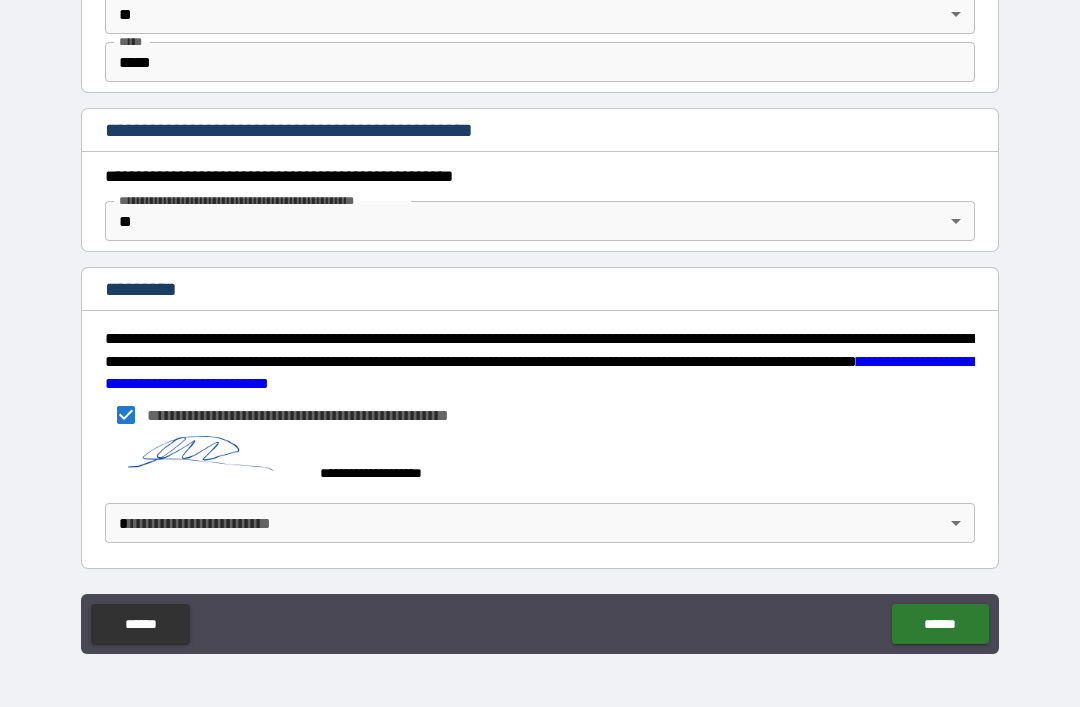 scroll, scrollTop: 2092, scrollLeft: 0, axis: vertical 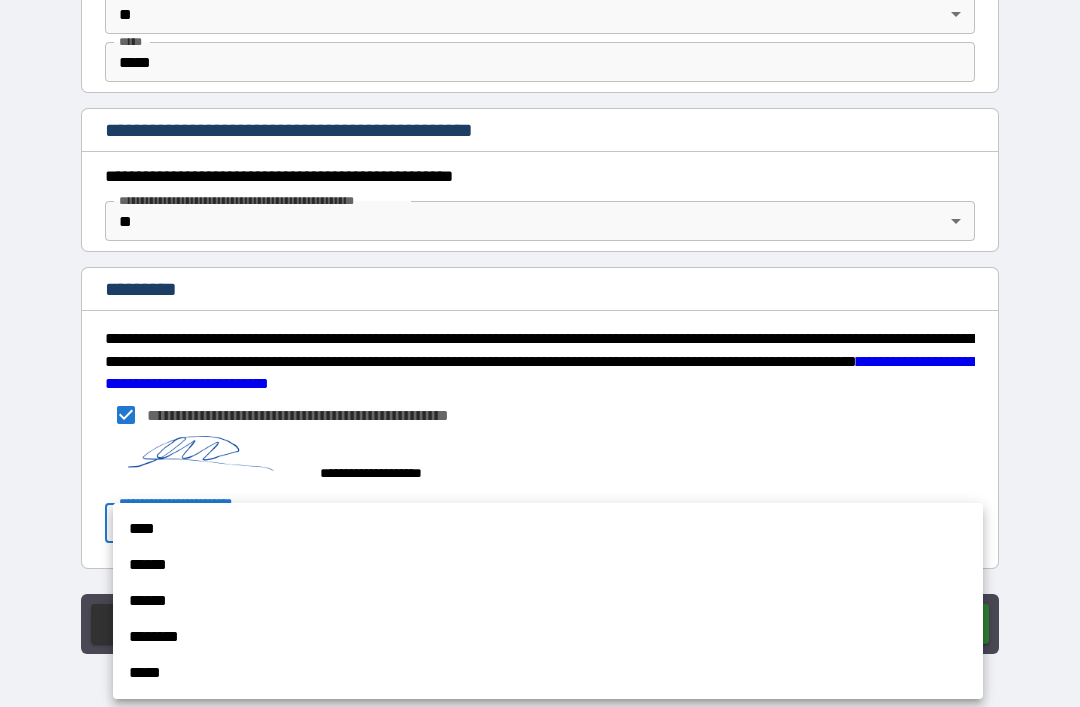 click on "****" at bounding box center (548, 529) 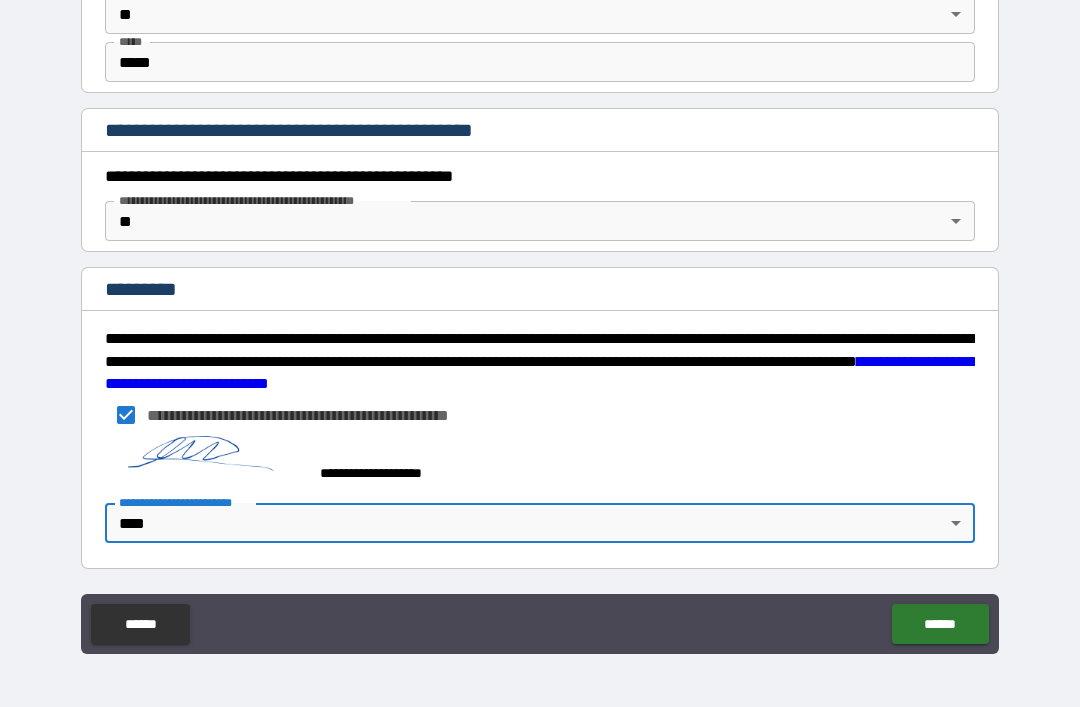 click on "******" at bounding box center (940, 624) 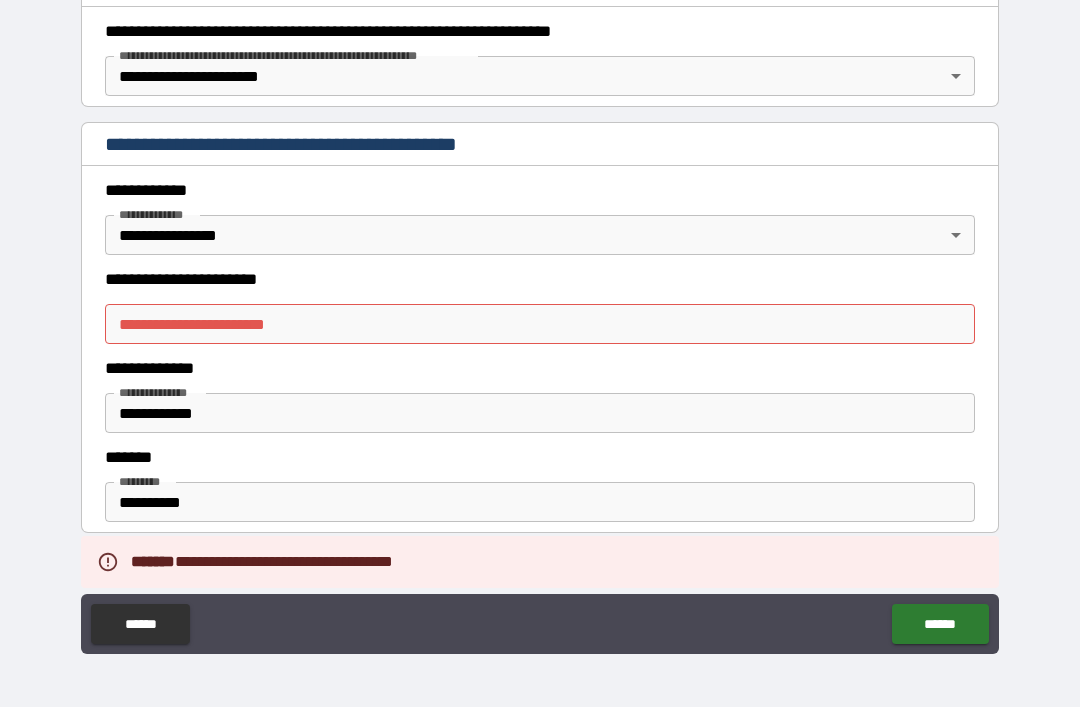 scroll, scrollTop: 354, scrollLeft: 0, axis: vertical 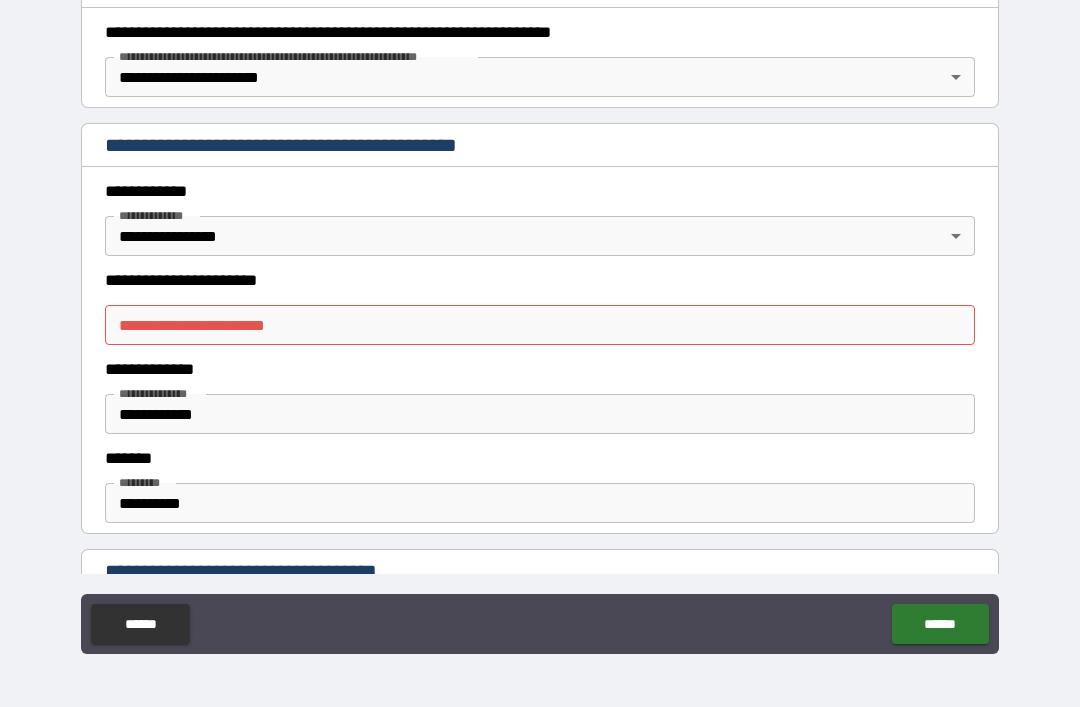 click on "**********" at bounding box center (540, 325) 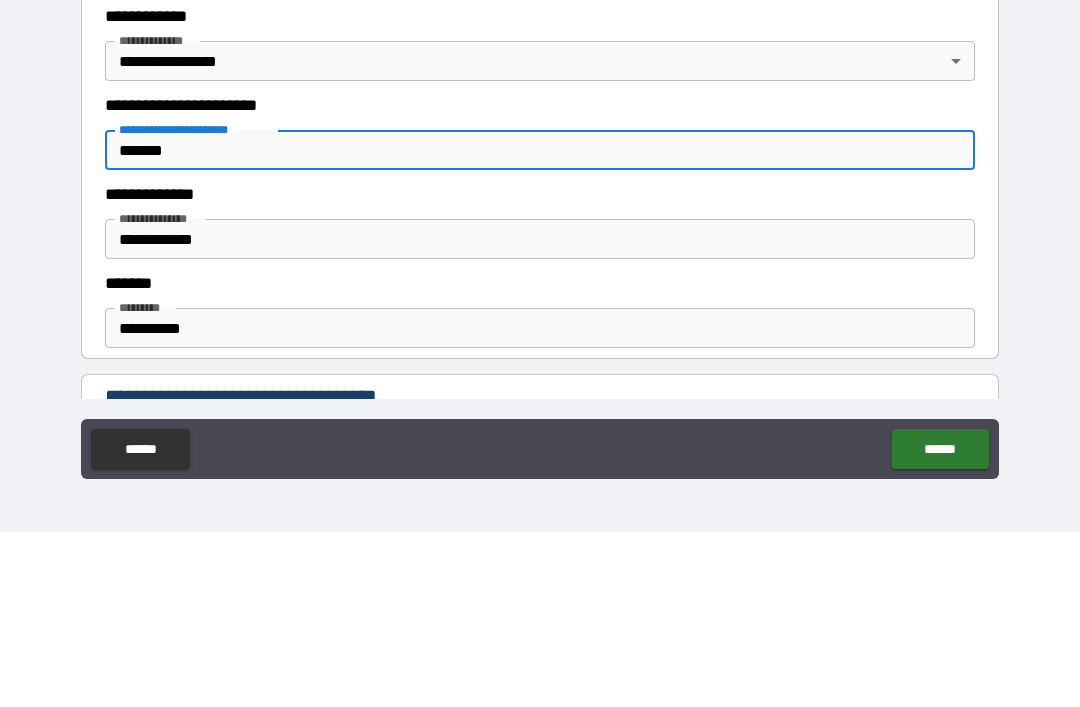 click on "[FIRST] [LAST] [CITY] [STATE] [ZIP] [STREET] [NUMBER] [APT] [COUNTRY] [PHONE] [EMAIL]" at bounding box center (540, 324) 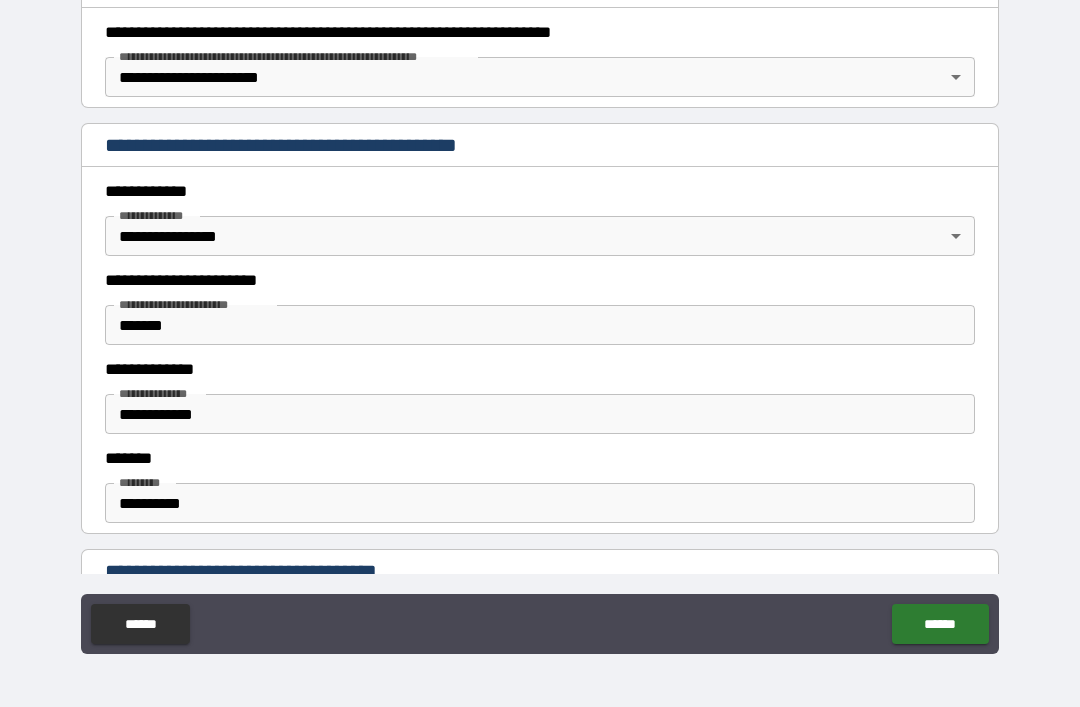 click on "******" at bounding box center (940, 624) 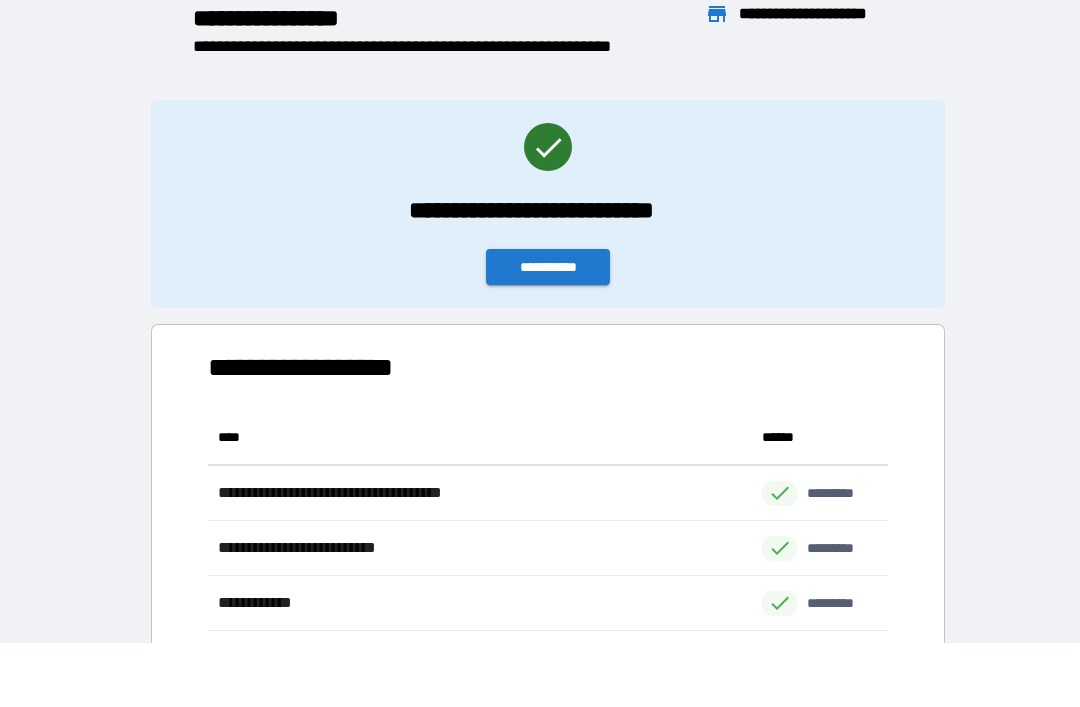 scroll, scrollTop: 1, scrollLeft: 1, axis: both 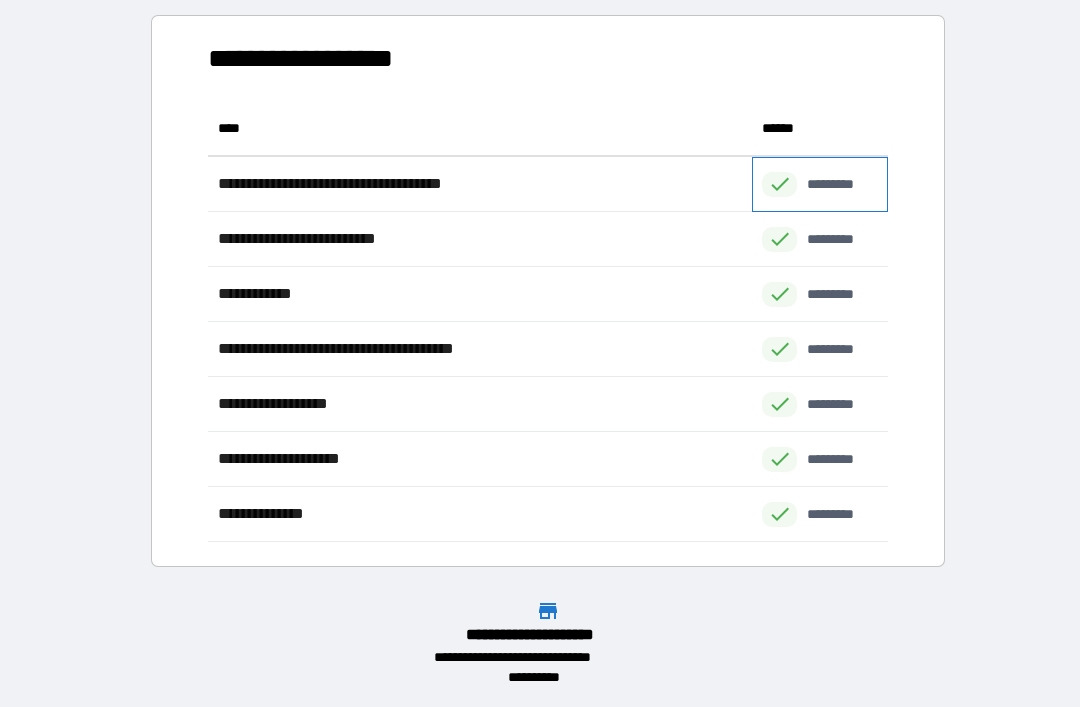 click on "*********" at bounding box center (841, 184) 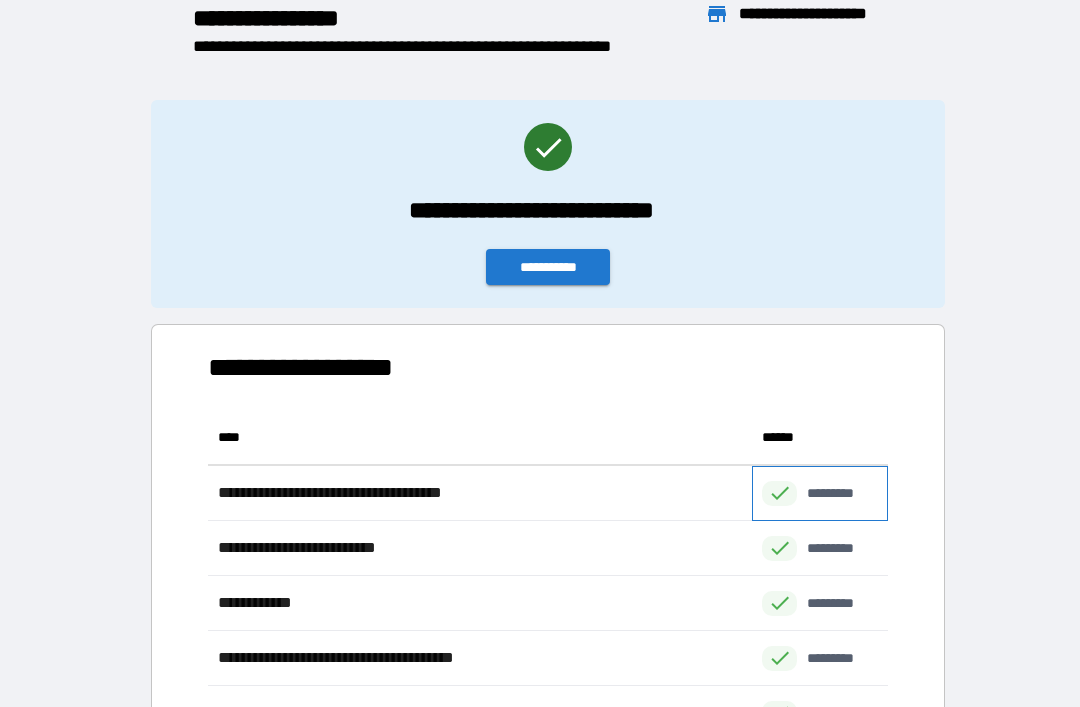 scroll, scrollTop: 0, scrollLeft: 0, axis: both 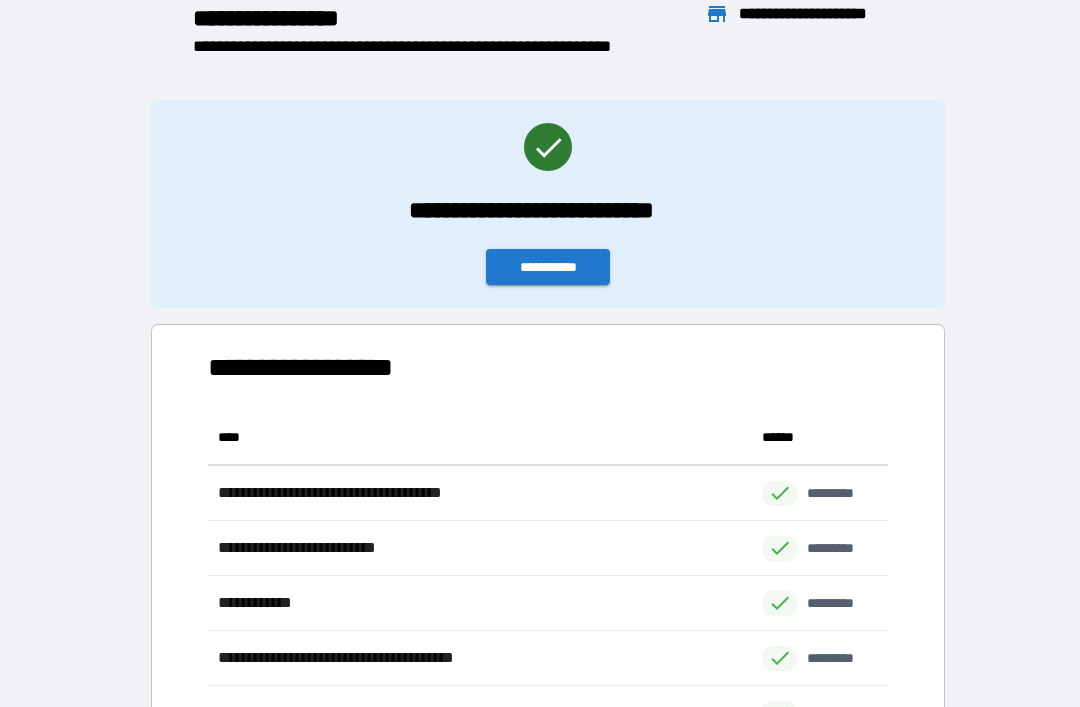 click on "**********" at bounding box center [548, 267] 